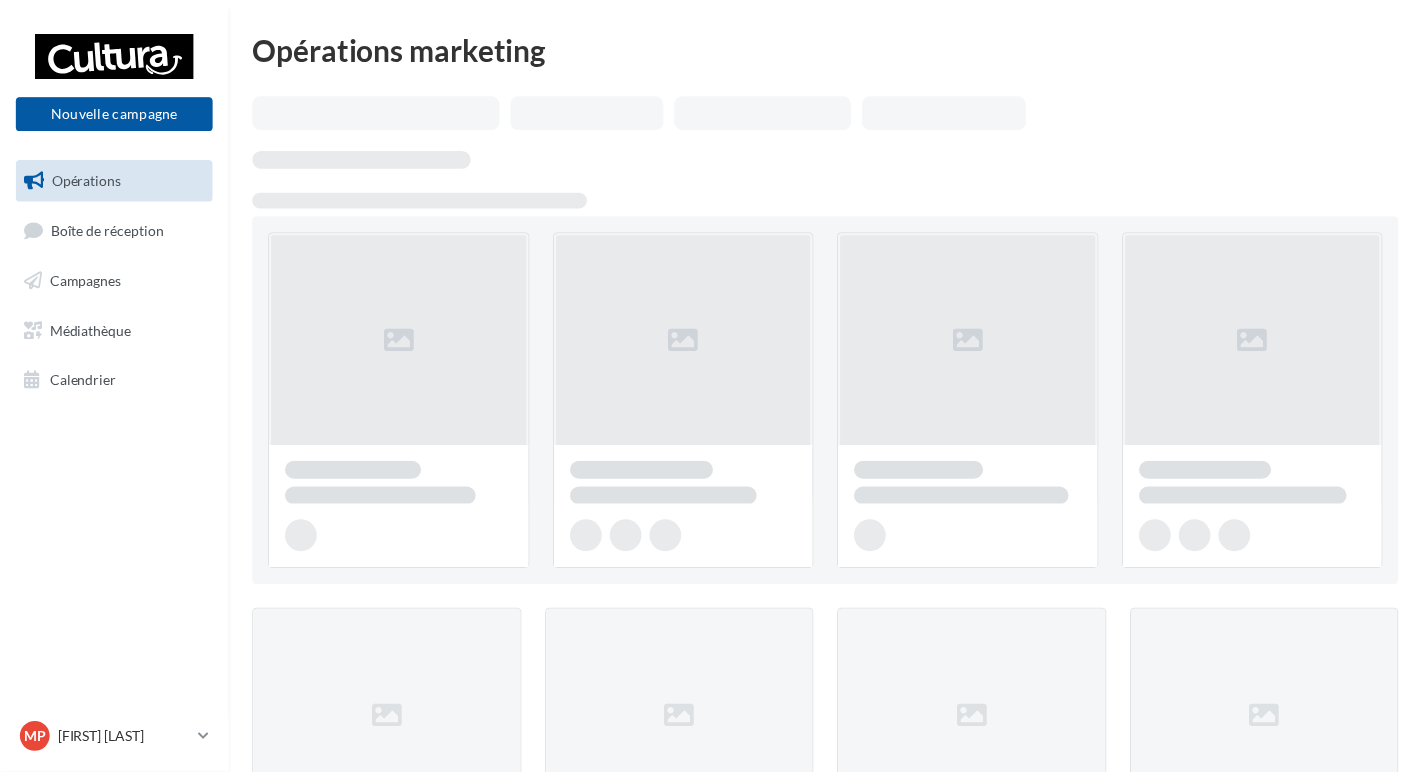 scroll, scrollTop: 0, scrollLeft: 0, axis: both 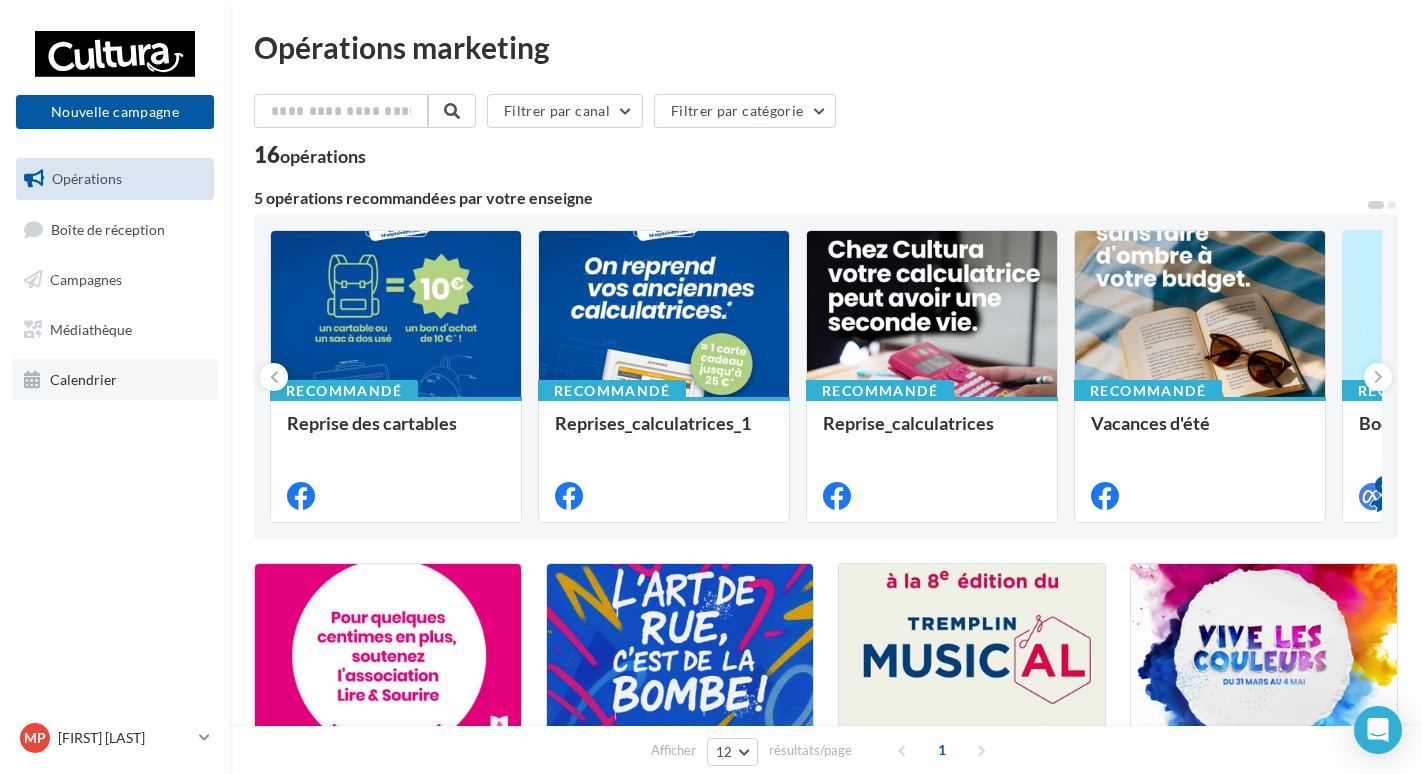 click on "Calendrier" at bounding box center [115, 380] 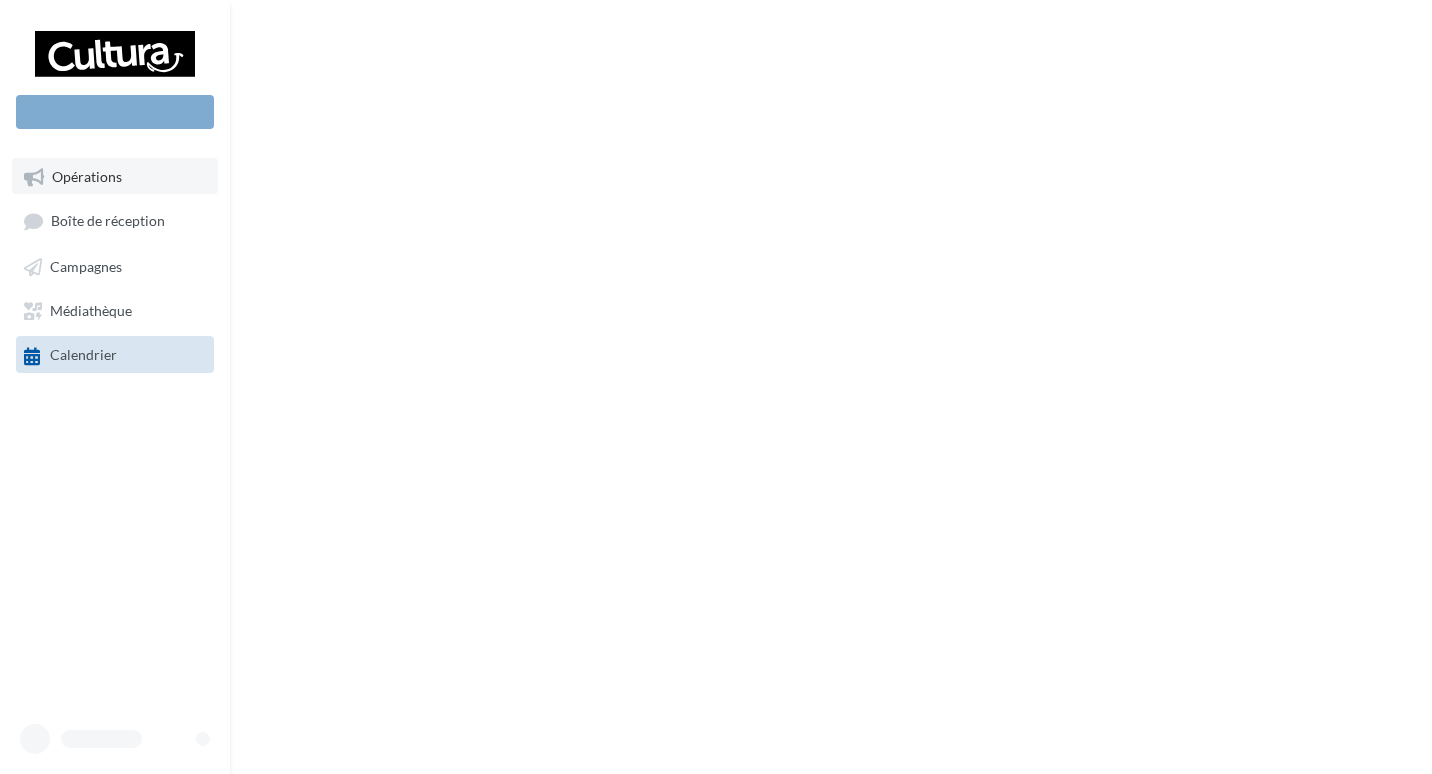 scroll, scrollTop: 0, scrollLeft: 0, axis: both 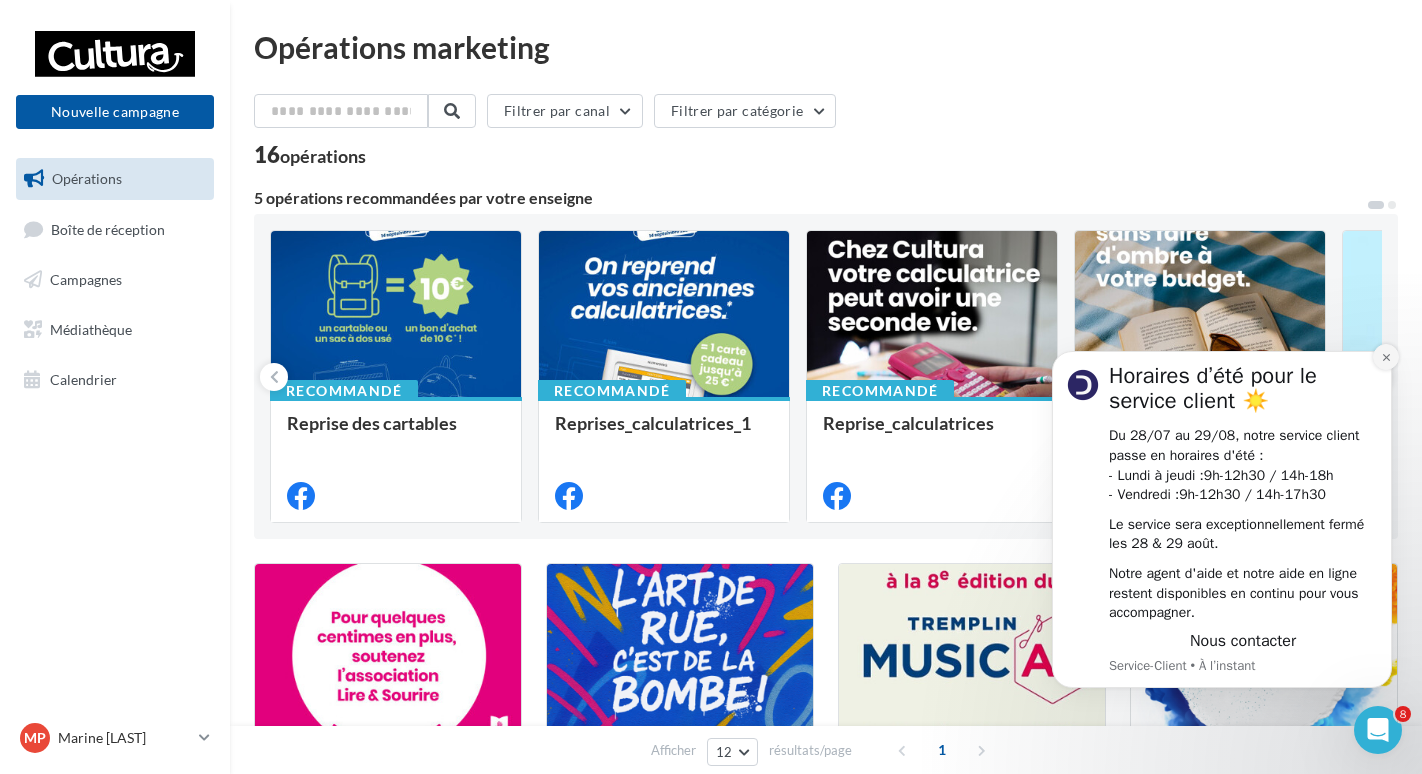 click at bounding box center (1386, 357) 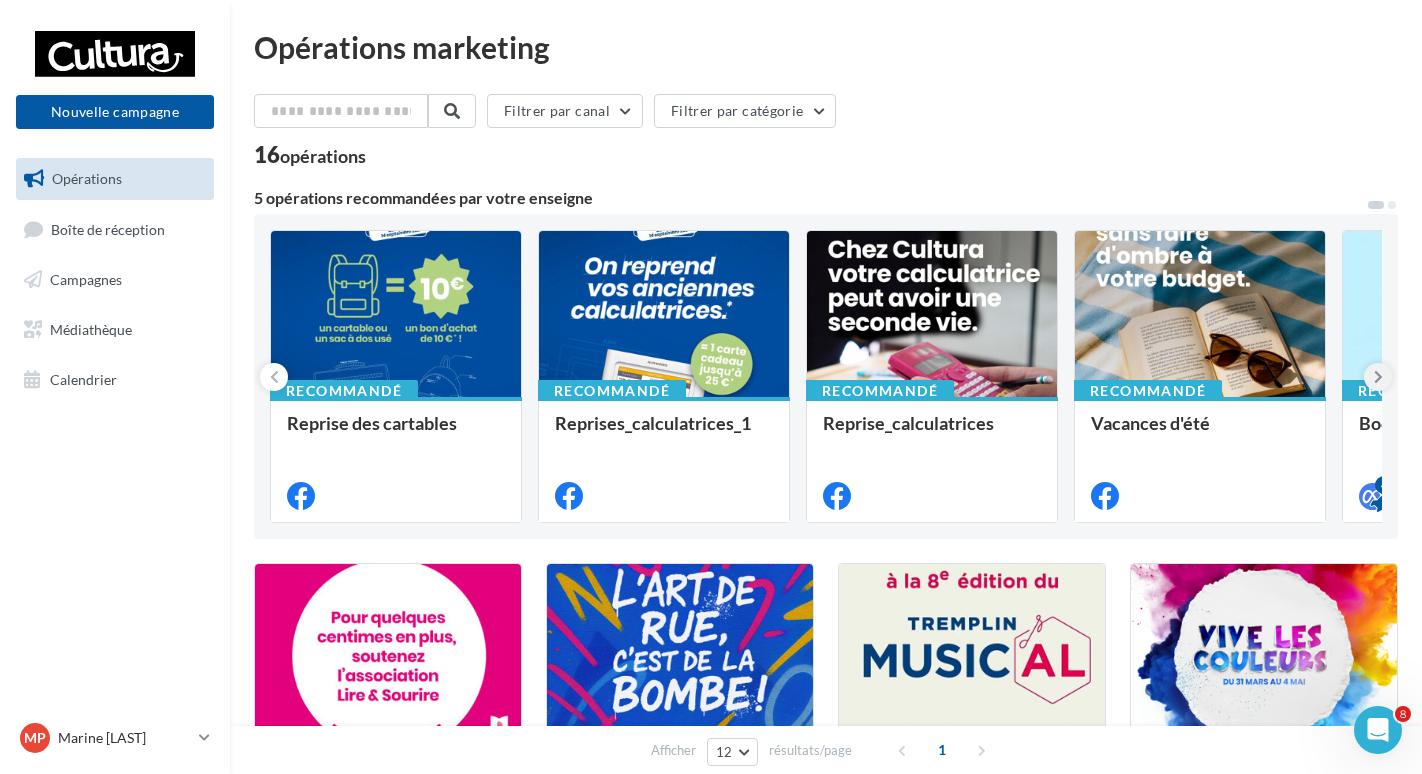 click at bounding box center [1378, 377] 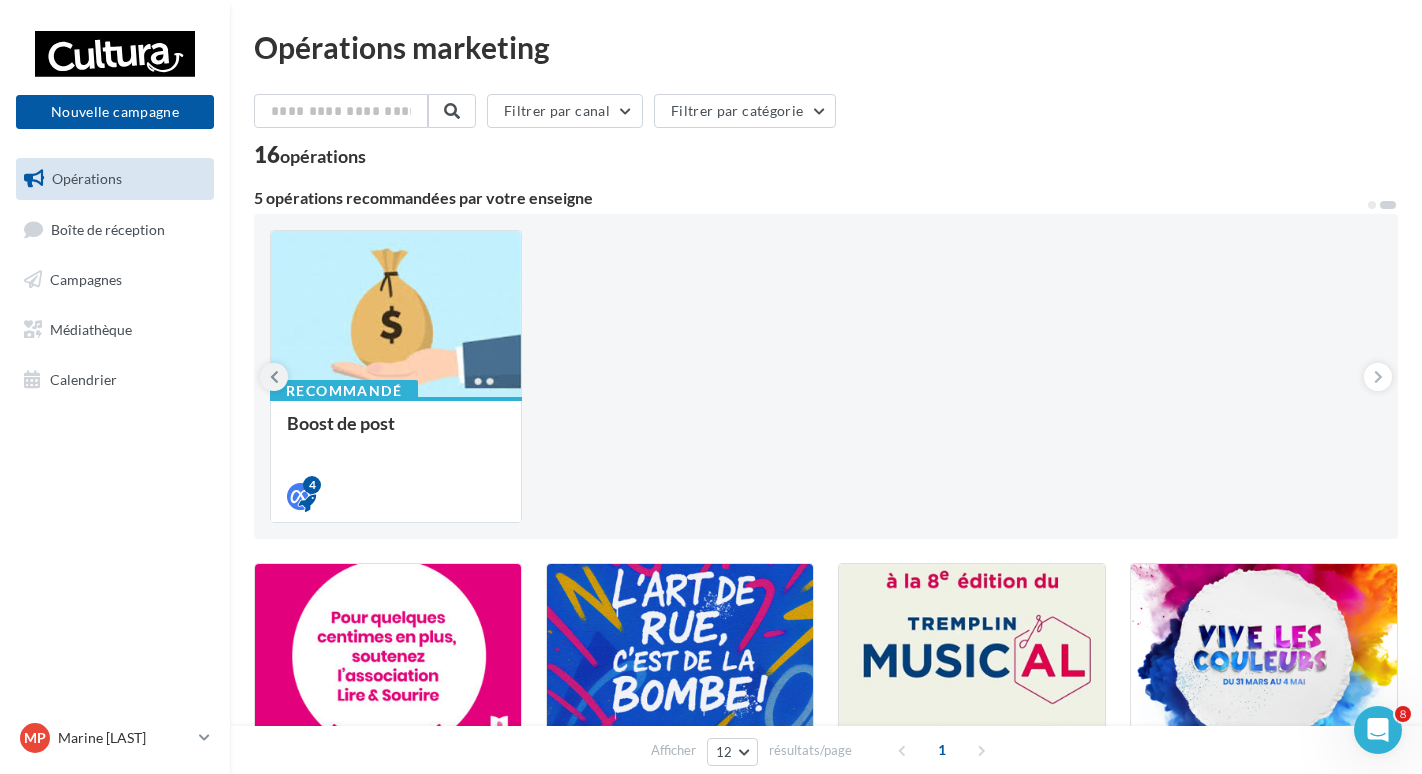 click at bounding box center (274, 377) 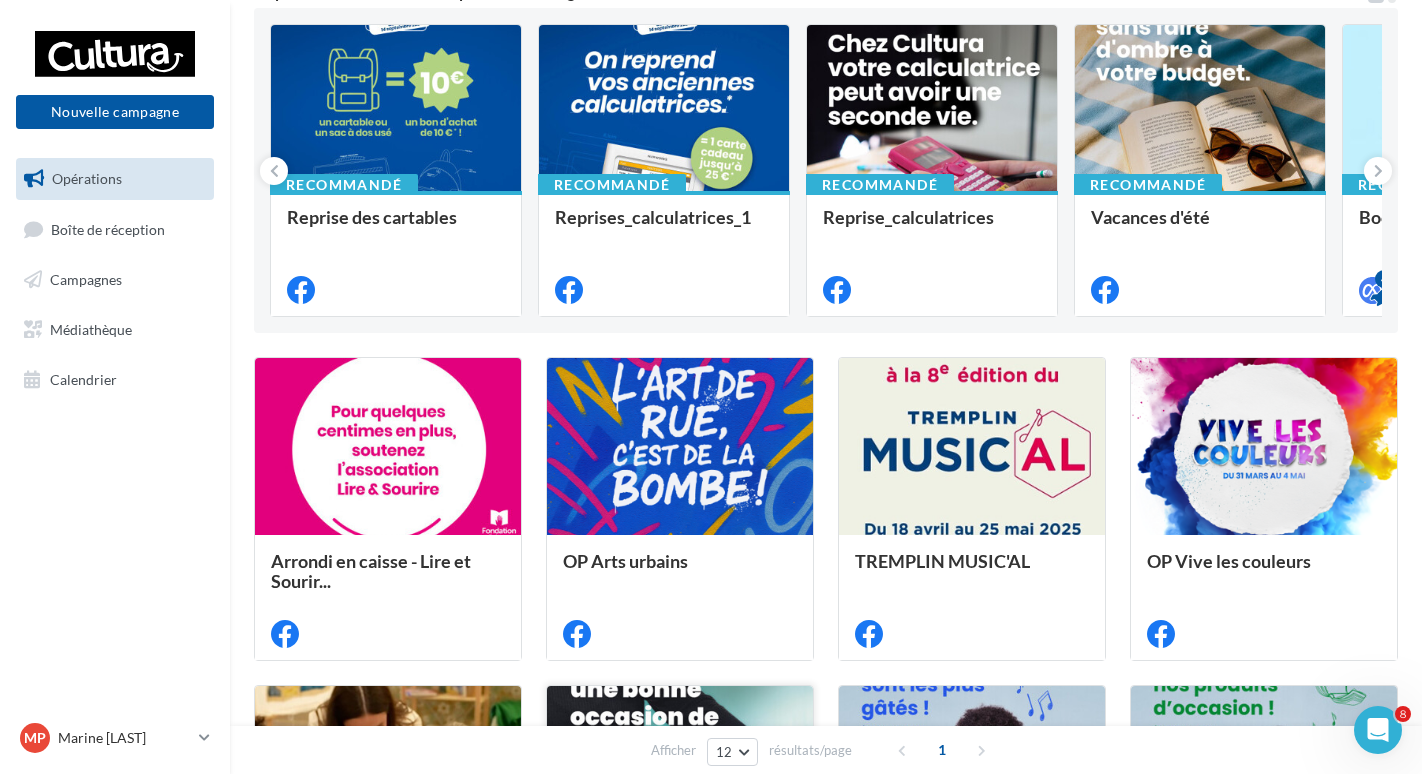 scroll, scrollTop: 115, scrollLeft: 0, axis: vertical 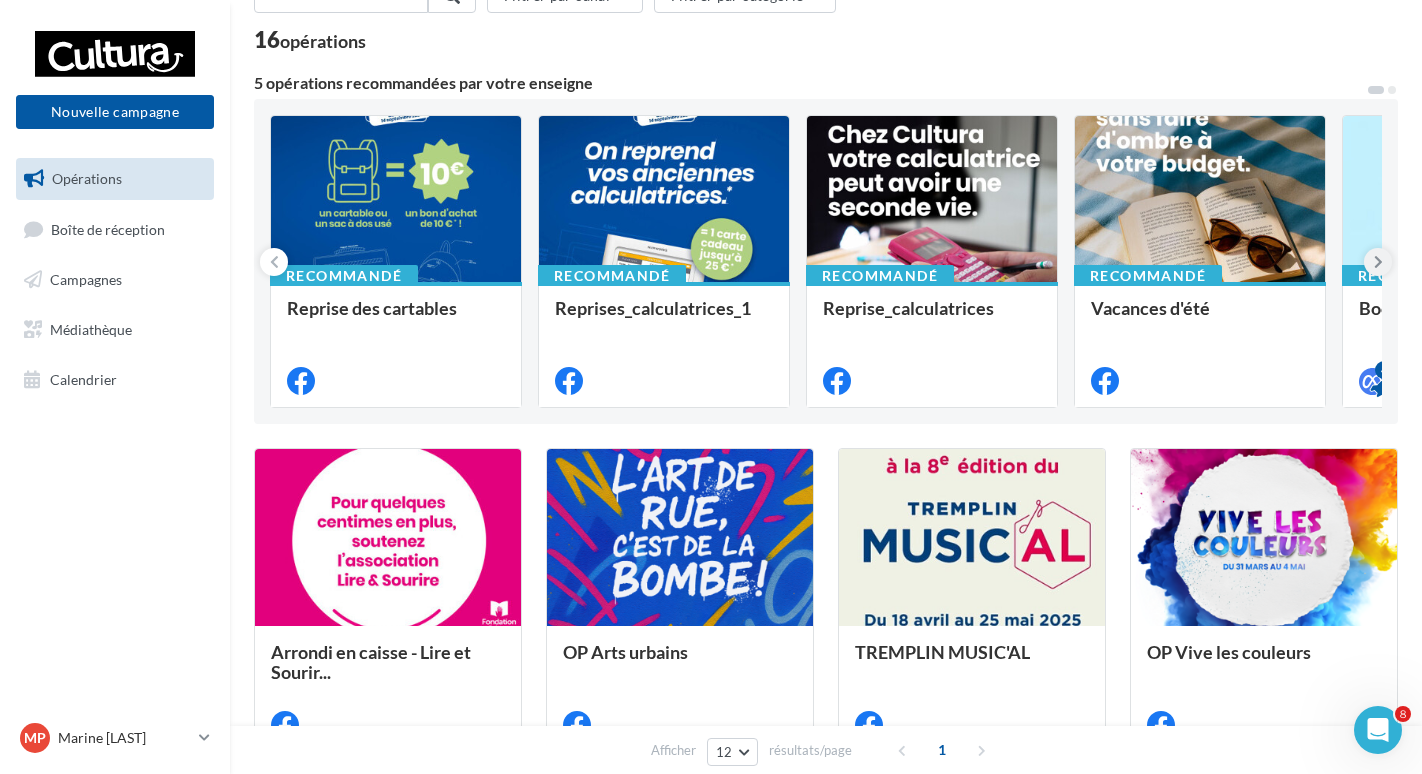 click at bounding box center (1378, 262) 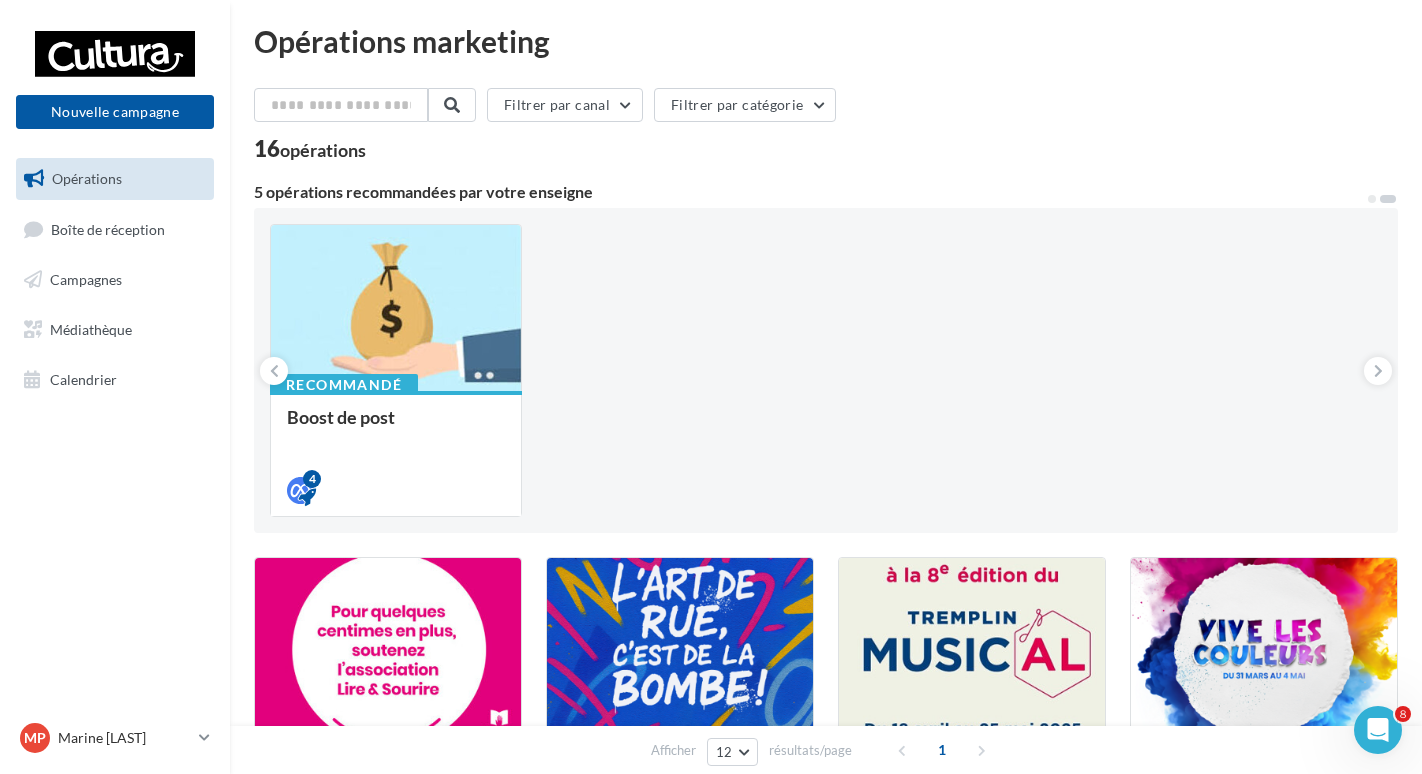 scroll, scrollTop: 0, scrollLeft: 0, axis: both 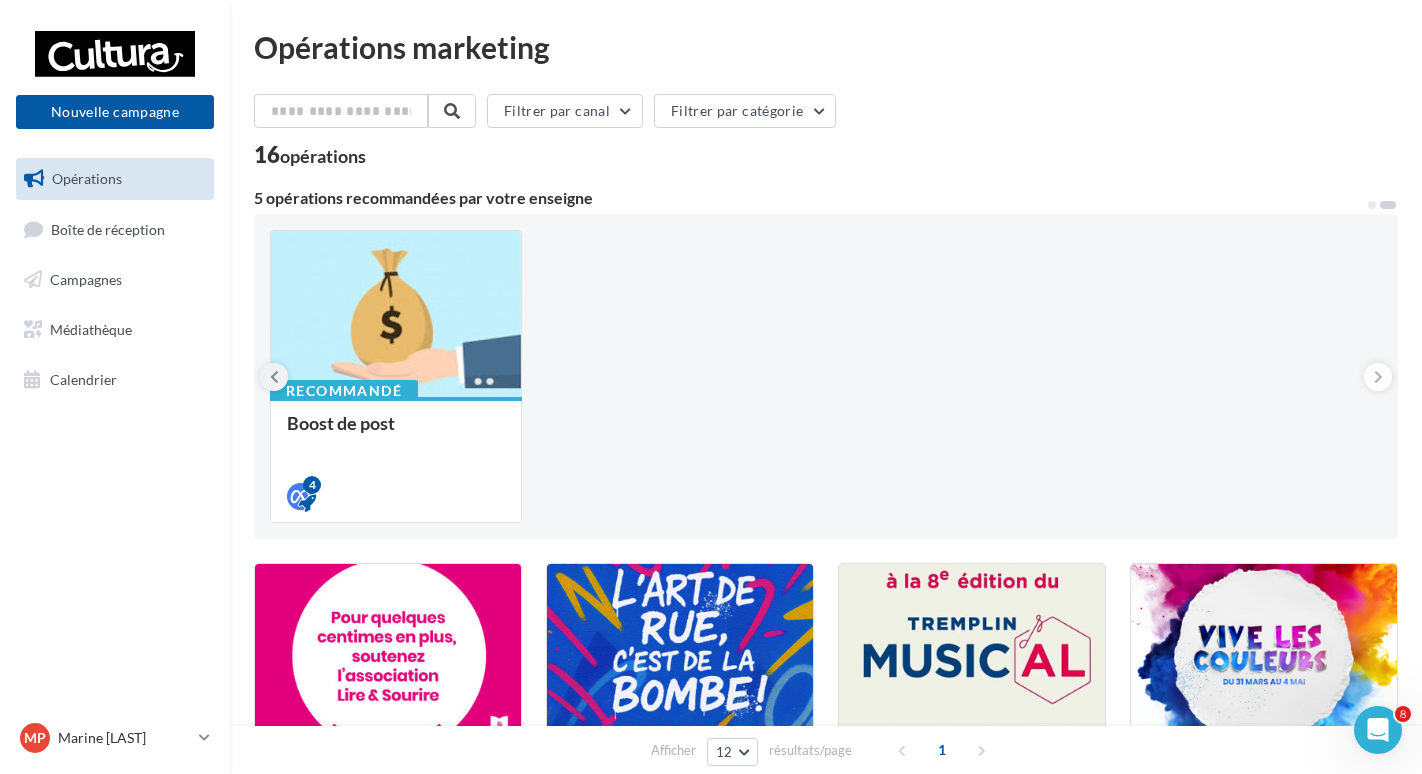 click at bounding box center [274, 377] 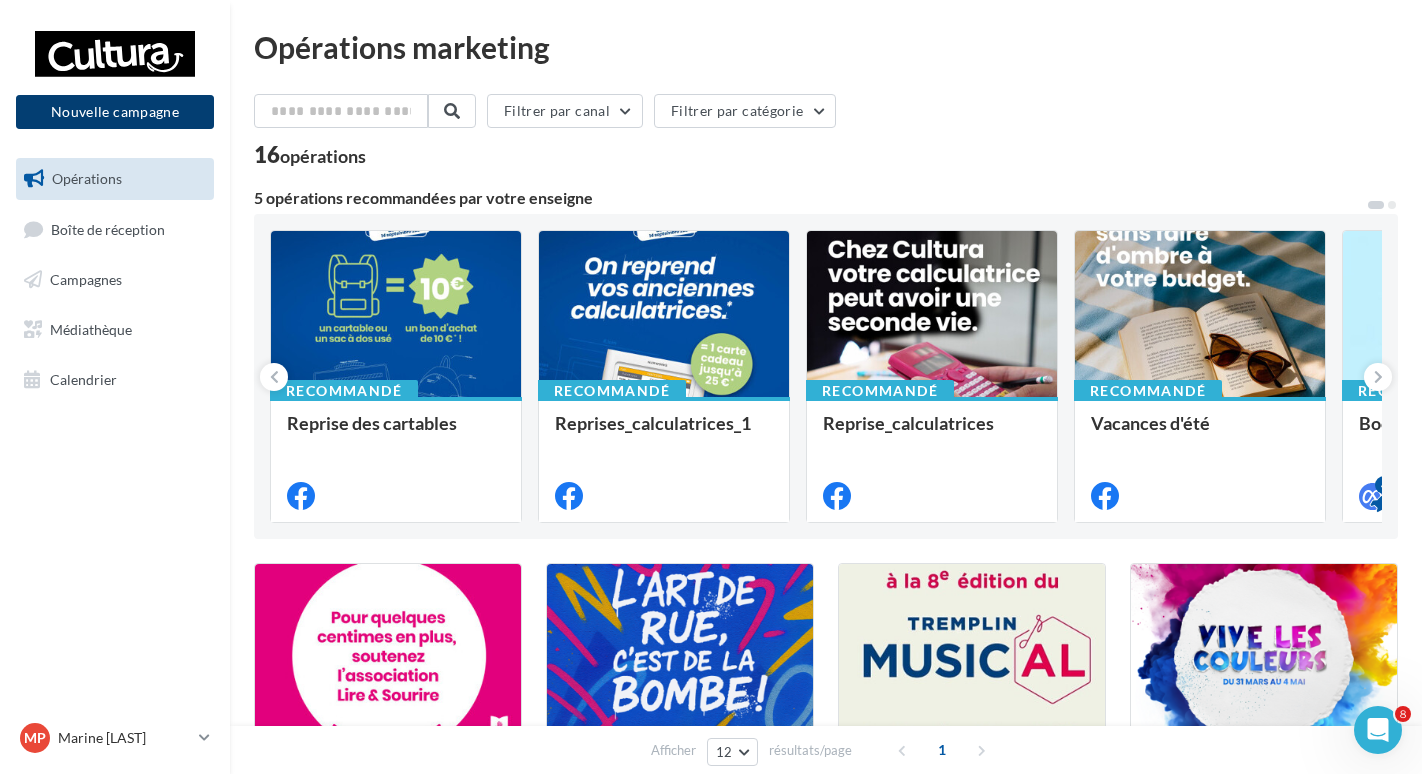 click on "Nouvelle campagne" at bounding box center (115, 112) 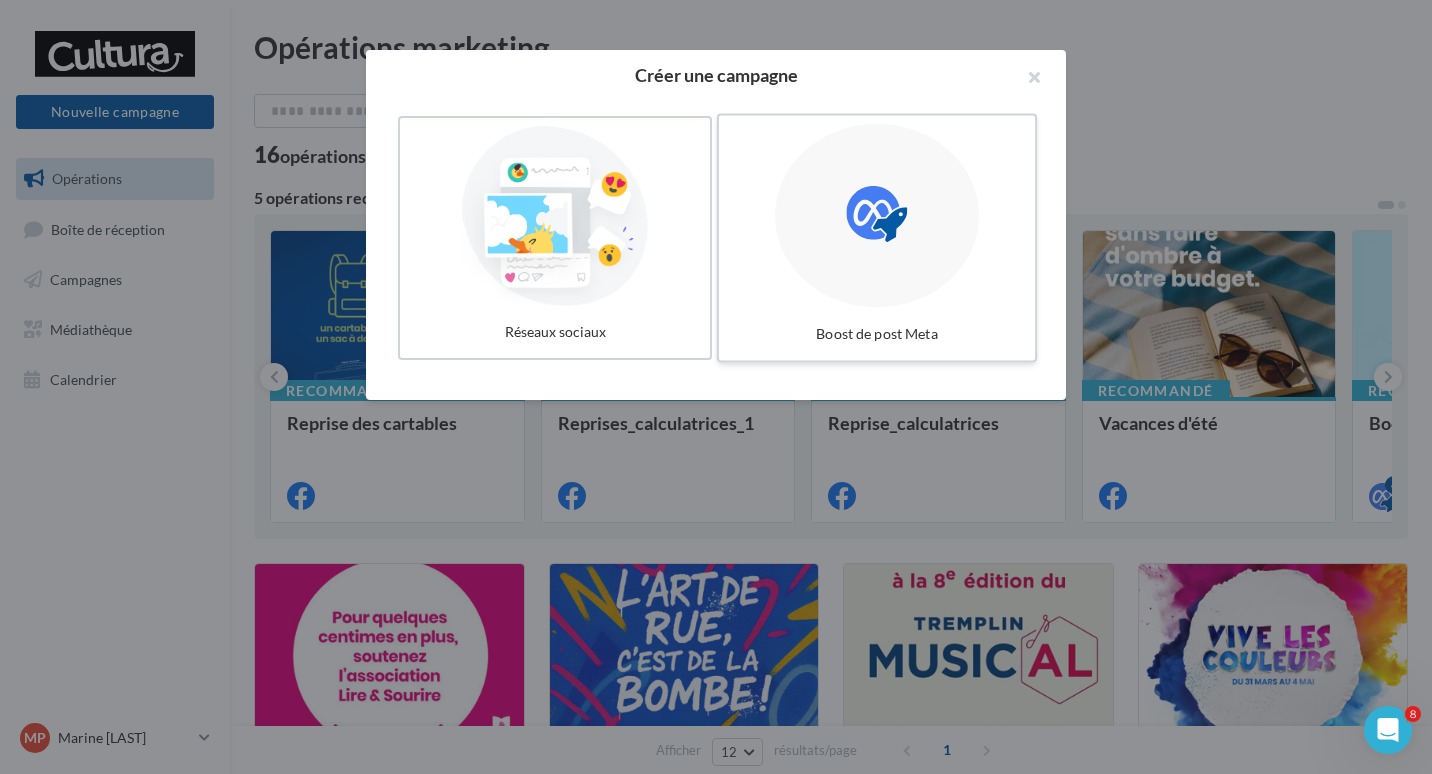 click at bounding box center [877, 216] 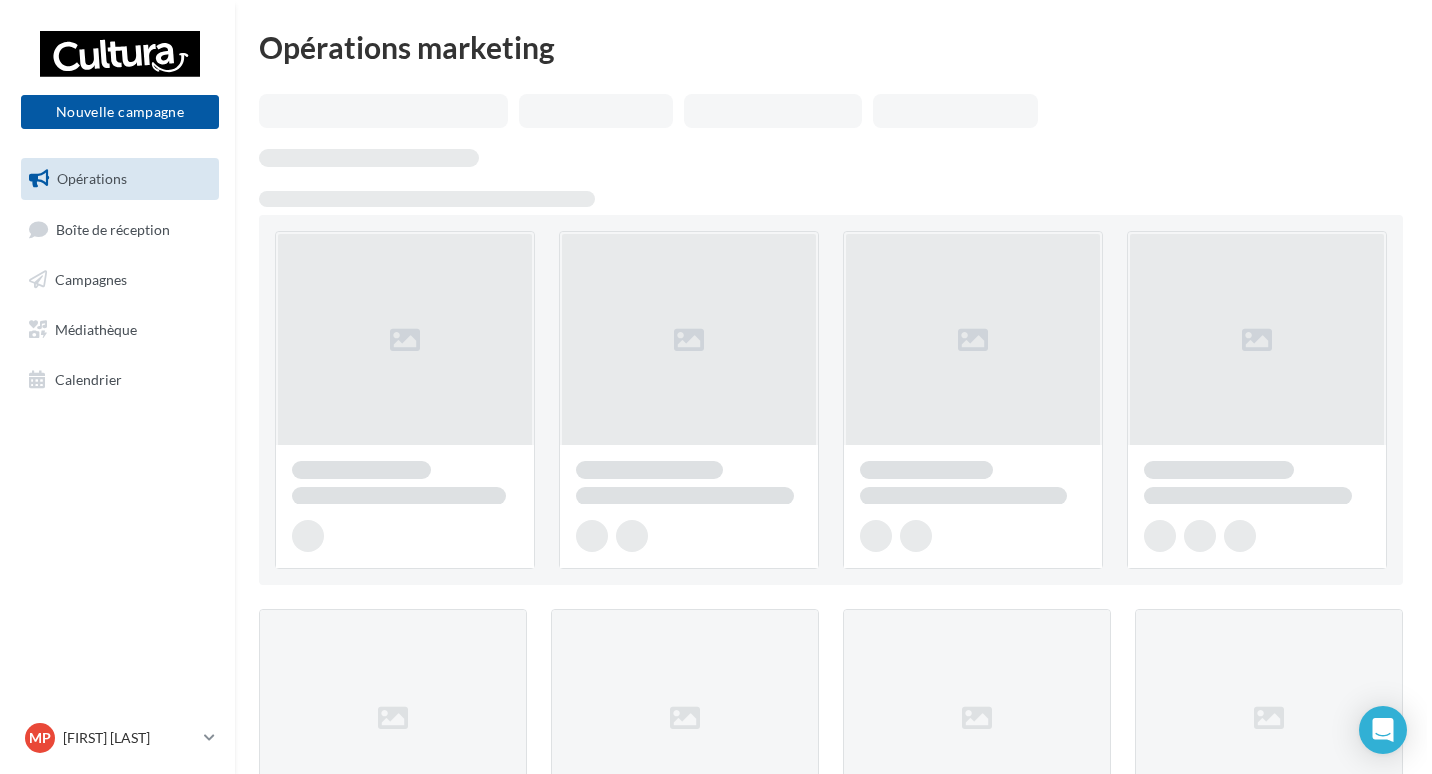 scroll, scrollTop: 0, scrollLeft: 0, axis: both 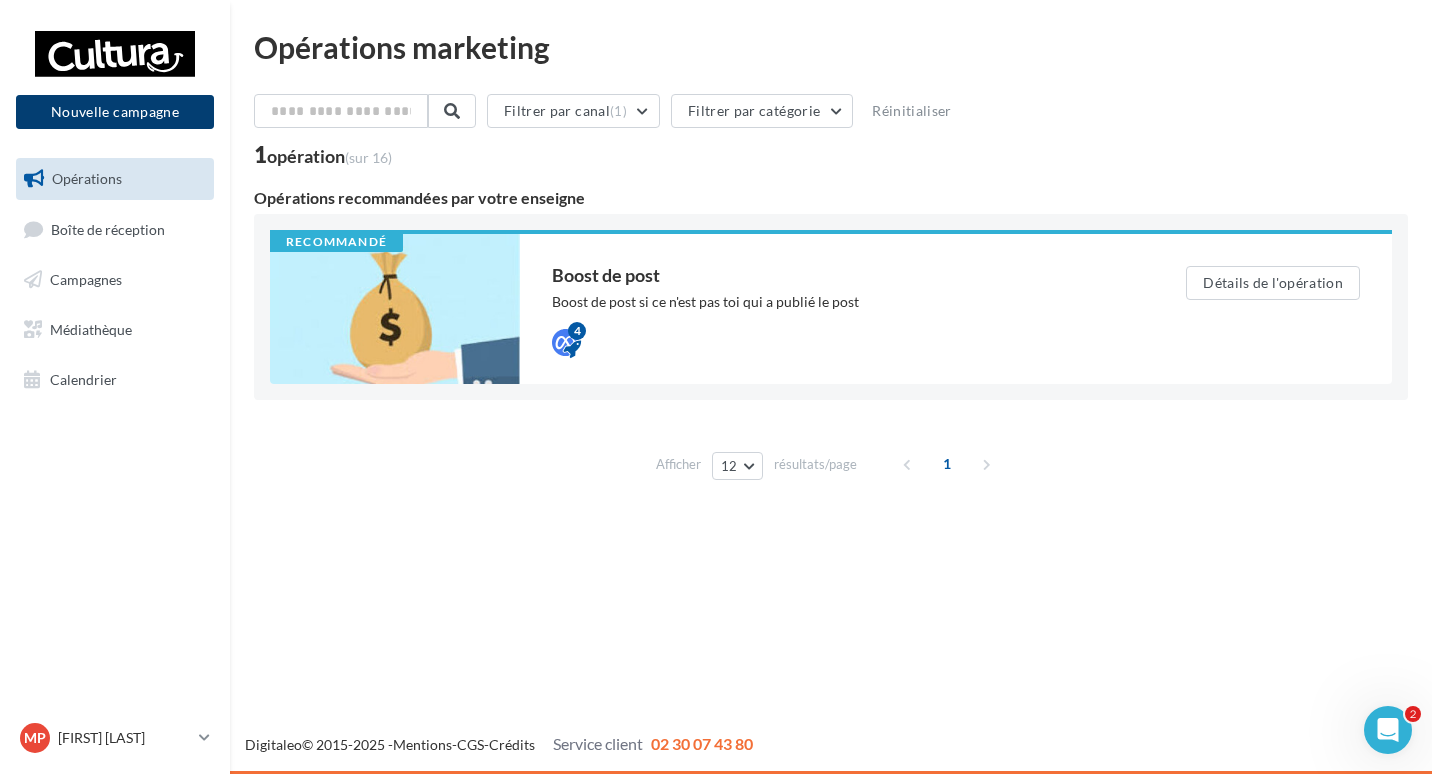 click on "Nouvelle campagne" at bounding box center (115, 112) 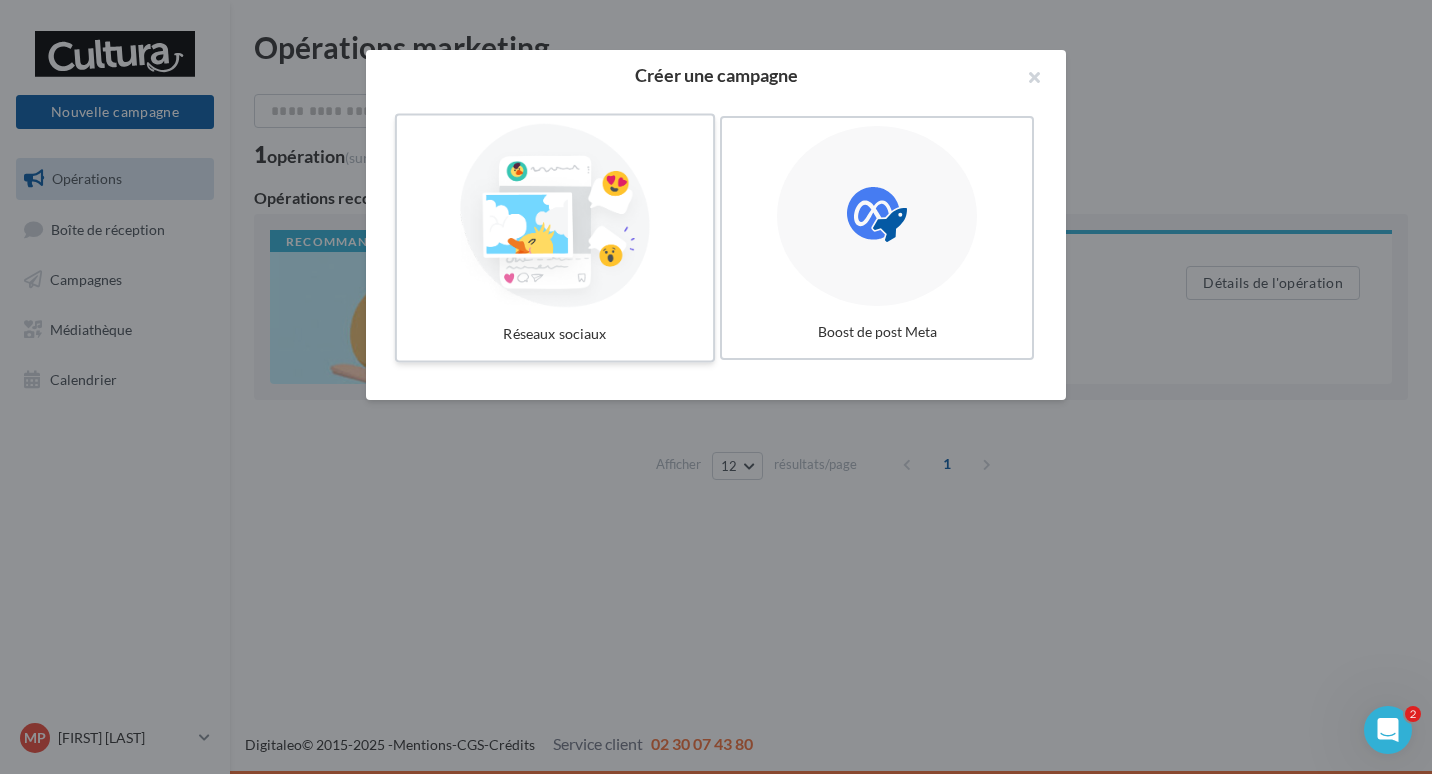 click at bounding box center [555, 216] 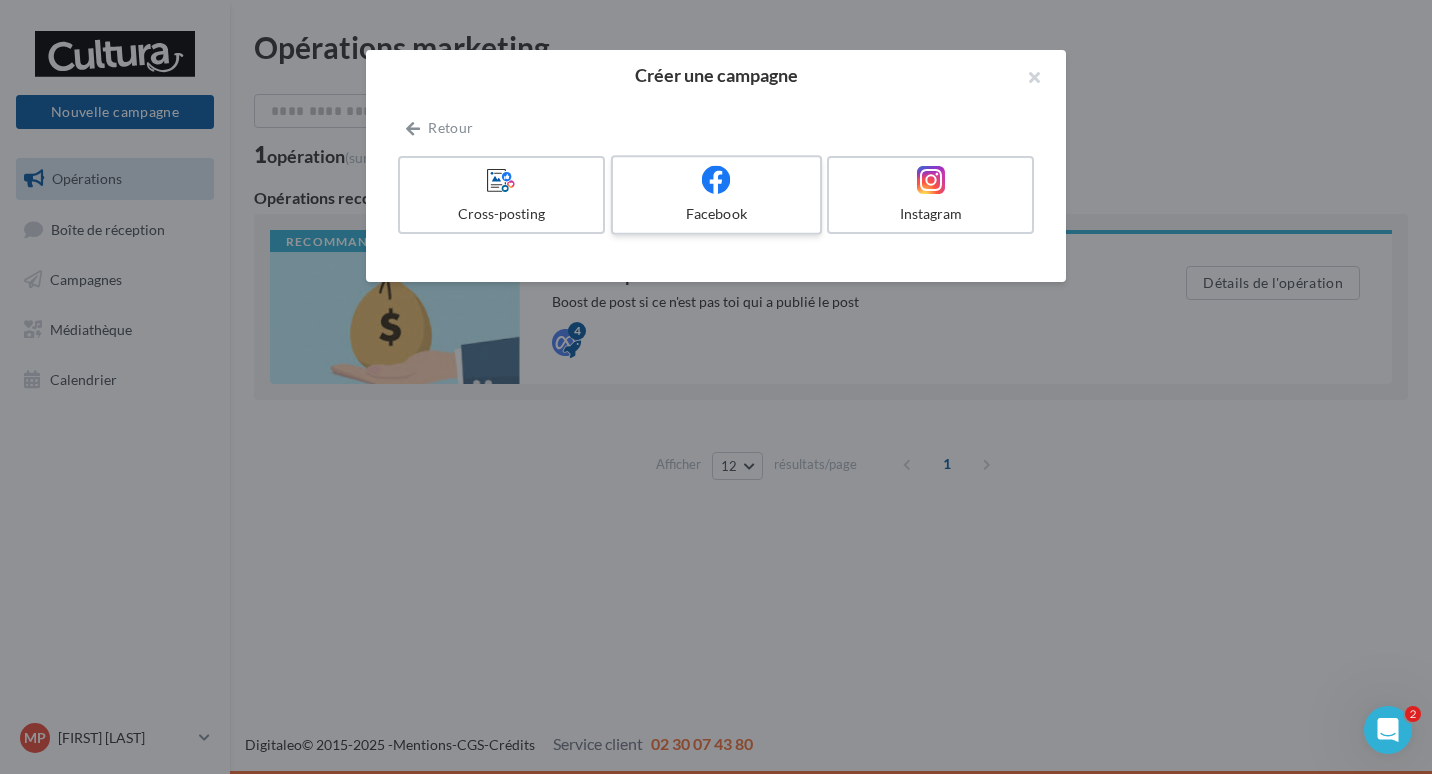 click at bounding box center (716, 180) 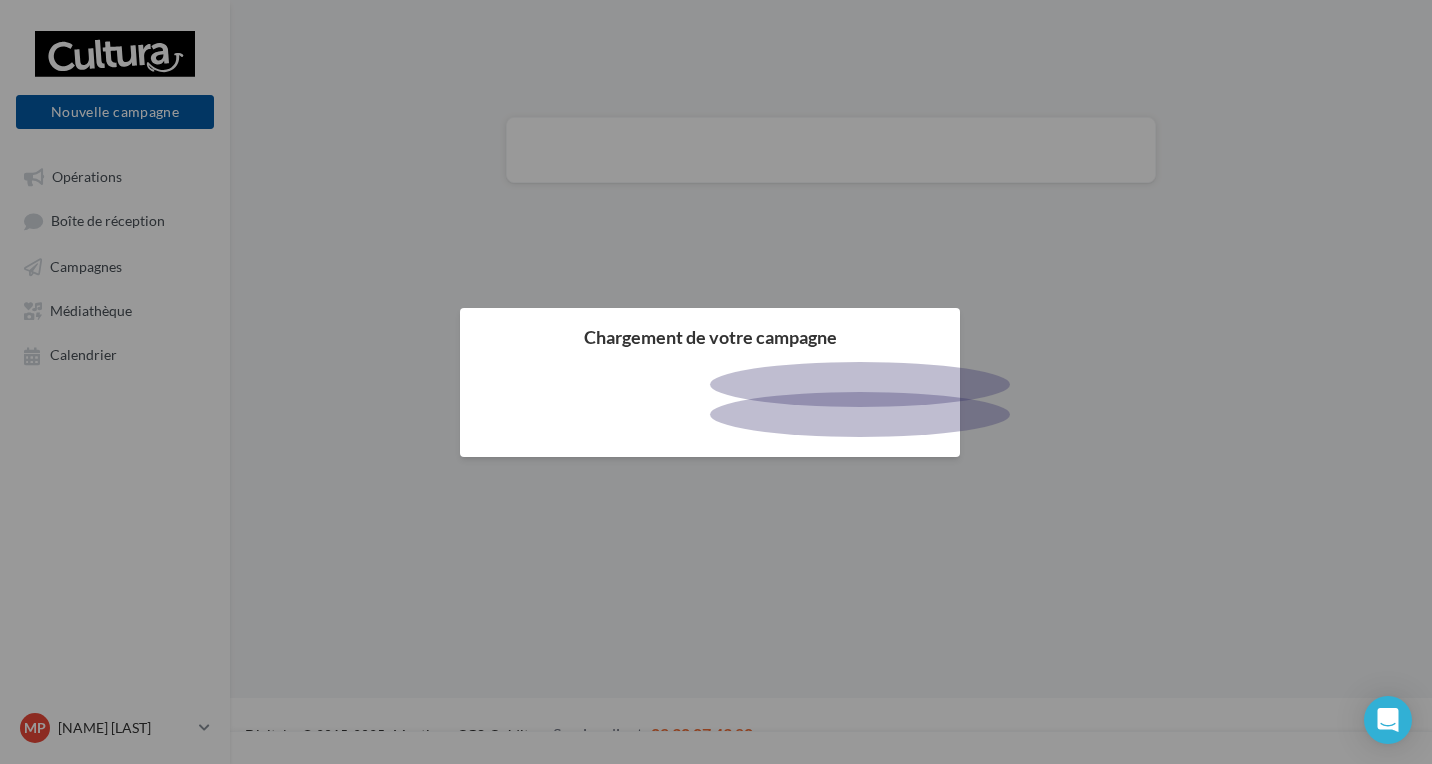 scroll, scrollTop: 0, scrollLeft: 0, axis: both 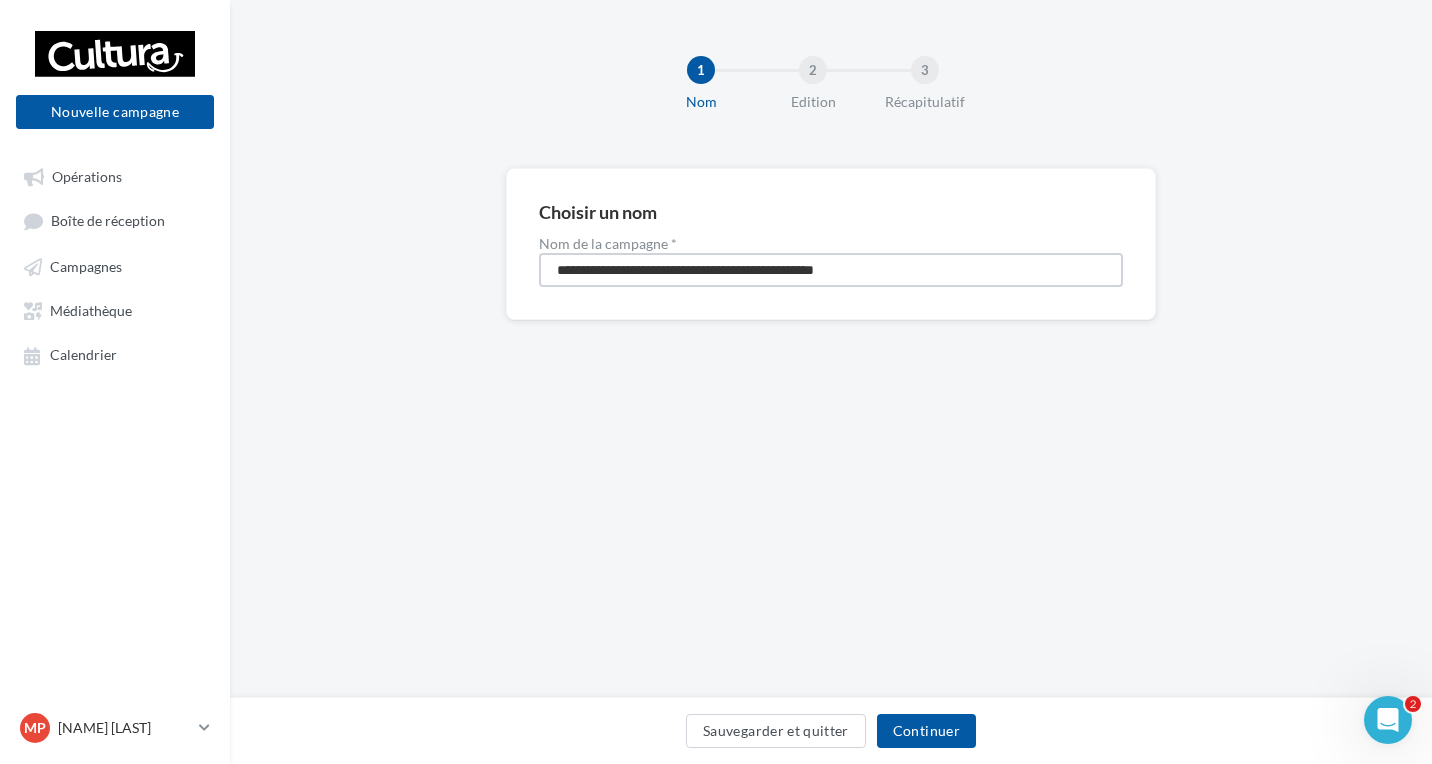 drag, startPoint x: 916, startPoint y: 274, endPoint x: 292, endPoint y: 357, distance: 629.49585 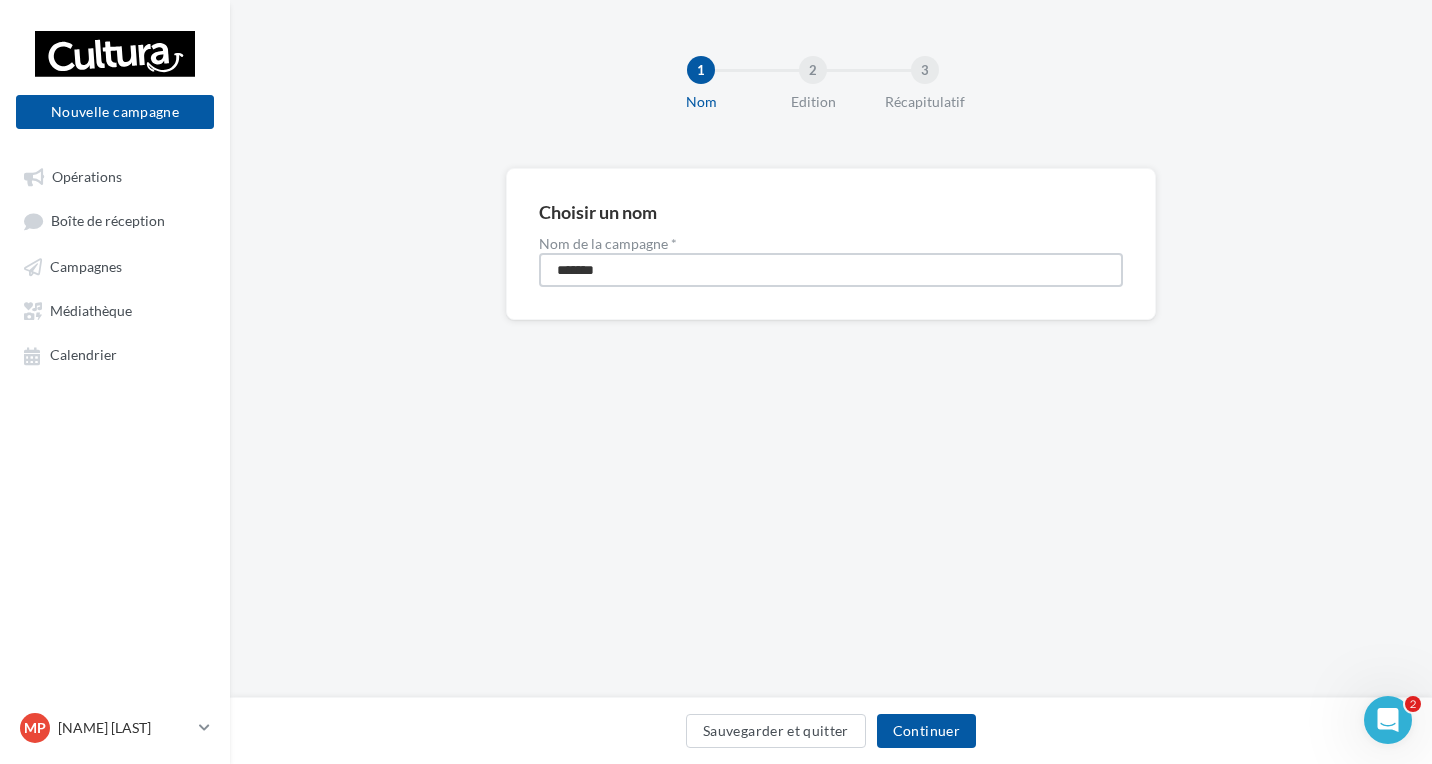 click on "*******" at bounding box center (831, 270) 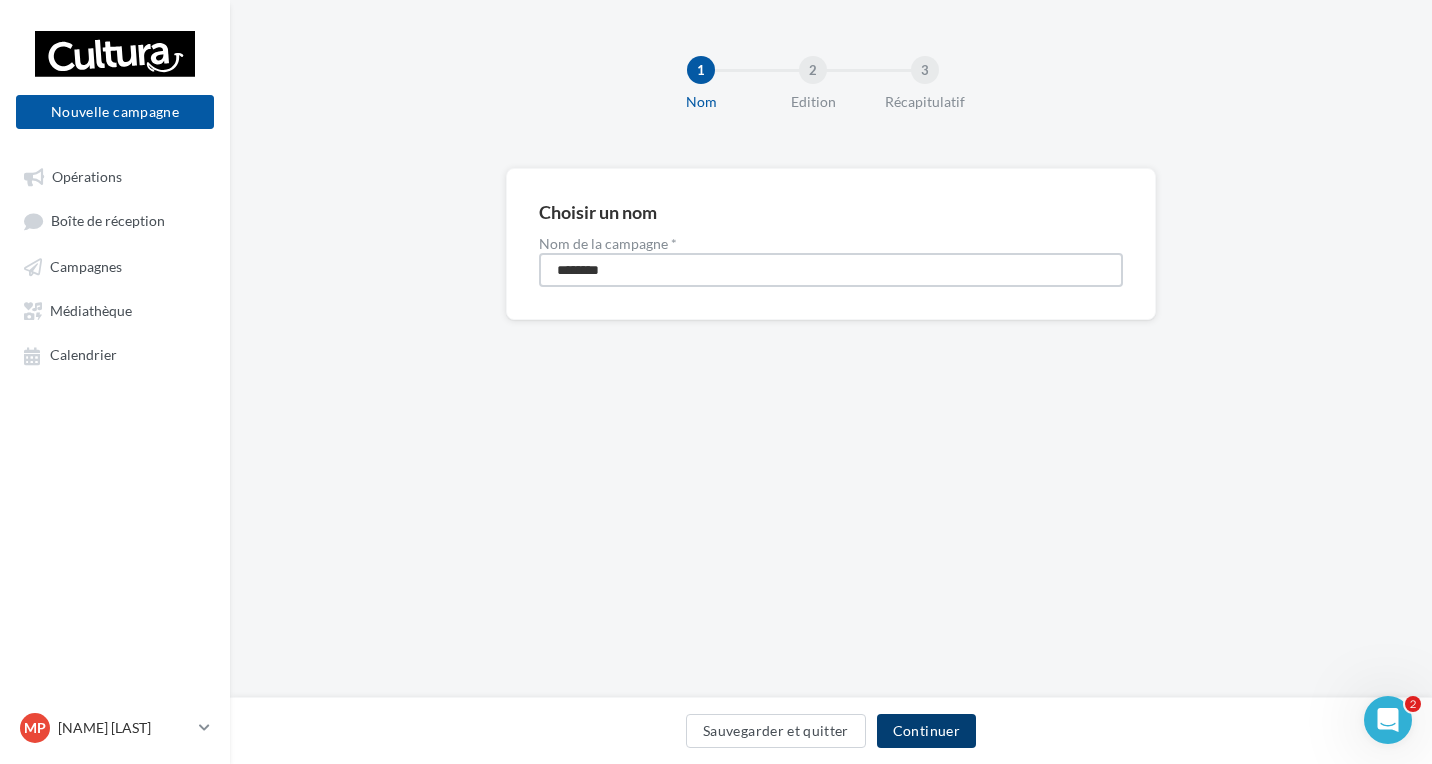 type on "********" 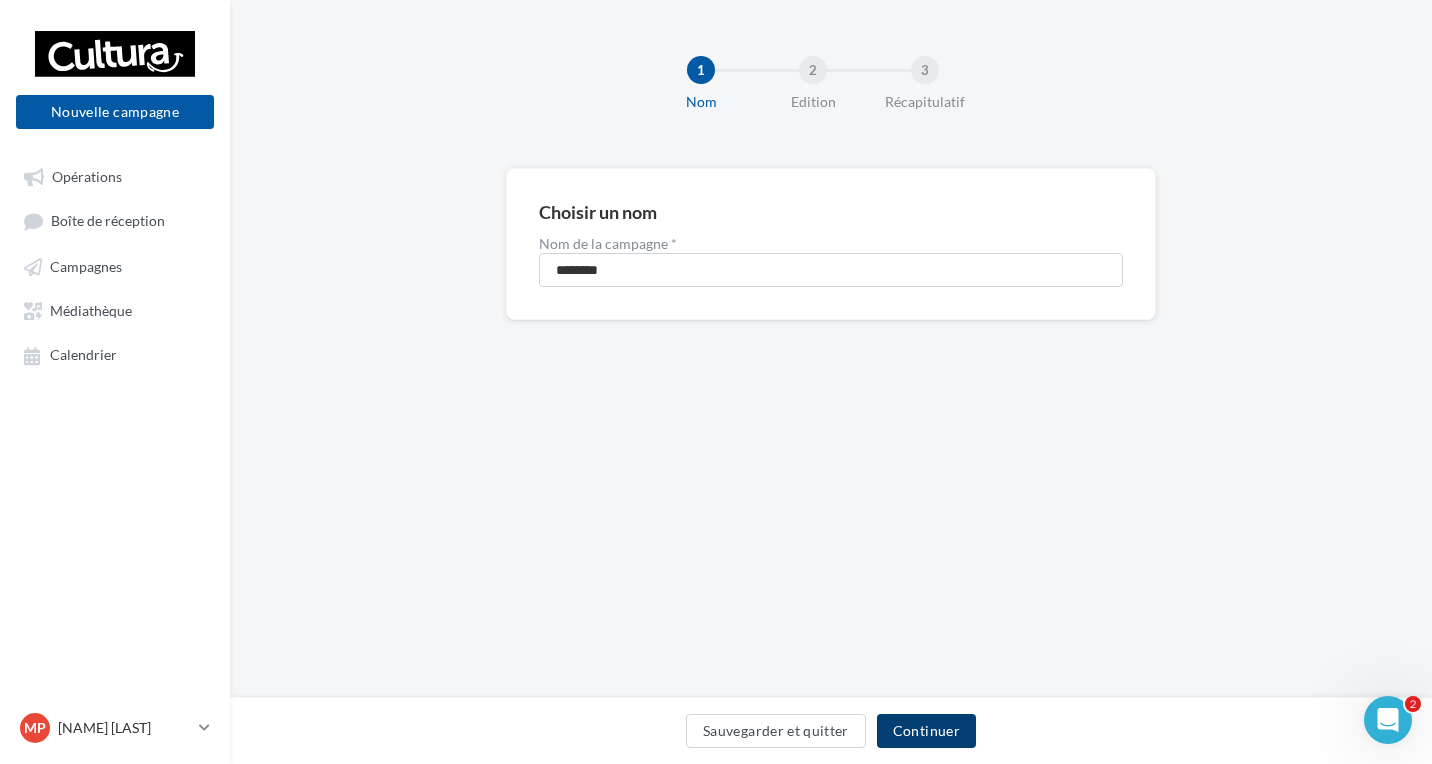 click on "Continuer" at bounding box center (926, 731) 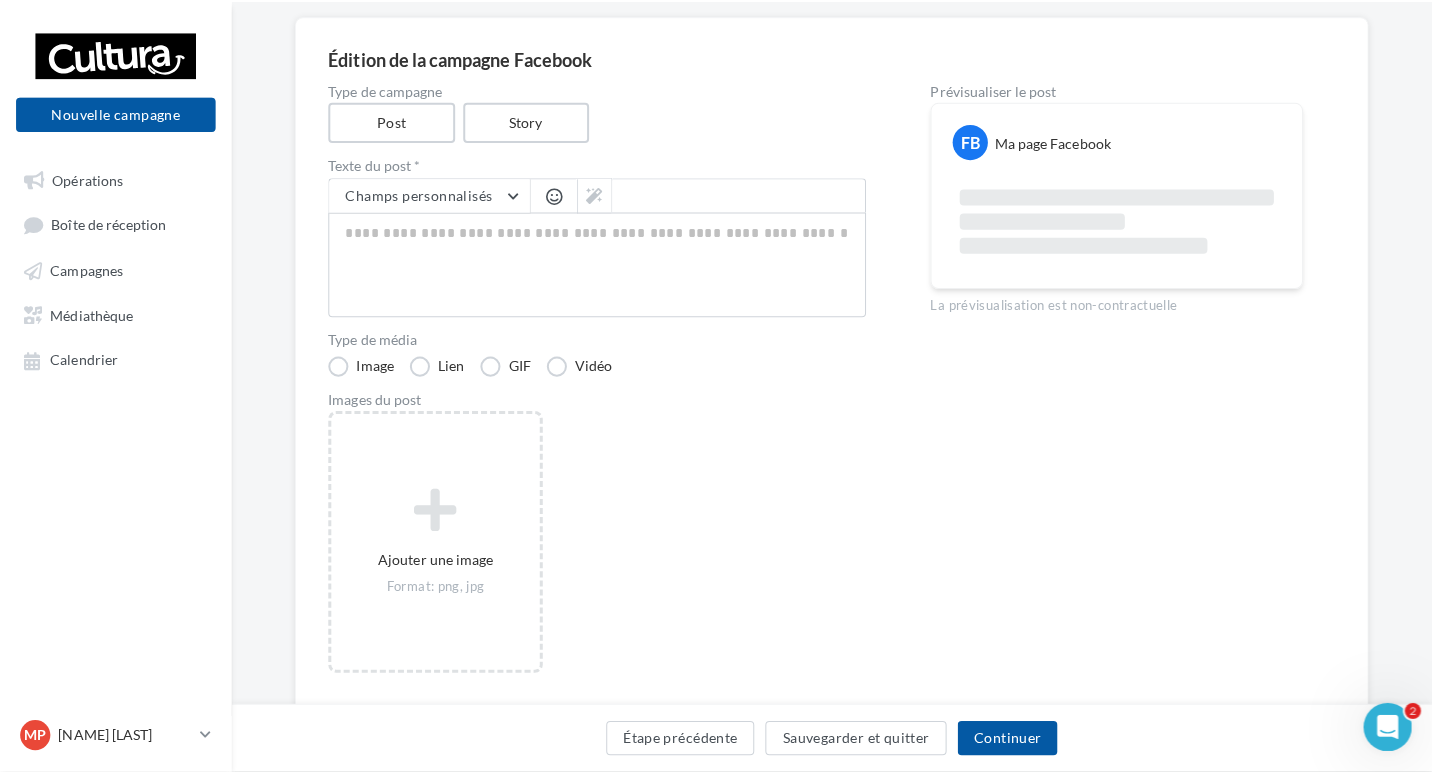 scroll, scrollTop: 200, scrollLeft: 0, axis: vertical 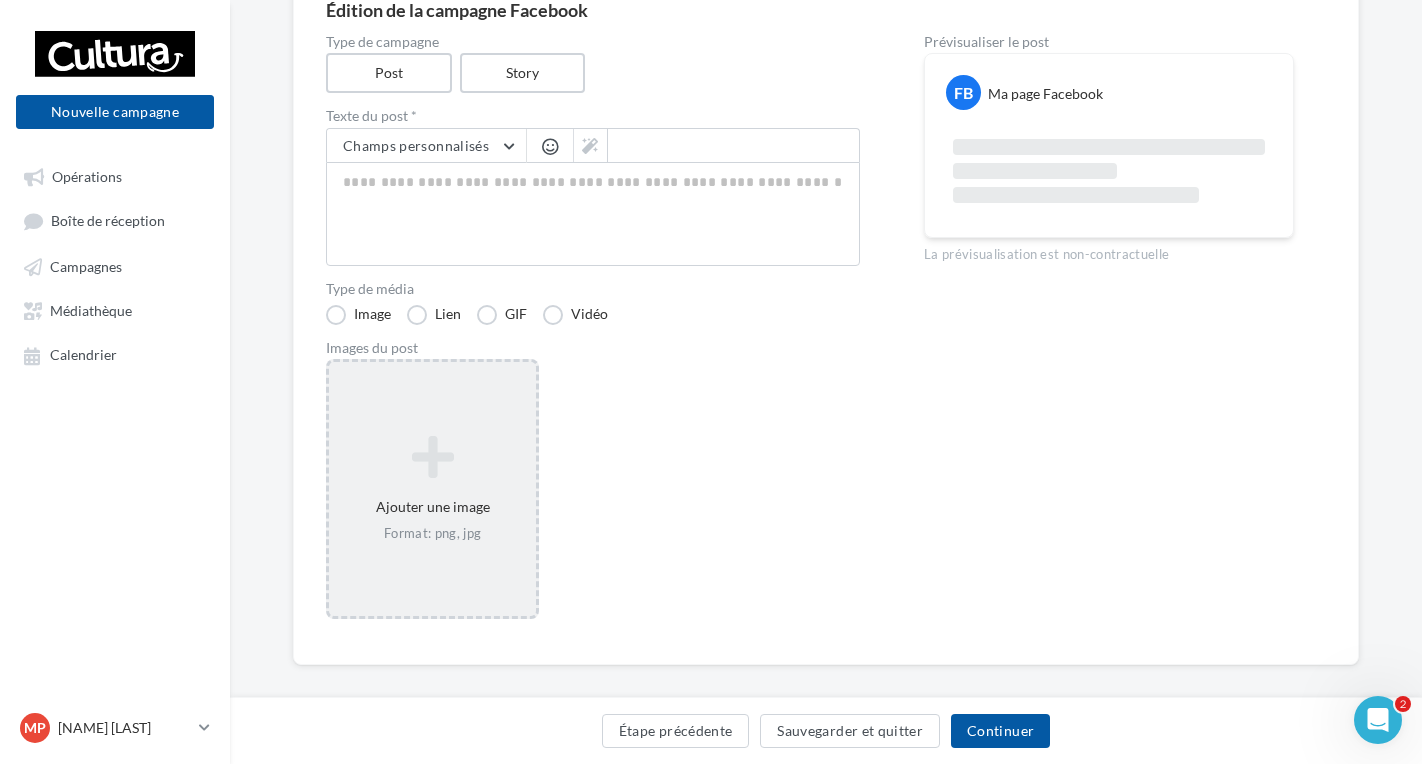 click on "Ajouter une image     Format: png, jpg" at bounding box center (432, 489) 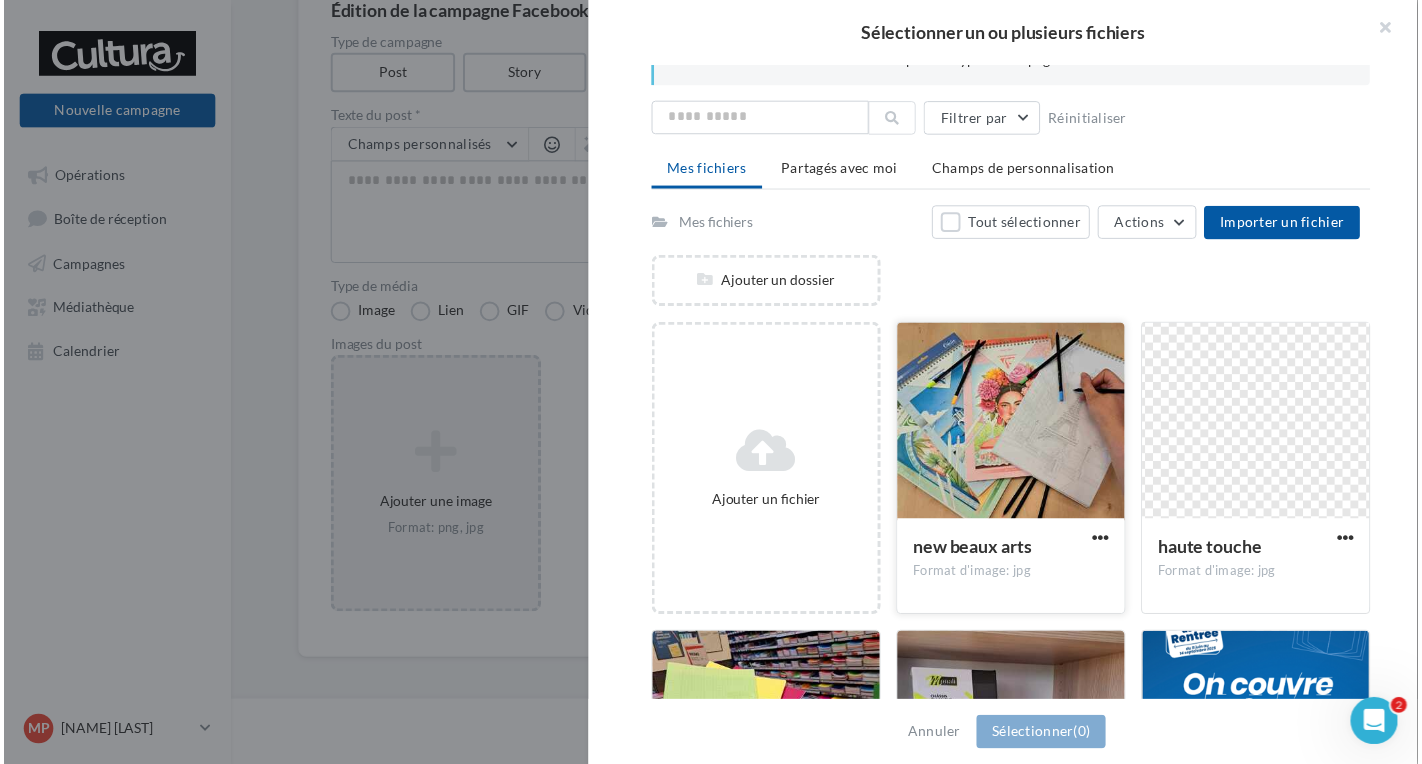 scroll, scrollTop: 0, scrollLeft: 0, axis: both 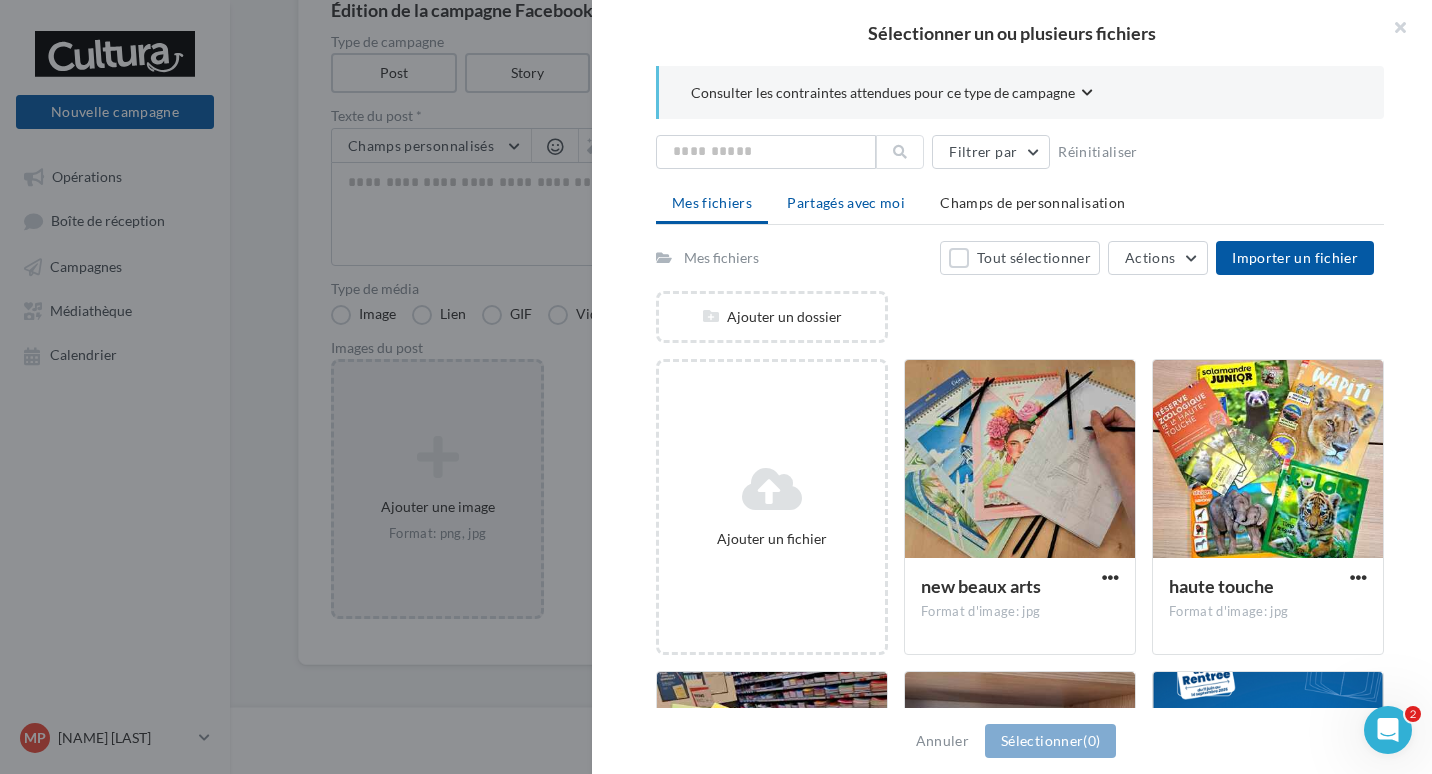 click on "Partagés avec moi" at bounding box center [846, 203] 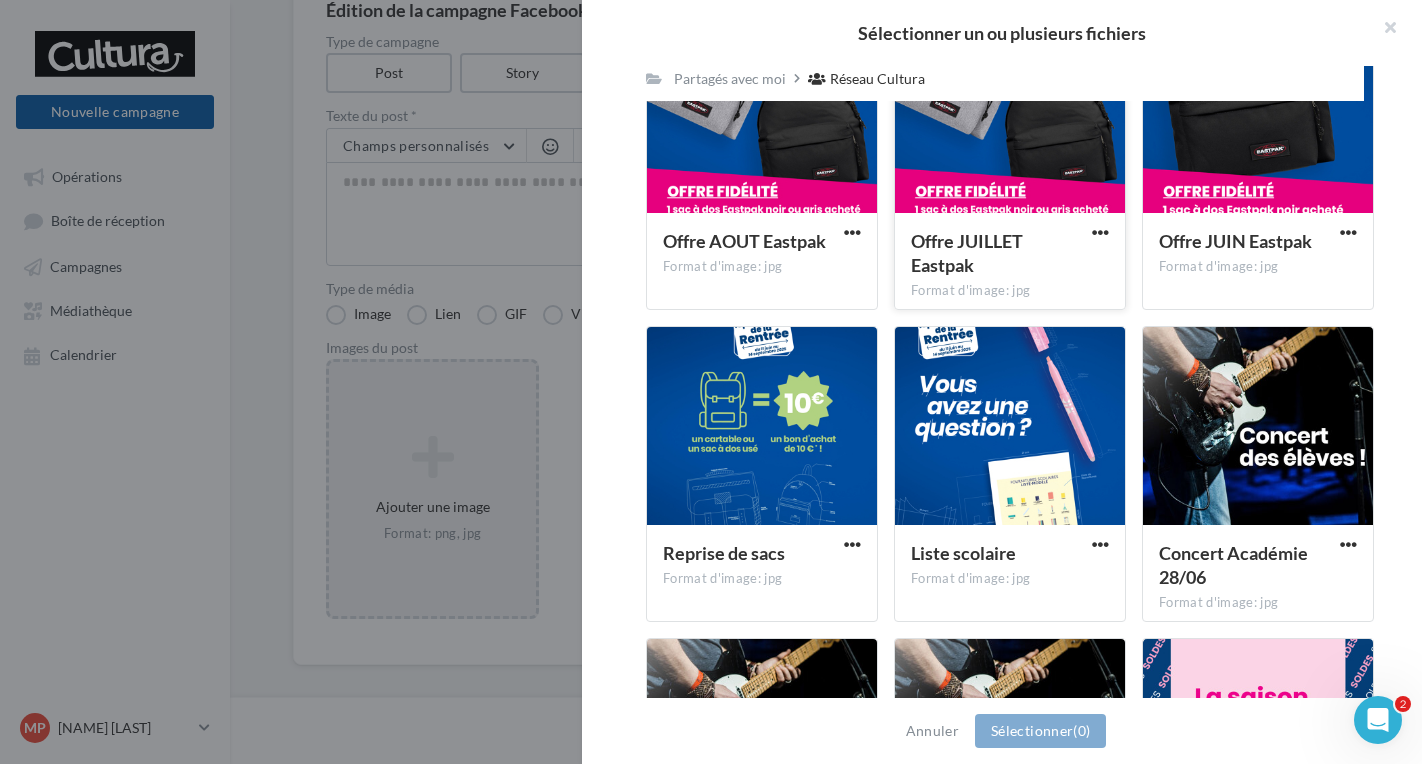 scroll, scrollTop: 0, scrollLeft: 0, axis: both 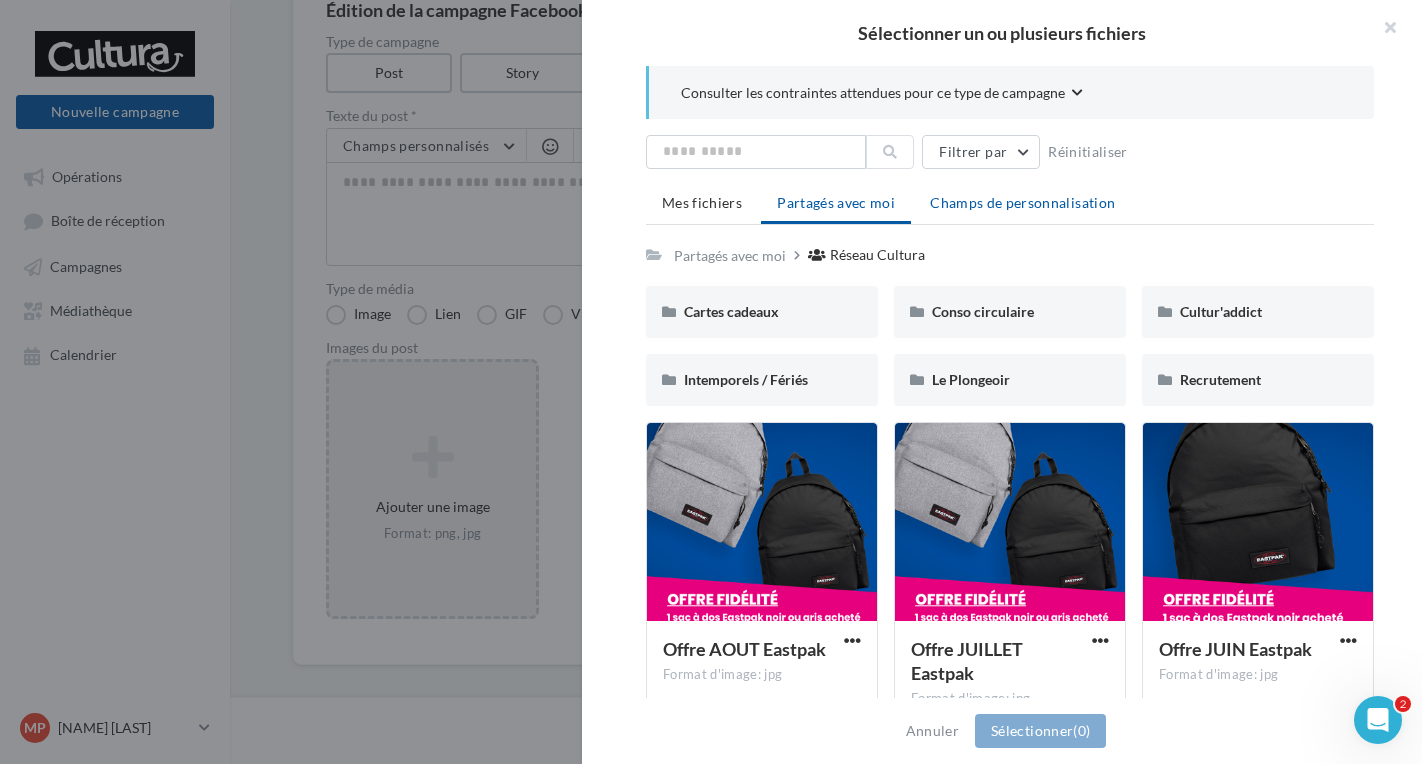 click on "Champs de personnalisation" at bounding box center (1022, 202) 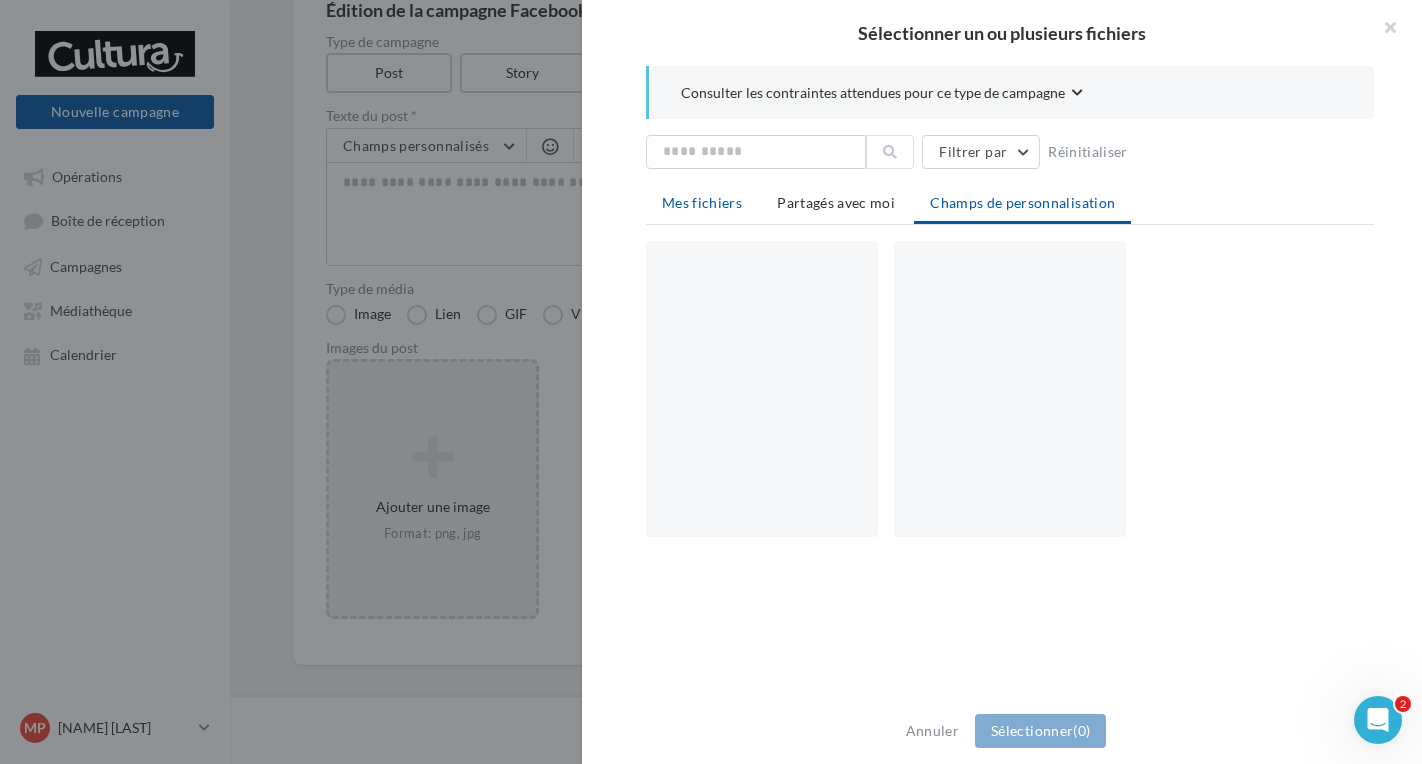 click on "Mes fichiers" at bounding box center (702, 202) 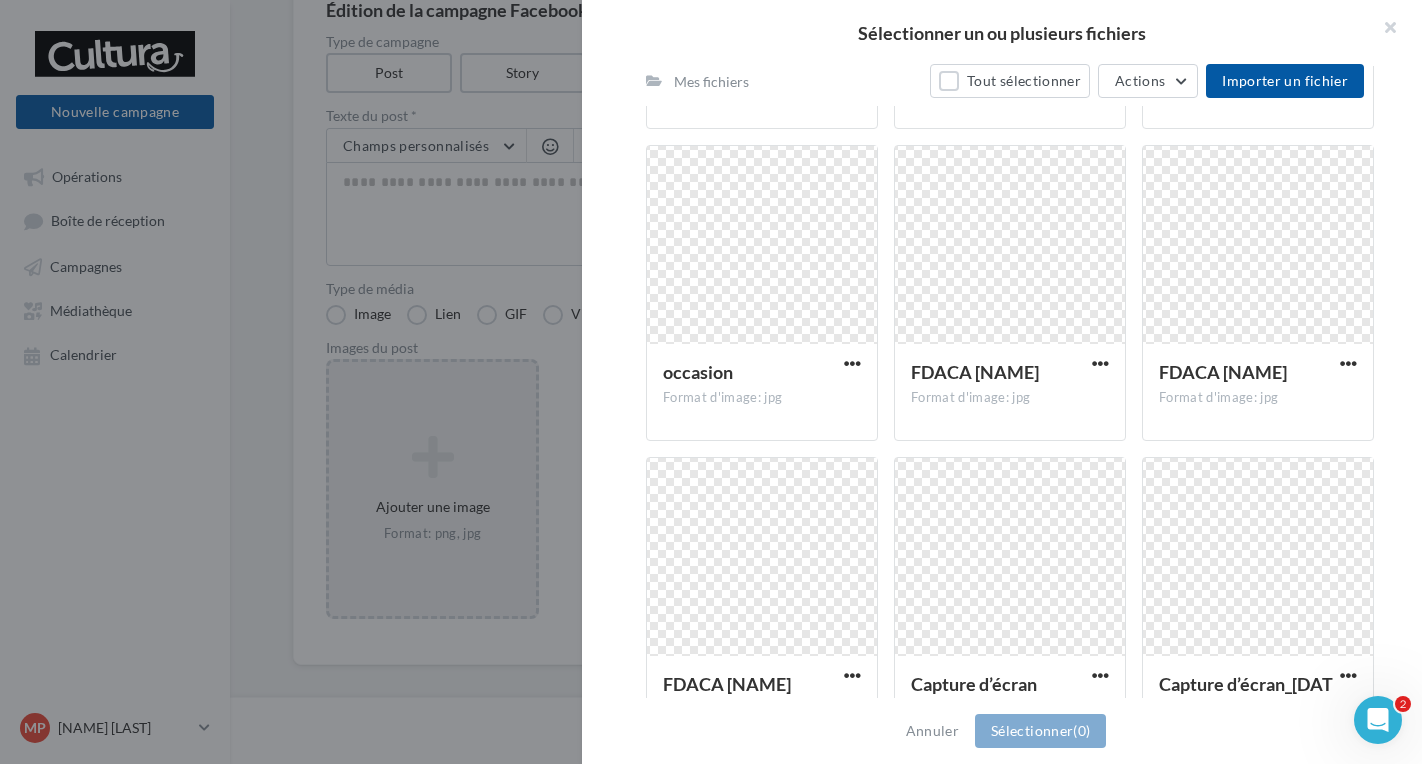 scroll, scrollTop: 3369, scrollLeft: 0, axis: vertical 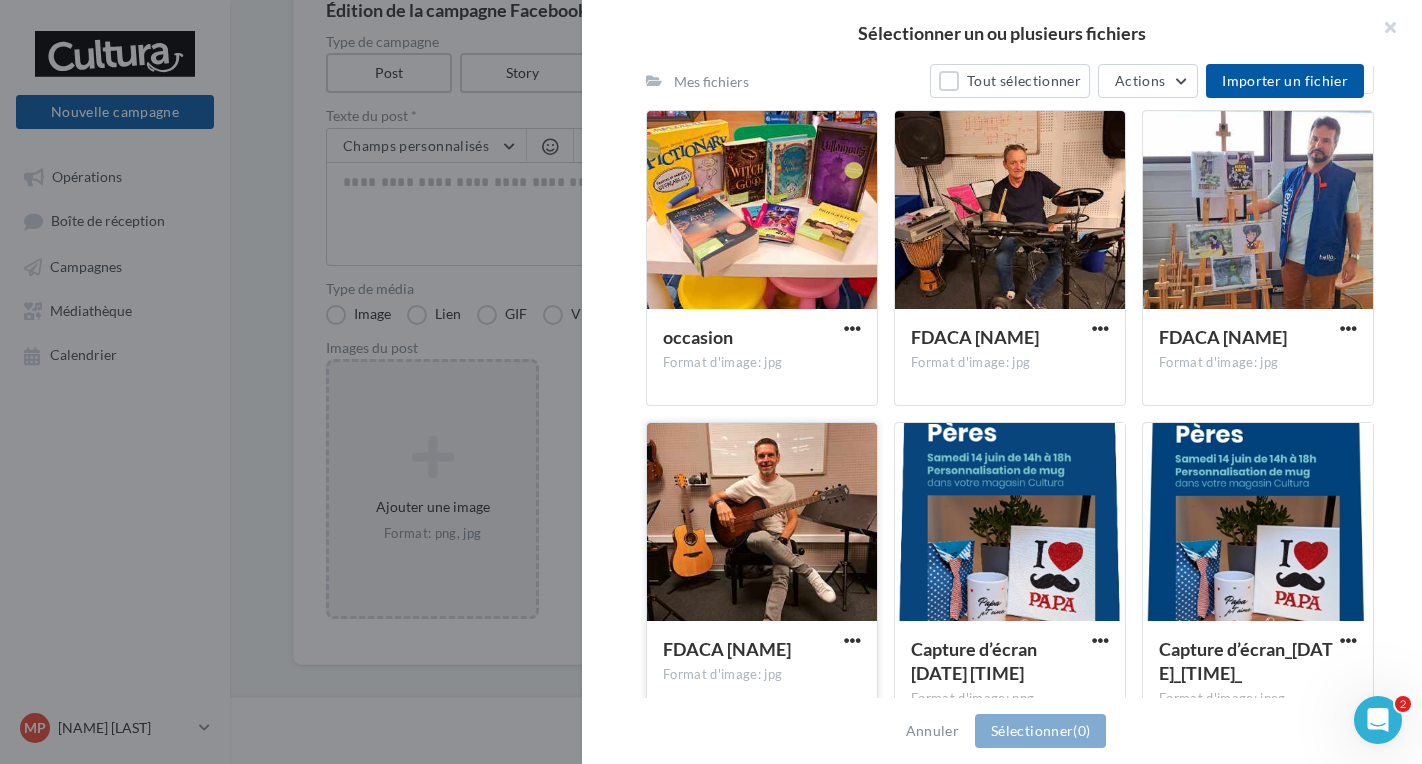 click at bounding box center (762, 523) 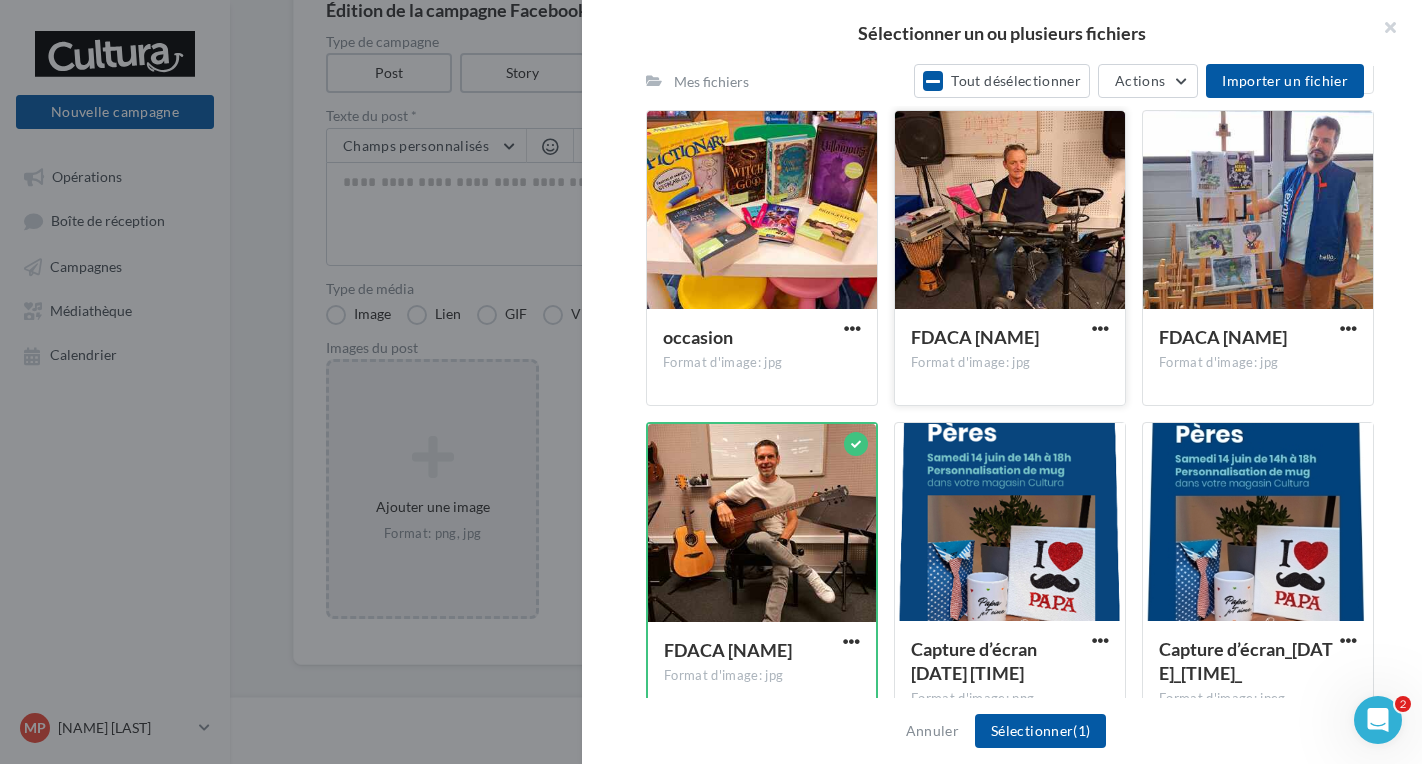 click at bounding box center (1010, 211) 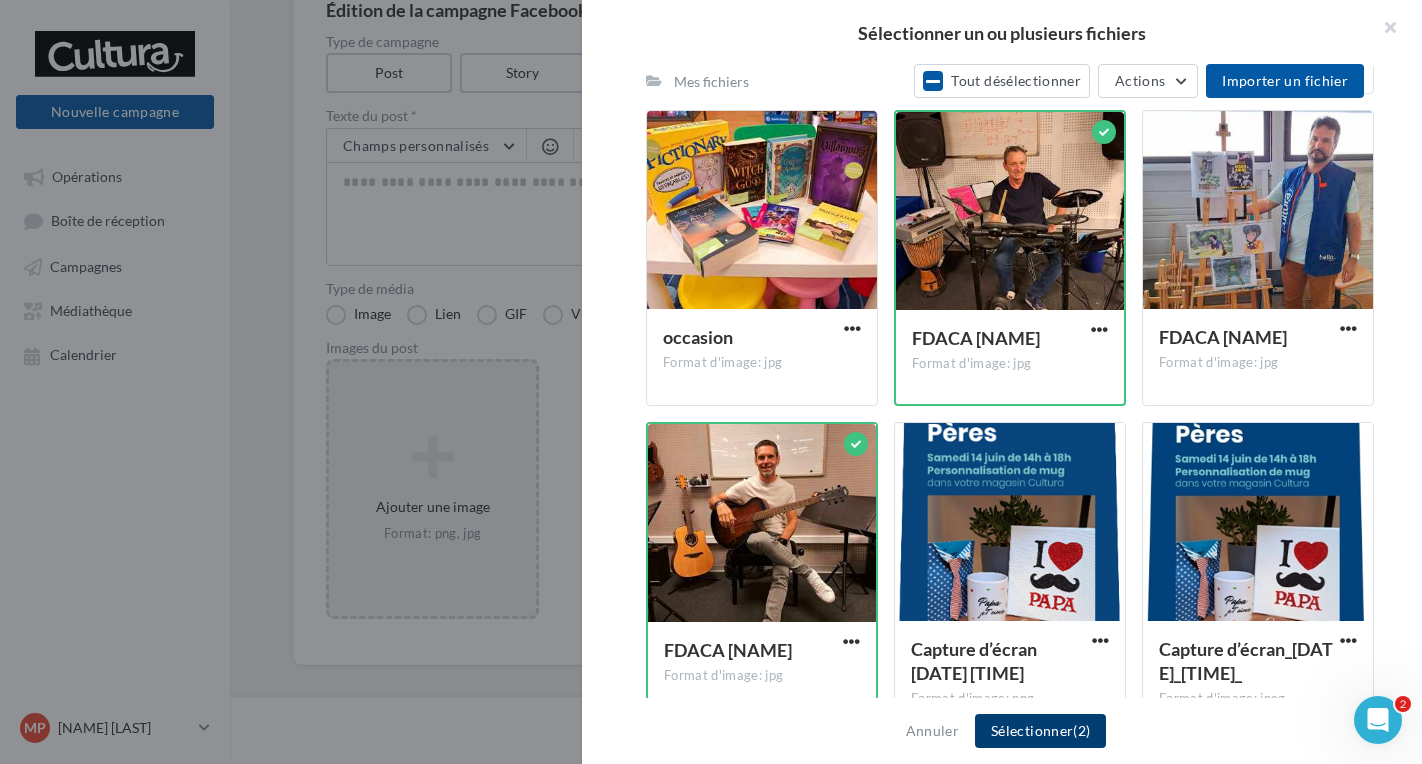 click on "Sélectionner   (2)" at bounding box center [1040, 731] 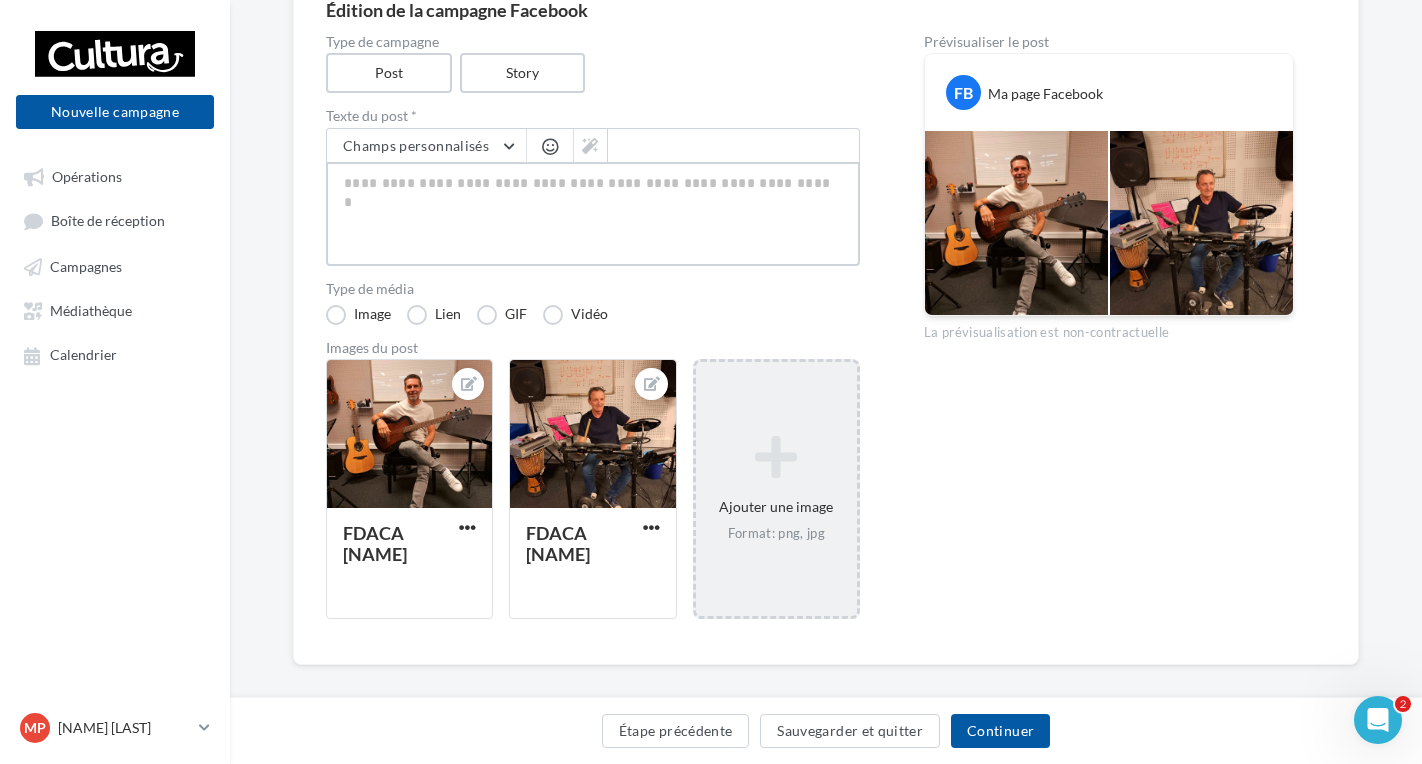 click at bounding box center [593, 214] 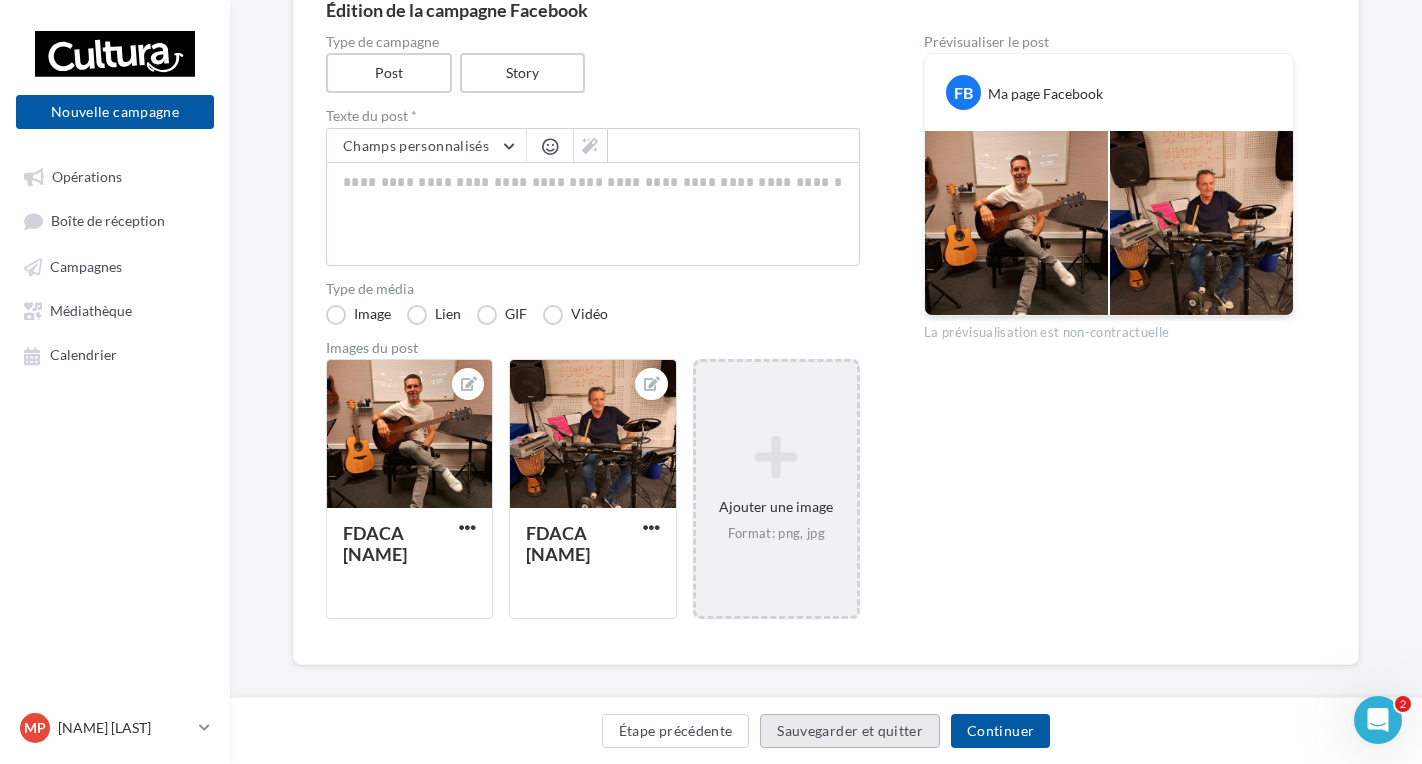 click on "Sauvegarder et quitter" at bounding box center (850, 731) 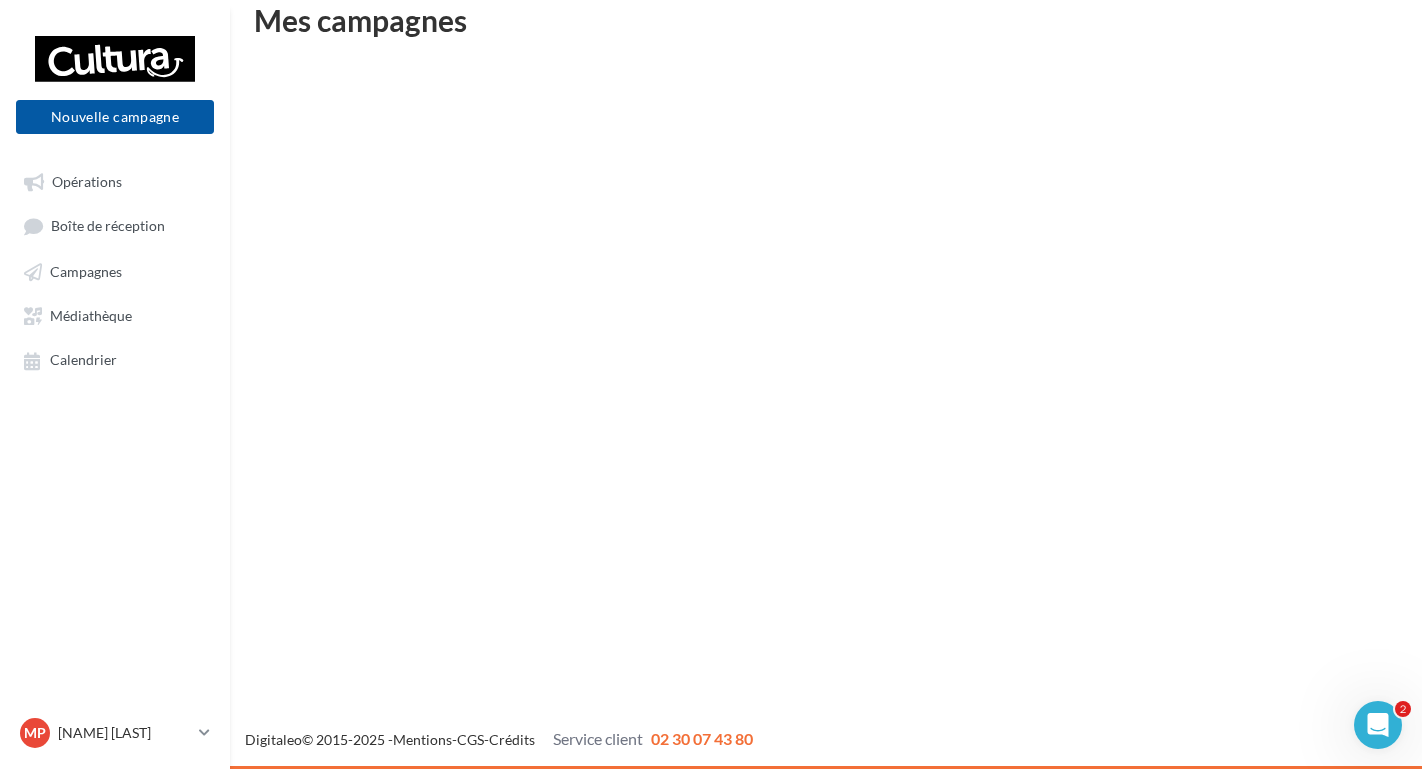 scroll, scrollTop: 32, scrollLeft: 0, axis: vertical 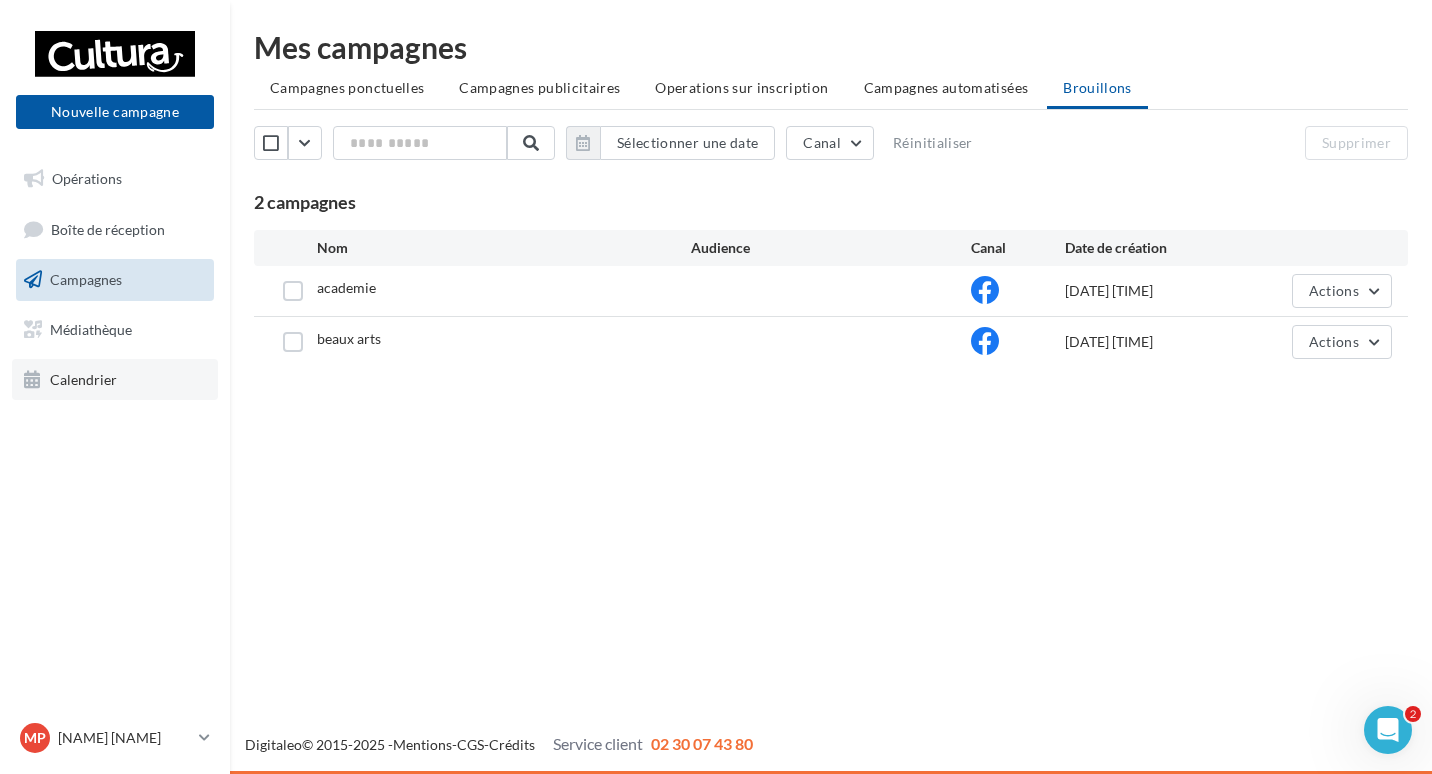 click on "Calendrier" at bounding box center (83, 378) 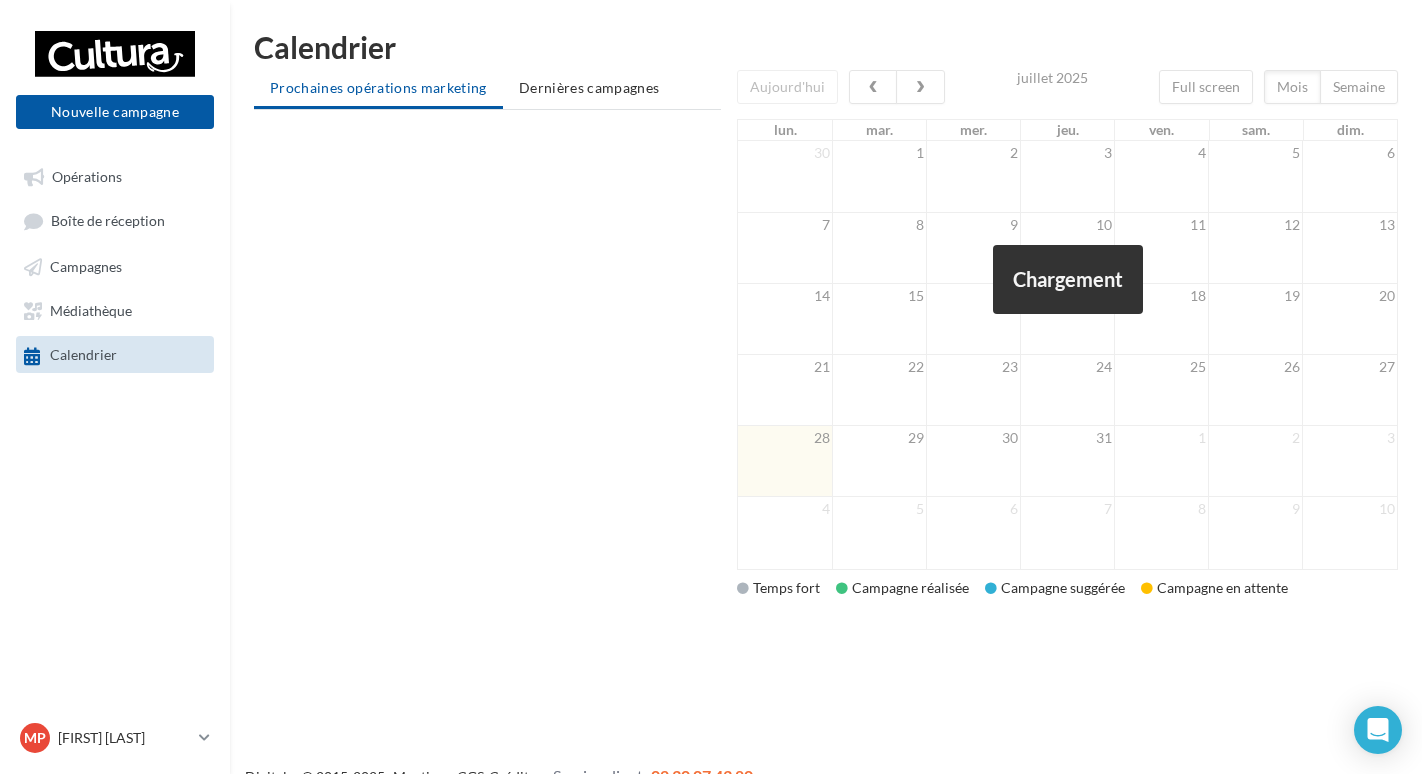 scroll, scrollTop: 0, scrollLeft: 0, axis: both 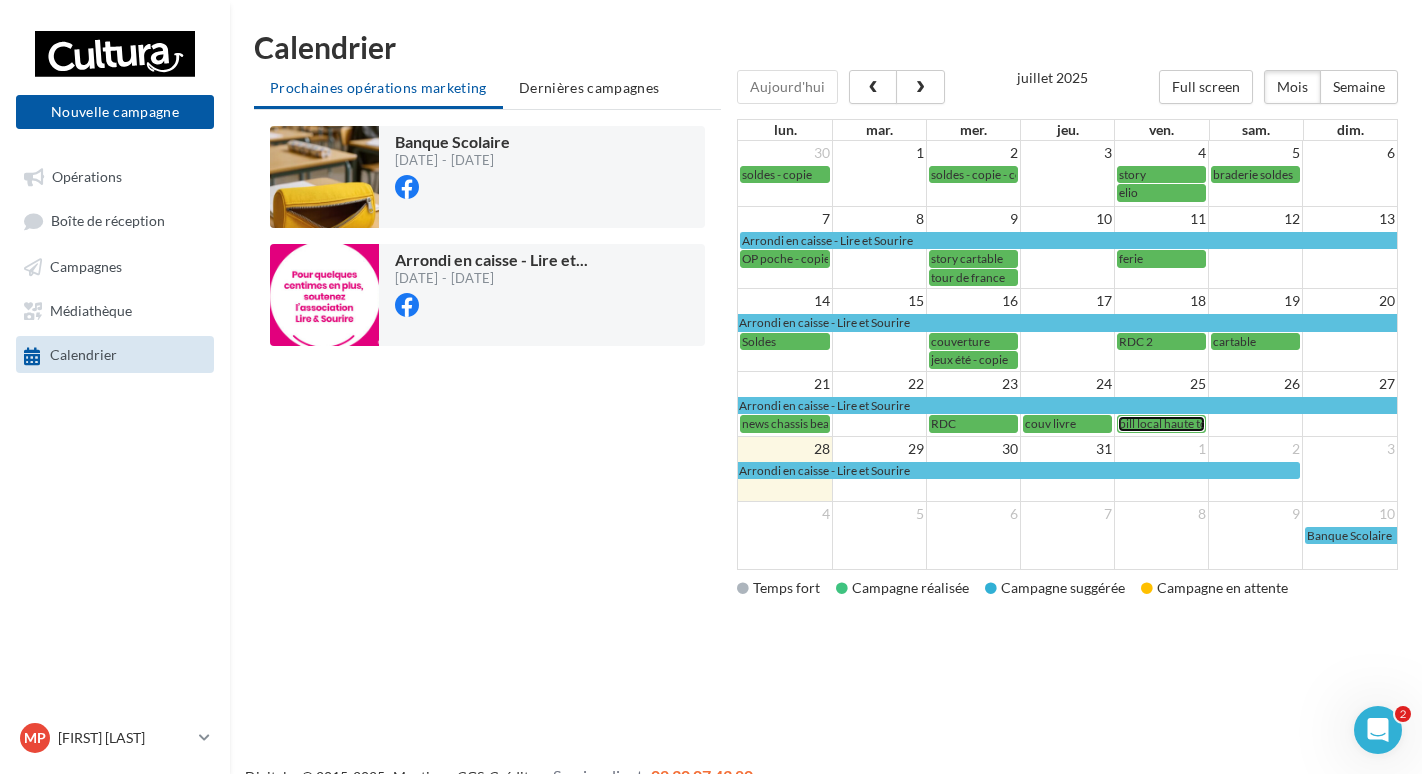 click on "bill local haute touche" at bounding box center (1176, 423) 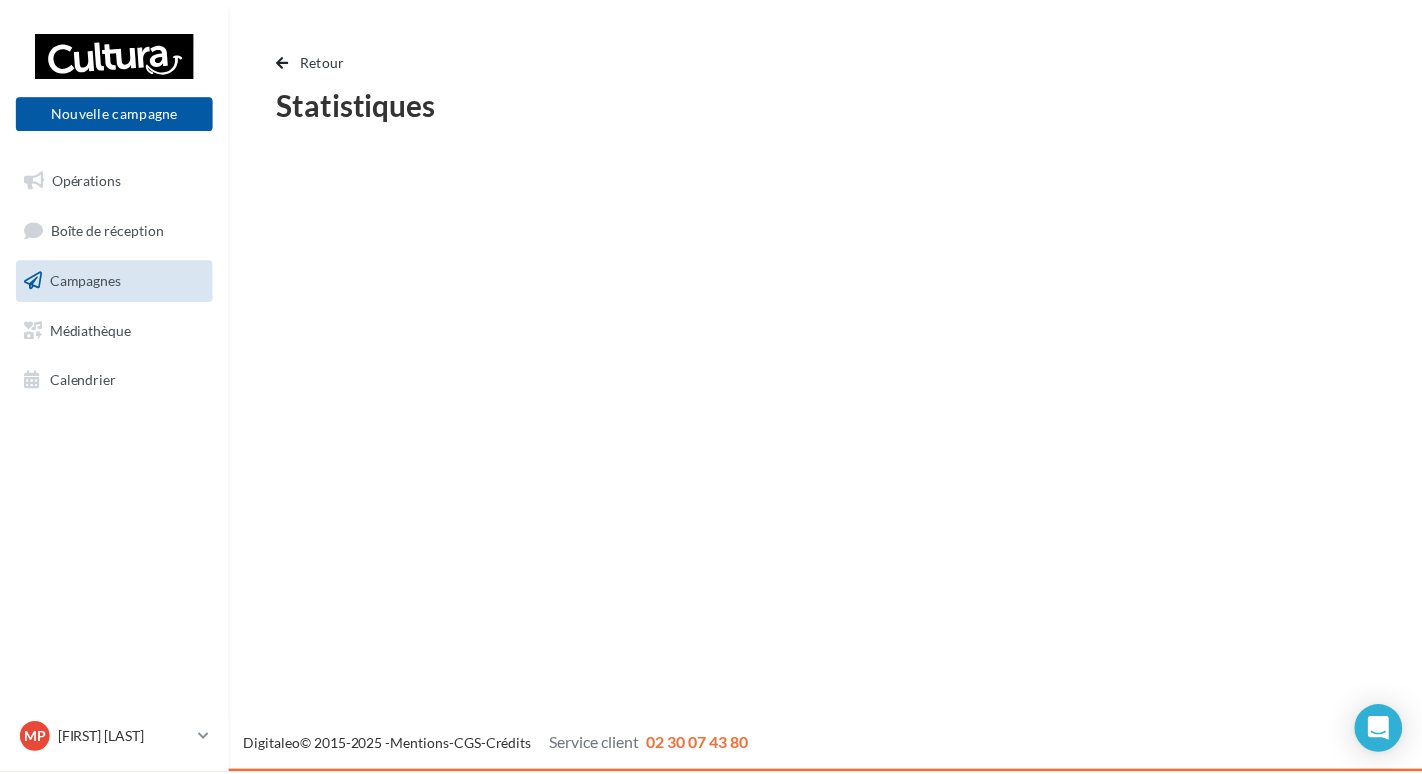 scroll, scrollTop: 0, scrollLeft: 0, axis: both 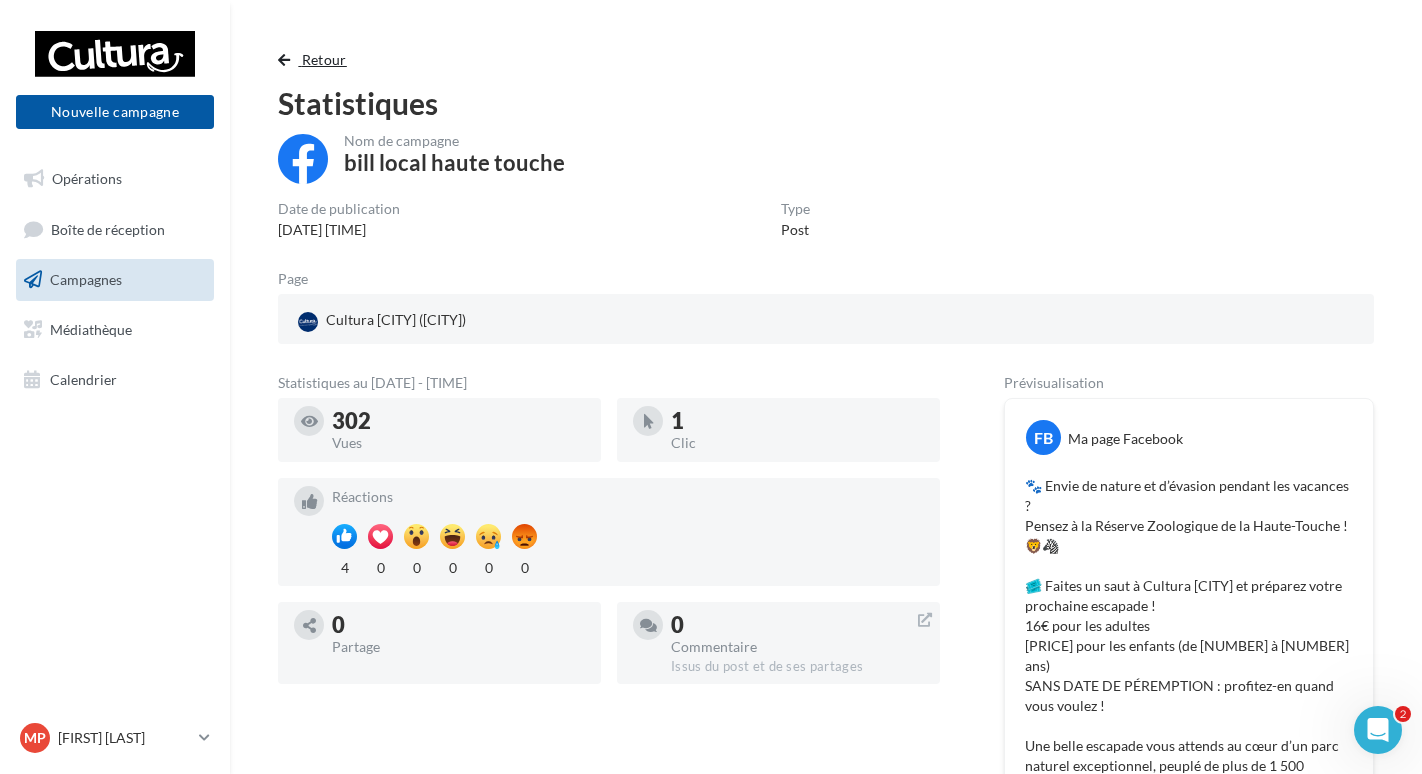 click on "Retour" at bounding box center [324, 59] 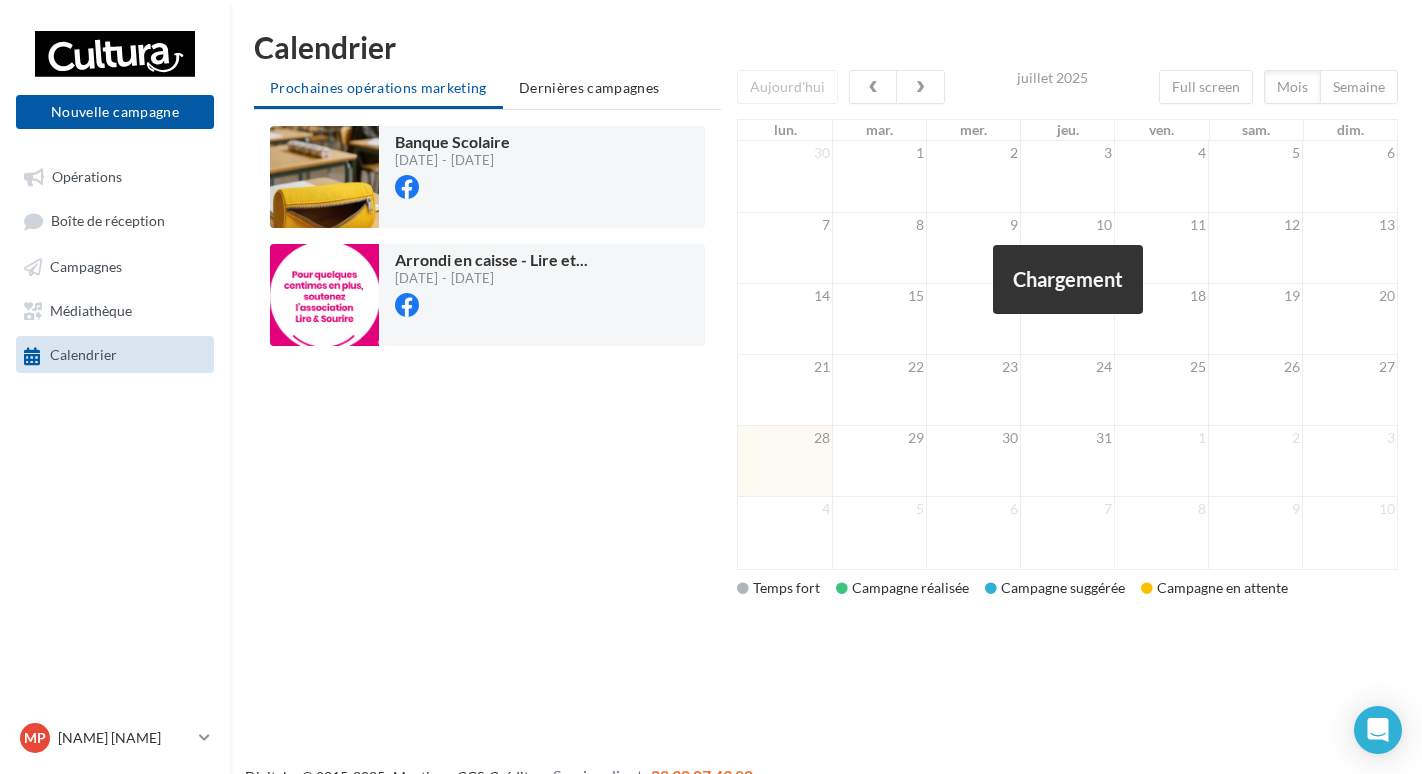 scroll, scrollTop: 0, scrollLeft: 0, axis: both 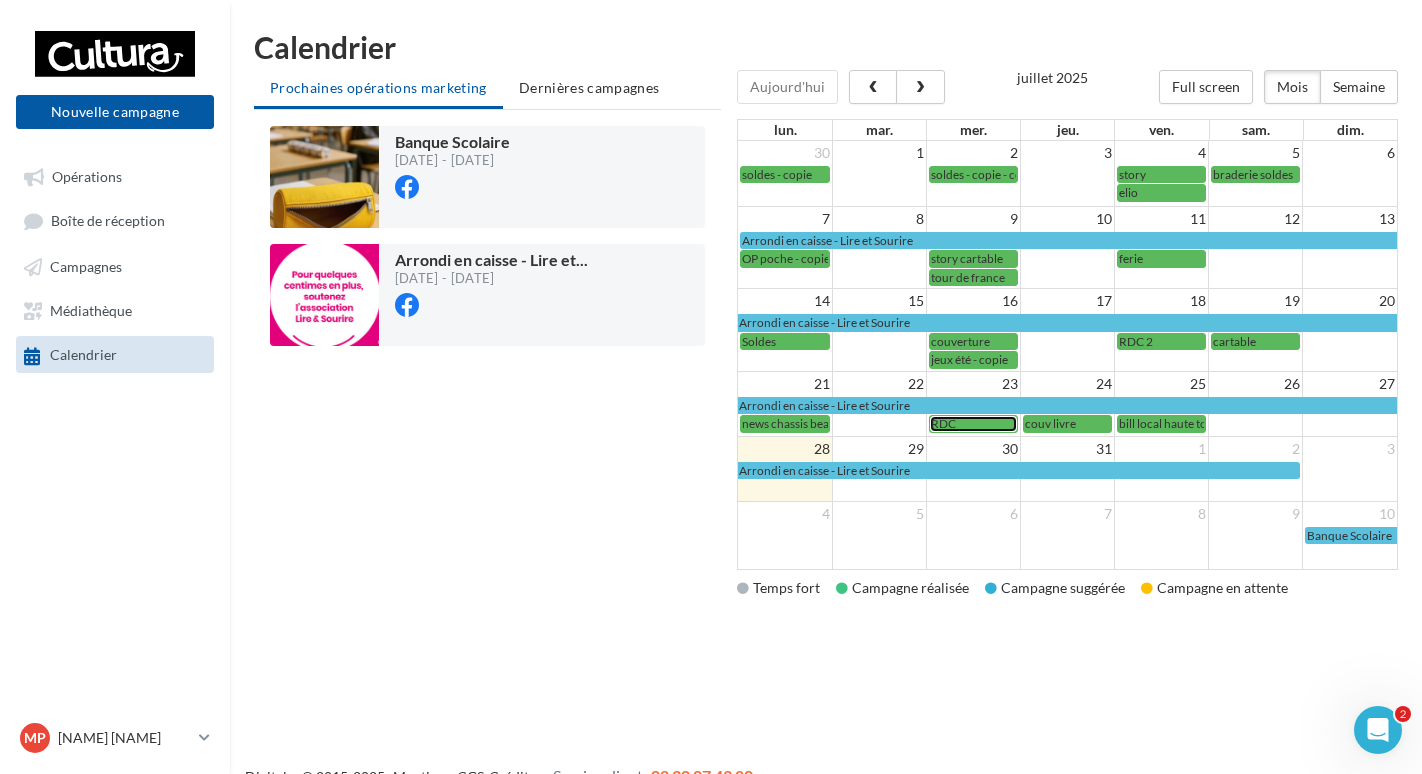 click on "RDC" at bounding box center [973, 423] 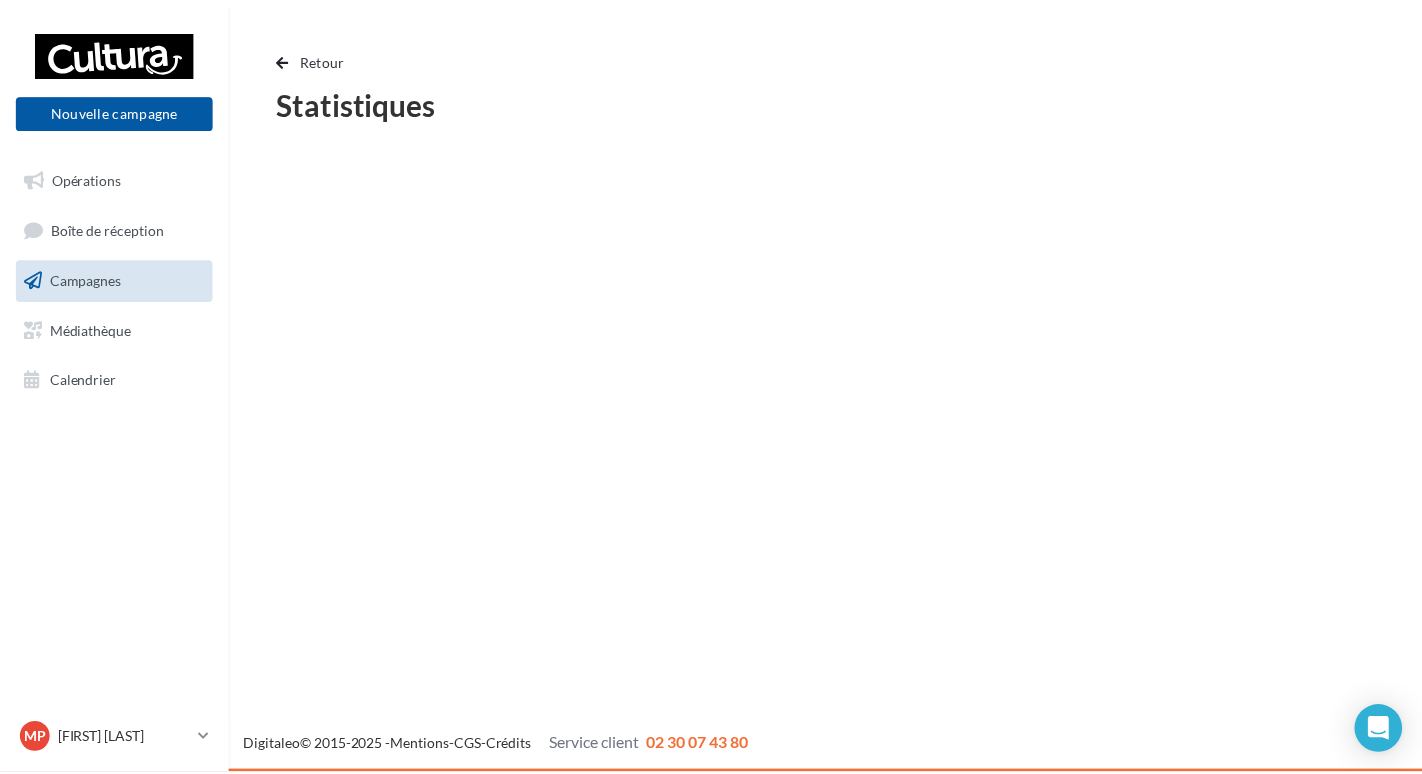 scroll, scrollTop: 0, scrollLeft: 0, axis: both 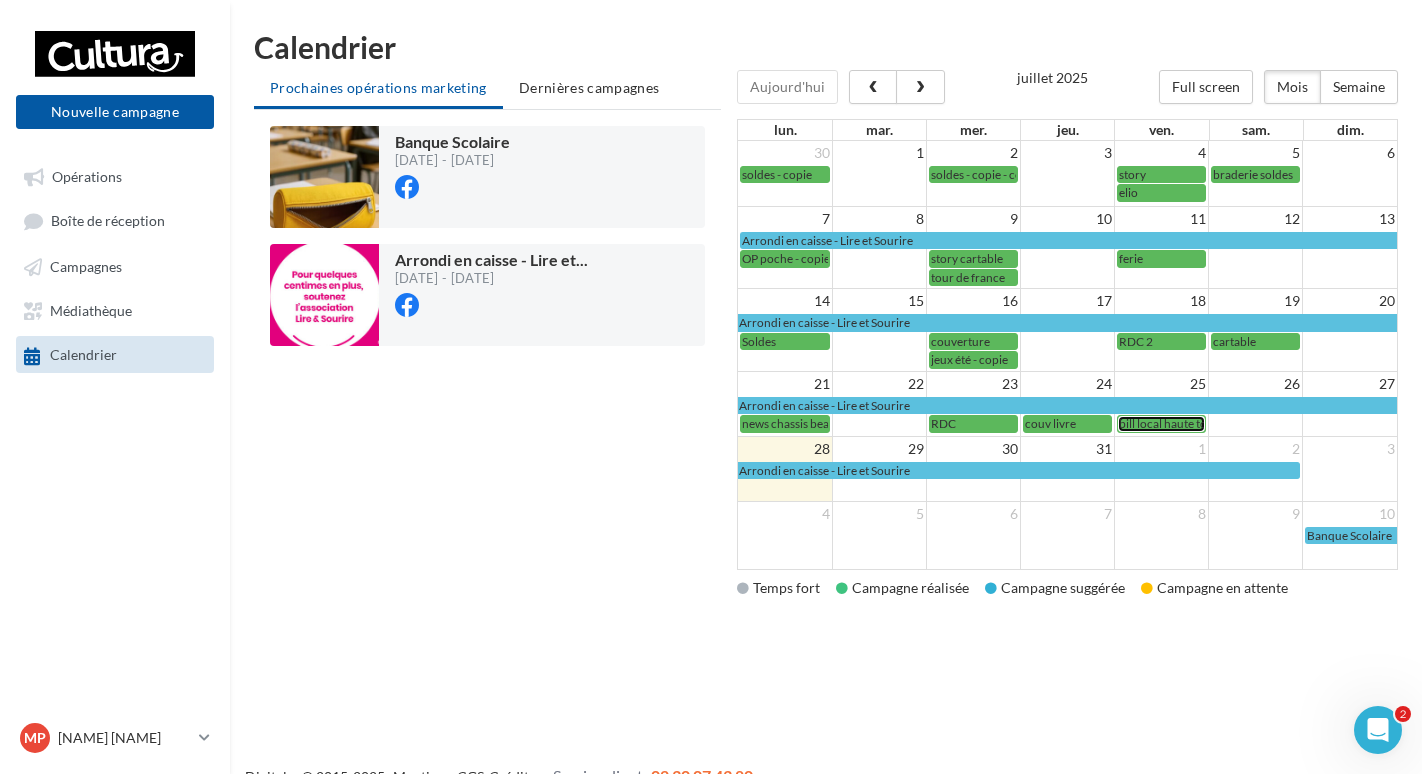 click on "bill local haute touche" at bounding box center (1176, 423) 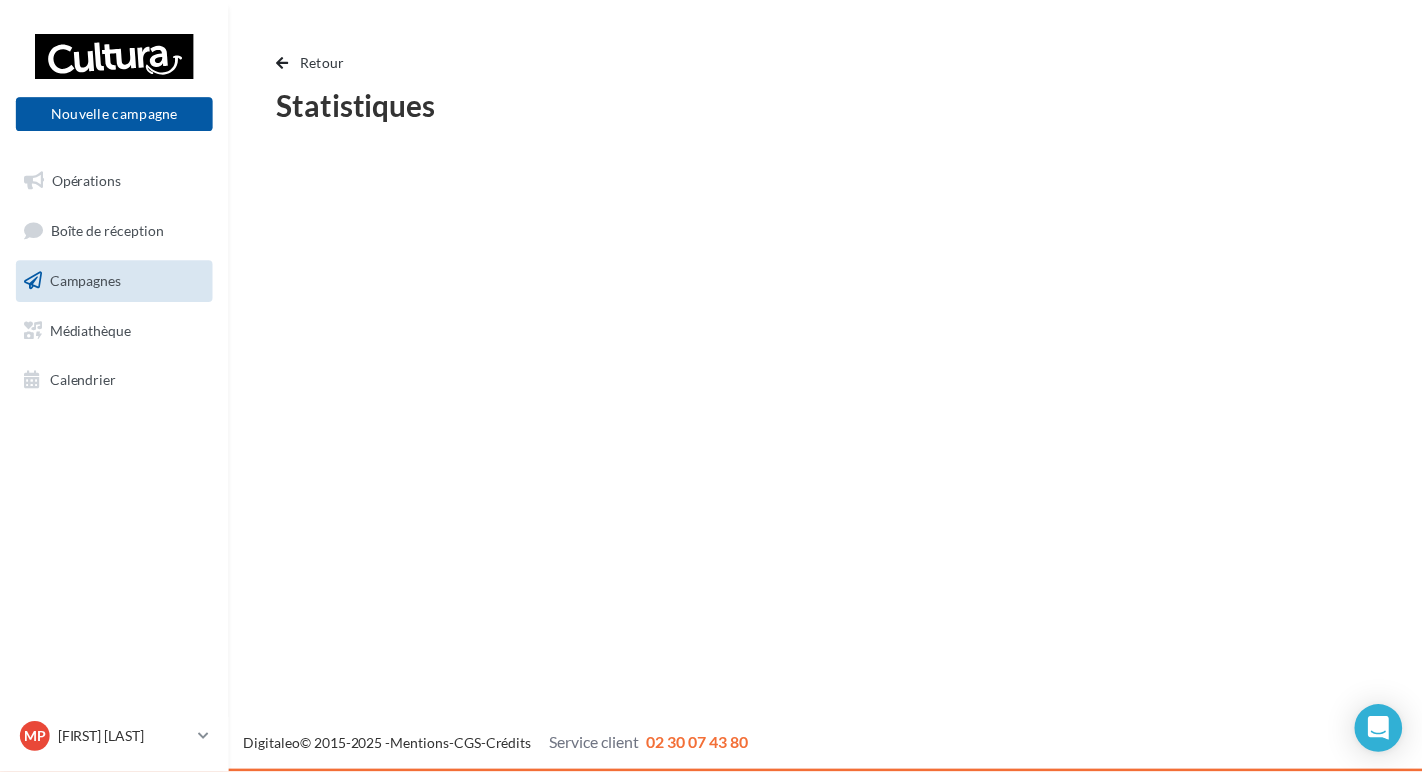 scroll, scrollTop: 0, scrollLeft: 0, axis: both 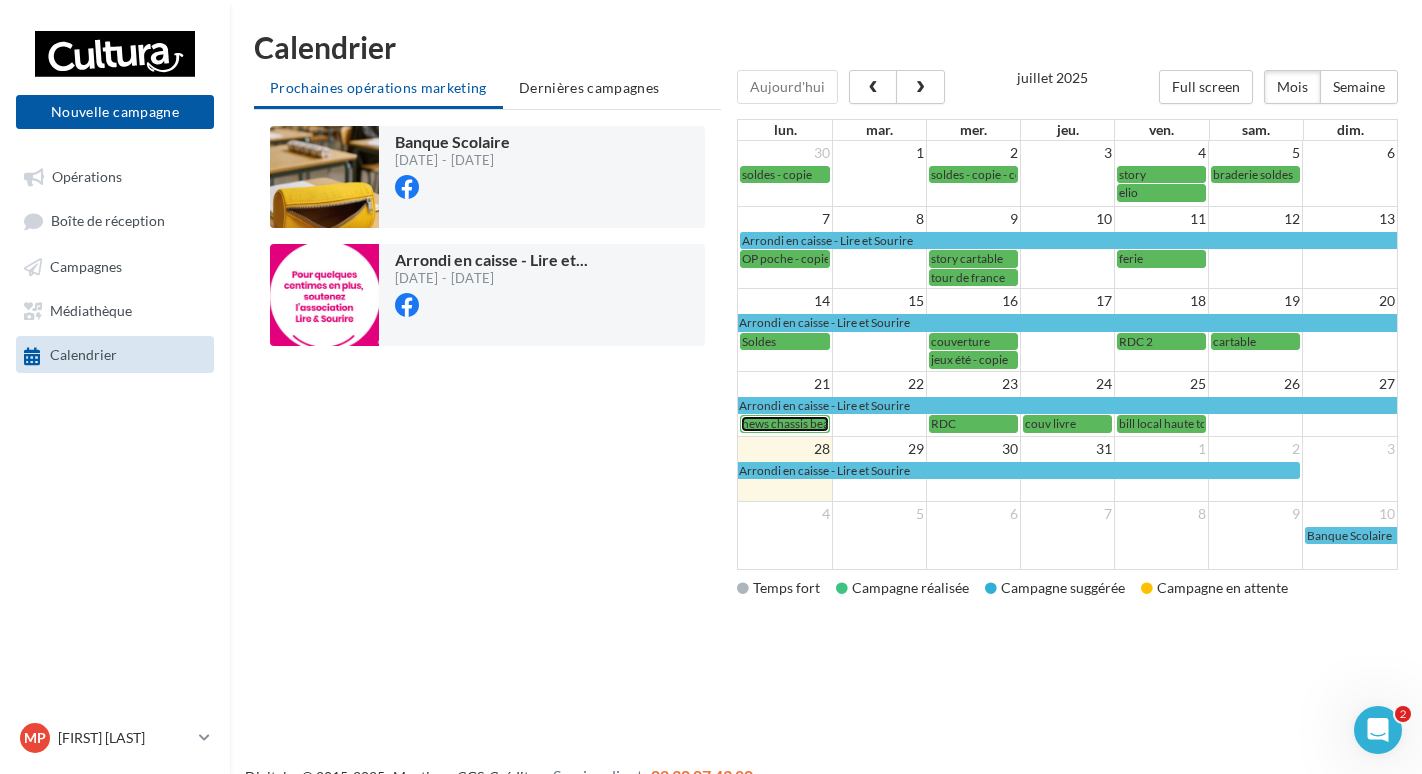 click on "news chassis beaux arts" at bounding box center (785, 423) 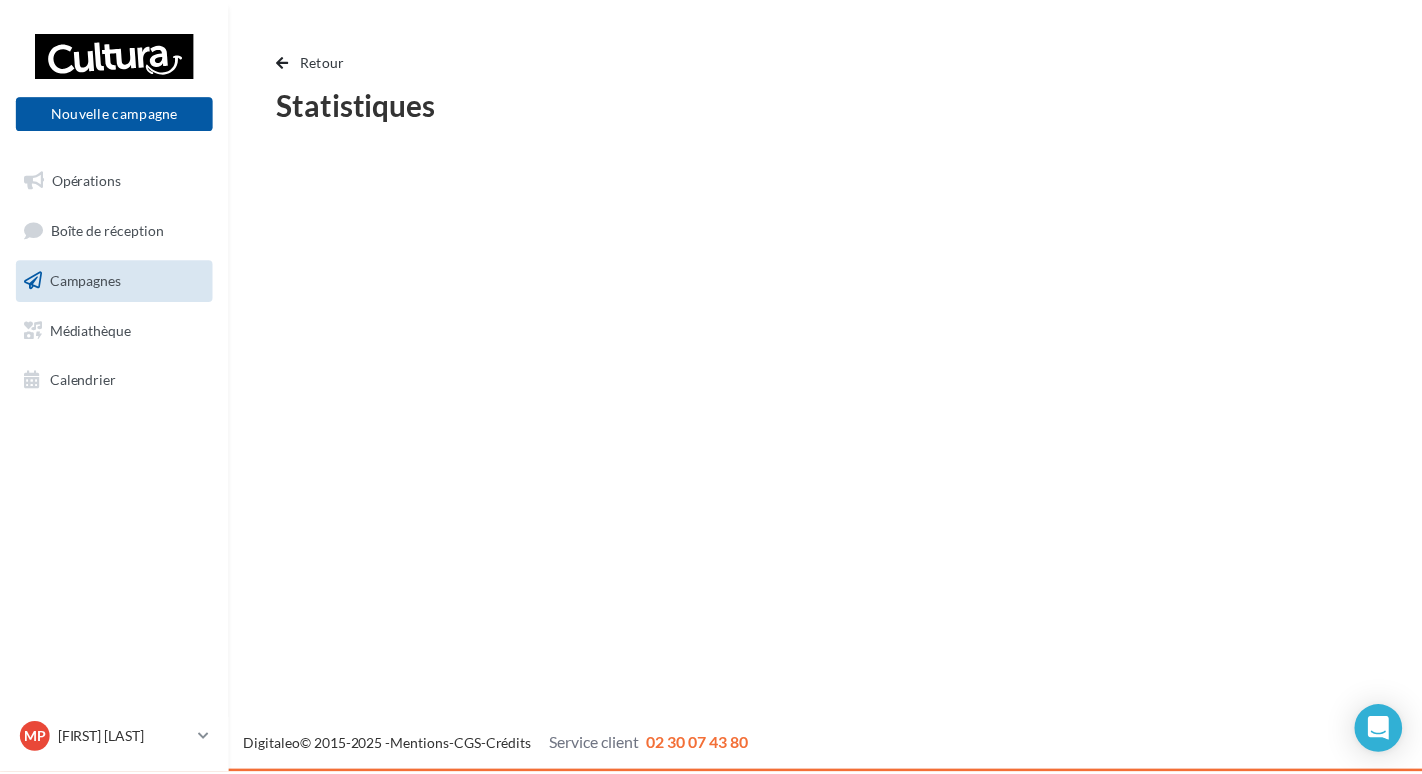 scroll, scrollTop: 0, scrollLeft: 0, axis: both 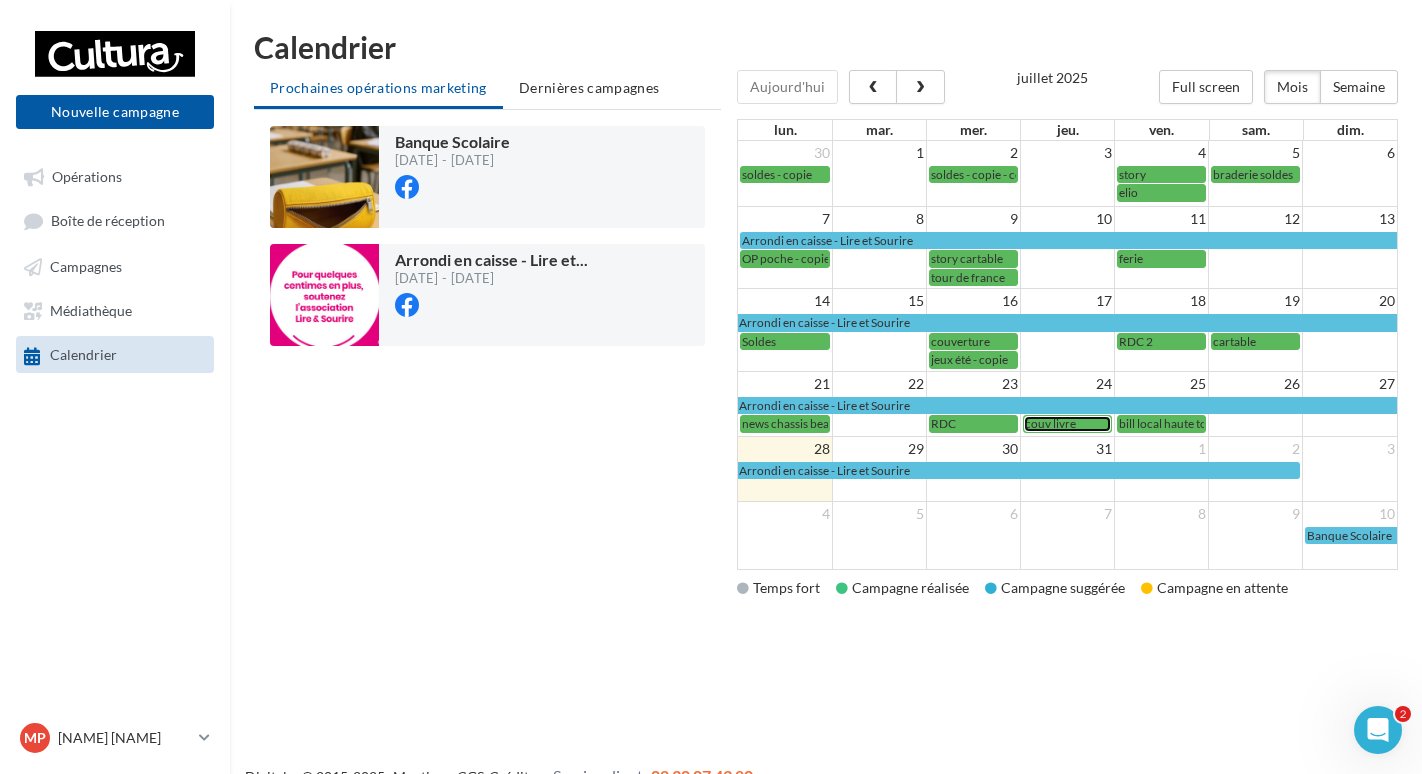 click on "couv livre" at bounding box center [1050, 423] 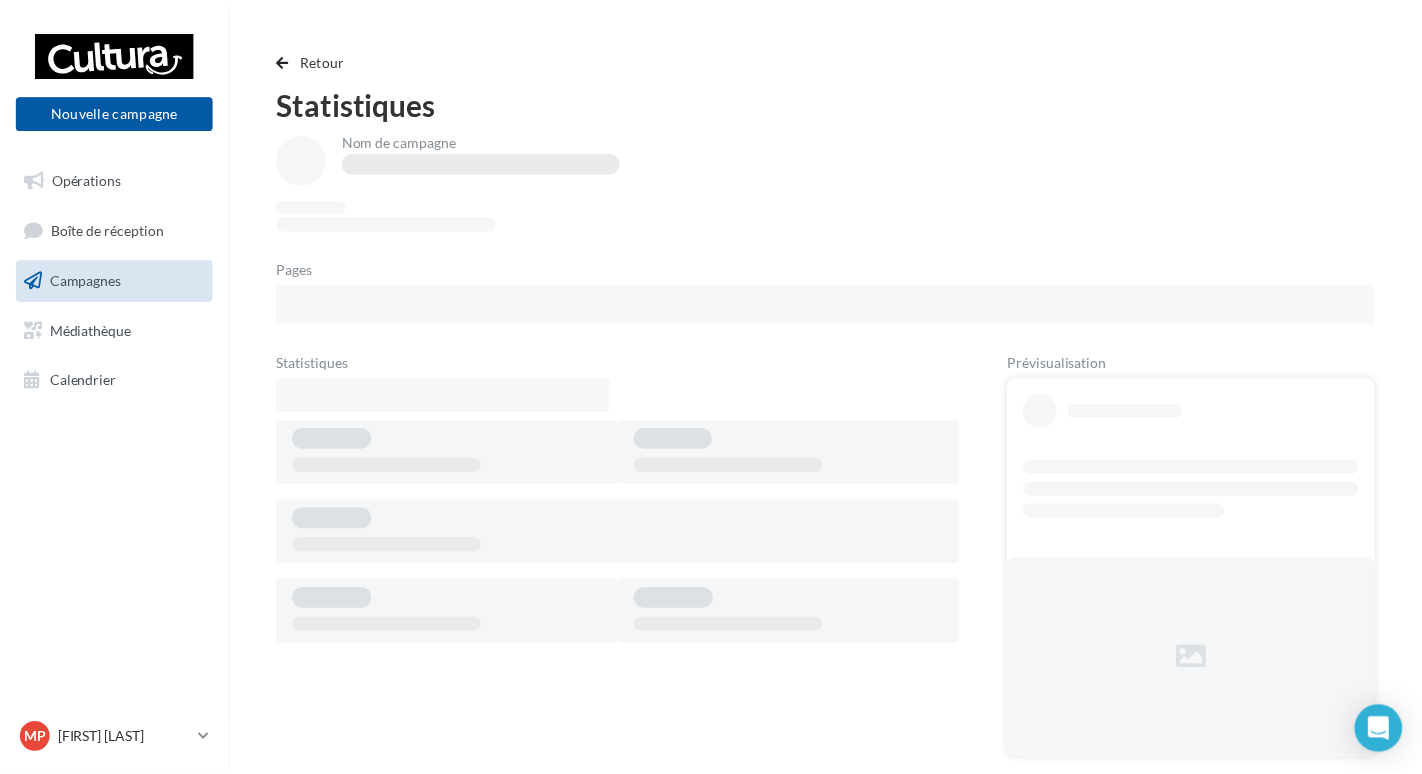 scroll, scrollTop: 0, scrollLeft: 0, axis: both 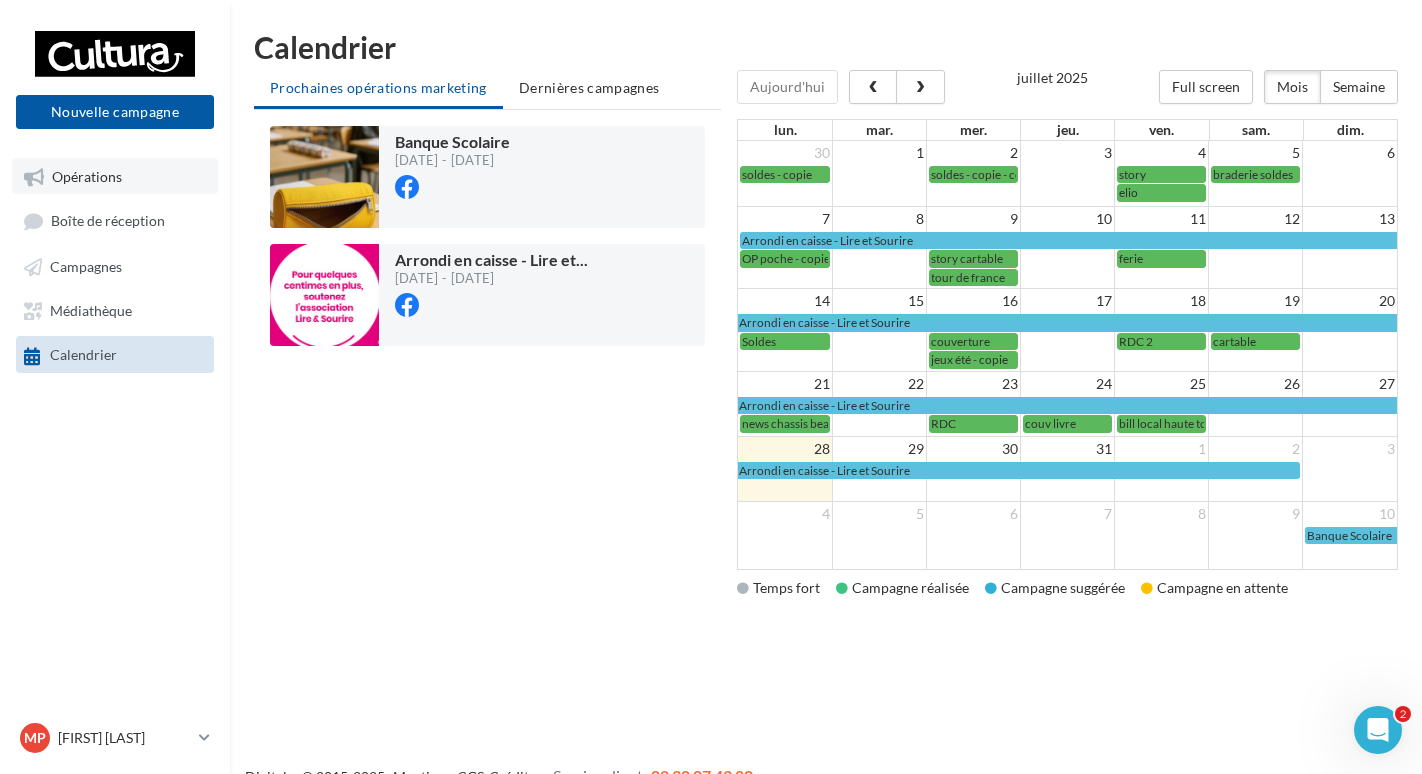 click on "Opérations" at bounding box center [87, 176] 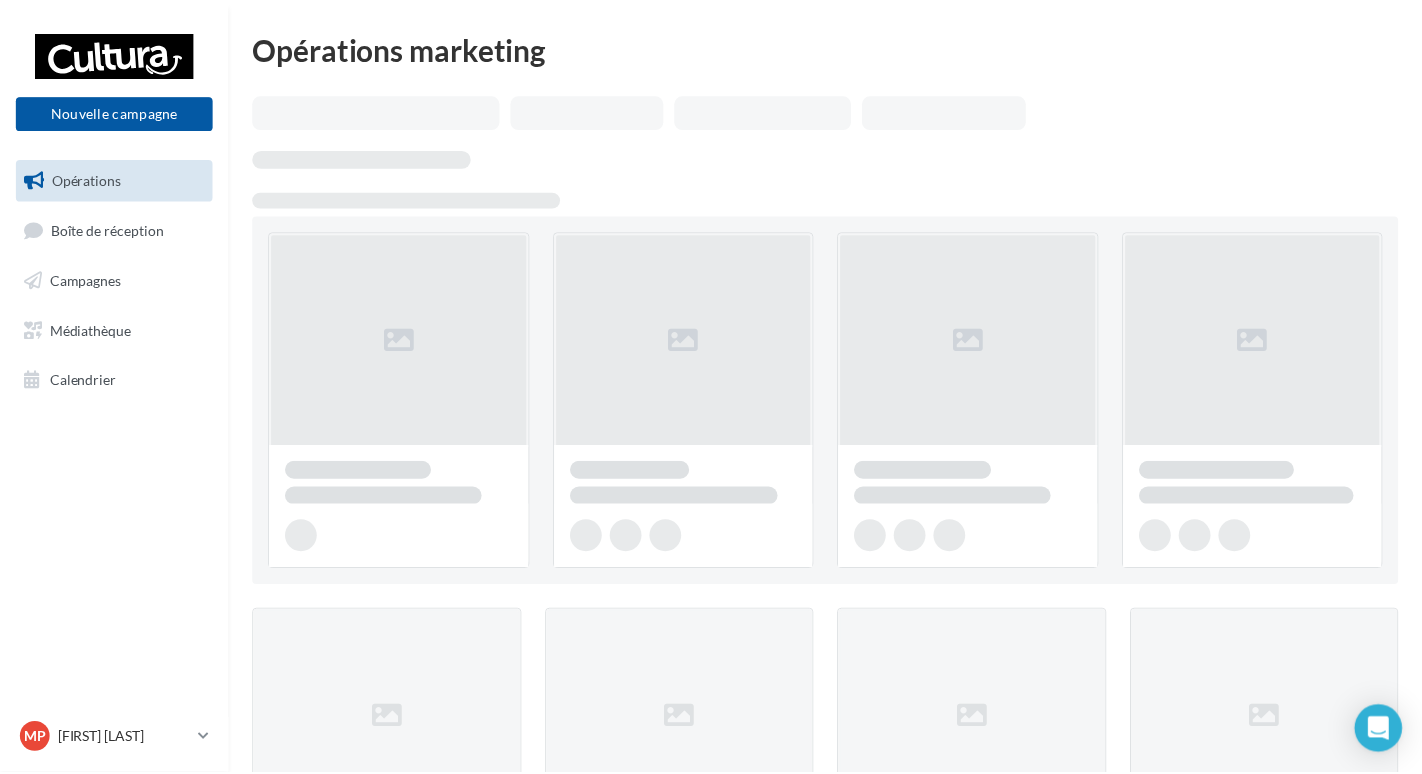 scroll, scrollTop: 0, scrollLeft: 0, axis: both 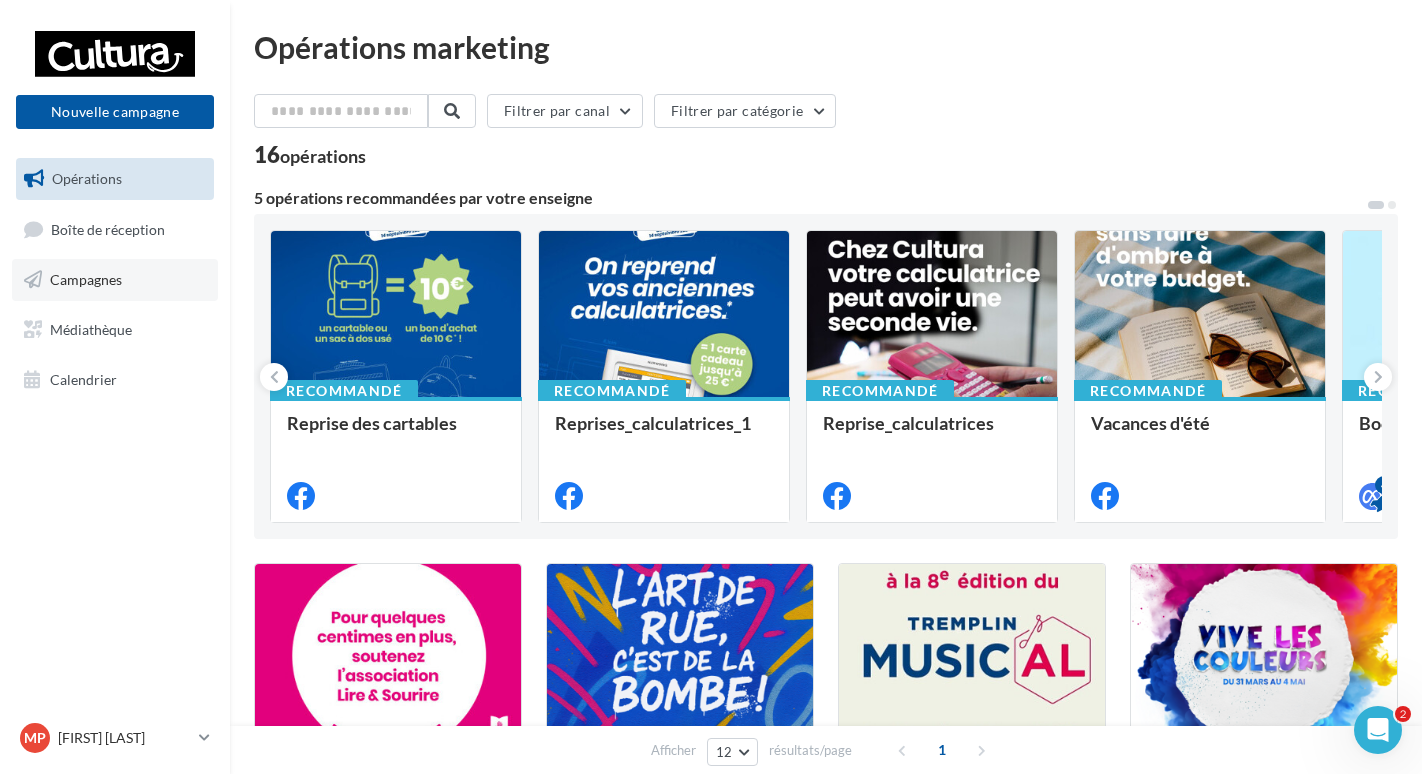 click on "Campagnes" at bounding box center (86, 279) 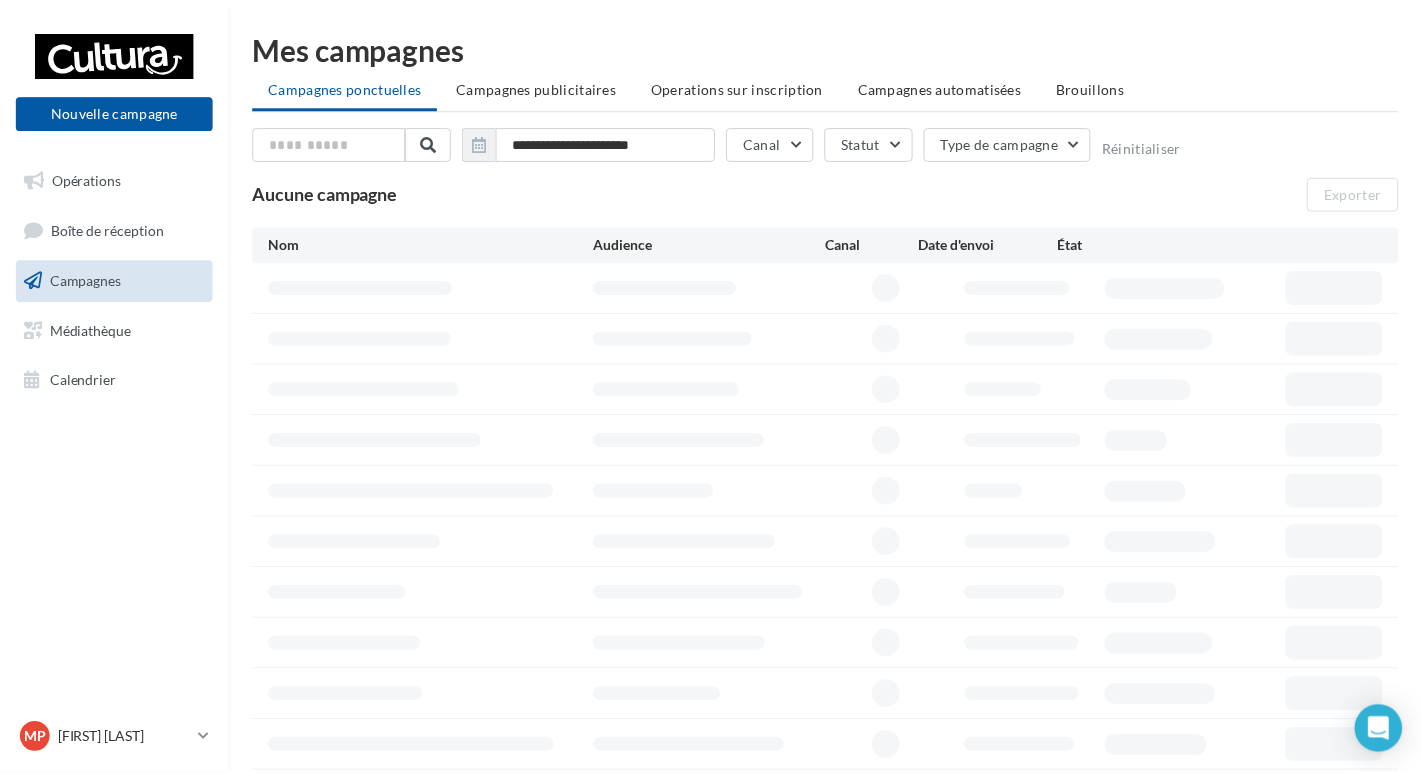 scroll, scrollTop: 0, scrollLeft: 0, axis: both 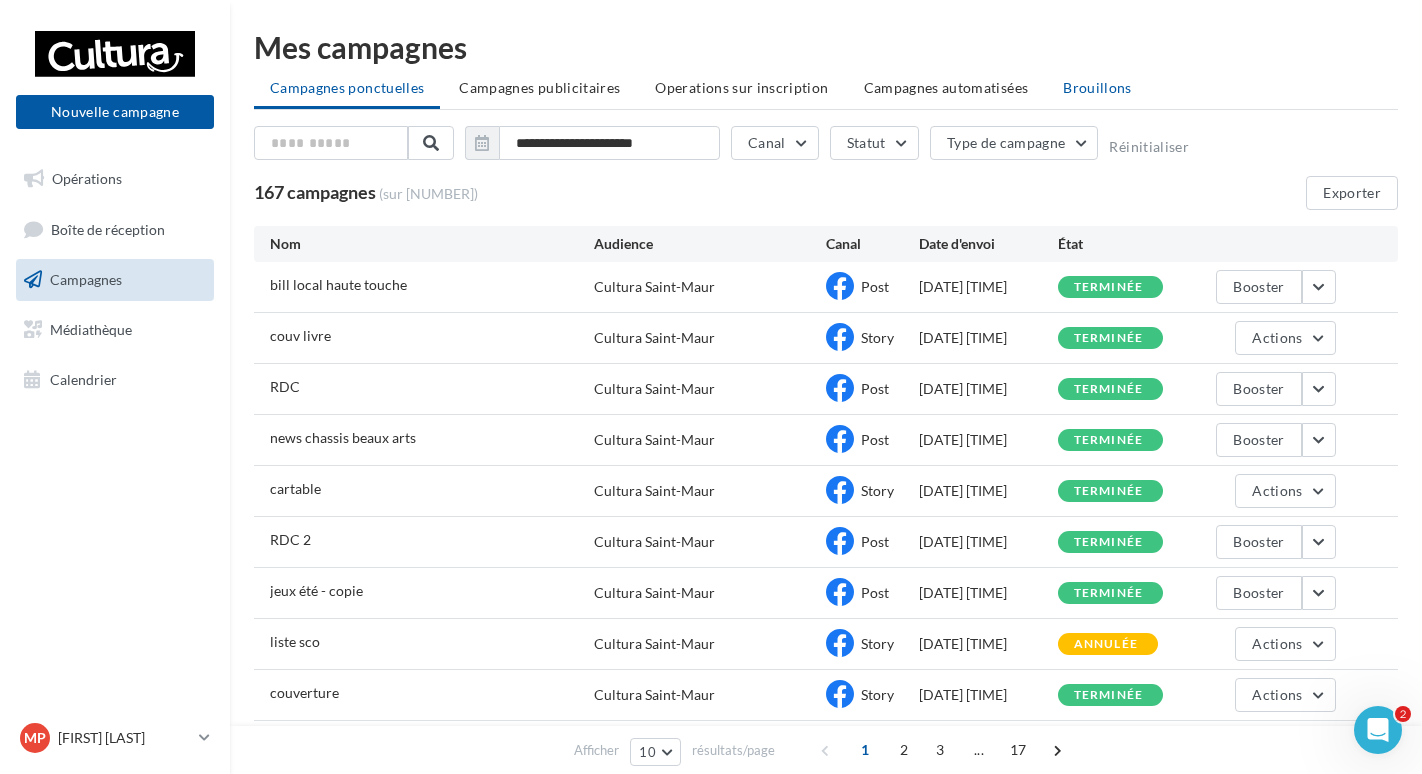 click on "Brouillons" at bounding box center [1097, 88] 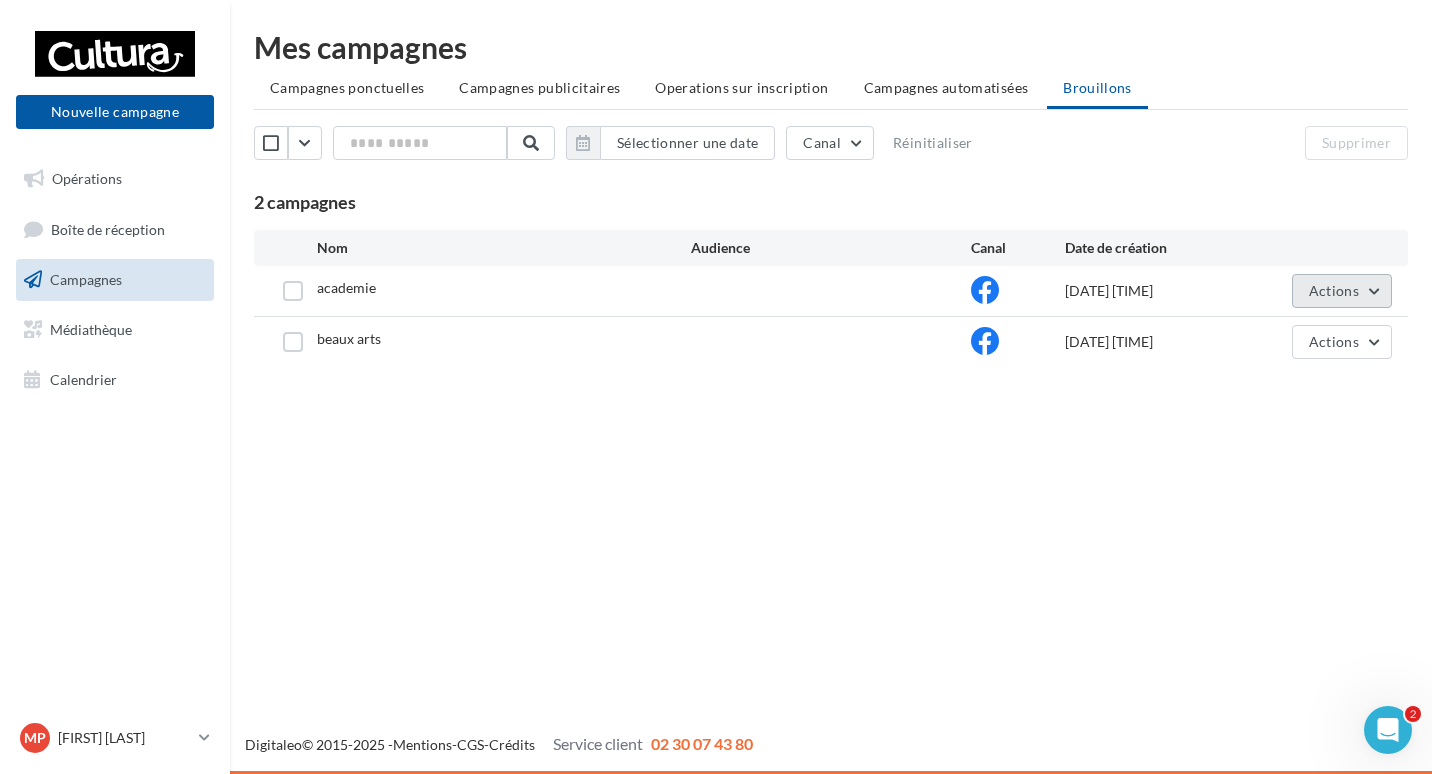 click on "Actions" at bounding box center [1334, 290] 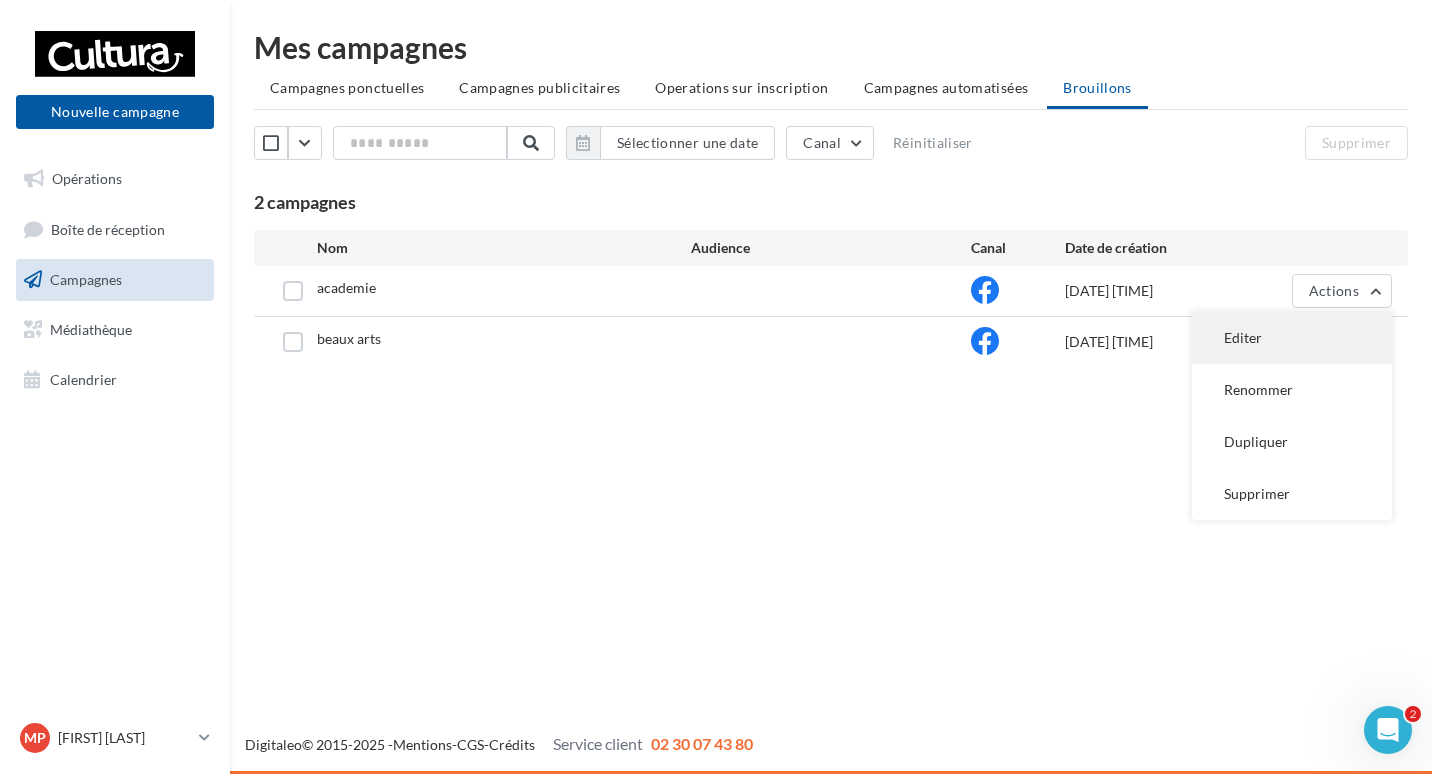 click on "Editer" at bounding box center (1292, 338) 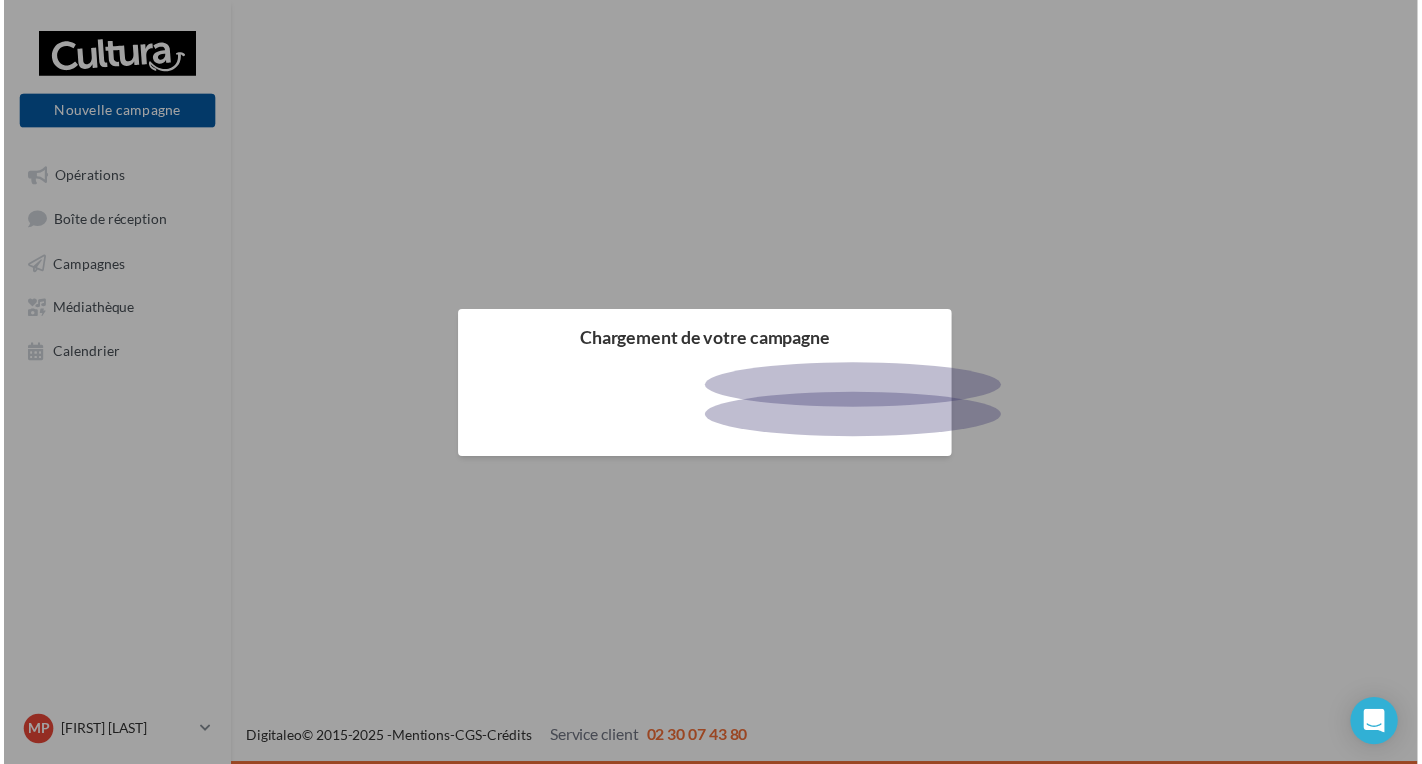 scroll, scrollTop: 0, scrollLeft: 0, axis: both 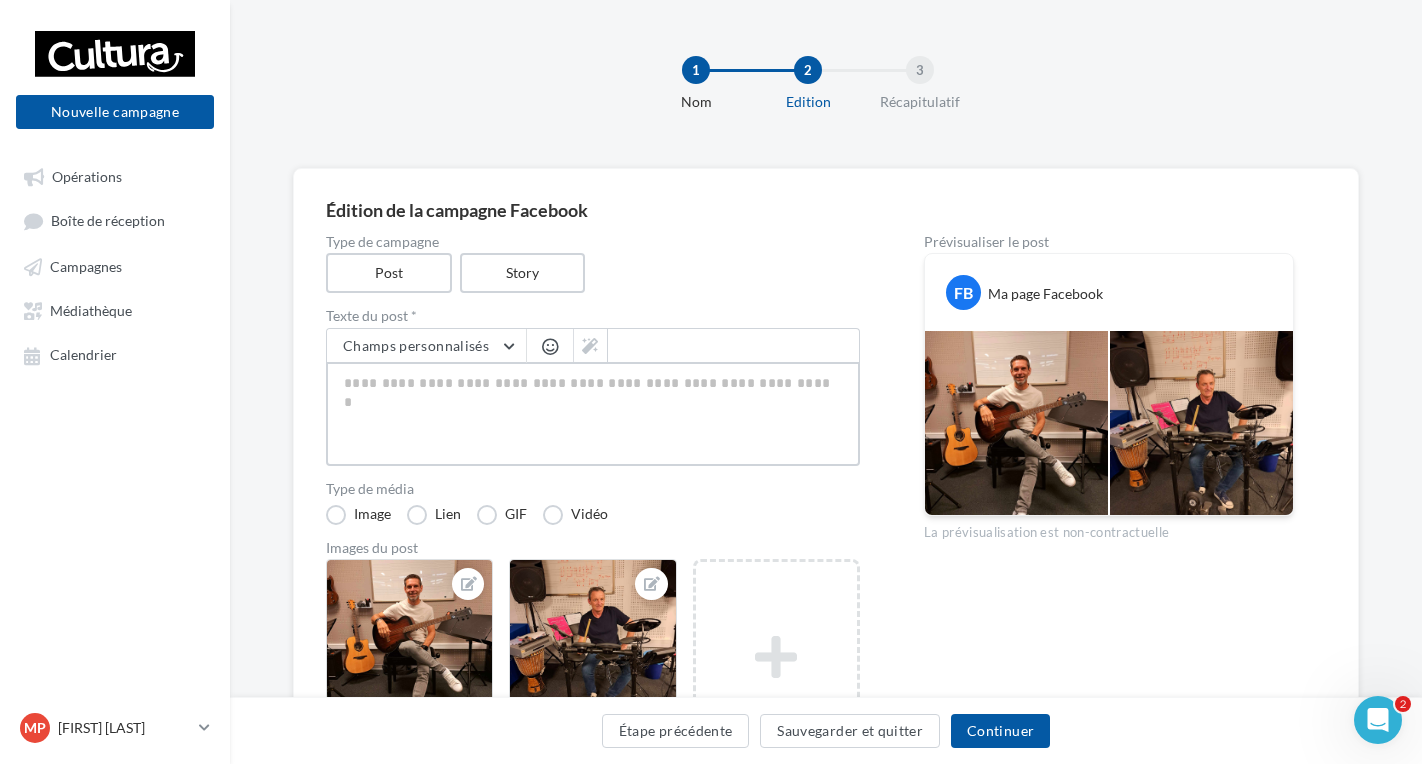 click at bounding box center (593, 414) 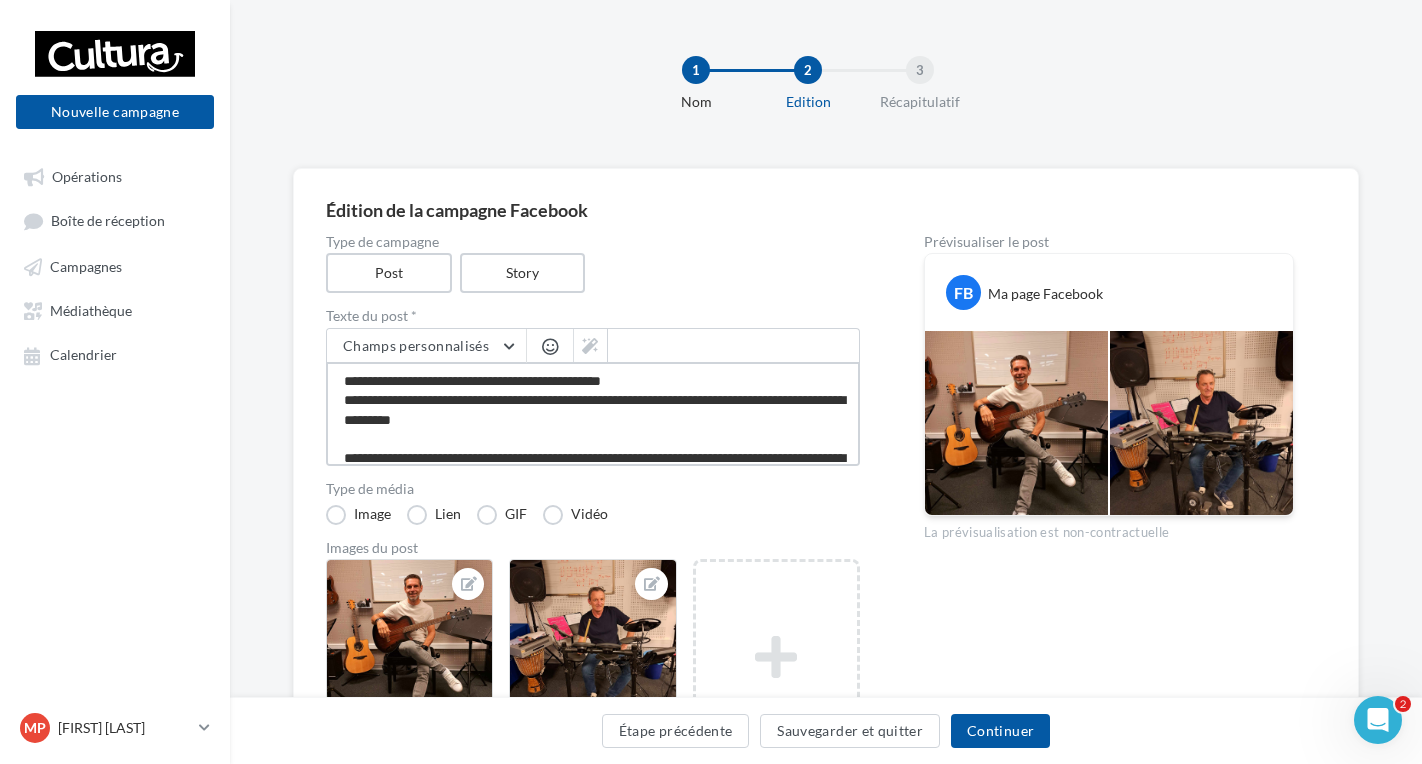 scroll, scrollTop: 12, scrollLeft: 0, axis: vertical 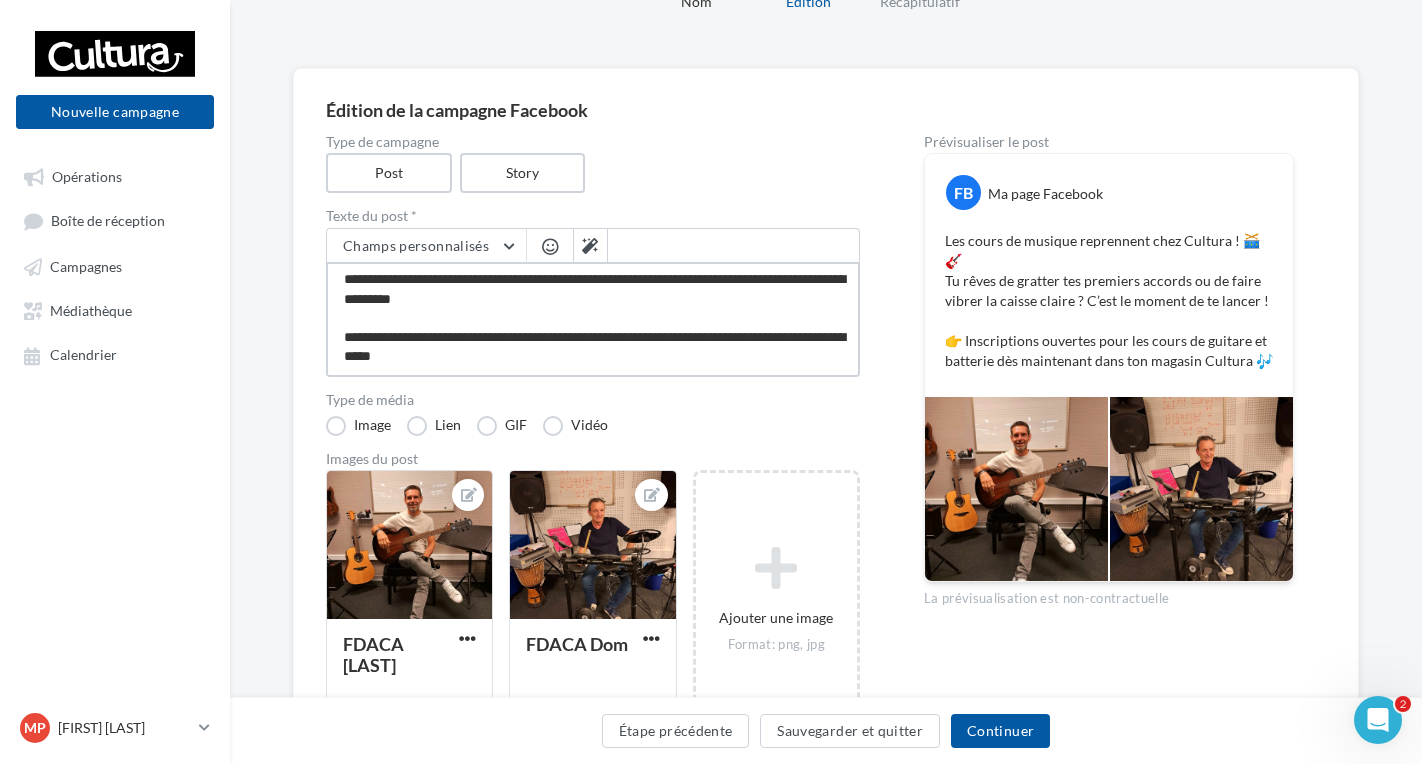 type on "**********" 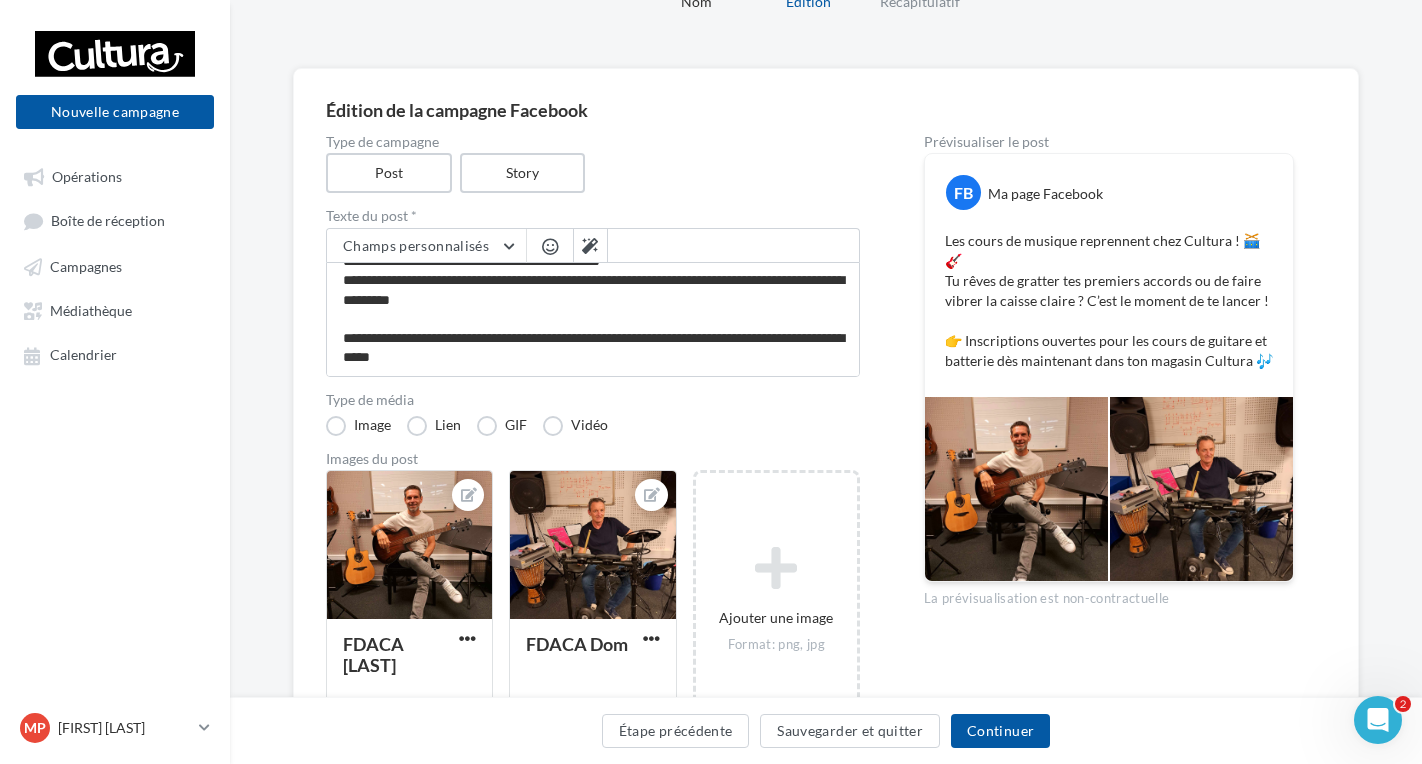 scroll, scrollTop: 19, scrollLeft: 0, axis: vertical 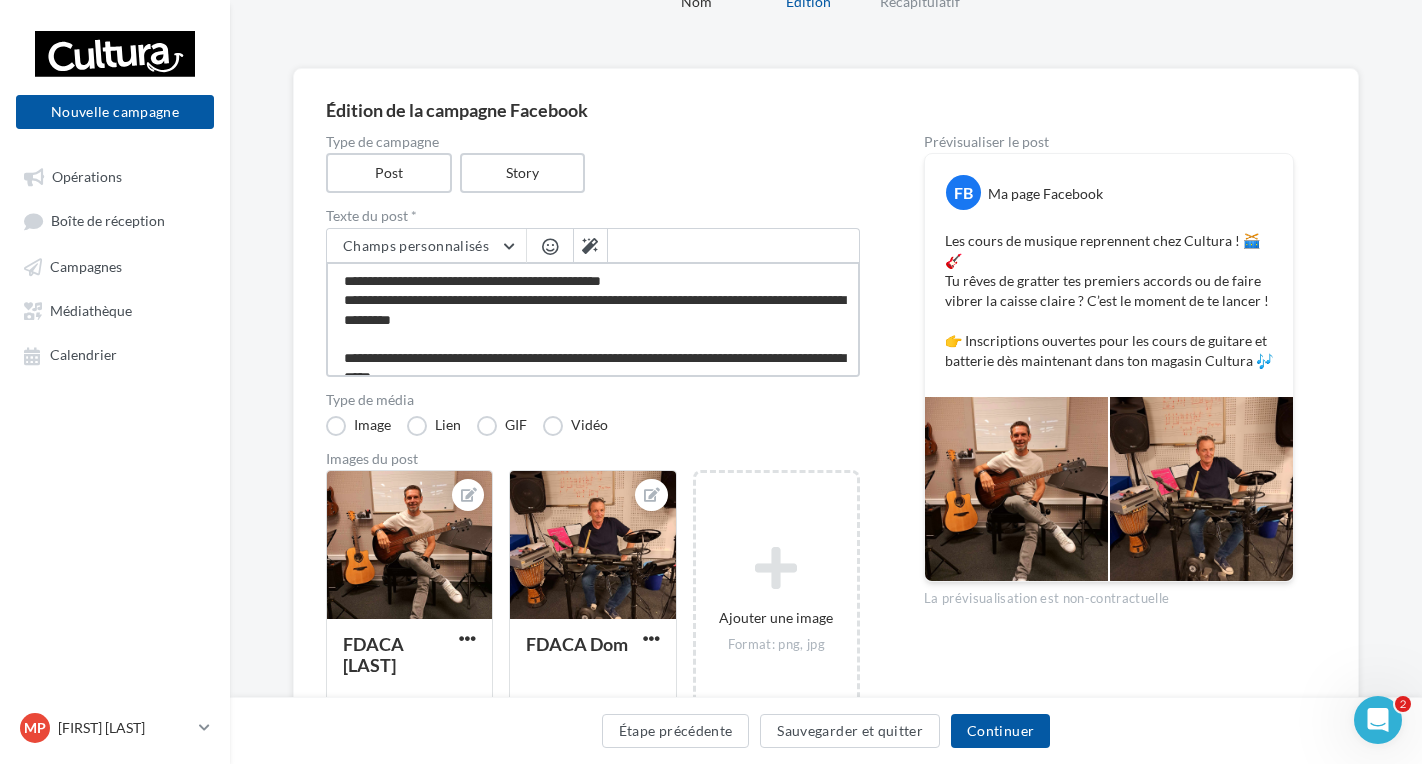 click on "**********" at bounding box center [593, 319] 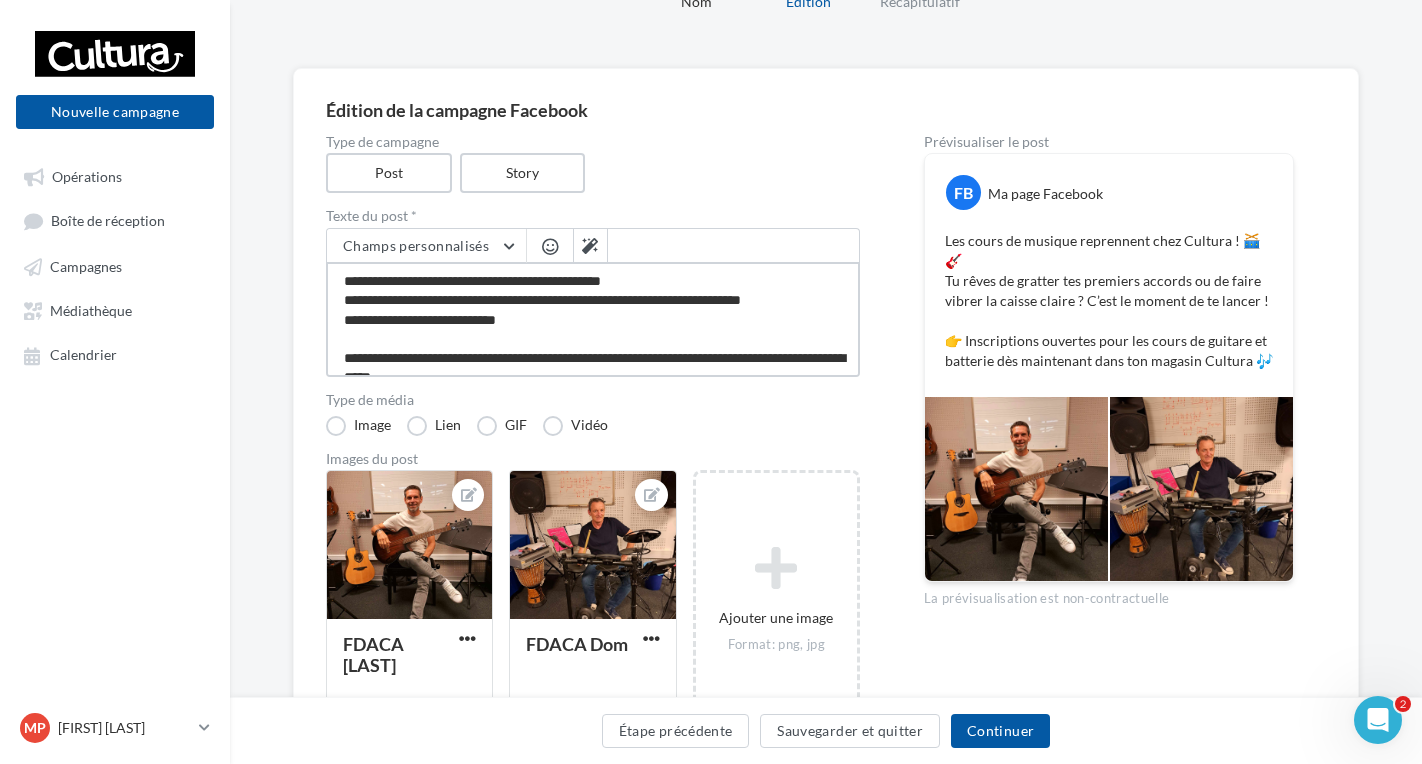 drag, startPoint x: 672, startPoint y: 282, endPoint x: 659, endPoint y: 282, distance: 13 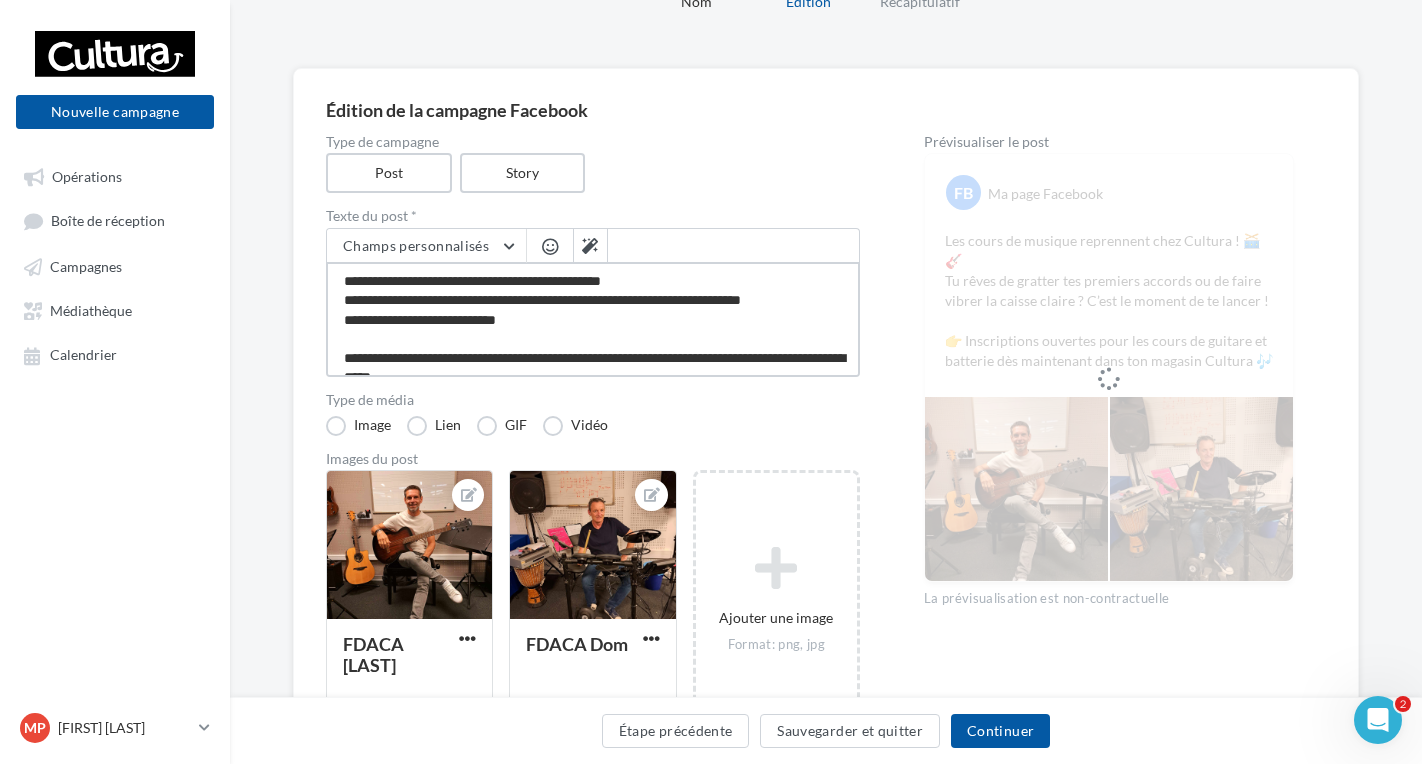 click on "**********" at bounding box center [593, 319] 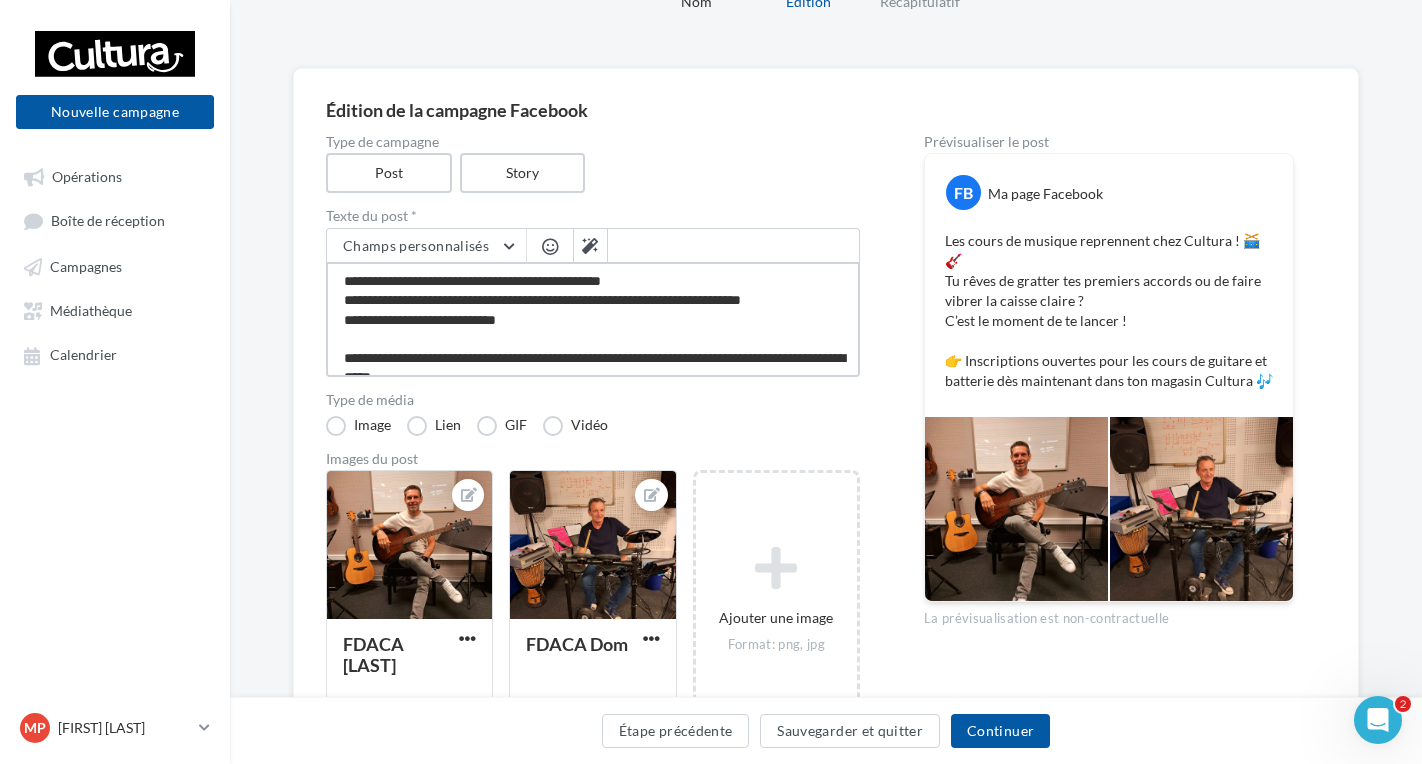 drag, startPoint x: 654, startPoint y: 282, endPoint x: 642, endPoint y: 284, distance: 12.165525 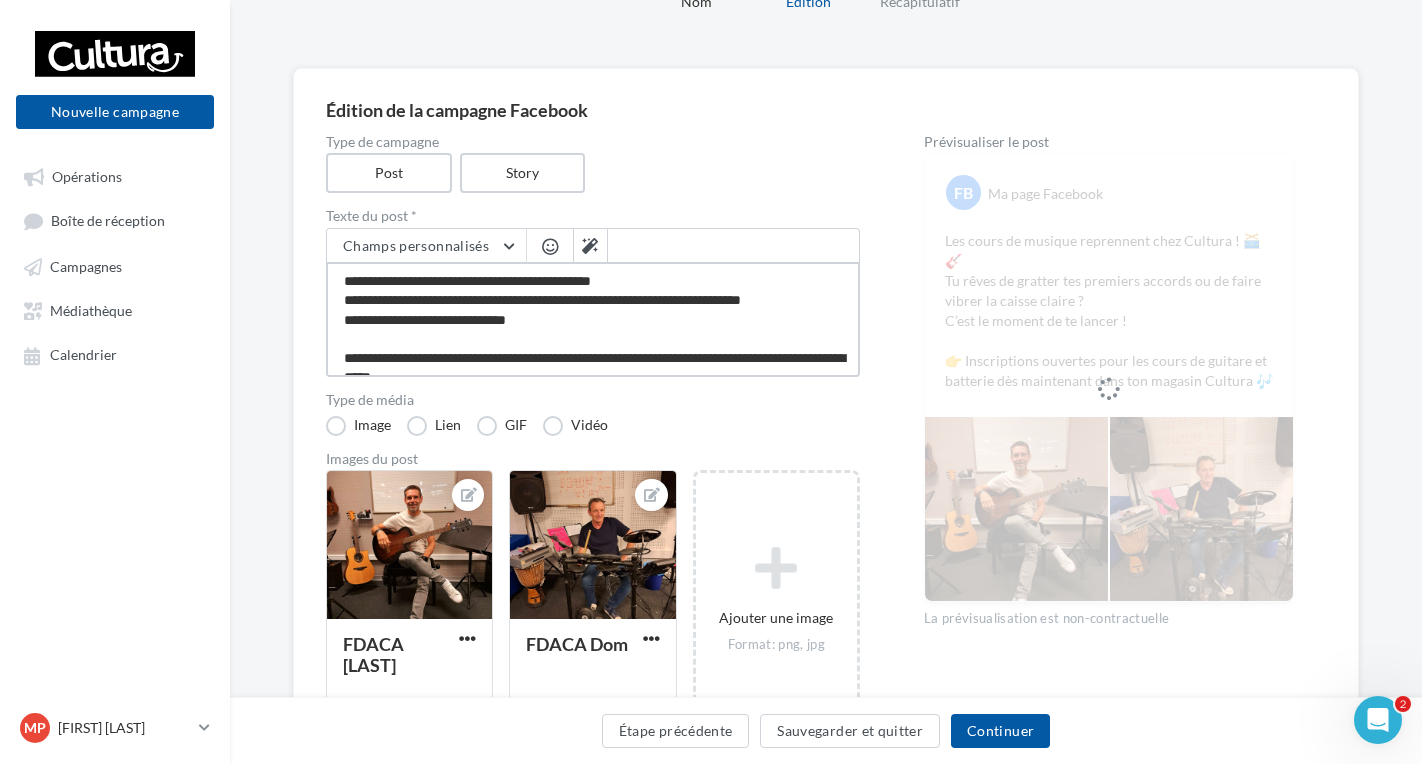 click on "**********" at bounding box center (593, 319) 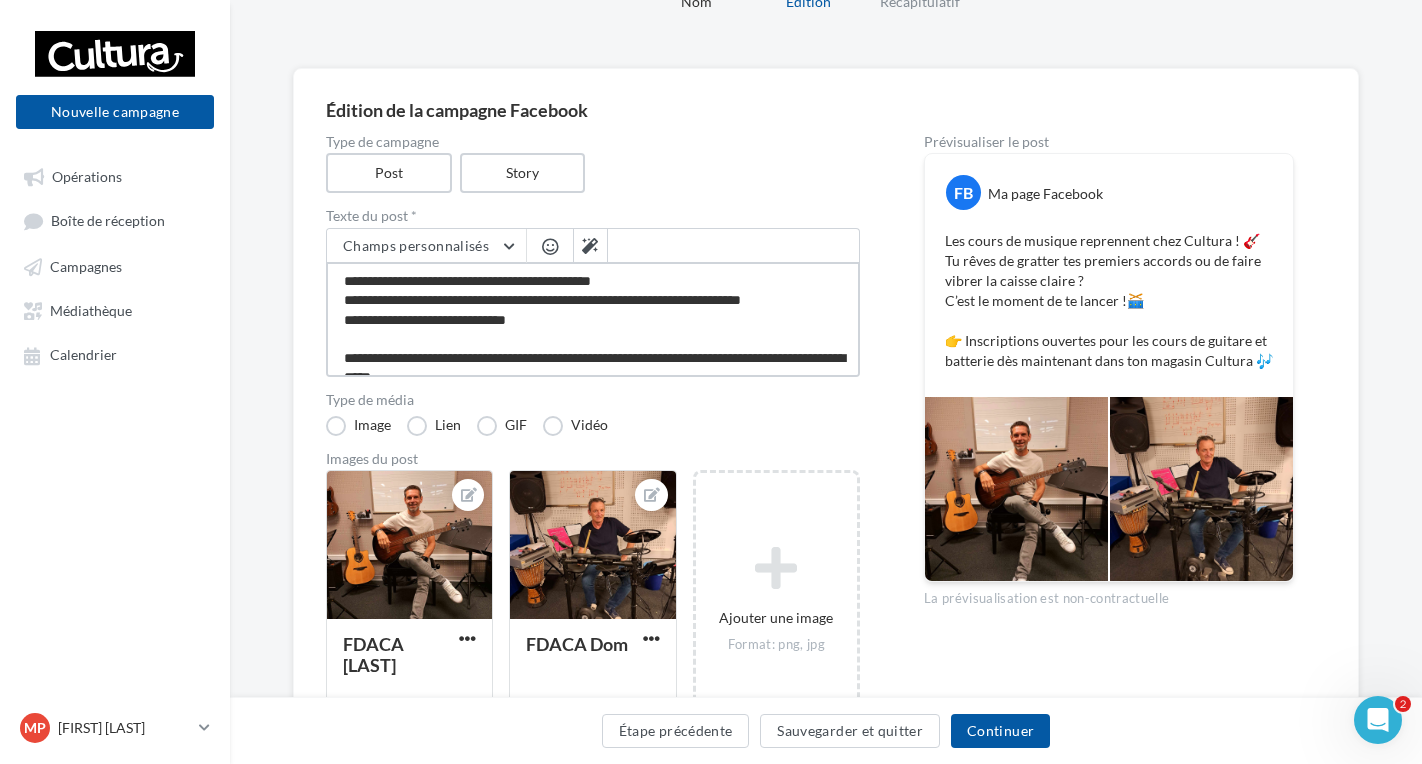 scroll, scrollTop: 21, scrollLeft: 0, axis: vertical 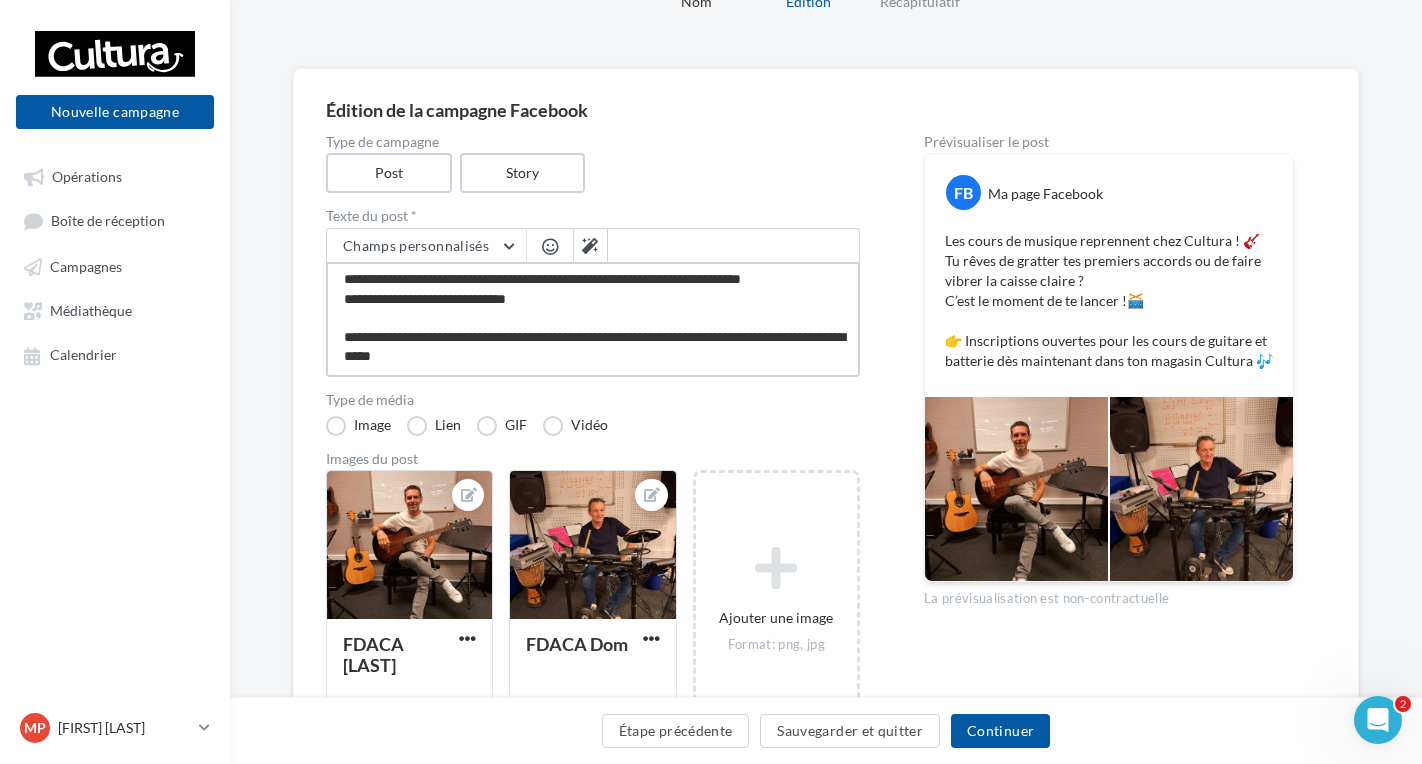 click on "**********" at bounding box center [593, 319] 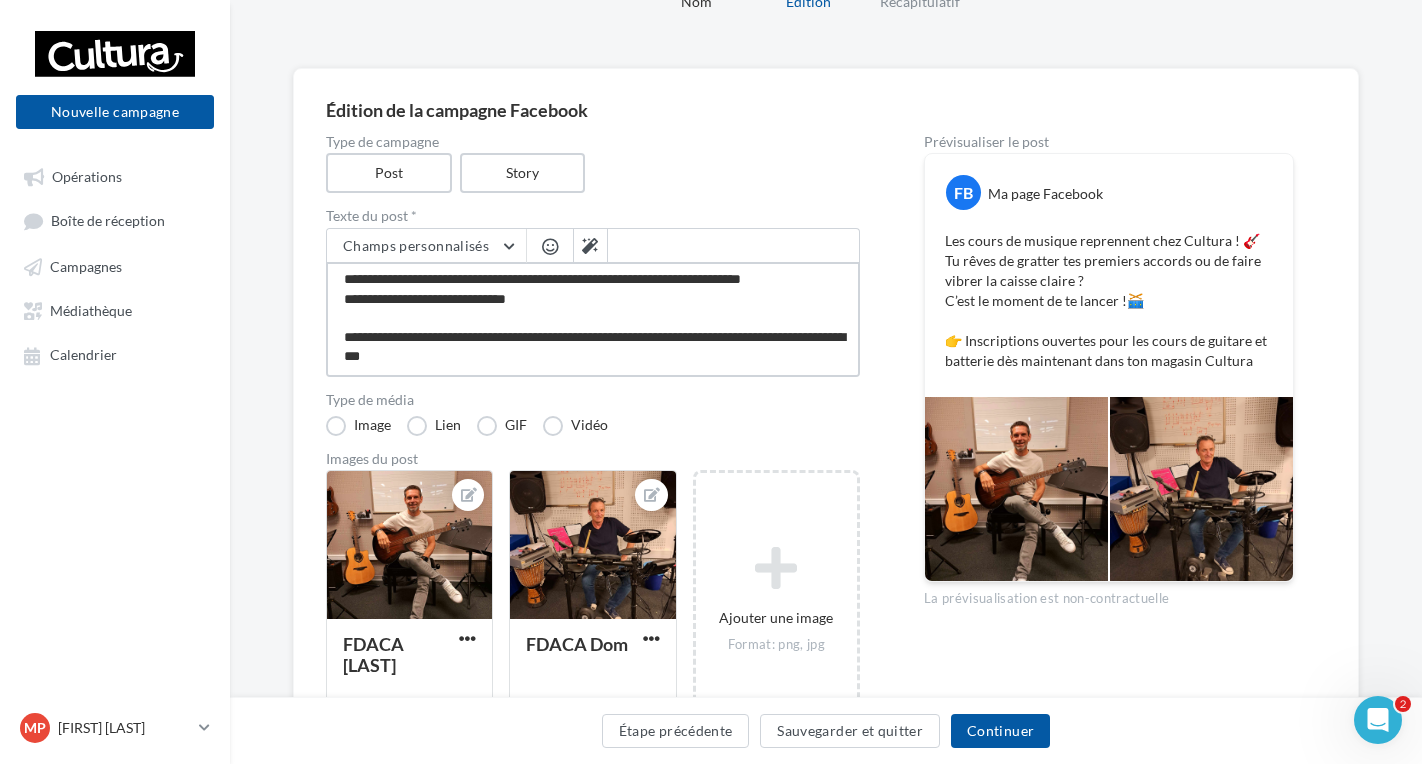 type on "**********" 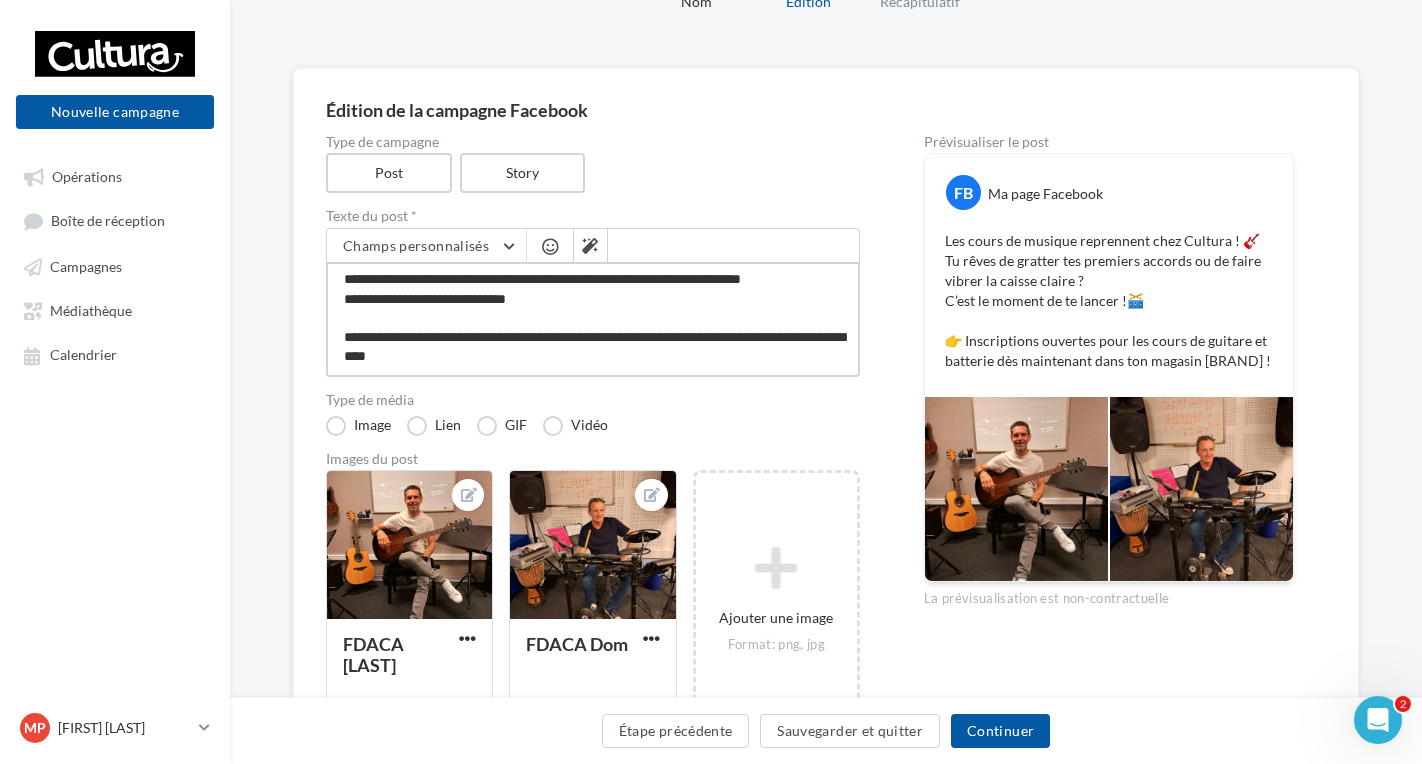 type on "**********" 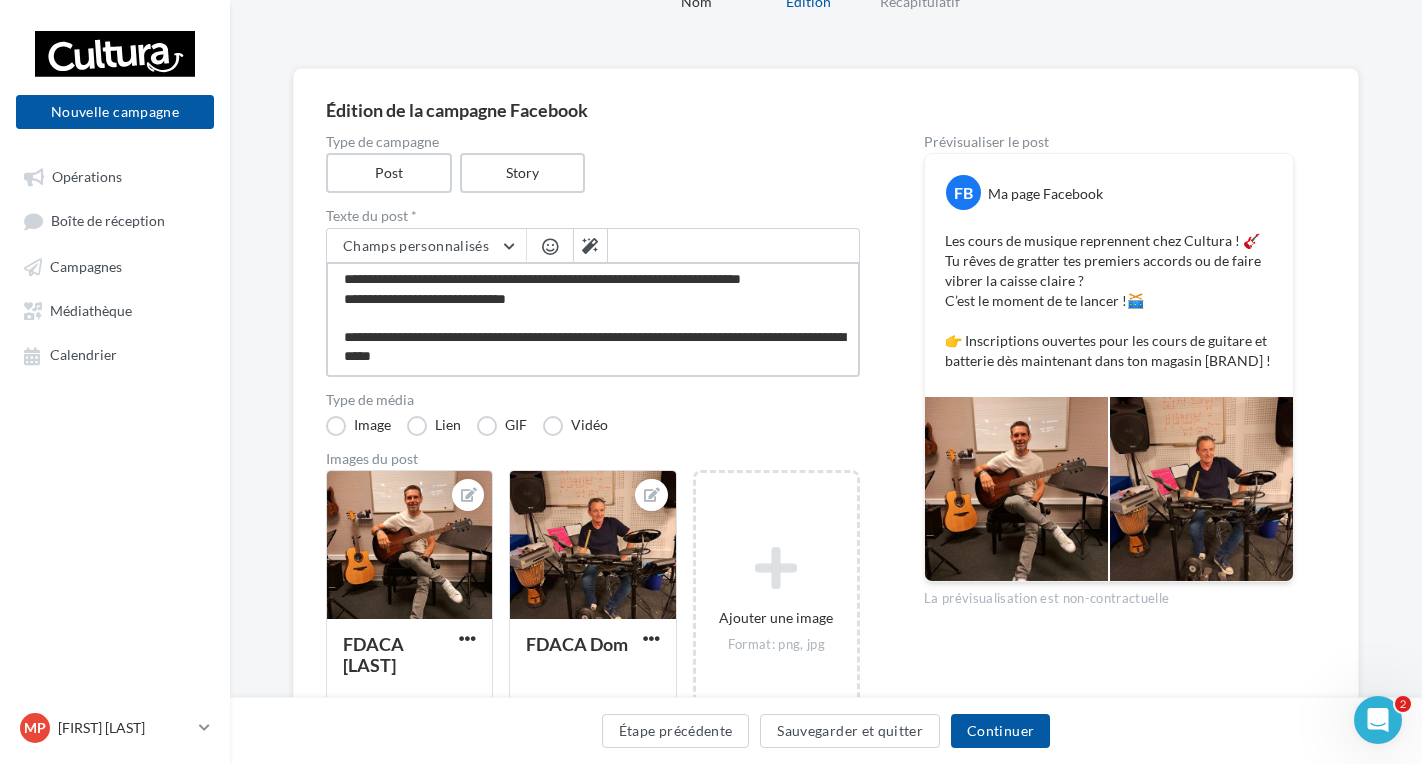 type on "**********" 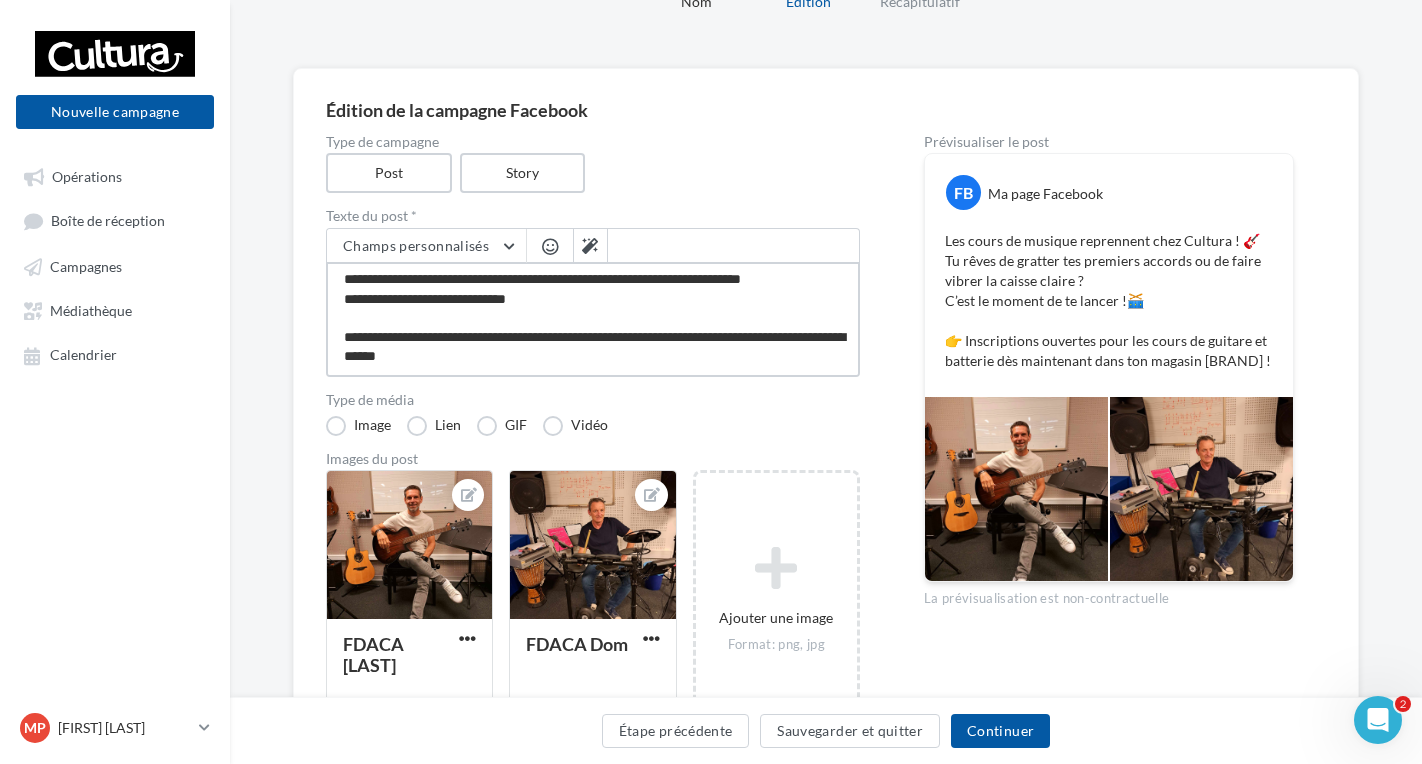 scroll, scrollTop: 50, scrollLeft: 0, axis: vertical 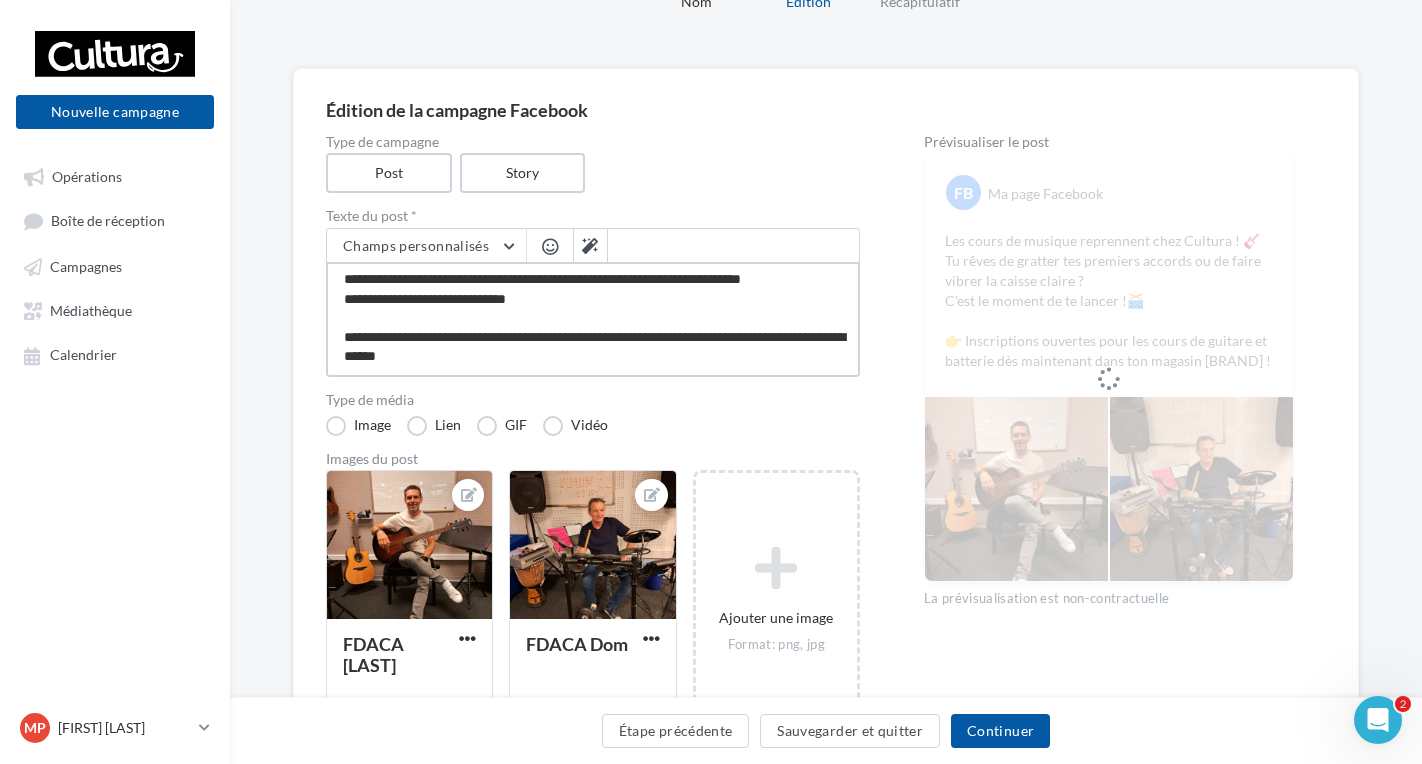paste on "**********" 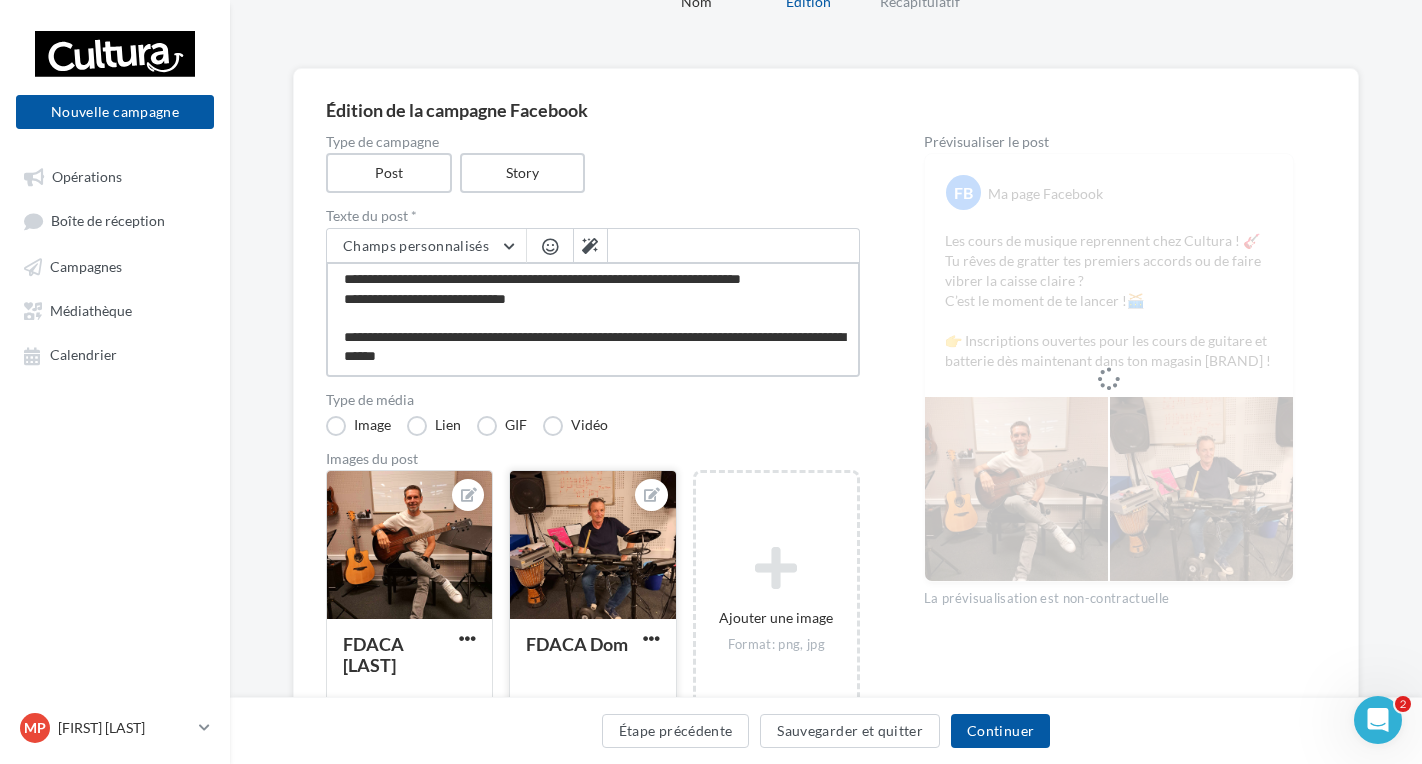 type on "**********" 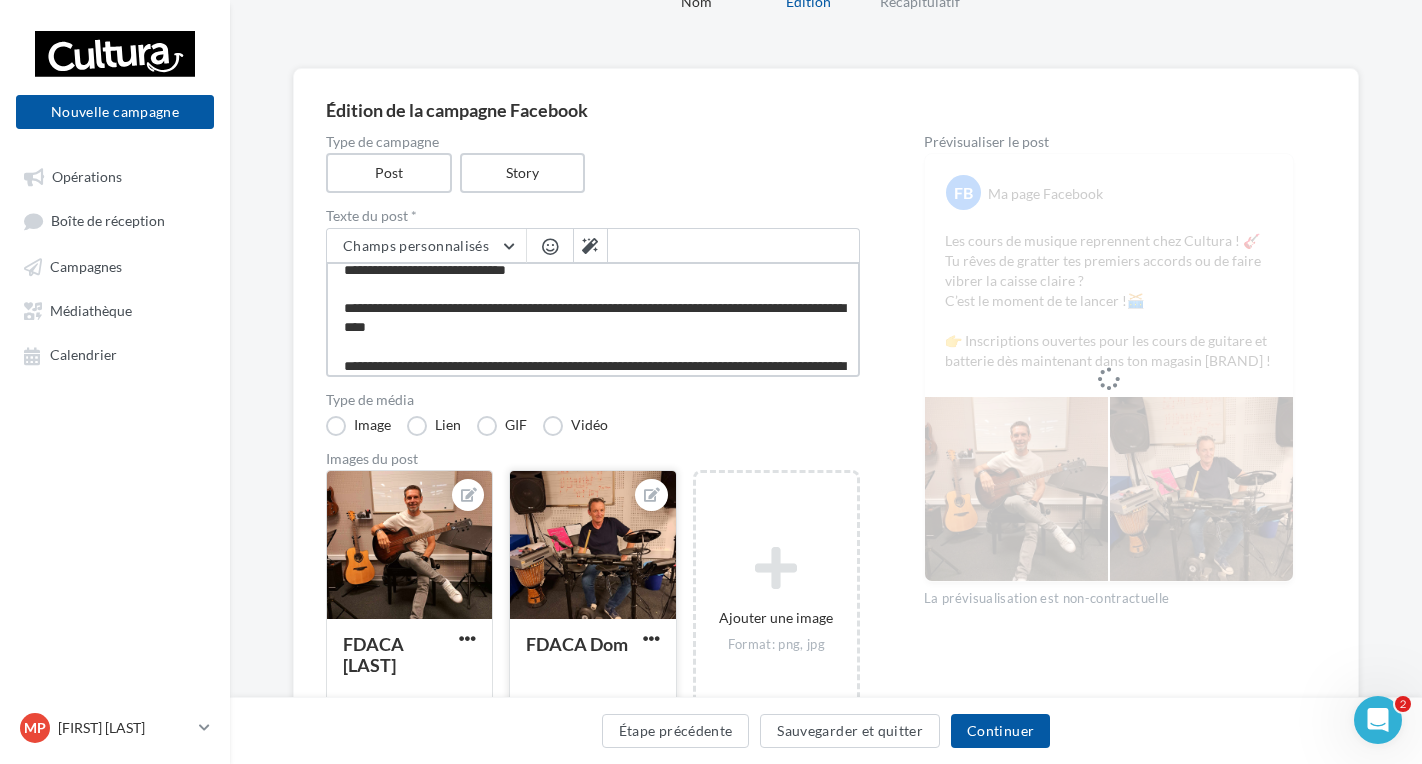 scroll, scrollTop: 69, scrollLeft: 0, axis: vertical 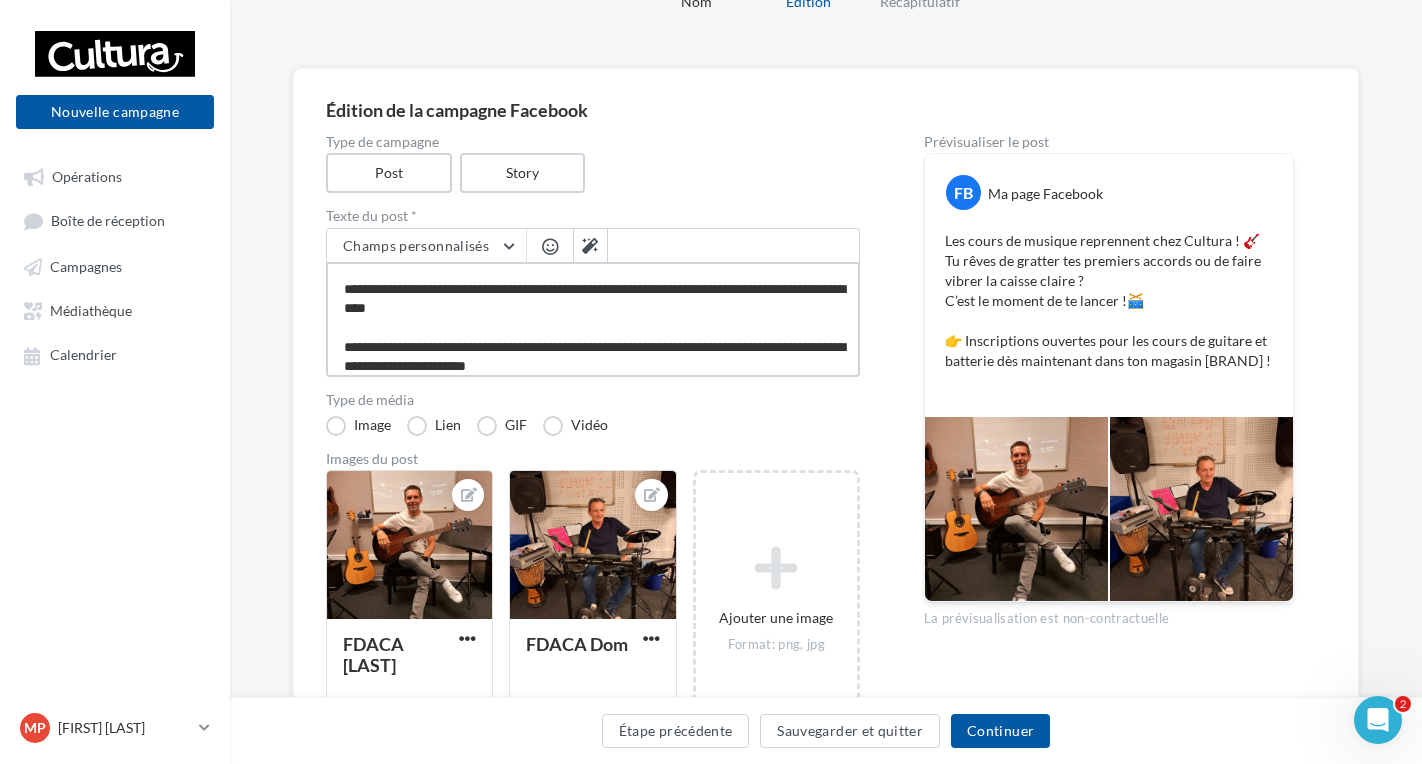 type on "**********" 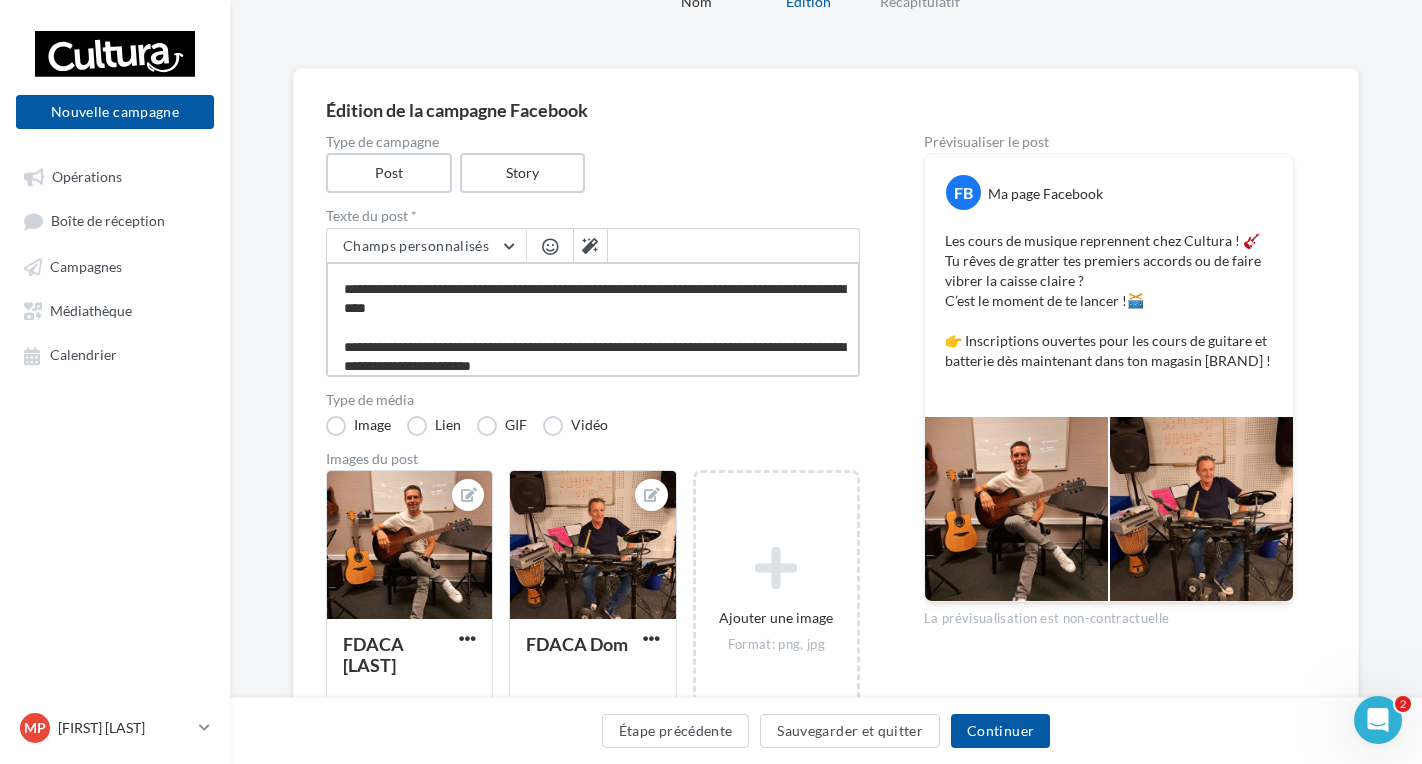 scroll, scrollTop: 89, scrollLeft: 0, axis: vertical 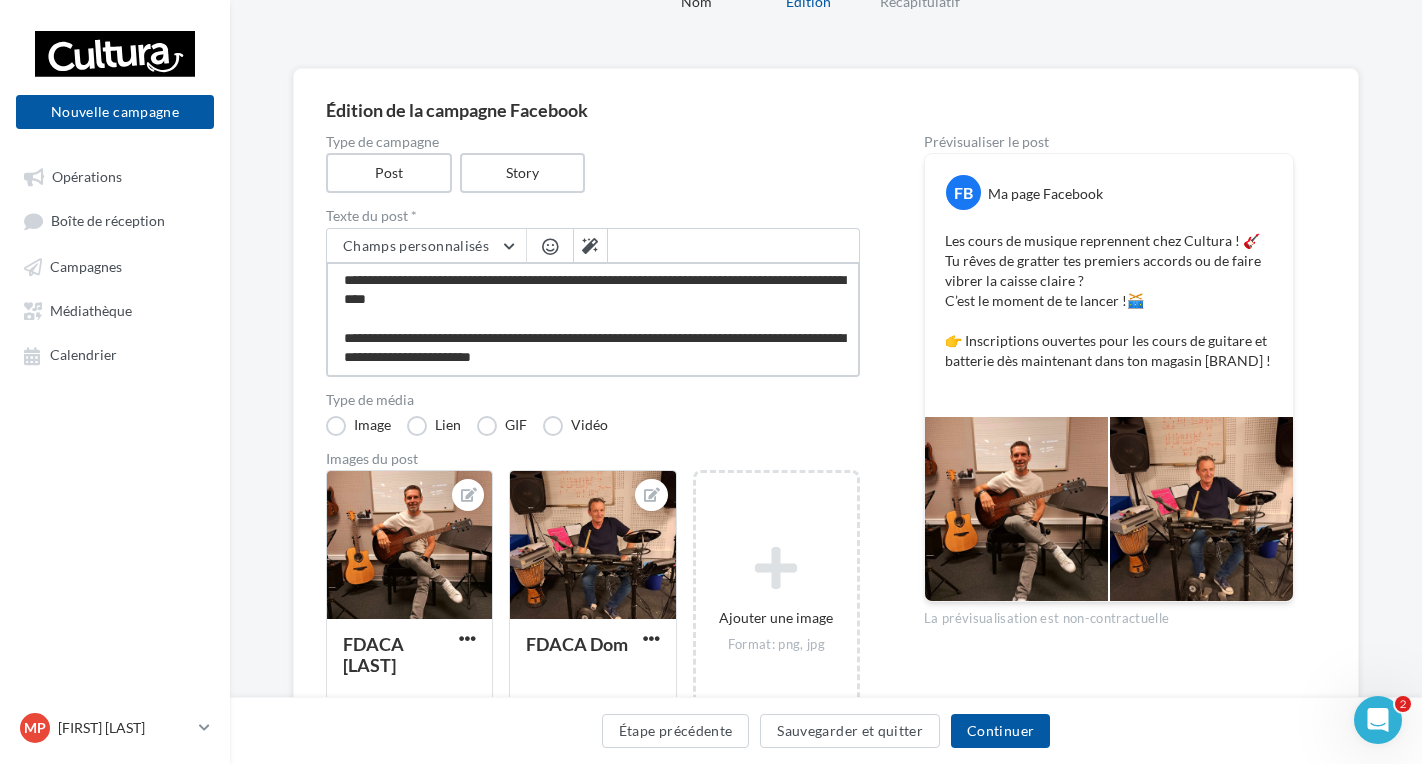 type on "**********" 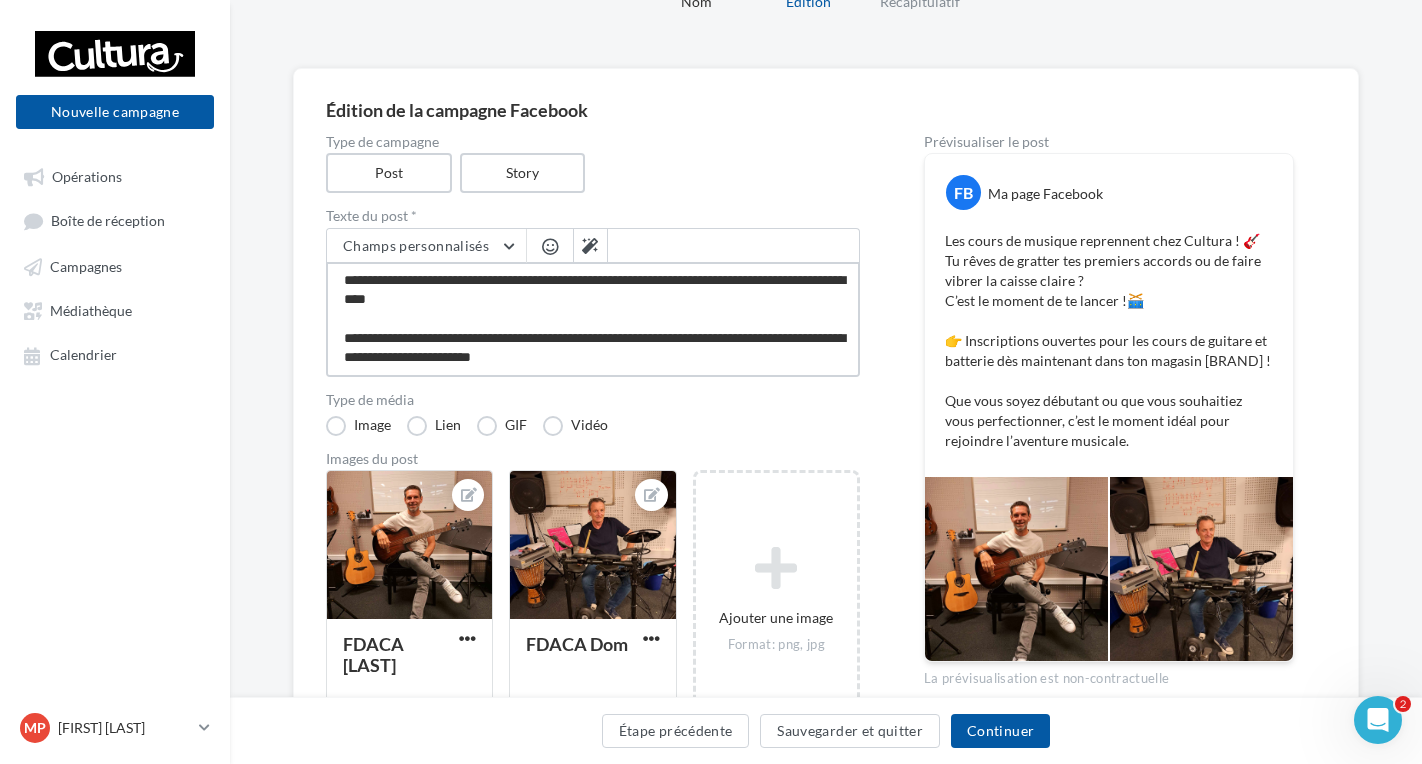 click on "**********" at bounding box center (593, 319) 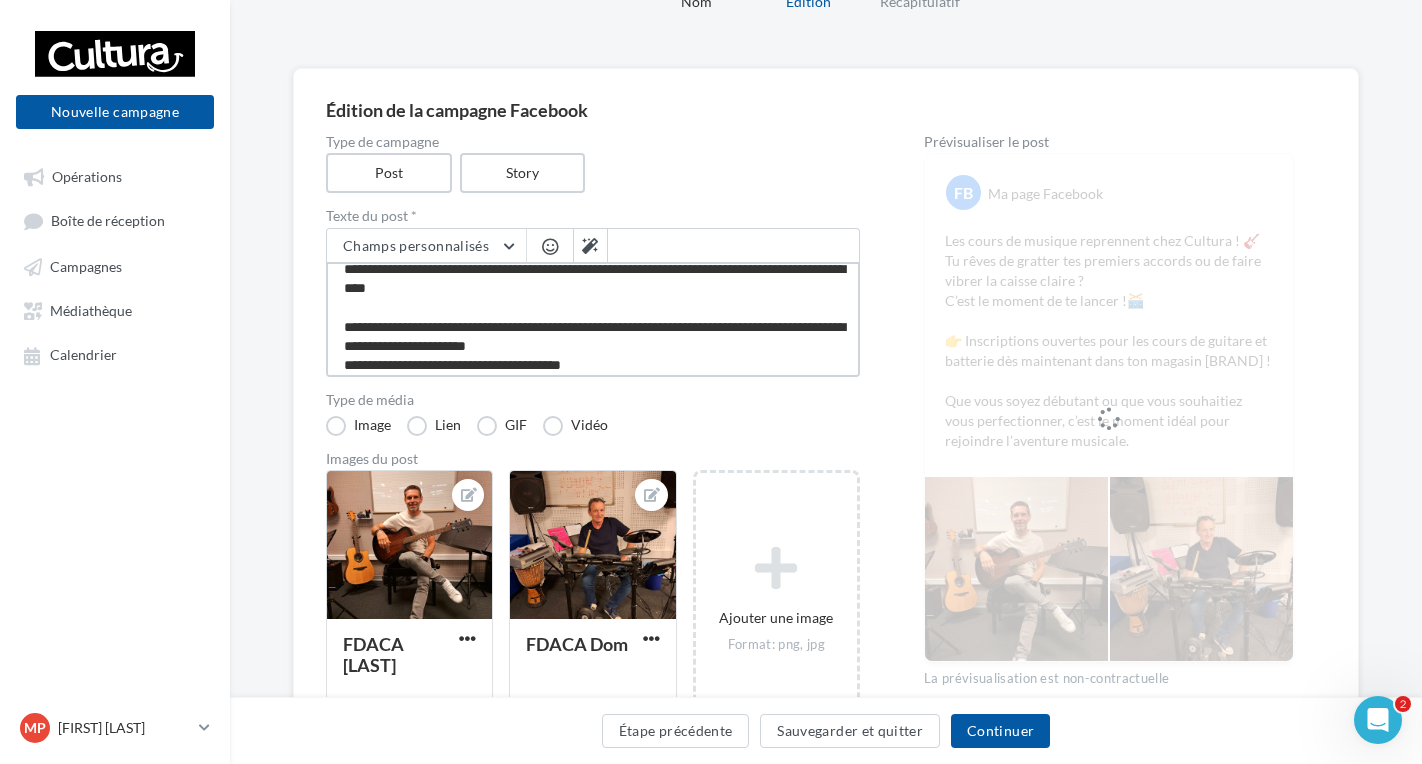 click on "**********" at bounding box center (593, 319) 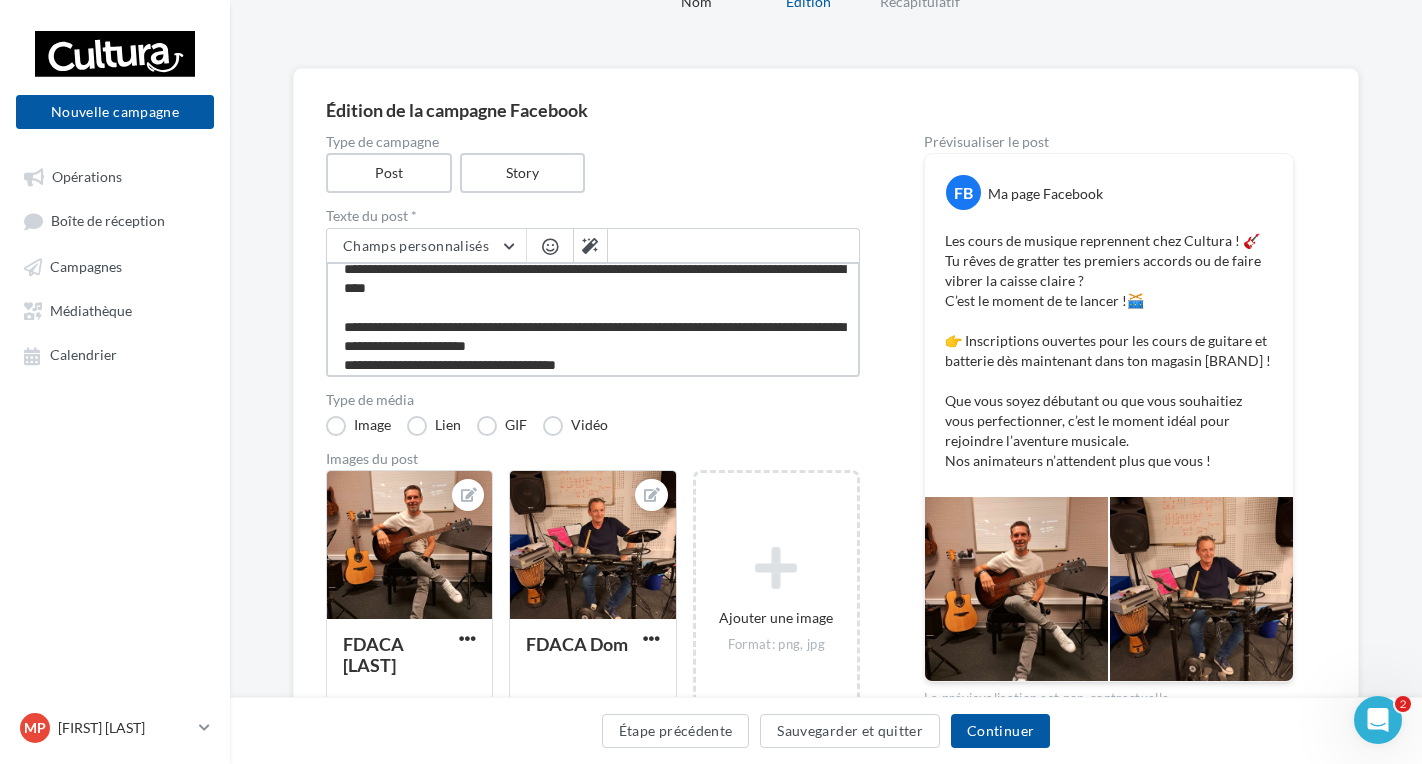 type on "**********" 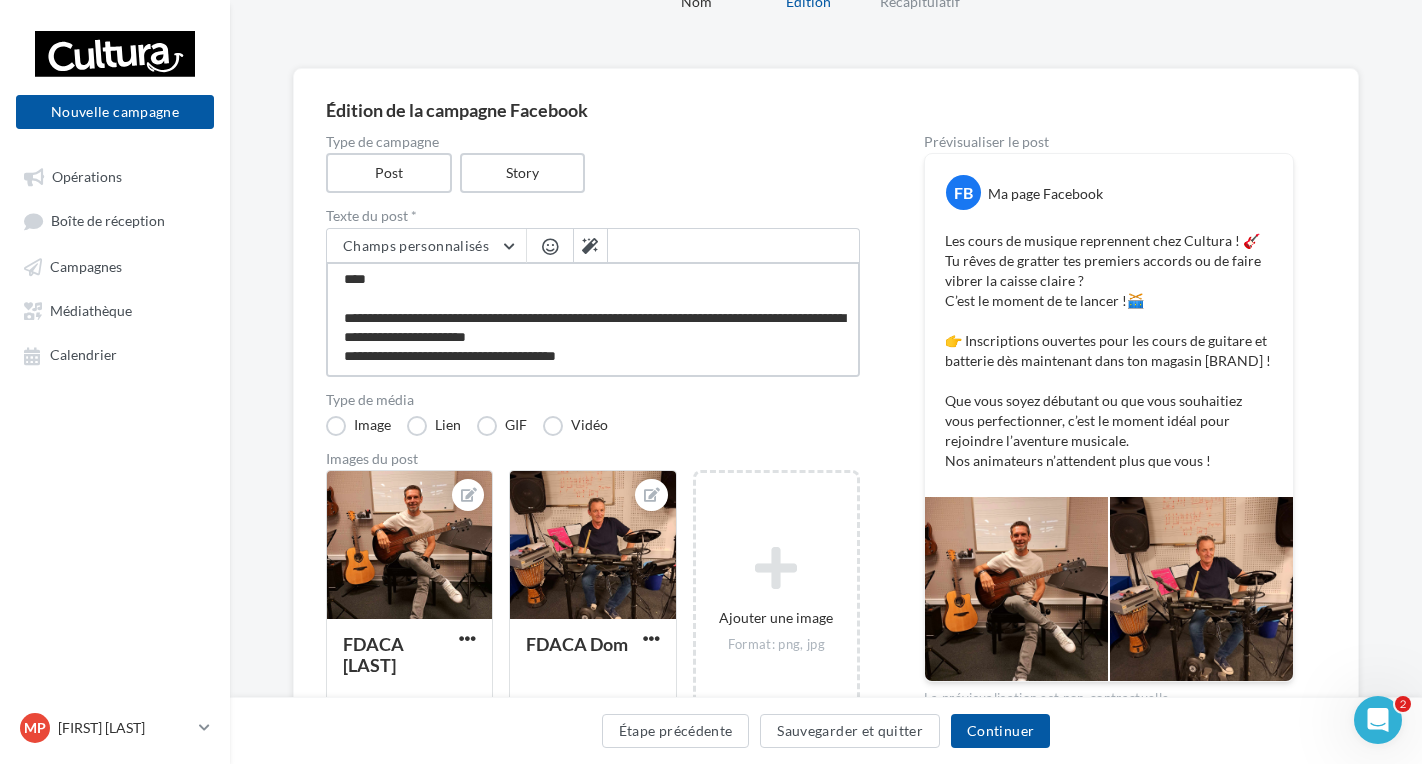 scroll, scrollTop: 0, scrollLeft: 0, axis: both 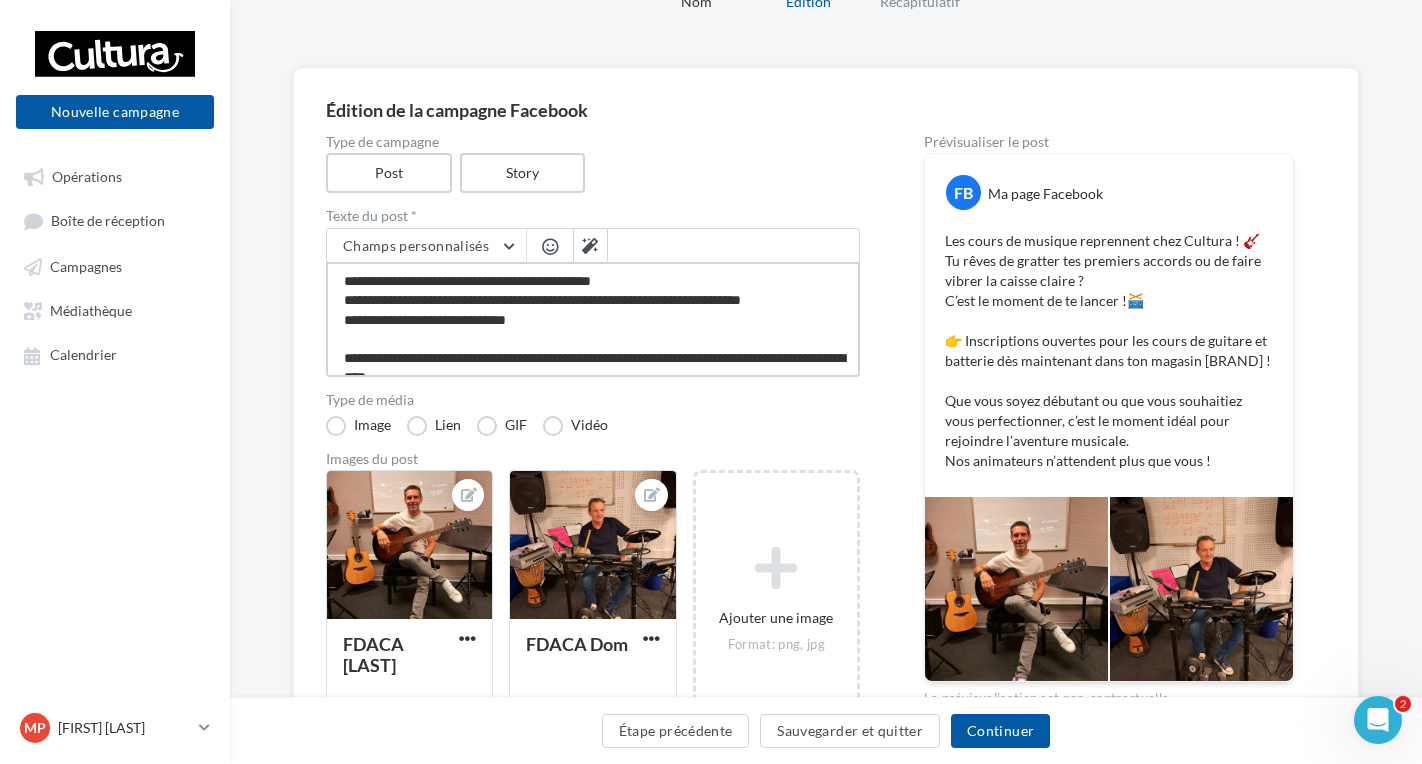 drag, startPoint x: 632, startPoint y: 279, endPoint x: 343, endPoint y: 282, distance: 289.01556 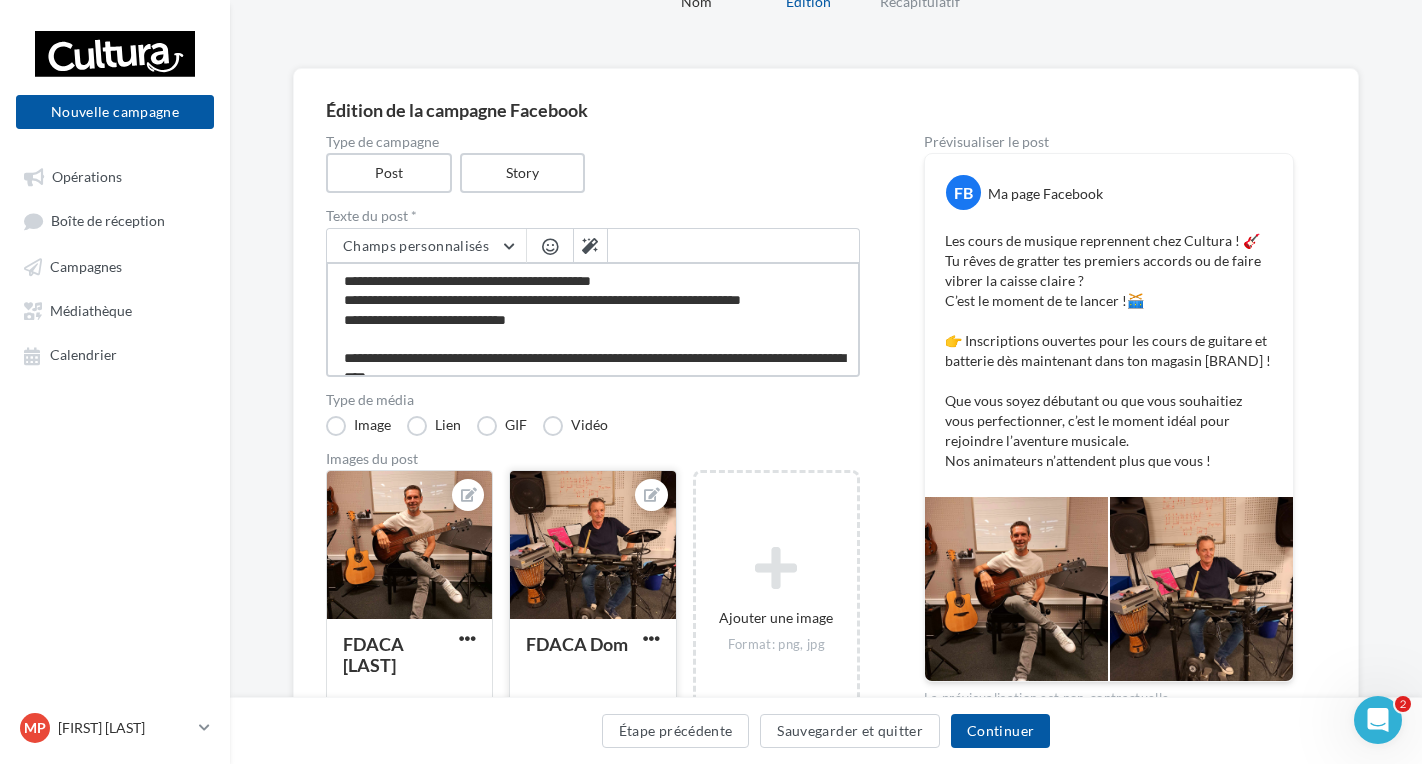 type on "**********" 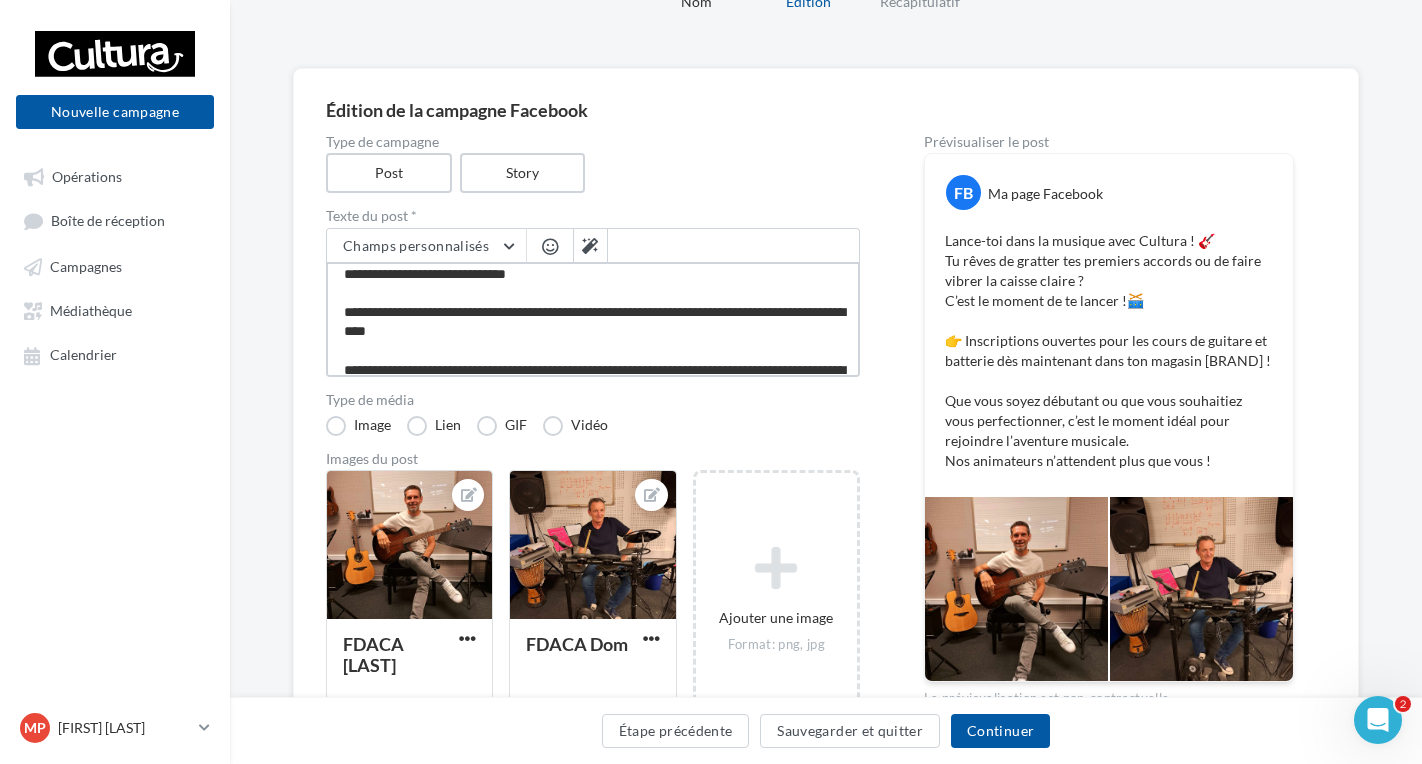 scroll, scrollTop: 0, scrollLeft: 0, axis: both 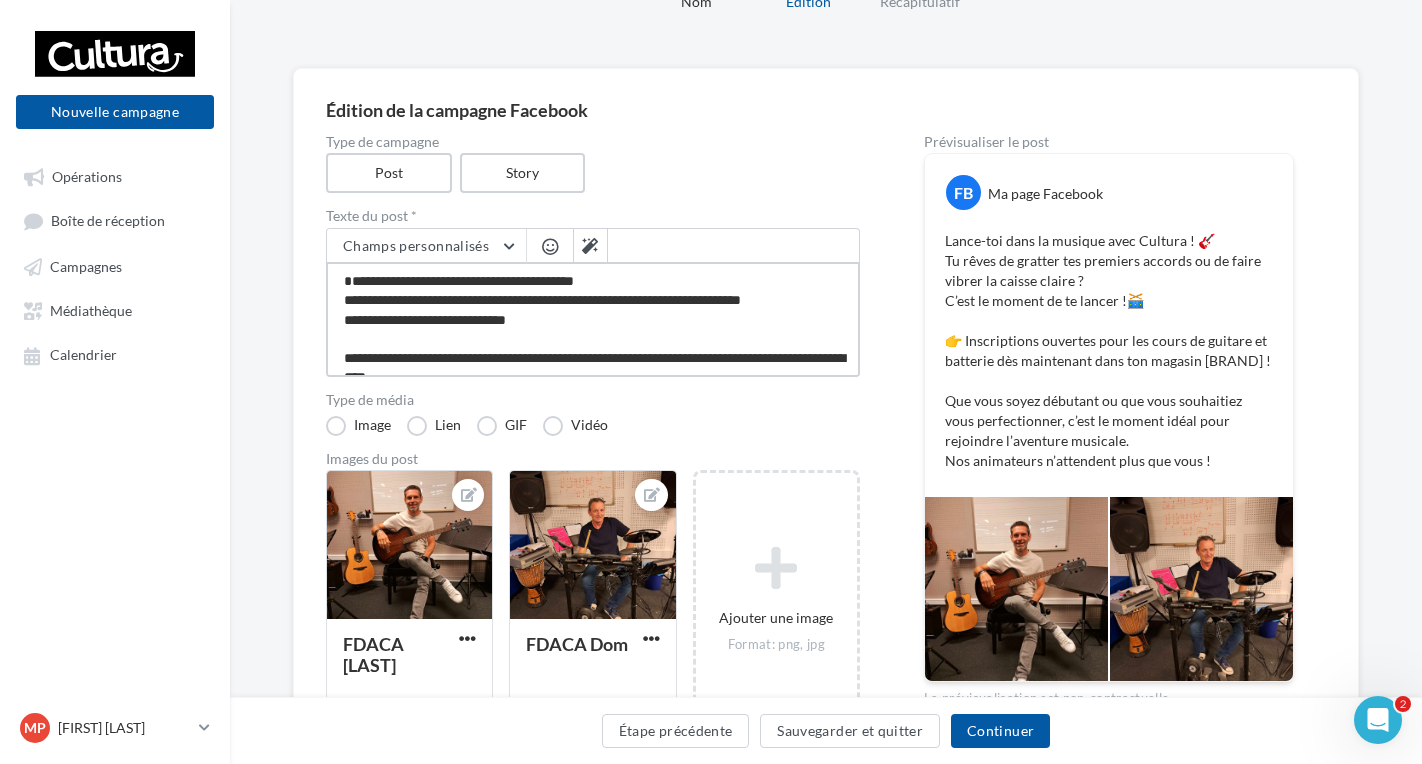 type on "**********" 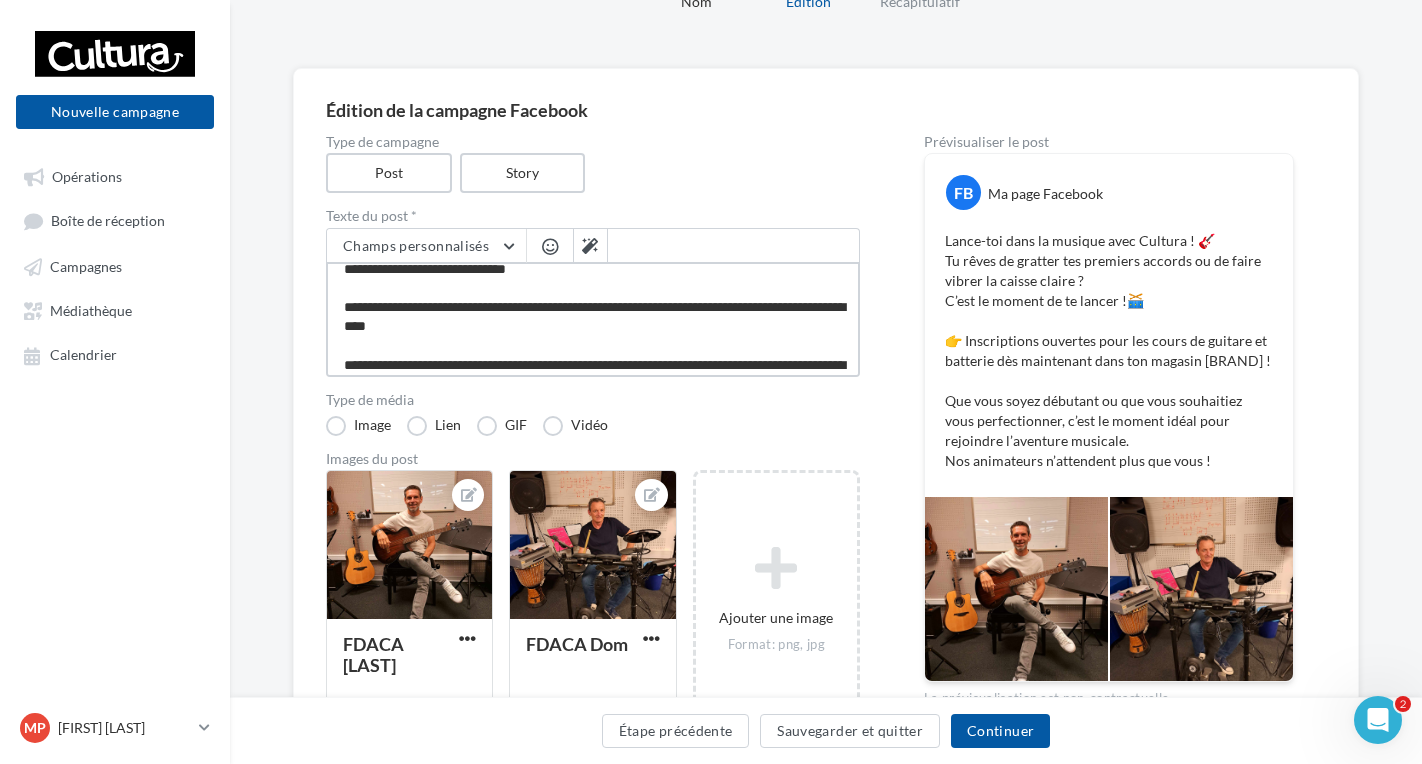scroll, scrollTop: 98, scrollLeft: 0, axis: vertical 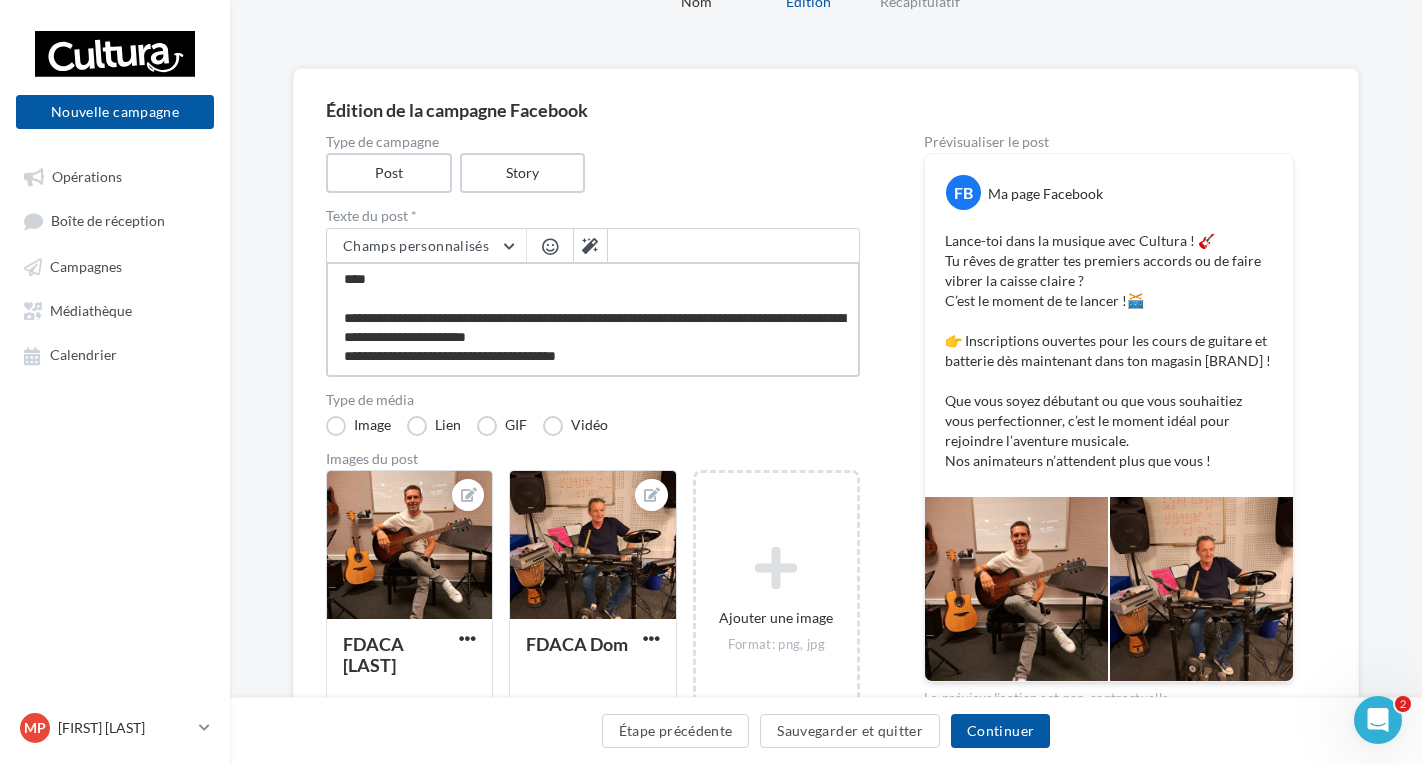 click on "**********" at bounding box center [593, 319] 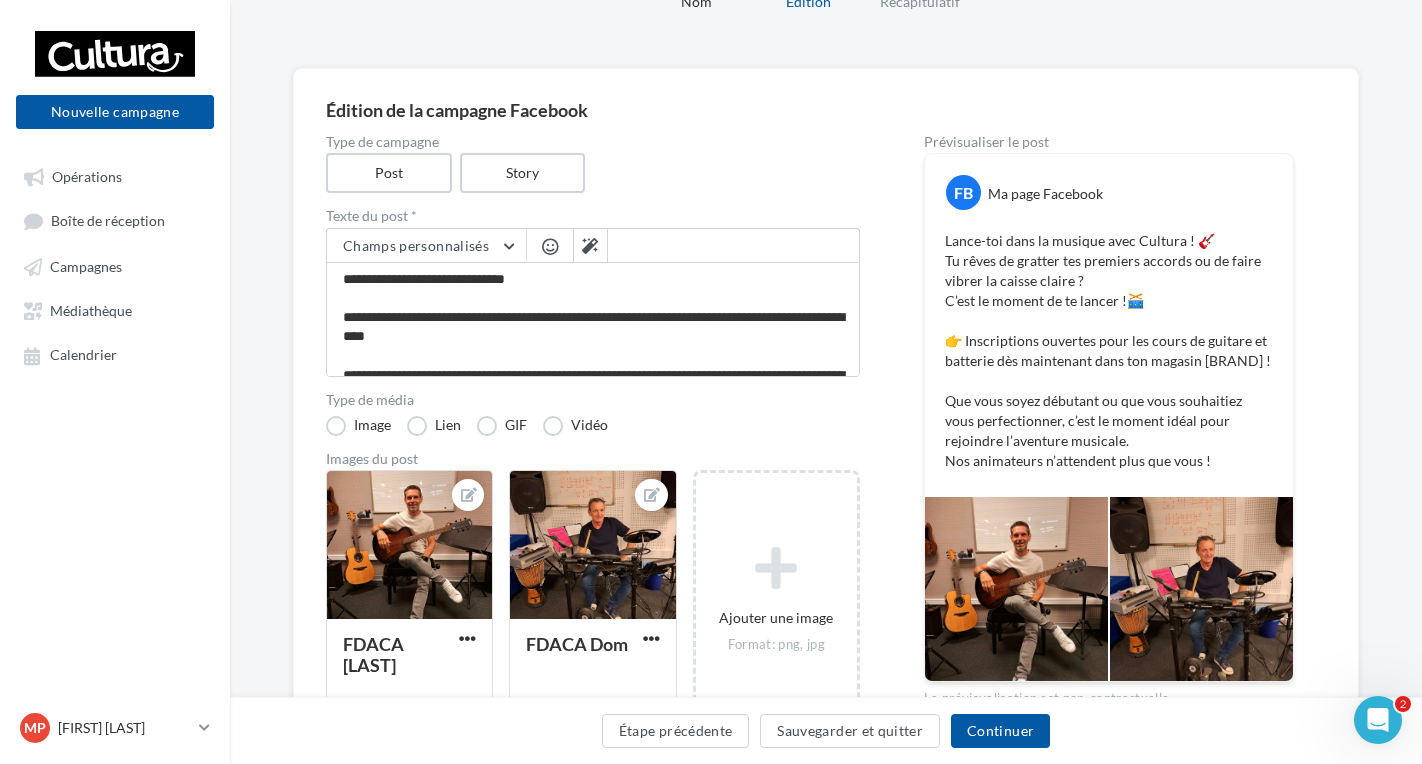 scroll, scrollTop: 0, scrollLeft: 0, axis: both 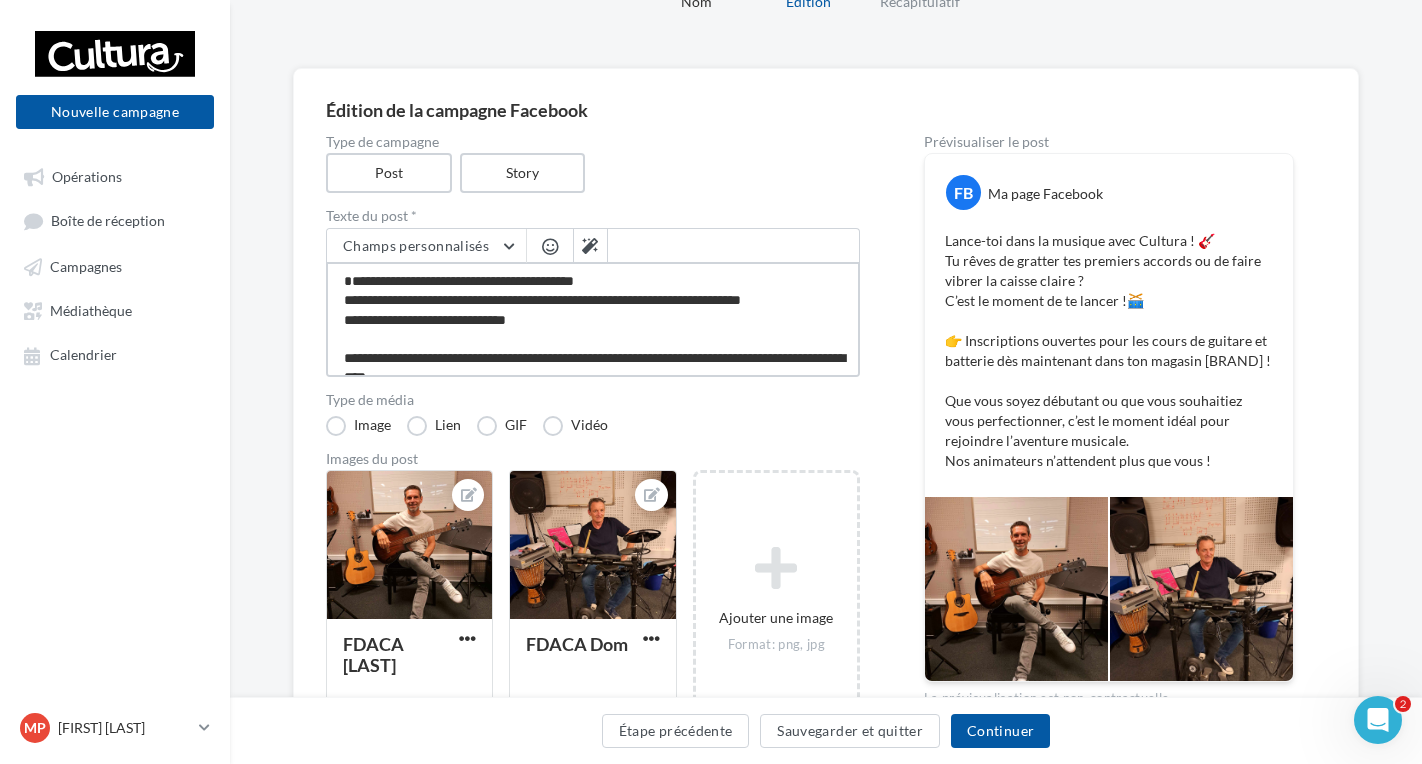 click on "**********" at bounding box center (593, 319) 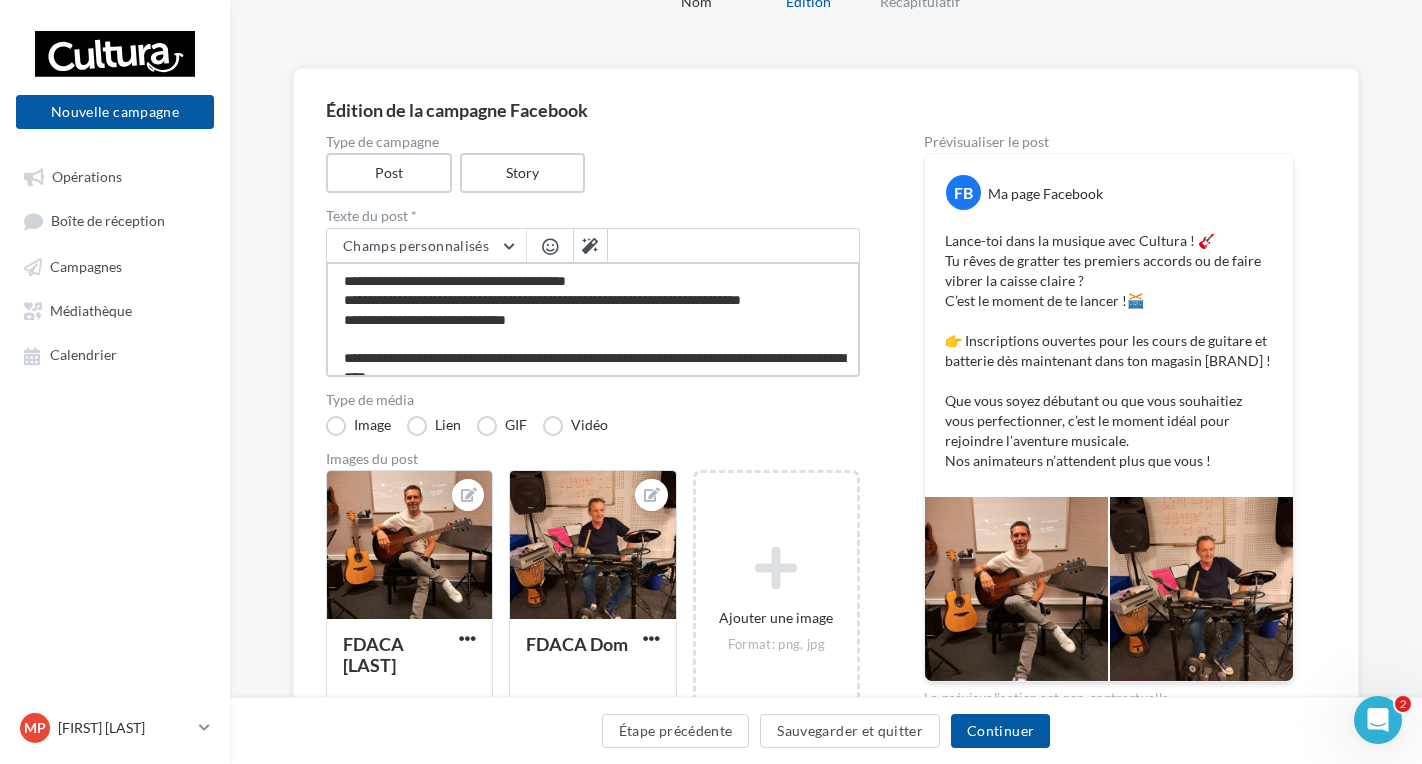 click on "**********" at bounding box center [593, 319] 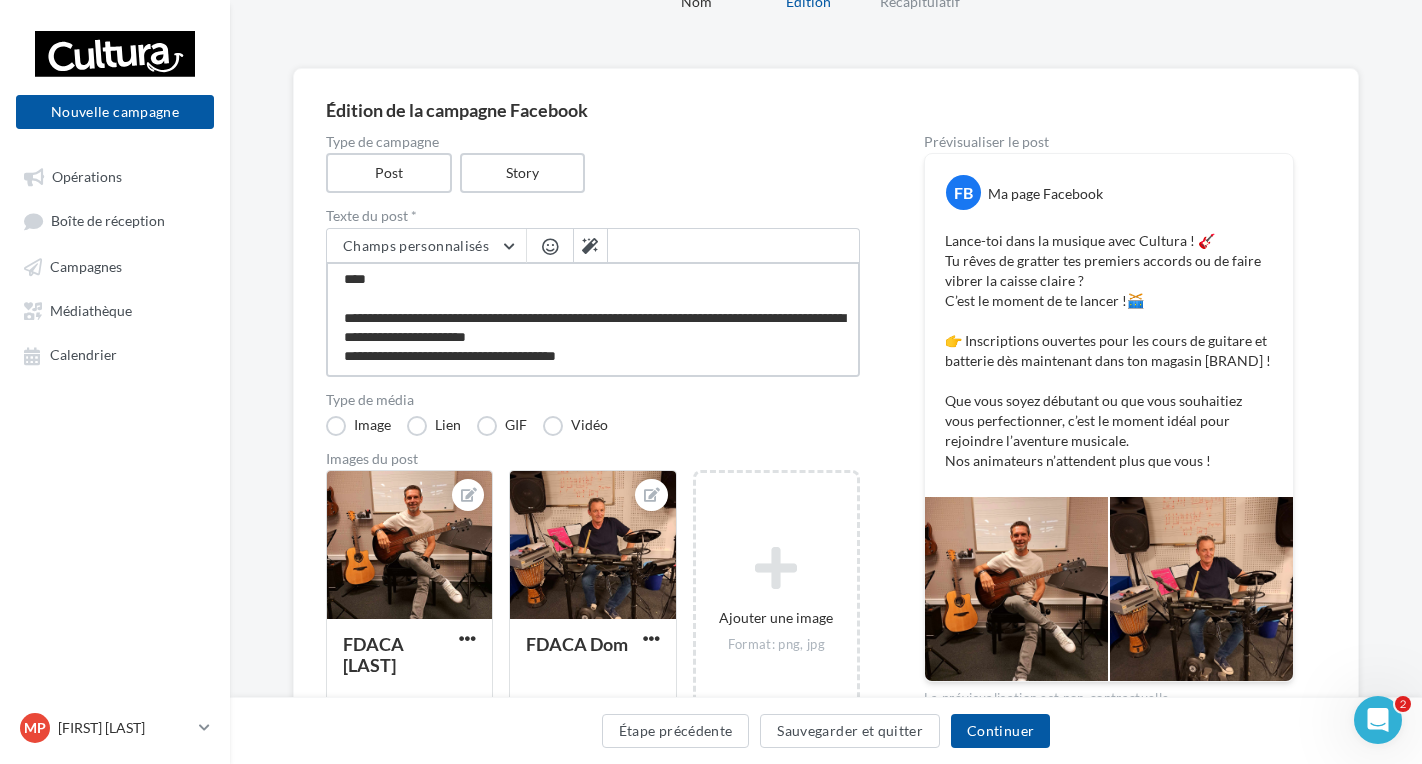 scroll, scrollTop: 0, scrollLeft: 0, axis: both 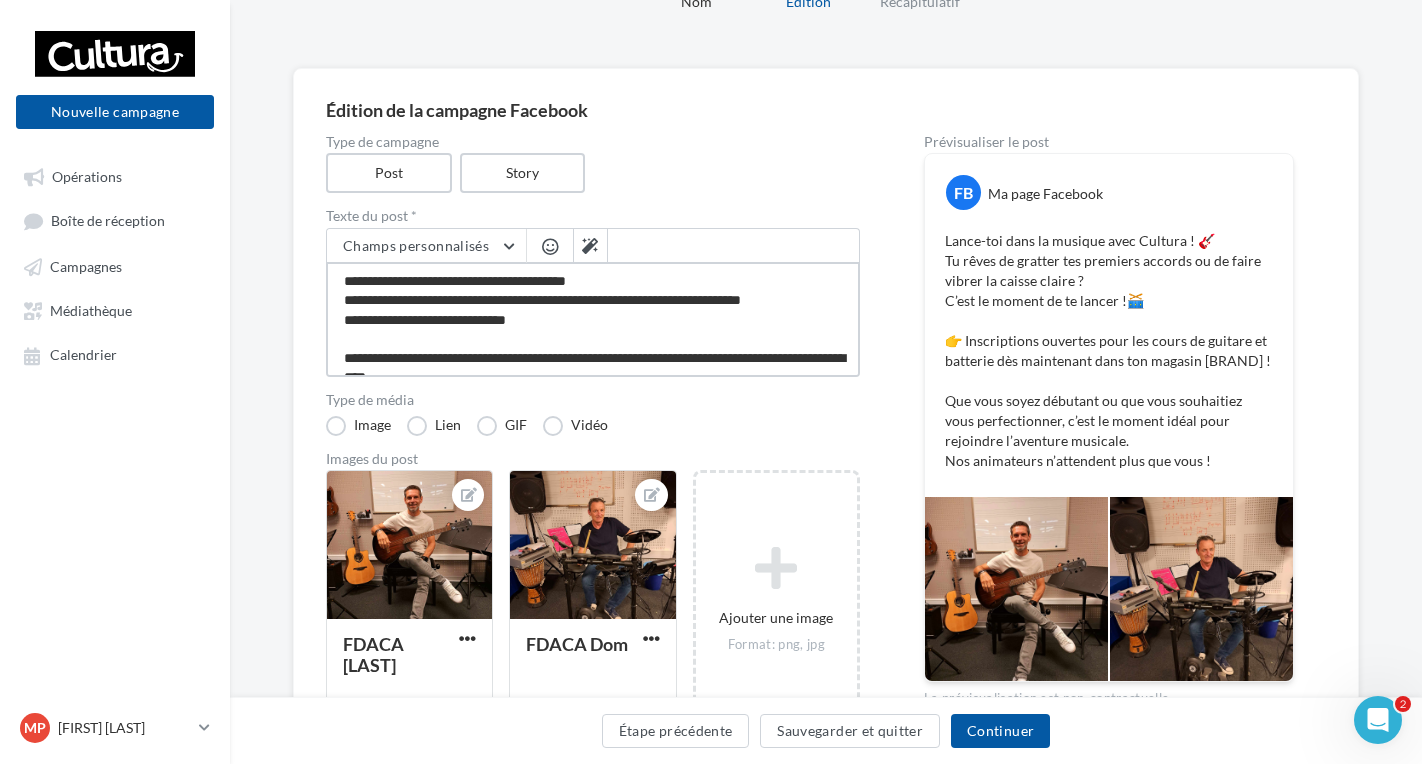 click on "**********" at bounding box center (593, 319) 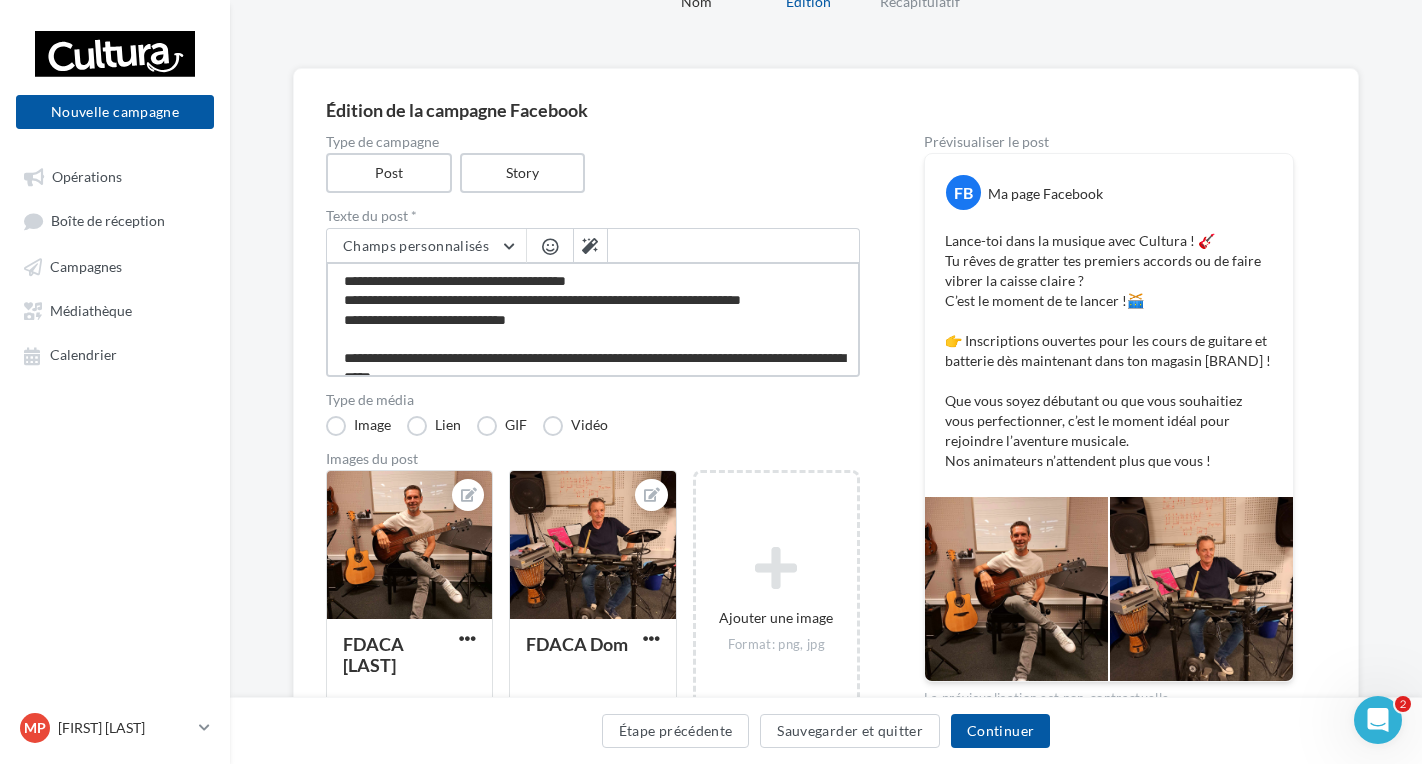type on "**********" 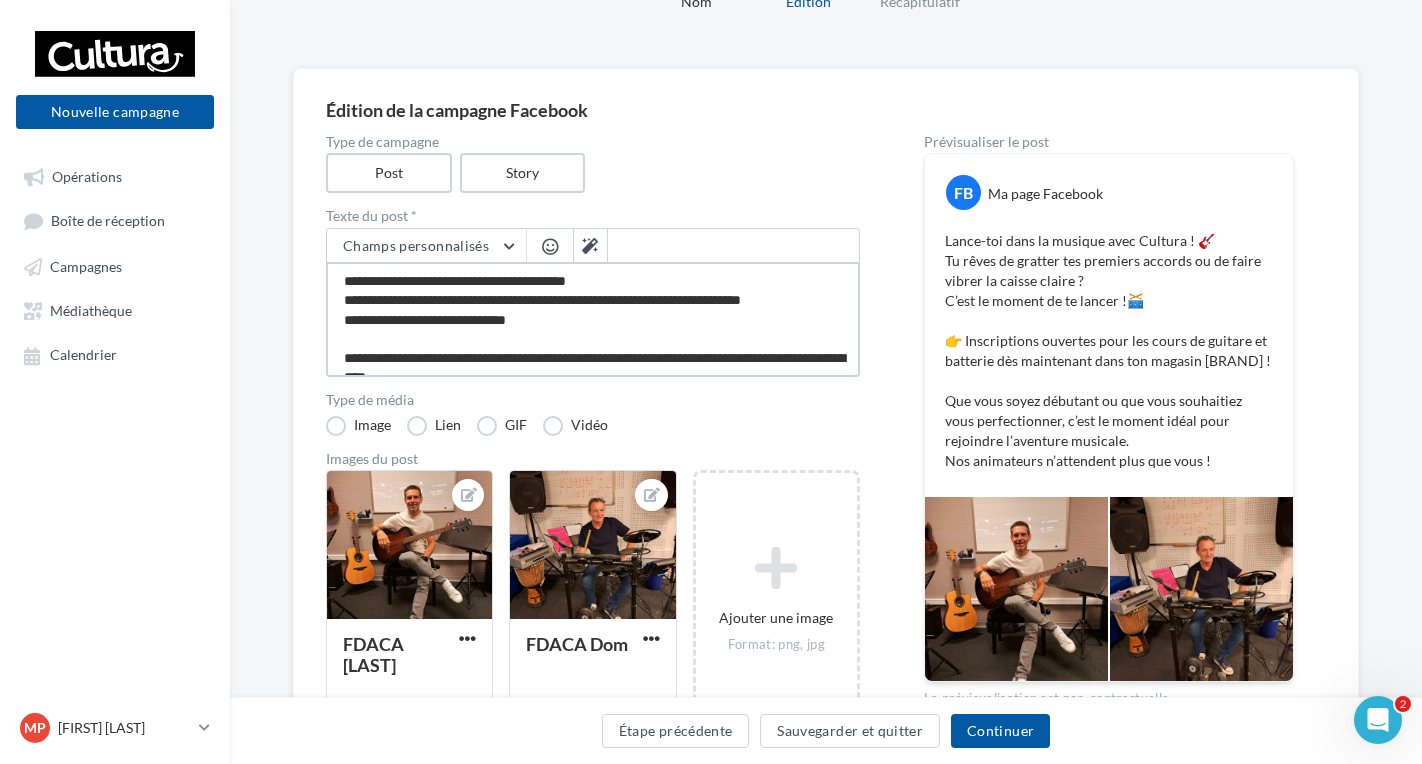 type on "**********" 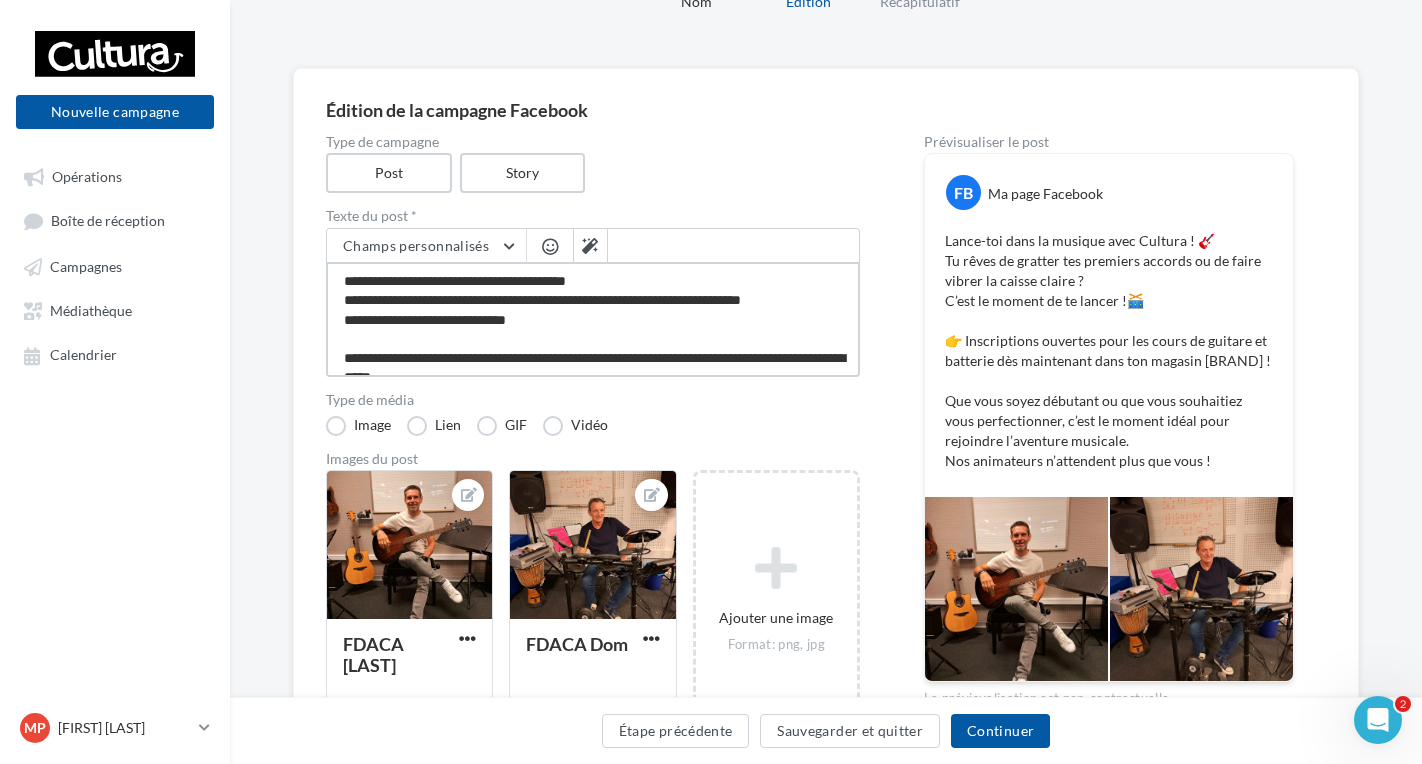 type on "**********" 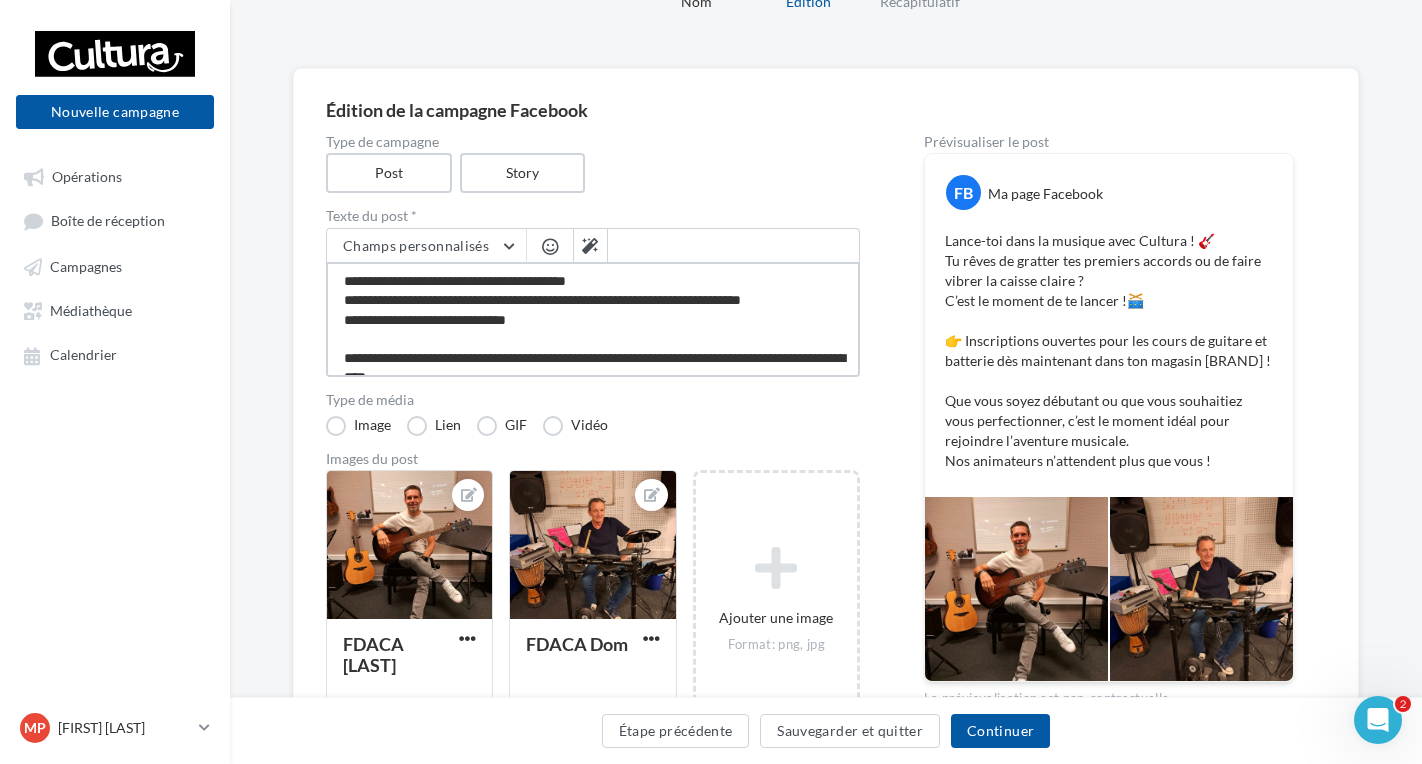 type on "**********" 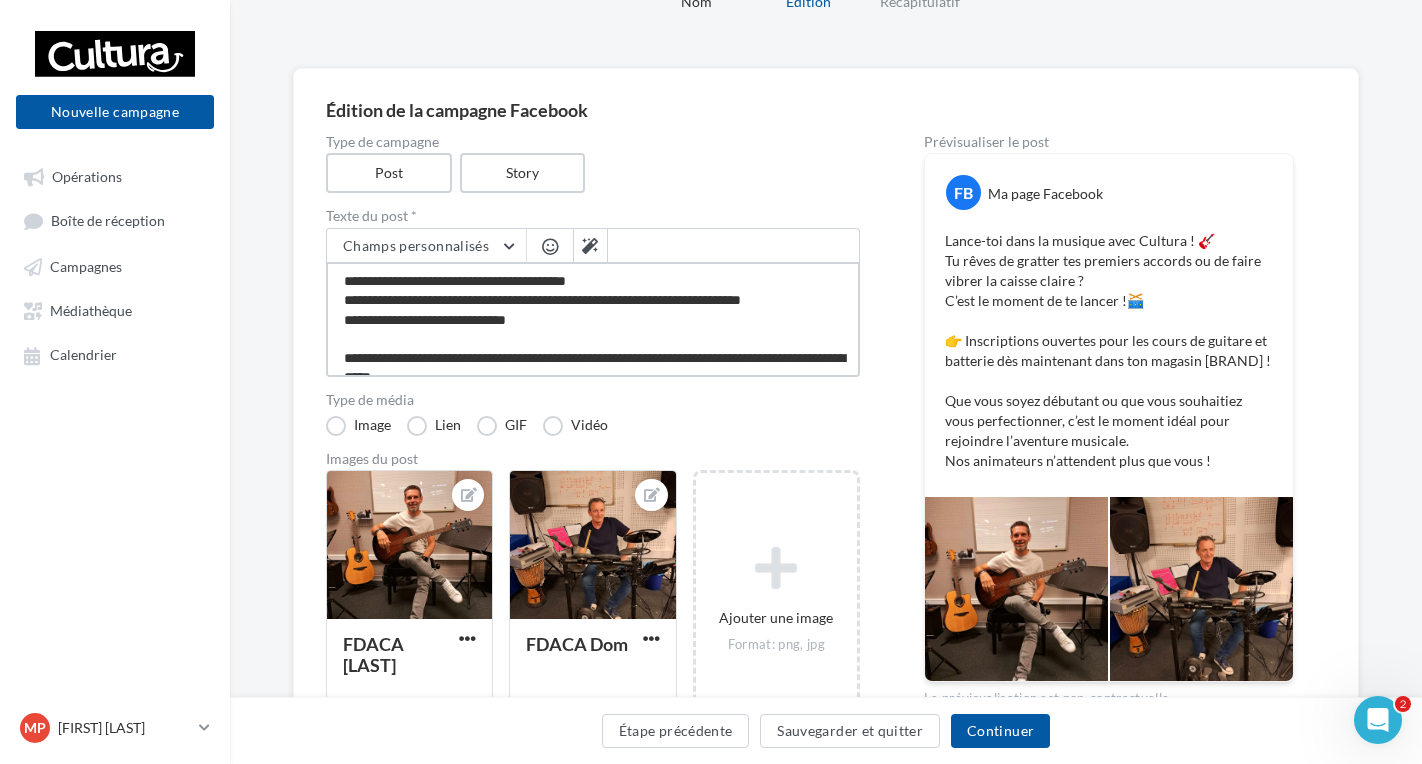 type on "**********" 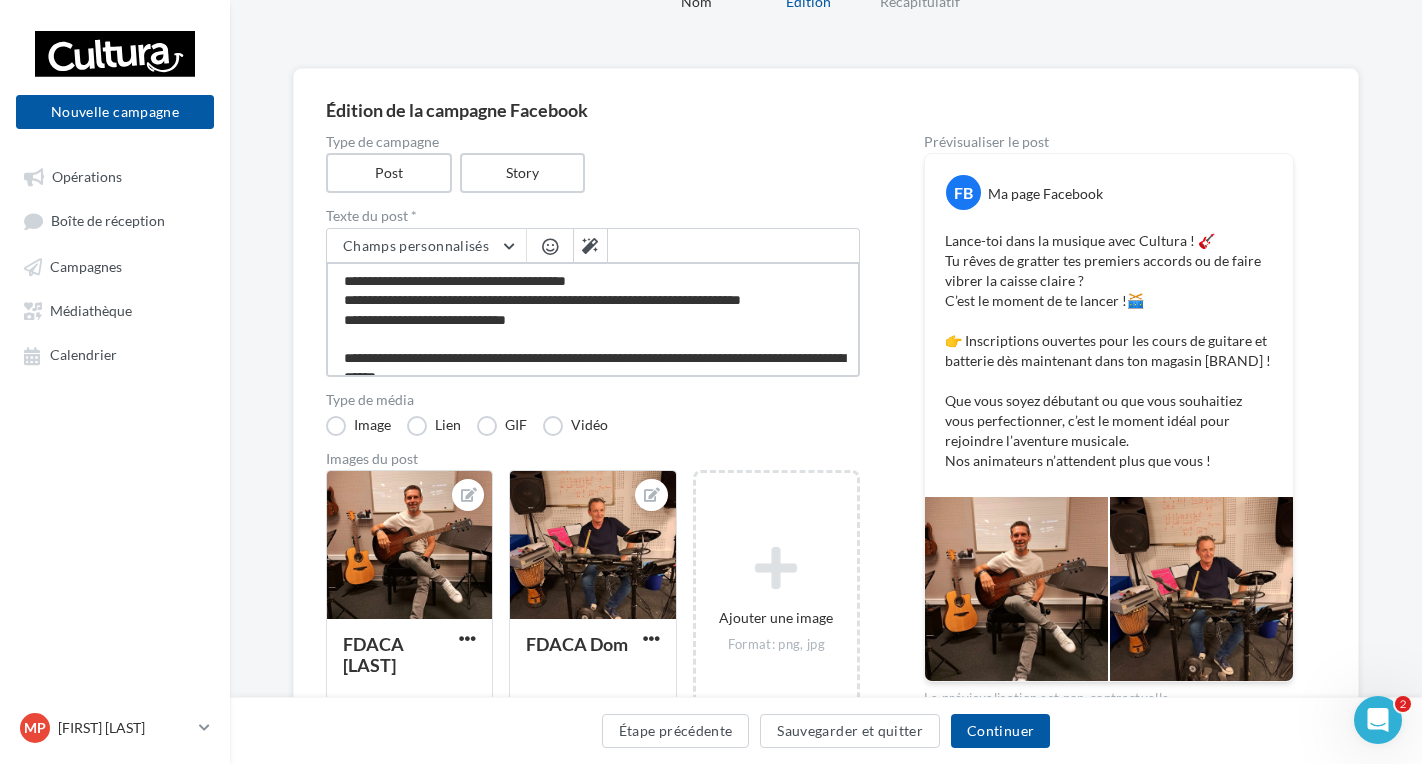 type on "**********" 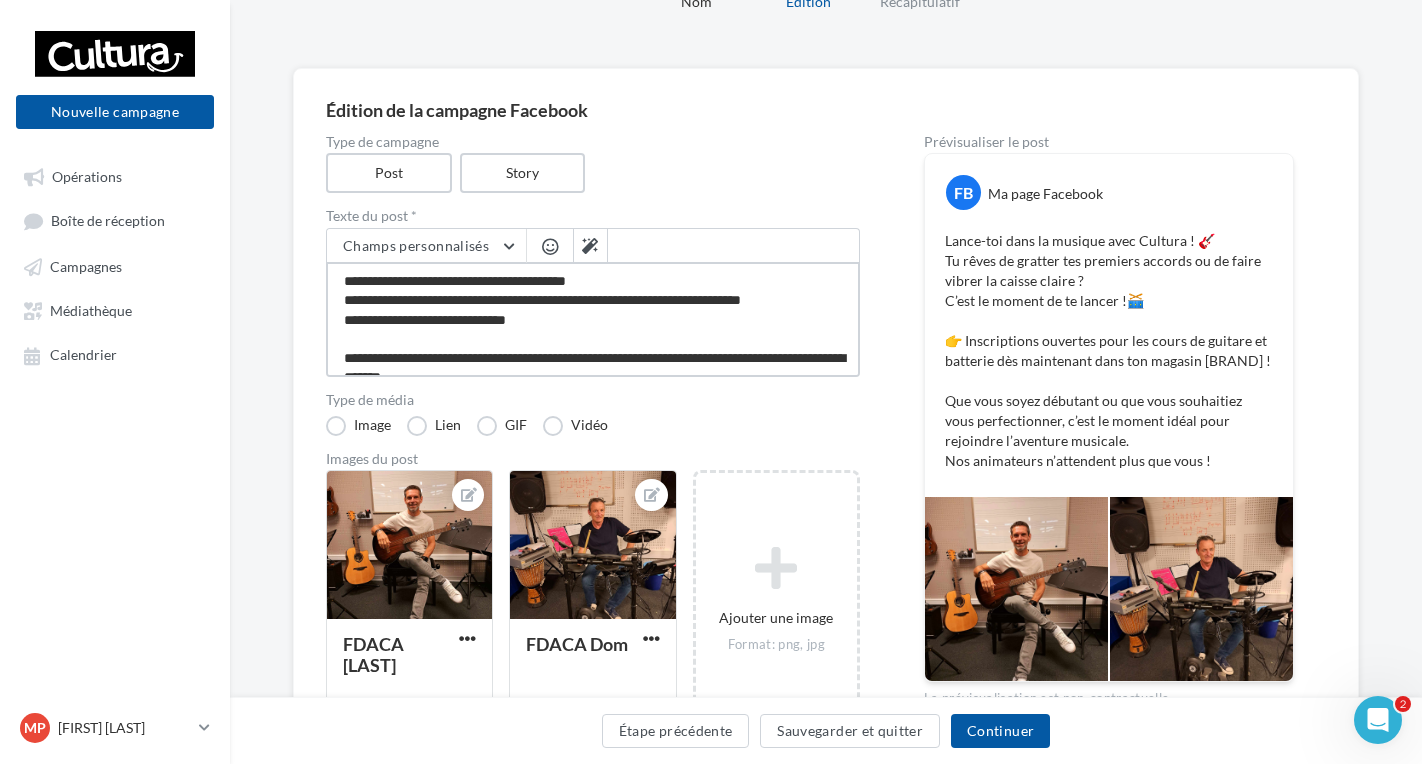 type on "**********" 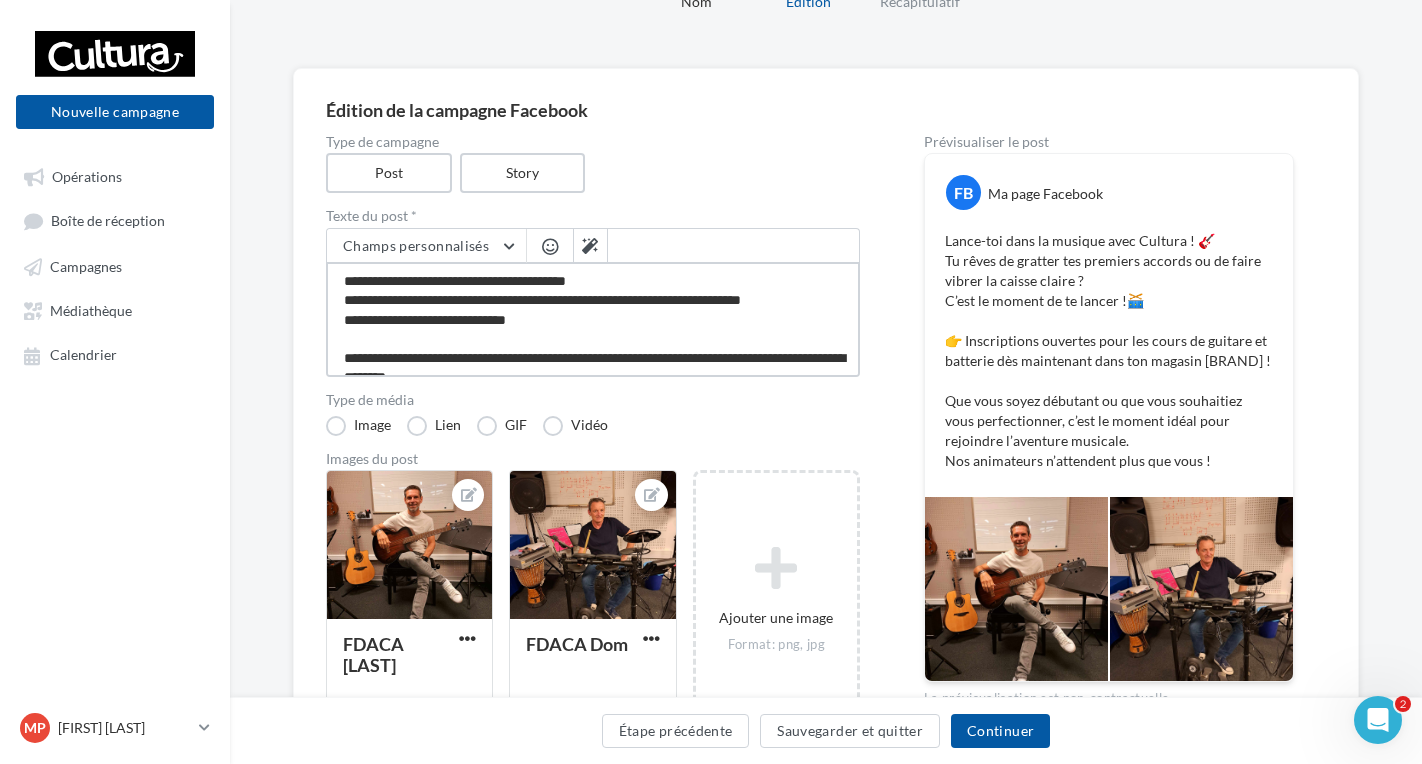 type on "**********" 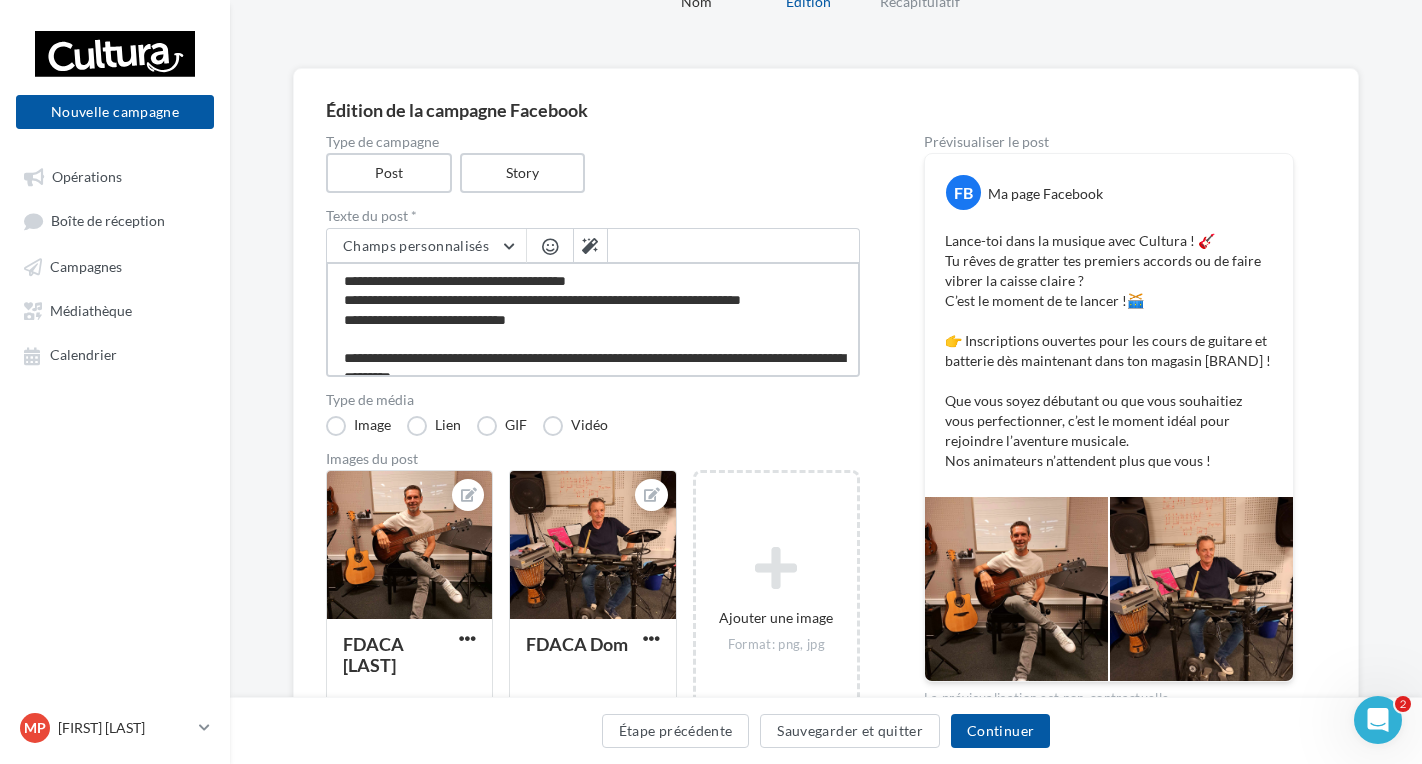type on "**********" 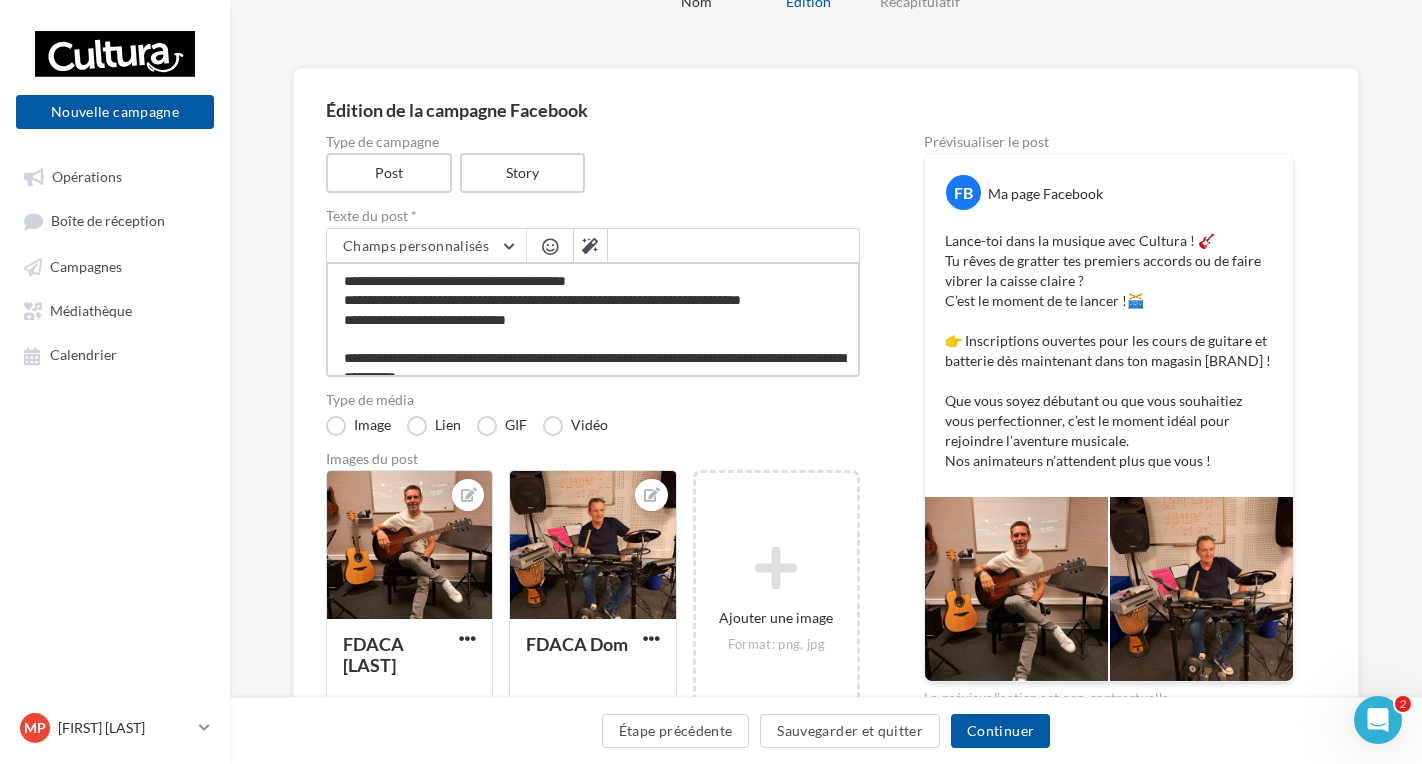 type on "**********" 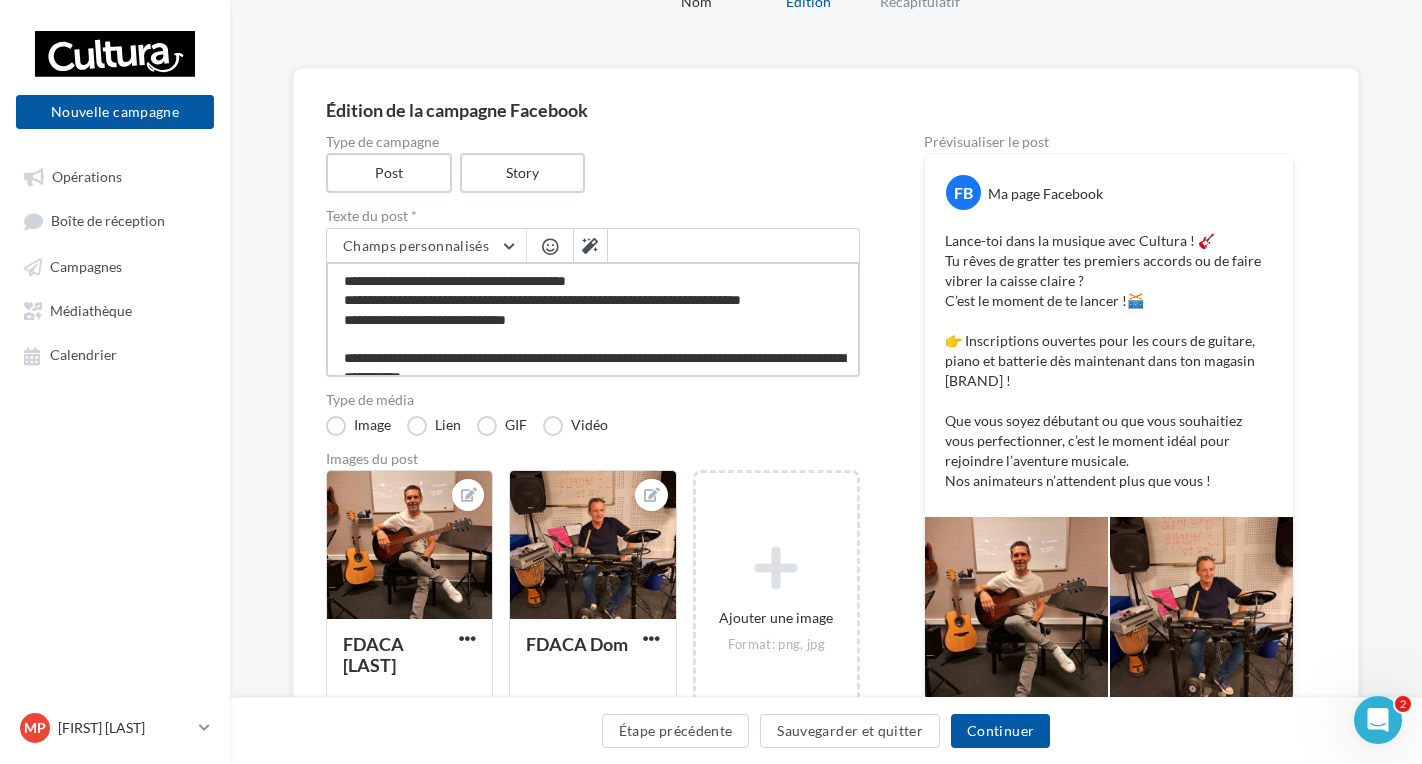 scroll, scrollTop: 98, scrollLeft: 0, axis: vertical 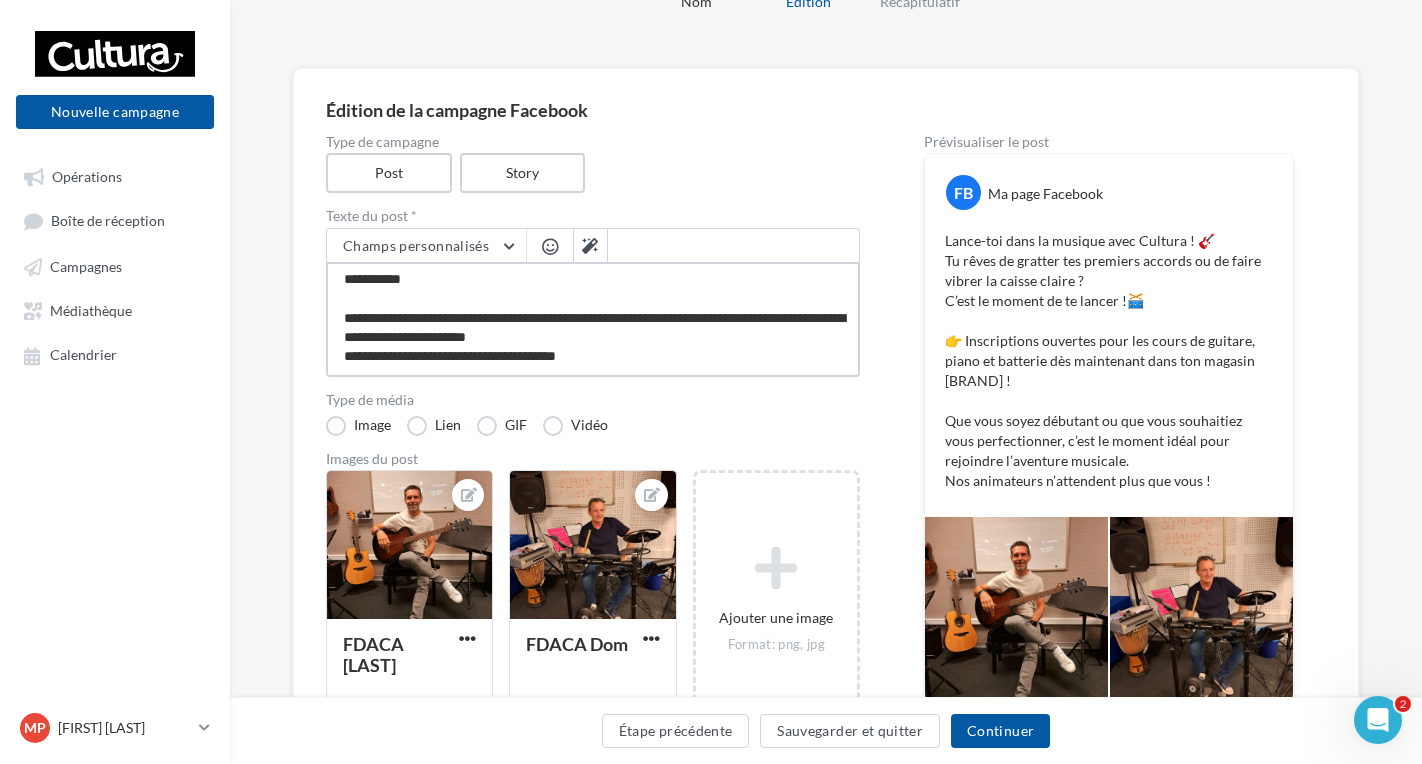 click on "**********" at bounding box center [593, 319] 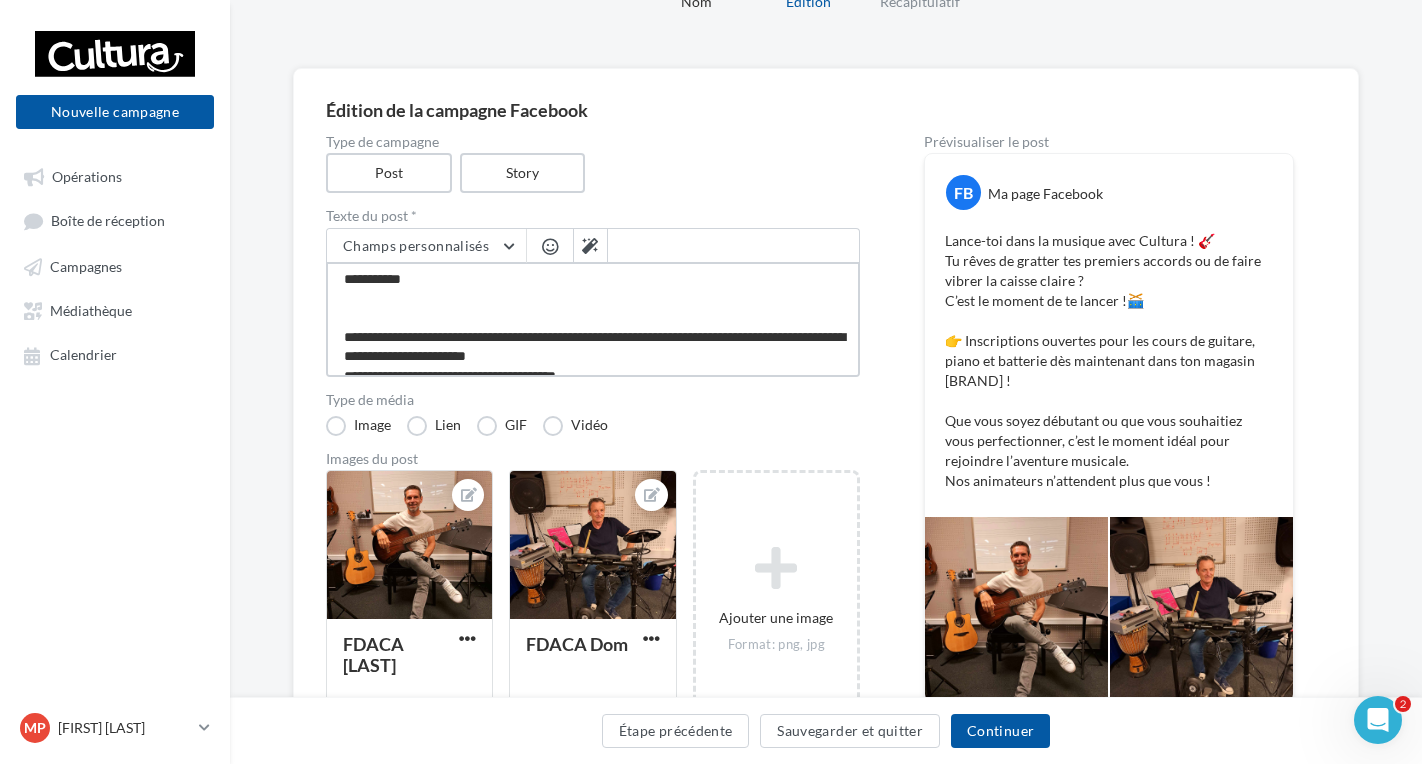 scroll, scrollTop: 117, scrollLeft: 0, axis: vertical 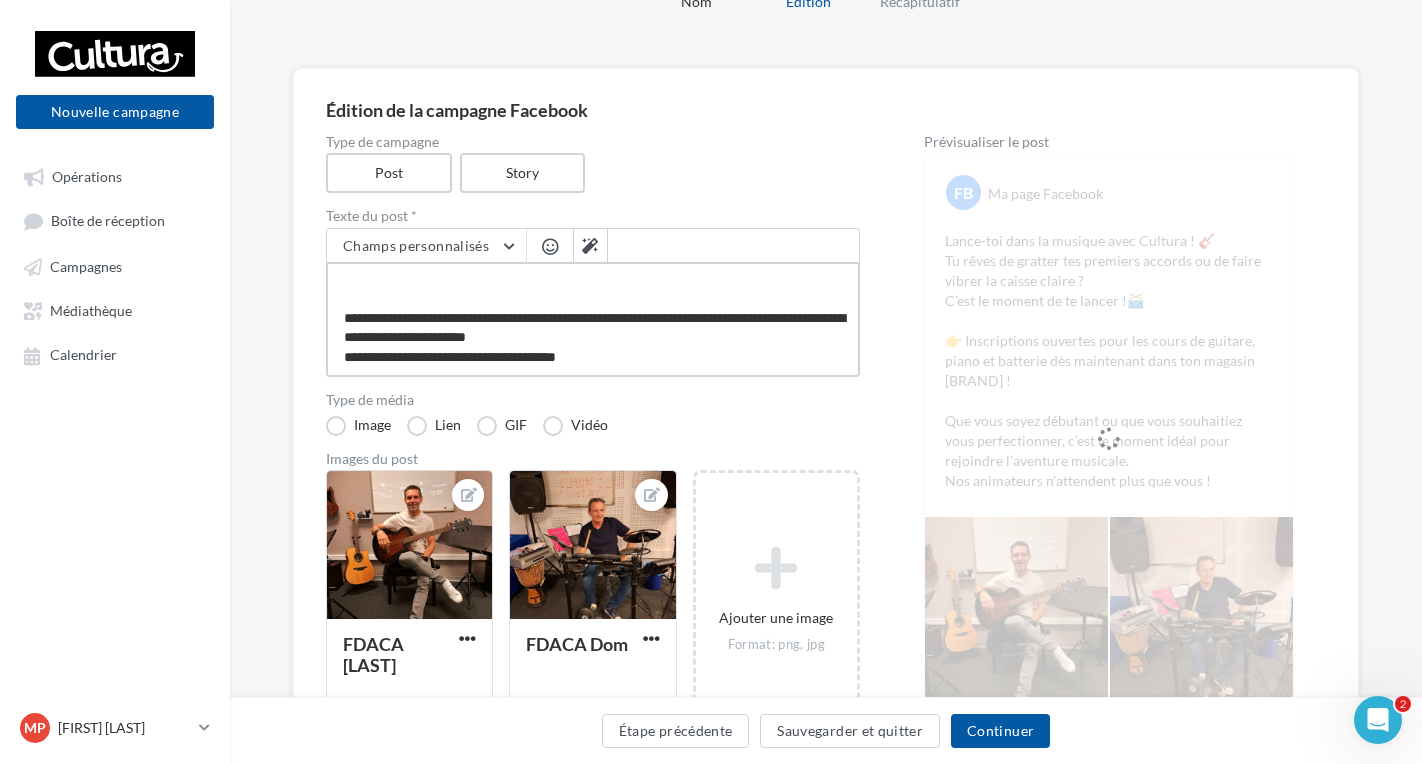 type on "**********" 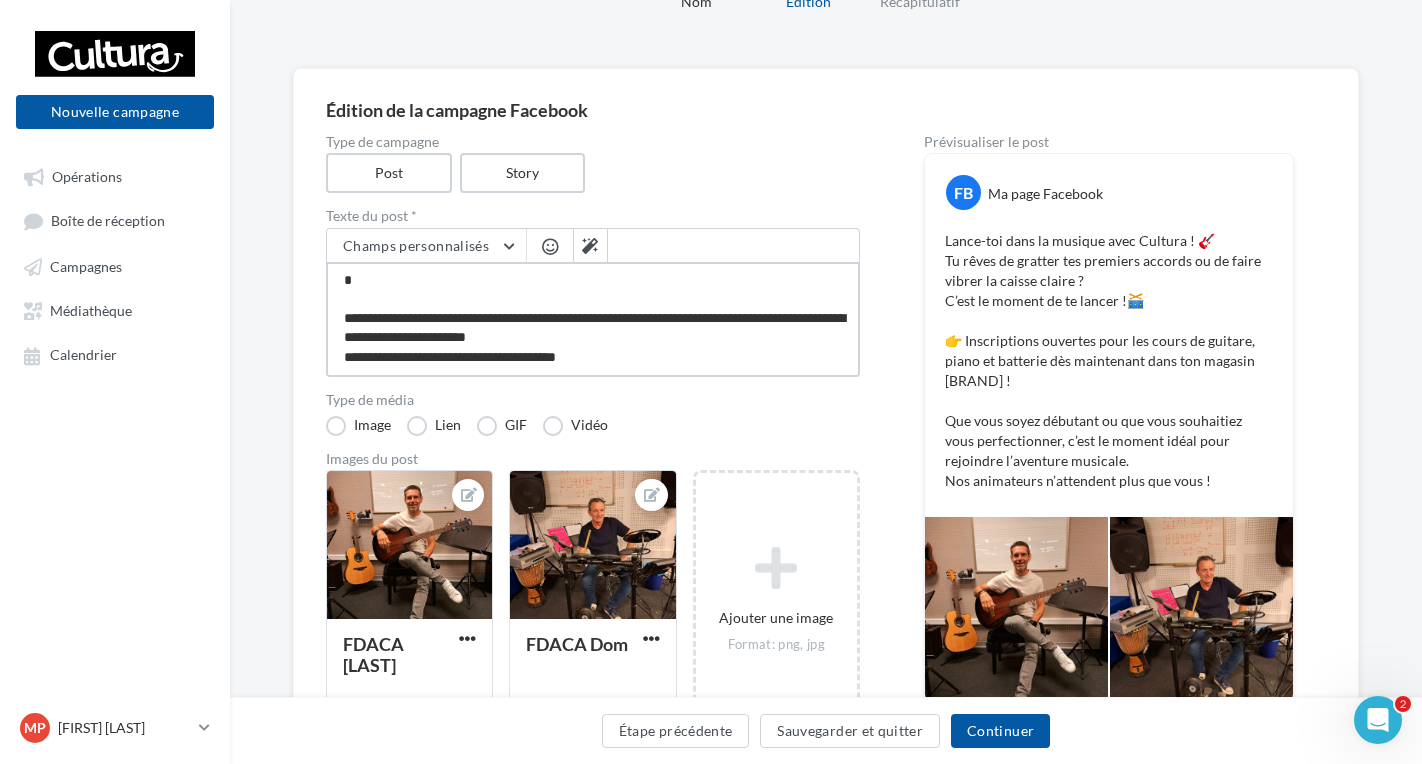 type on "**********" 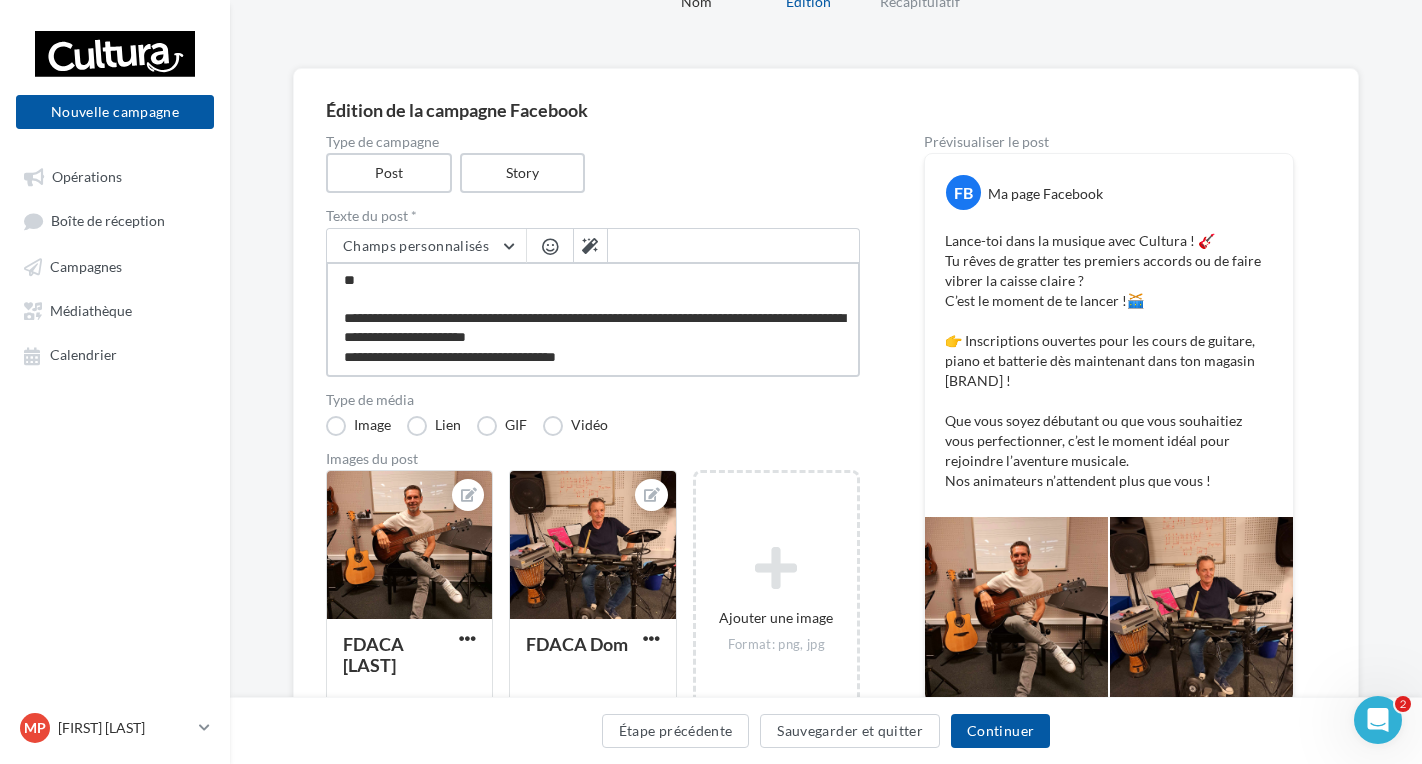 type on "**********" 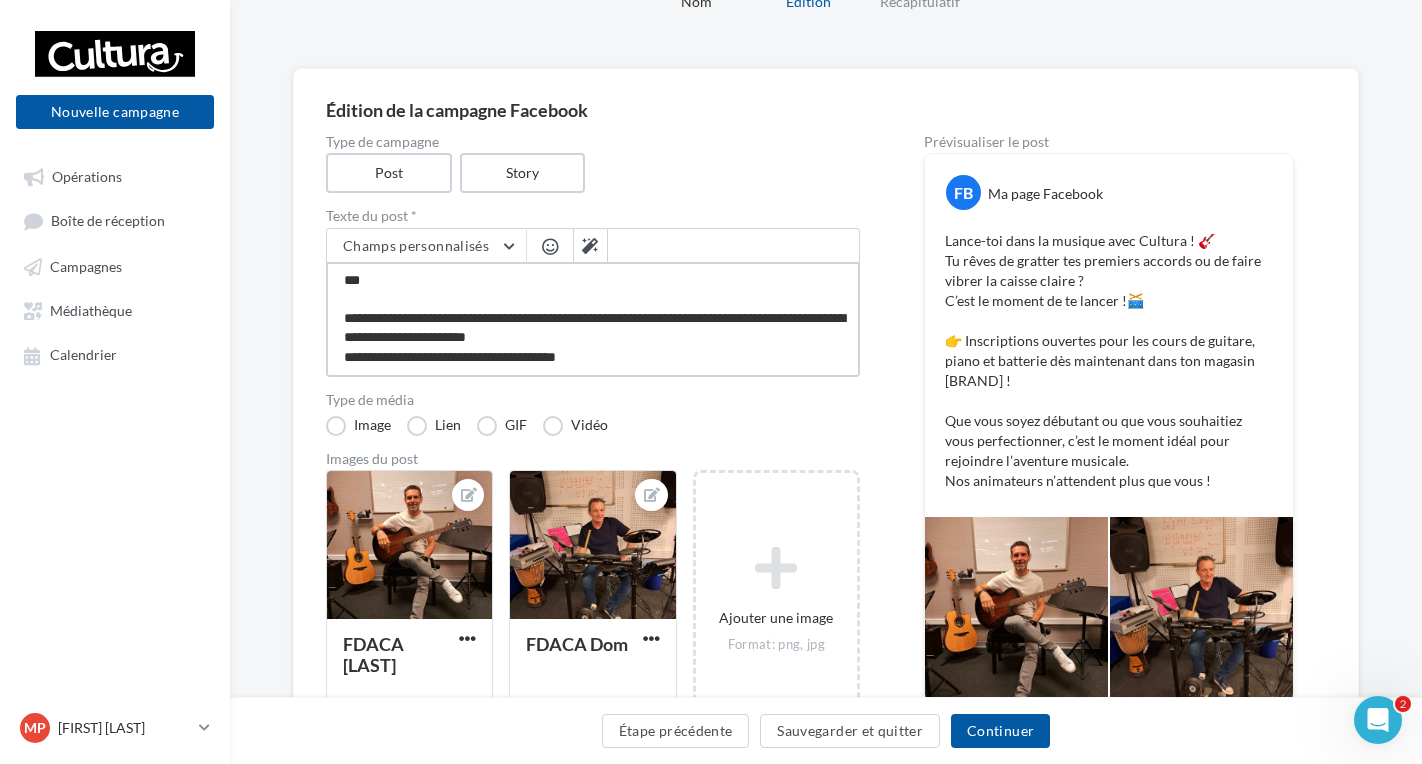 type on "**********" 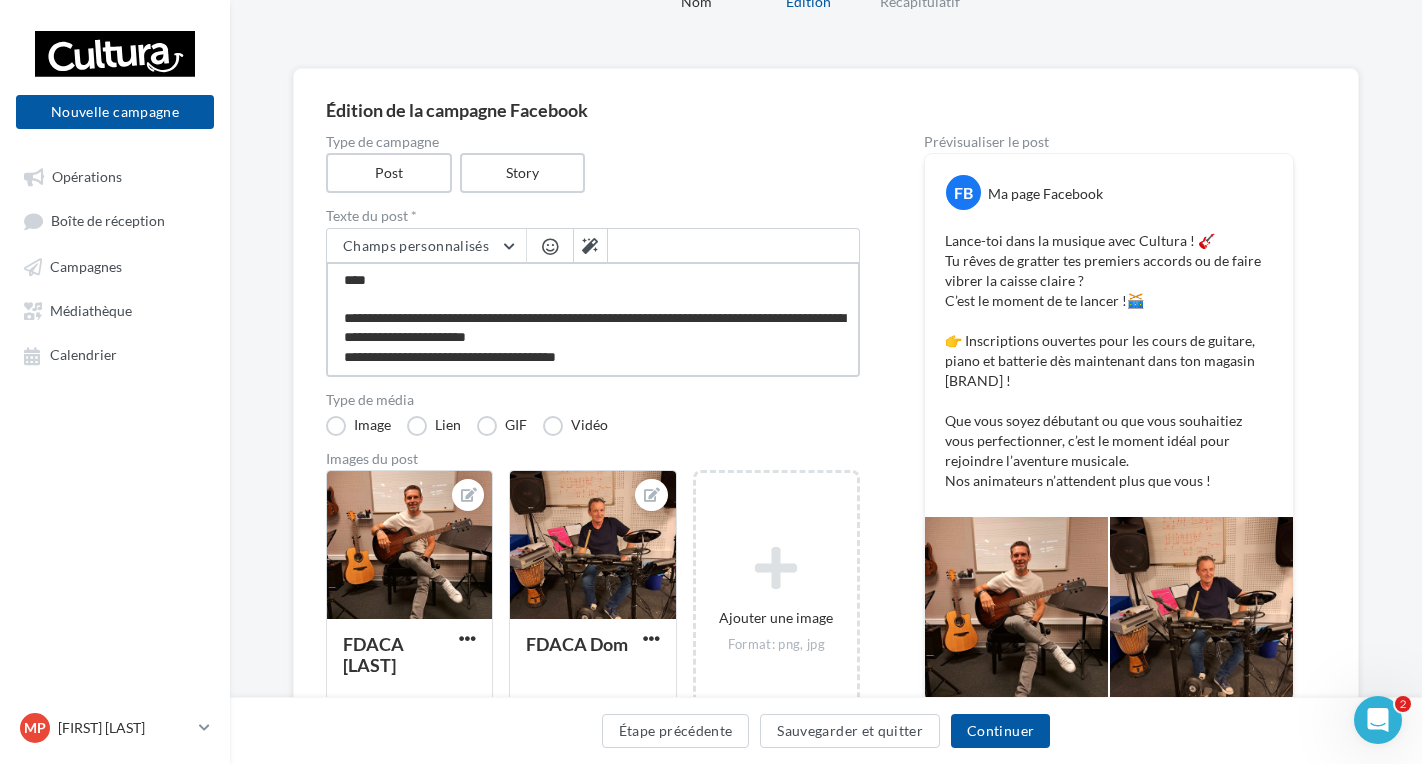 type on "**********" 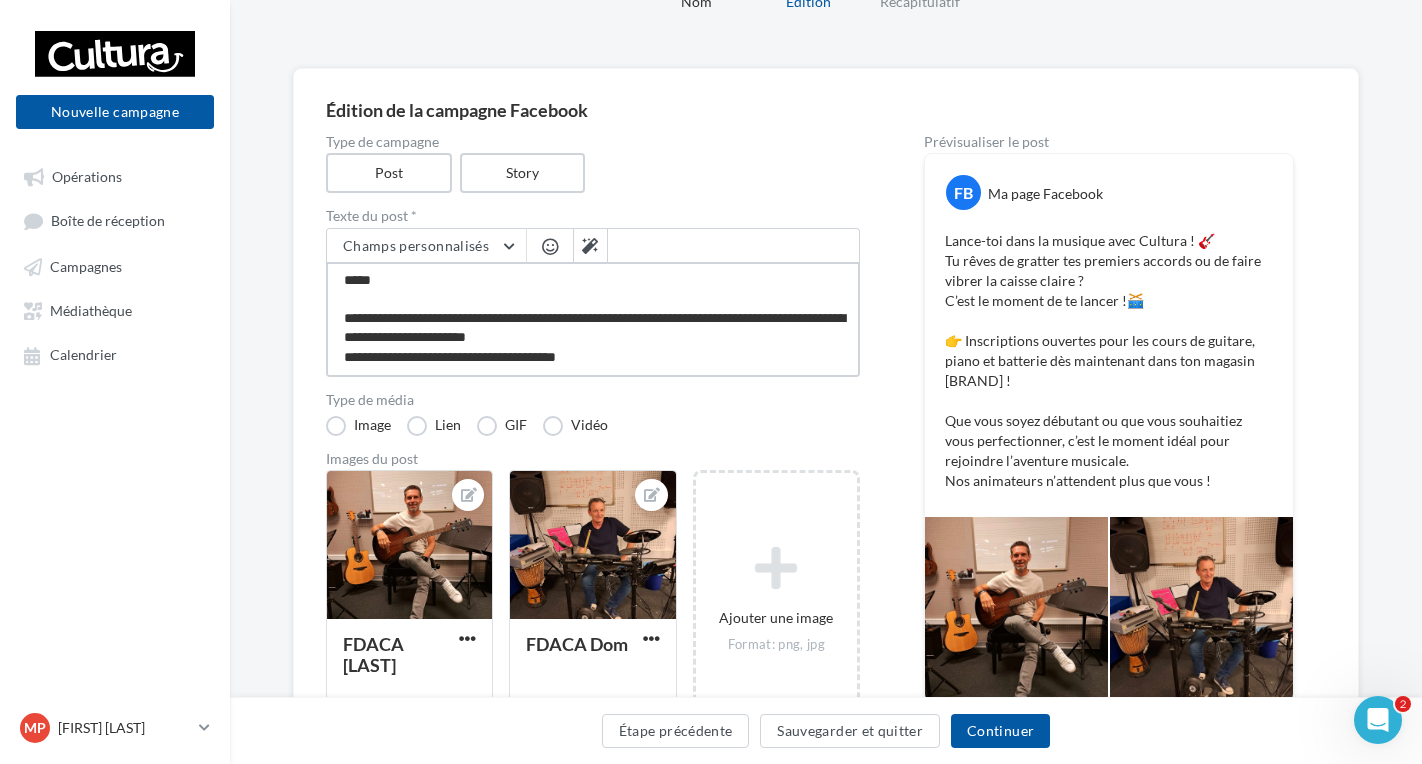 type on "**********" 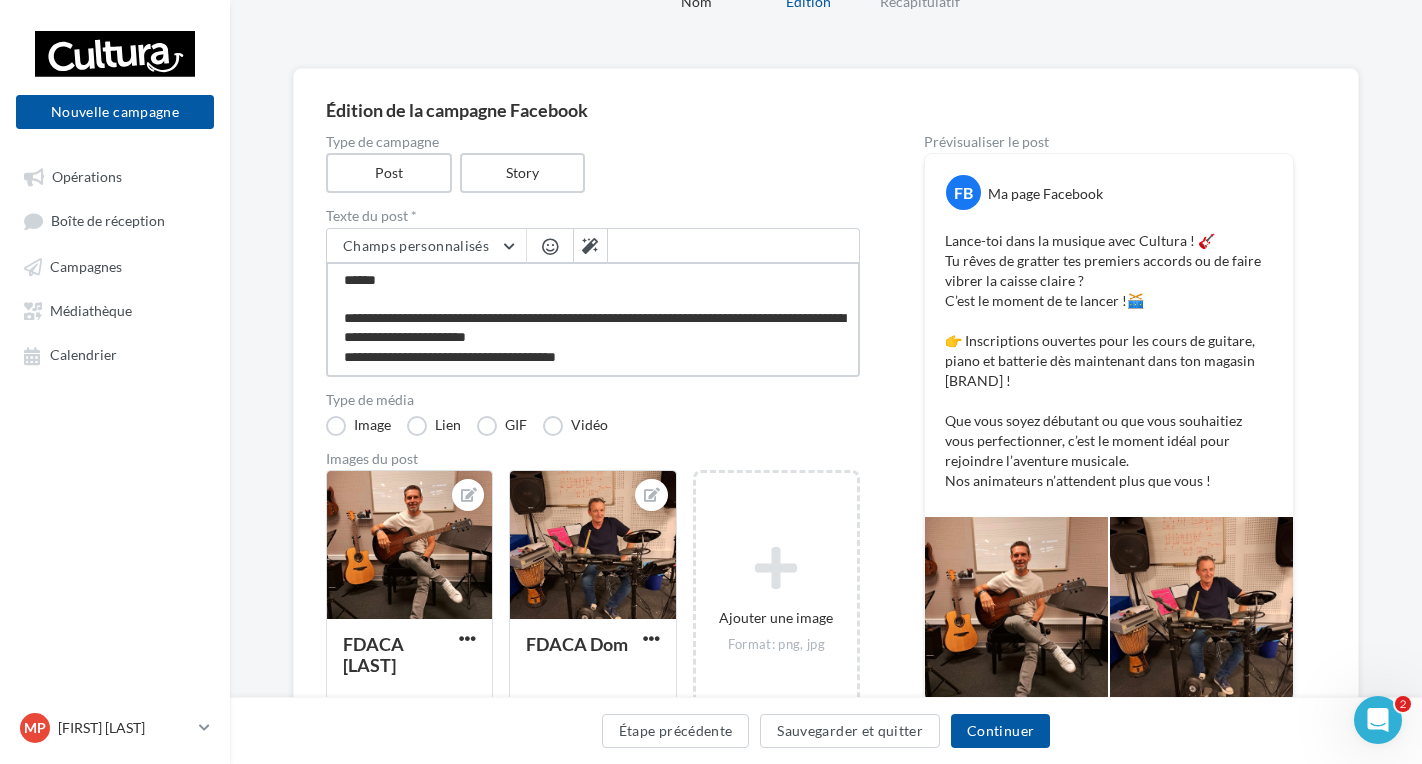 type on "**********" 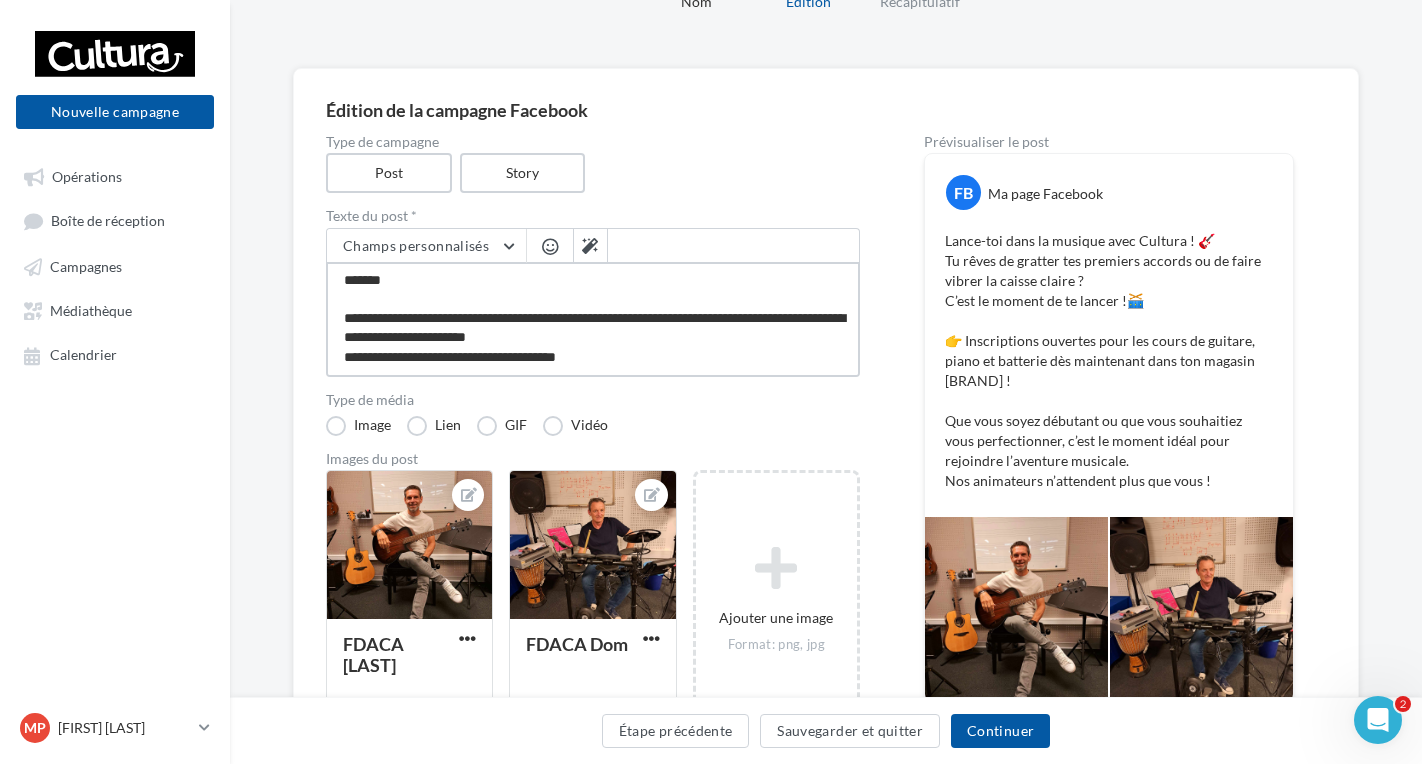 type on "**********" 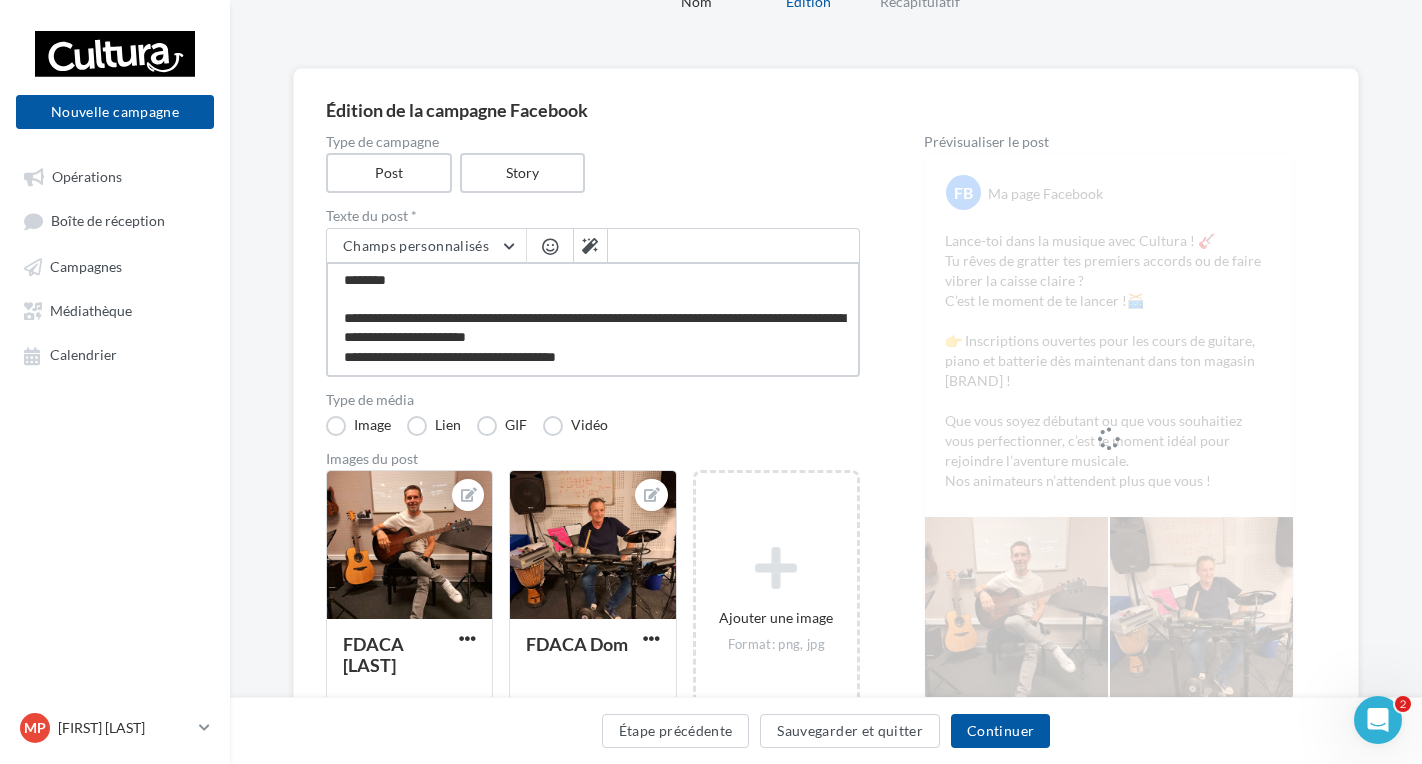 type on "**********" 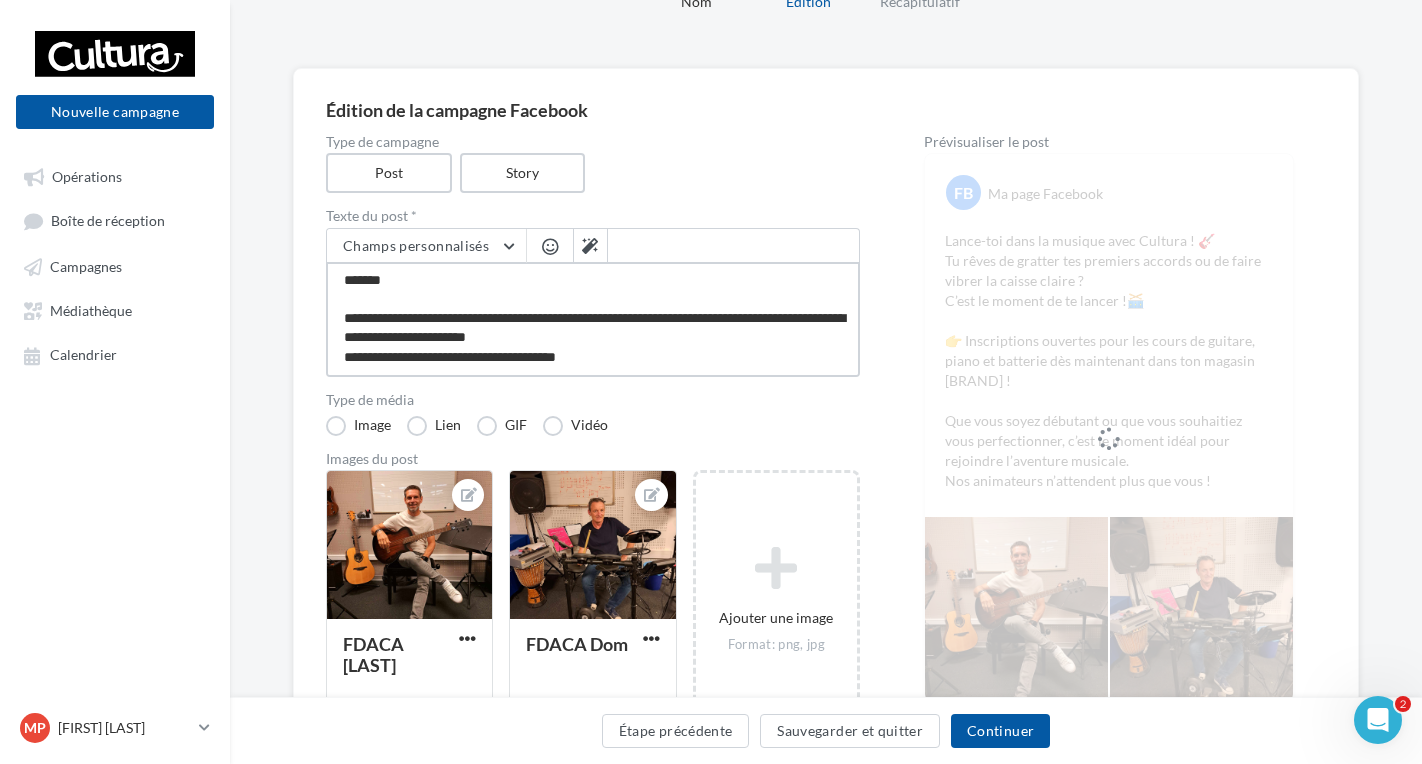 type on "**********" 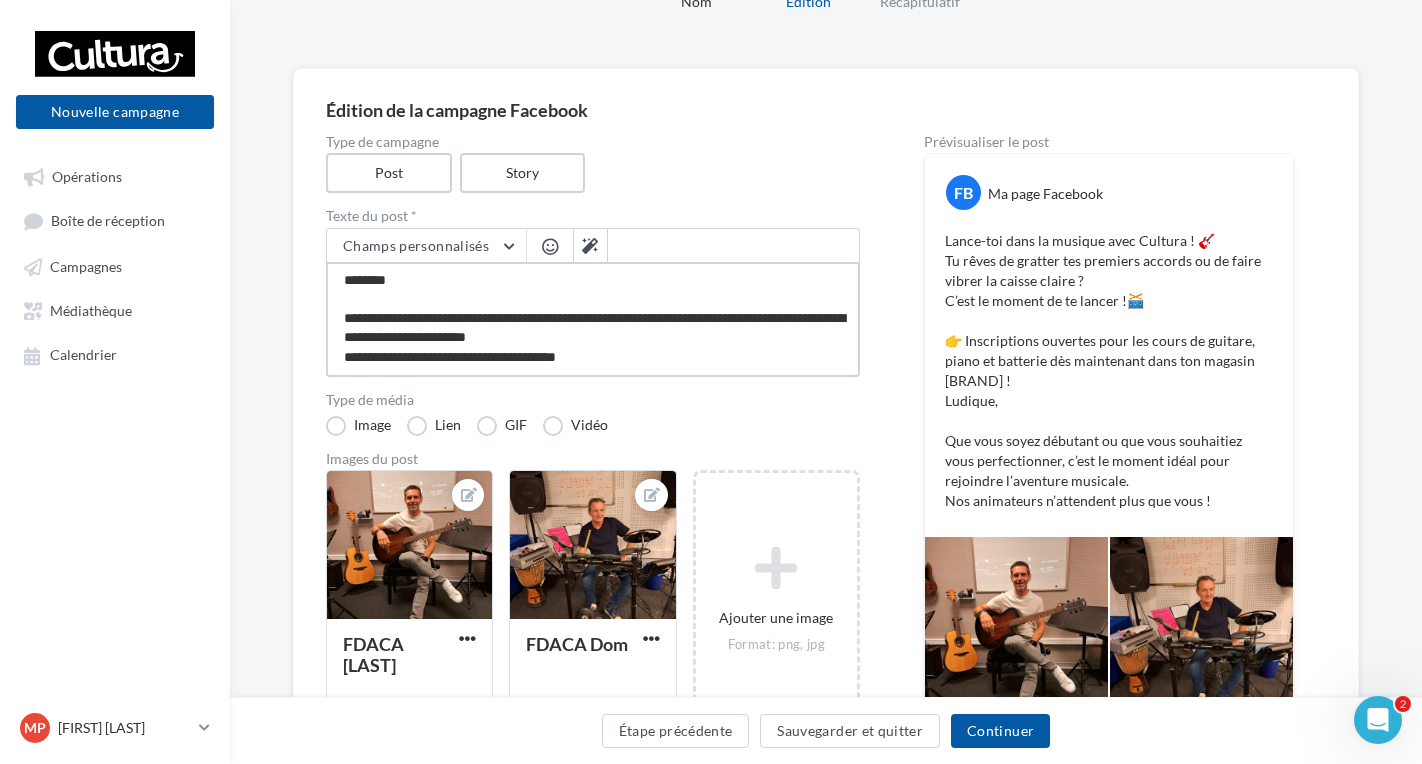 type on "**********" 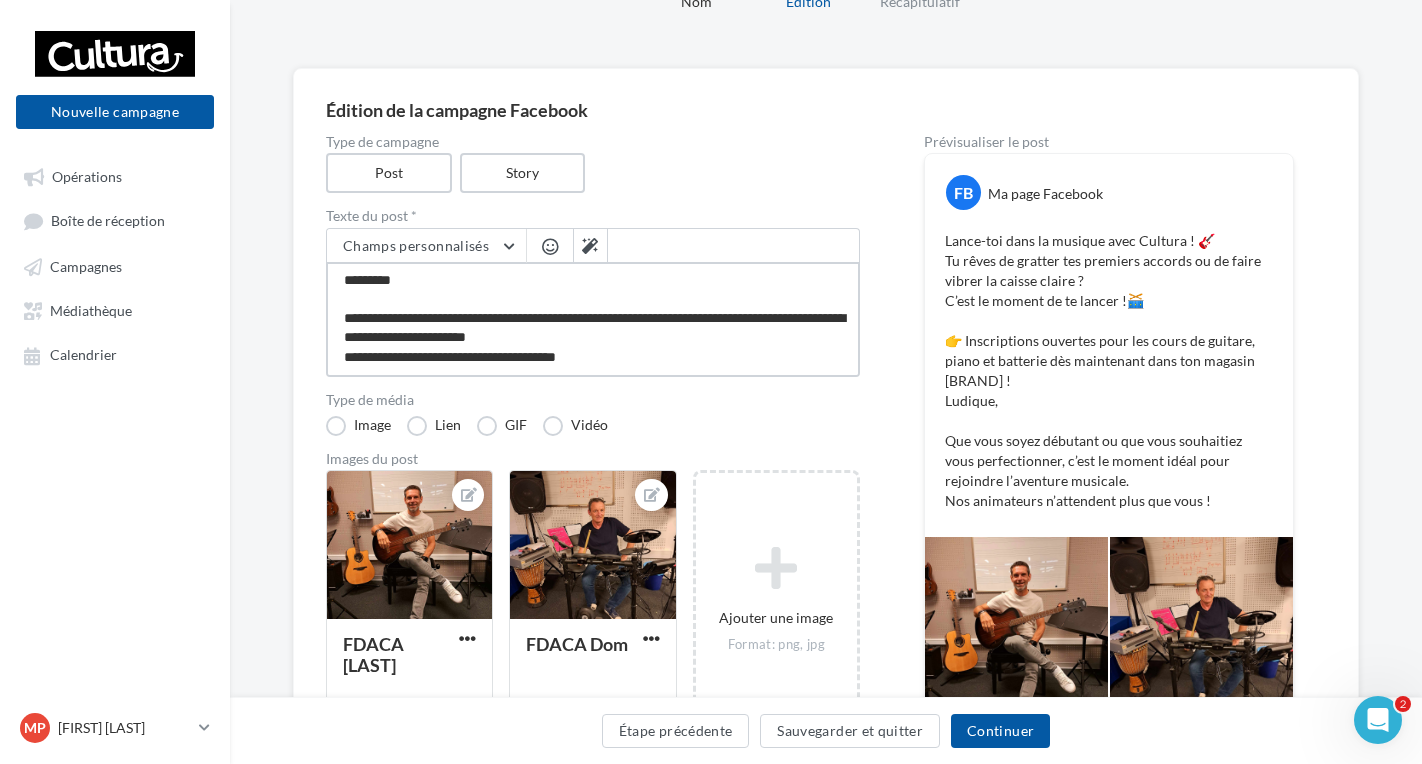 type on "**********" 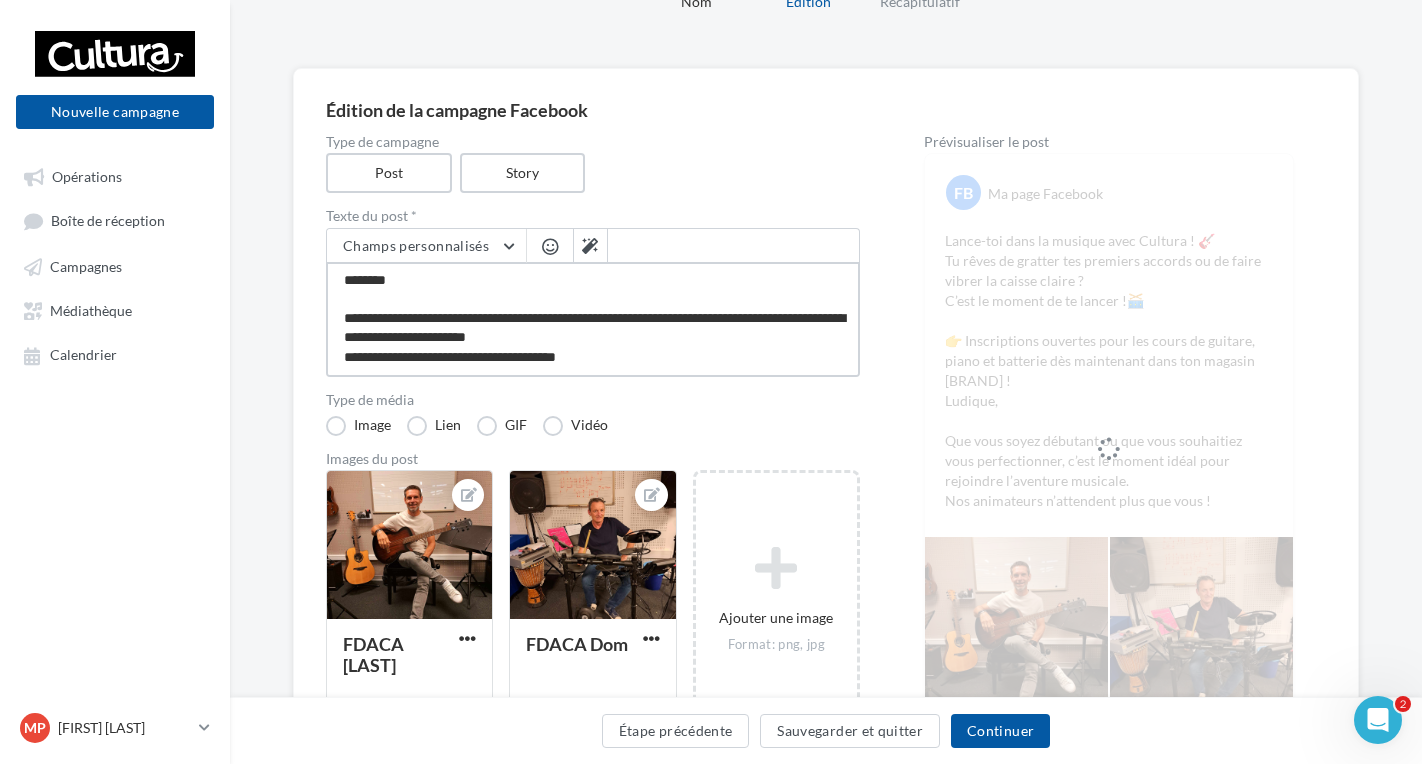 drag, startPoint x: 640, startPoint y: 339, endPoint x: 325, endPoint y: 322, distance: 315.4584 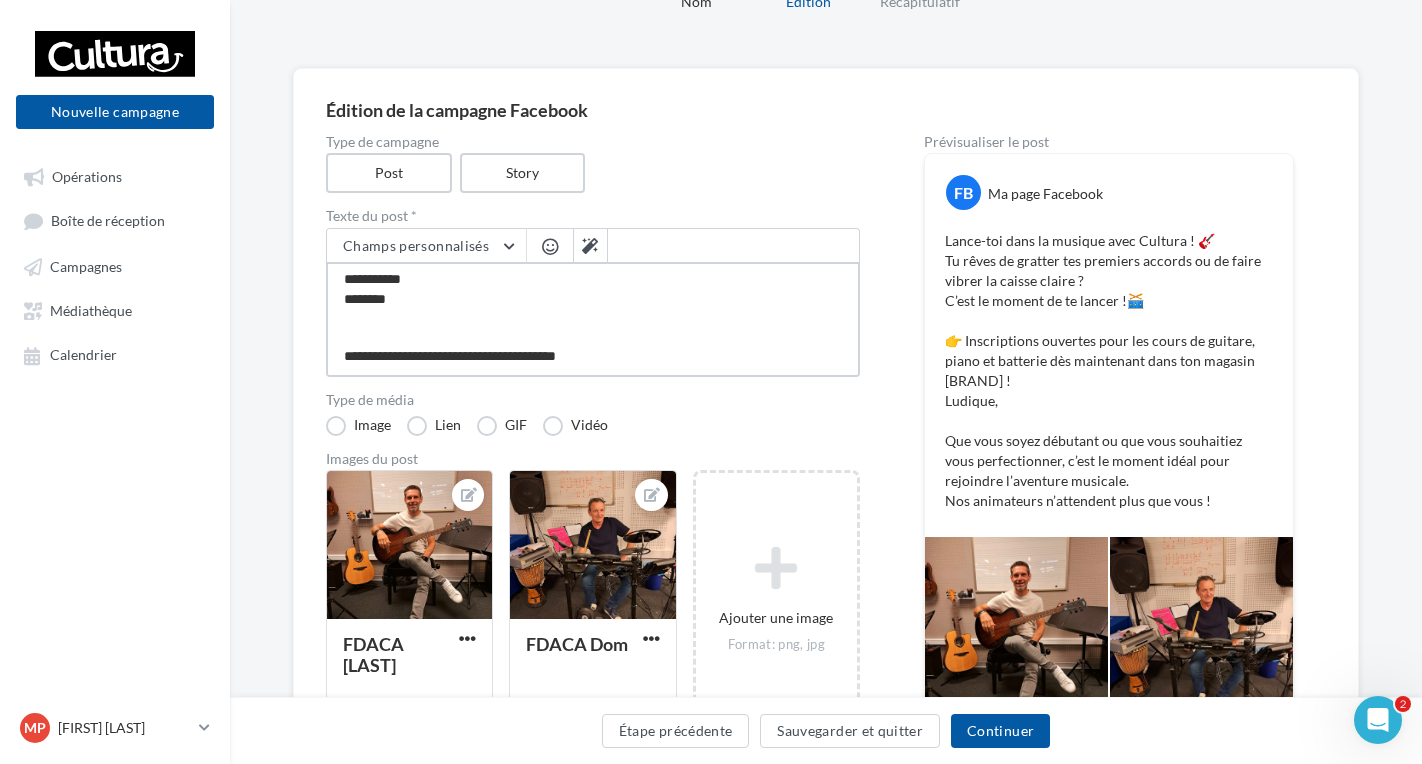 scroll, scrollTop: 98, scrollLeft: 0, axis: vertical 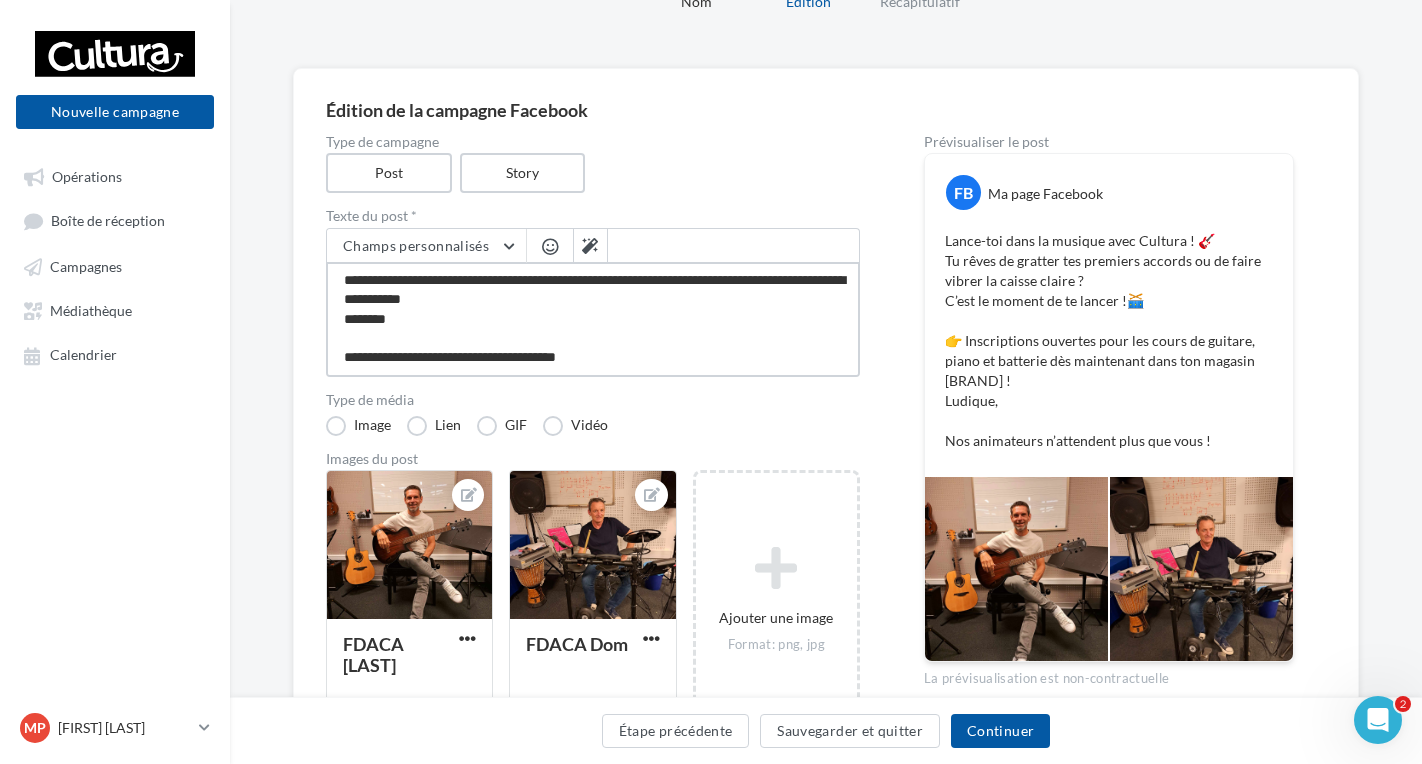 click on "**********" at bounding box center (593, 319) 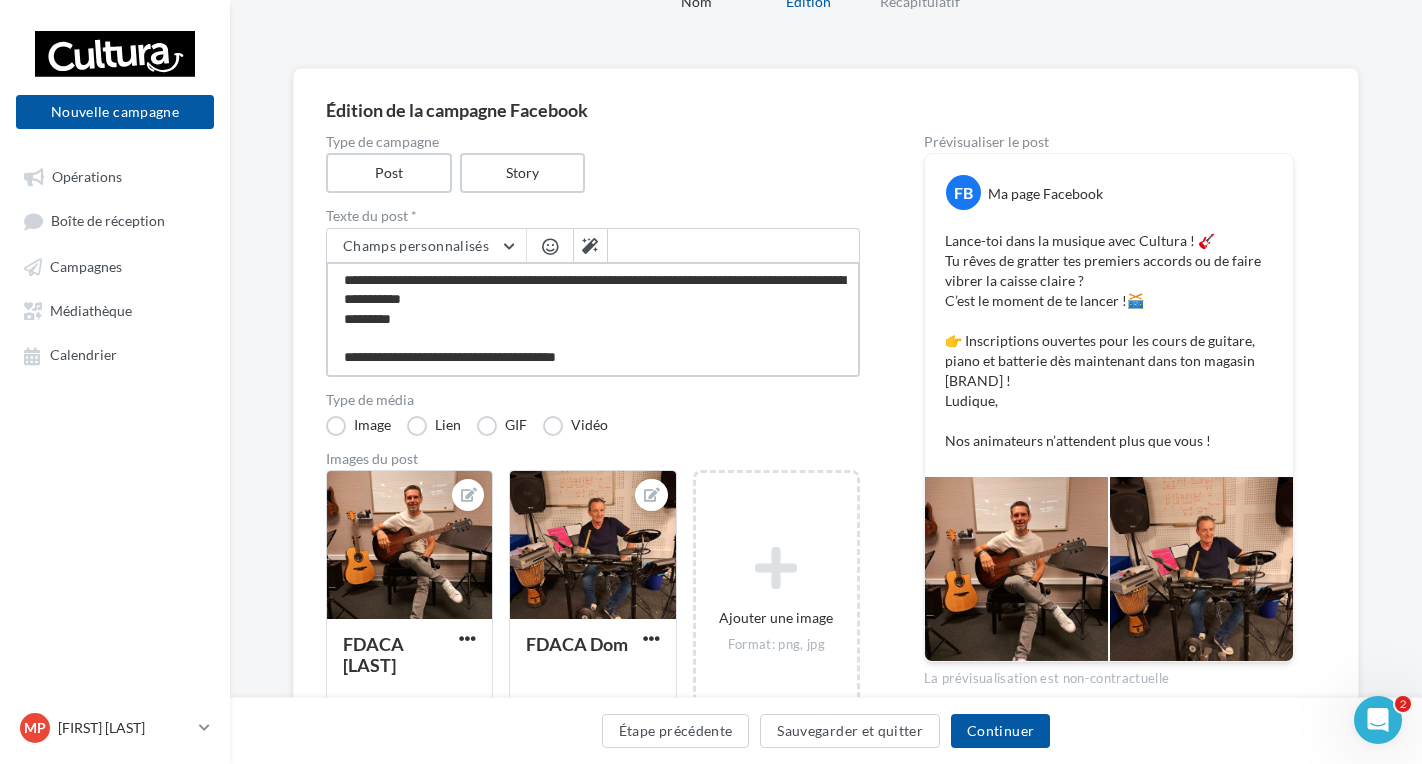click on "**********" at bounding box center (593, 319) 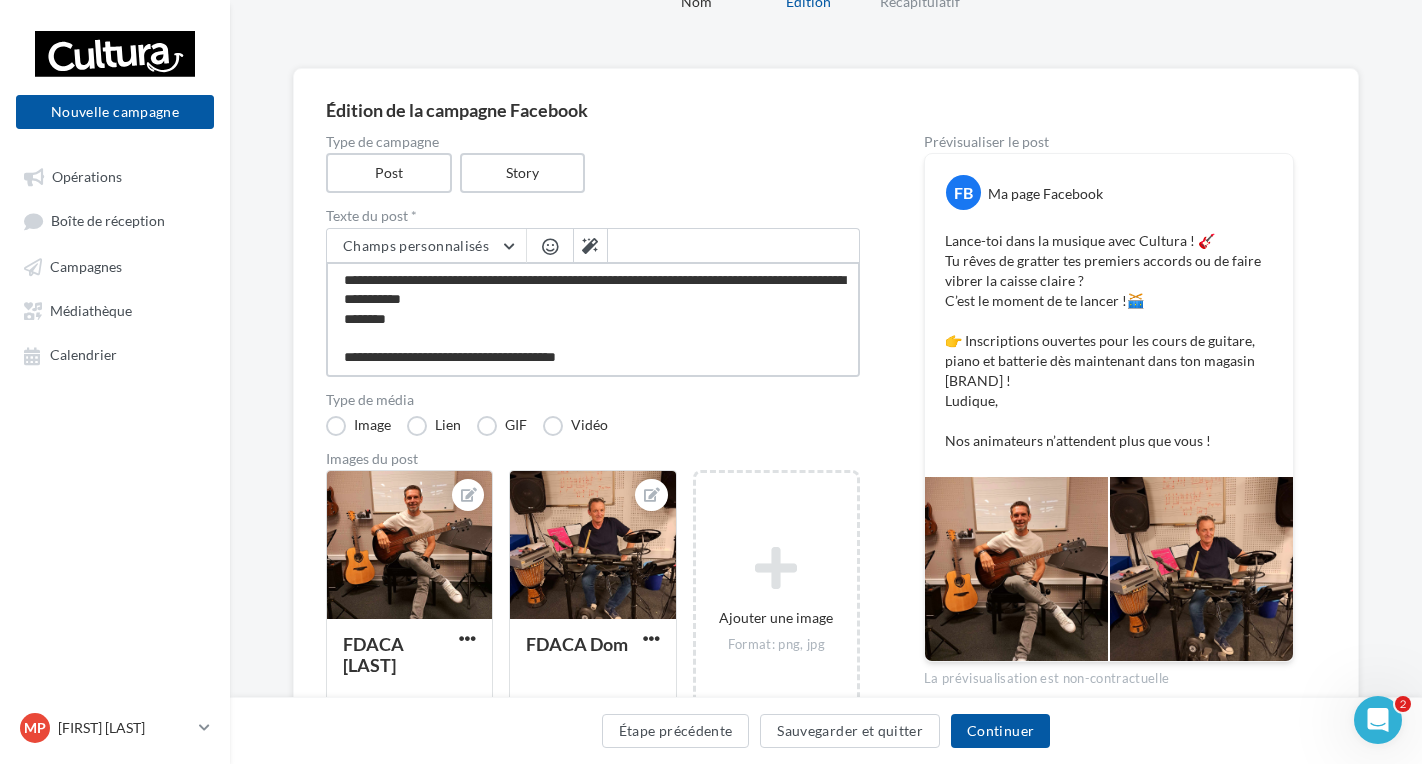 type on "**********" 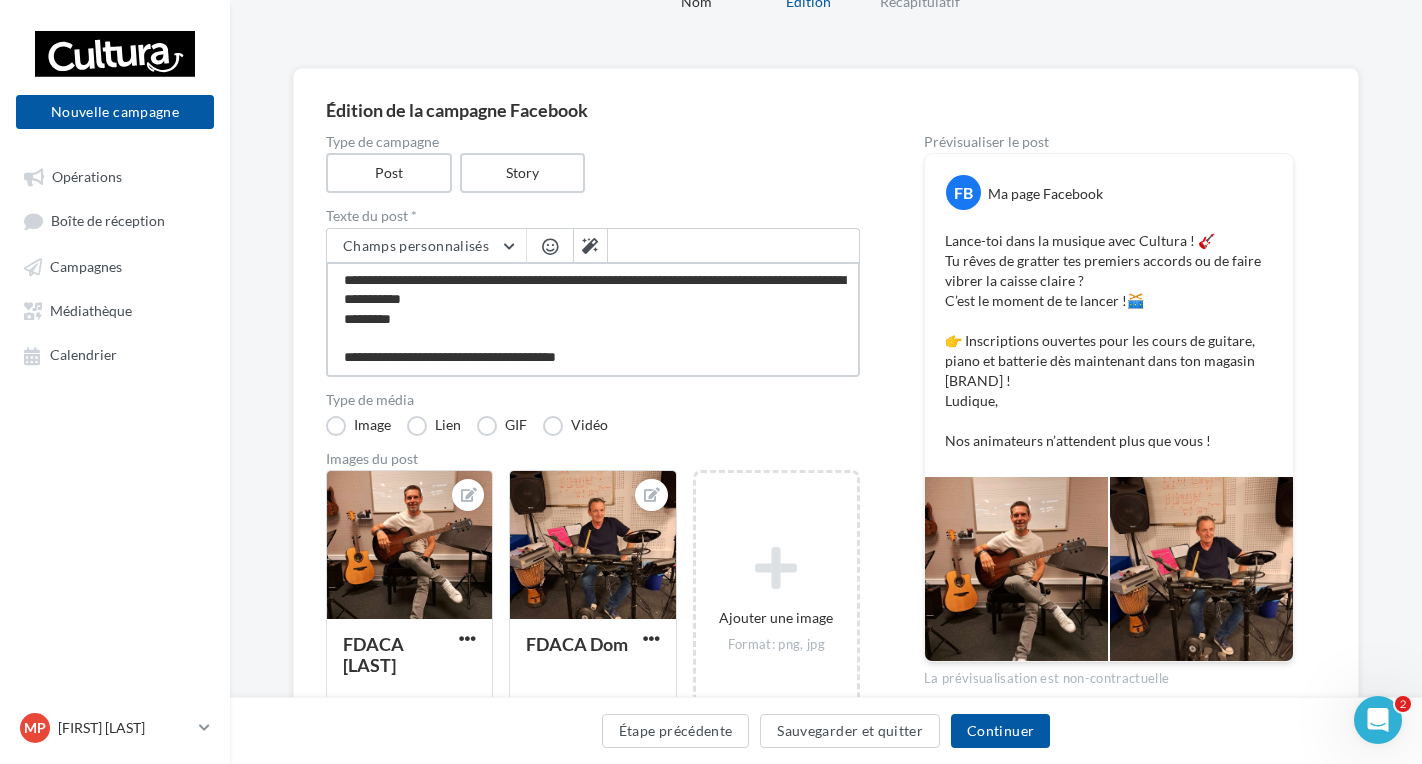 type on "**********" 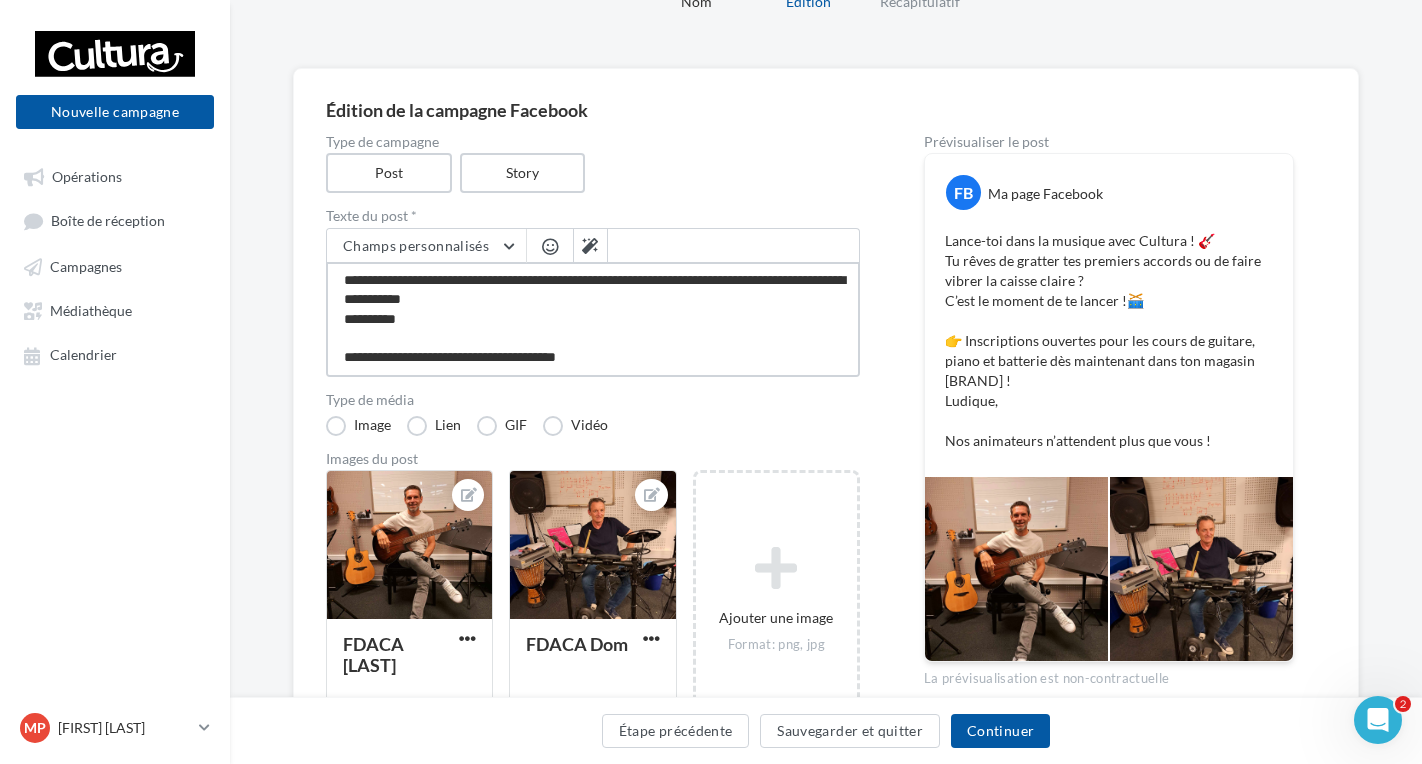 type on "**********" 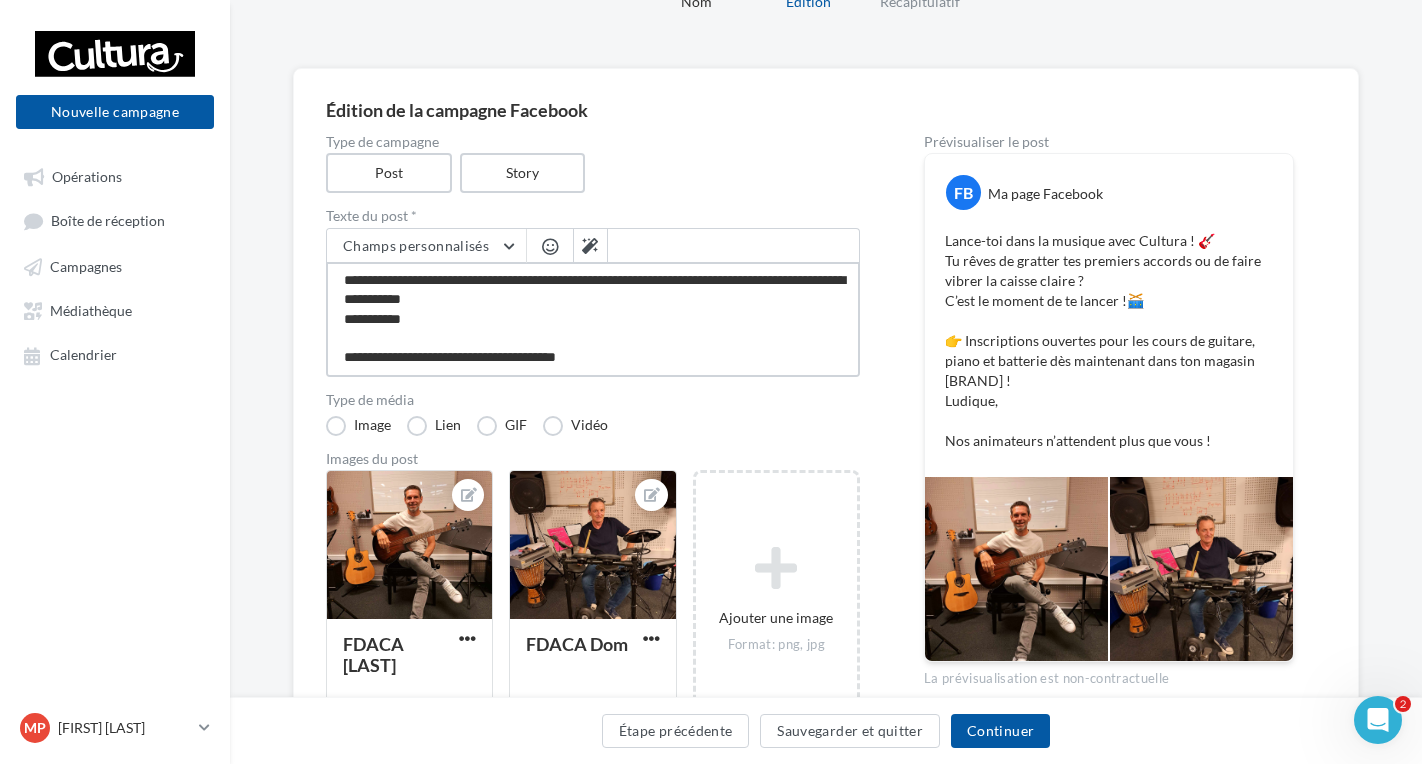 type on "**********" 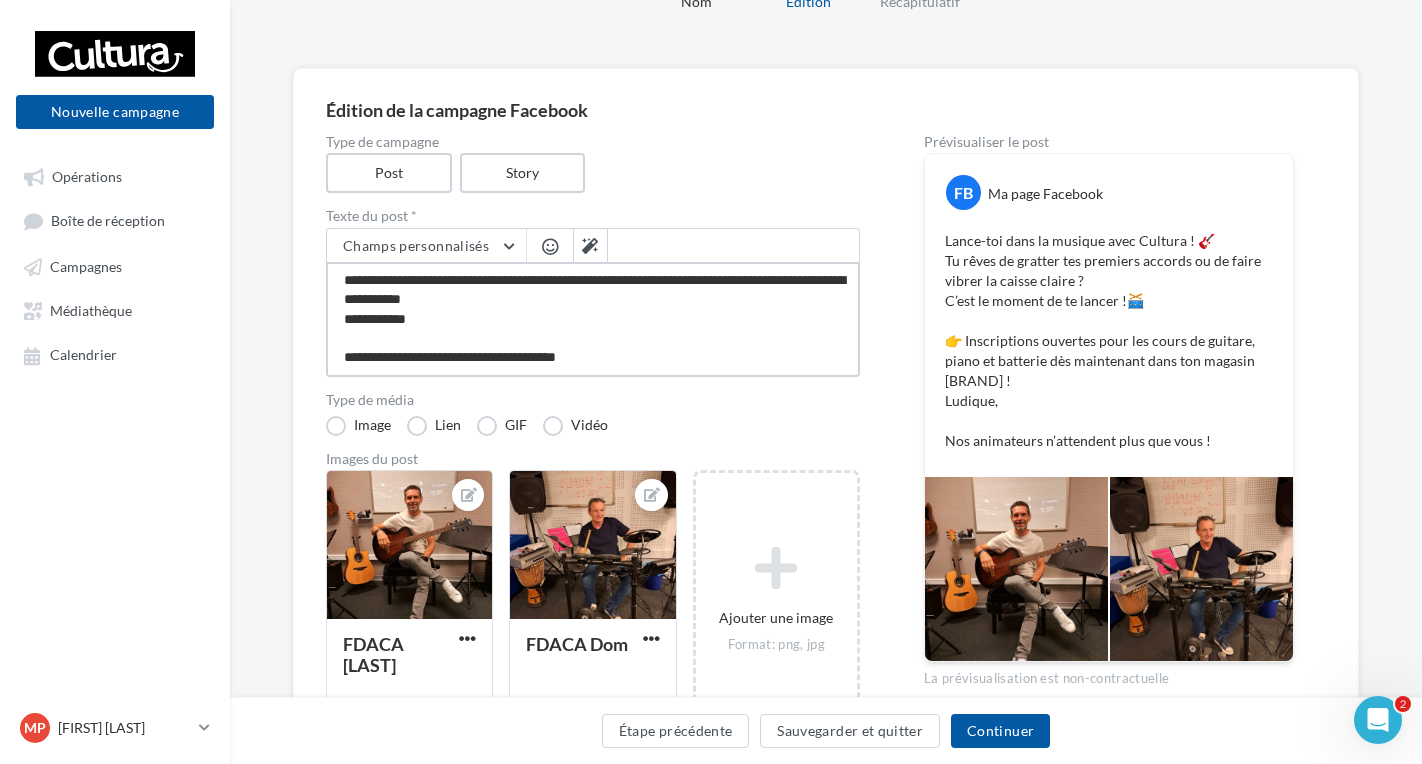 type on "**********" 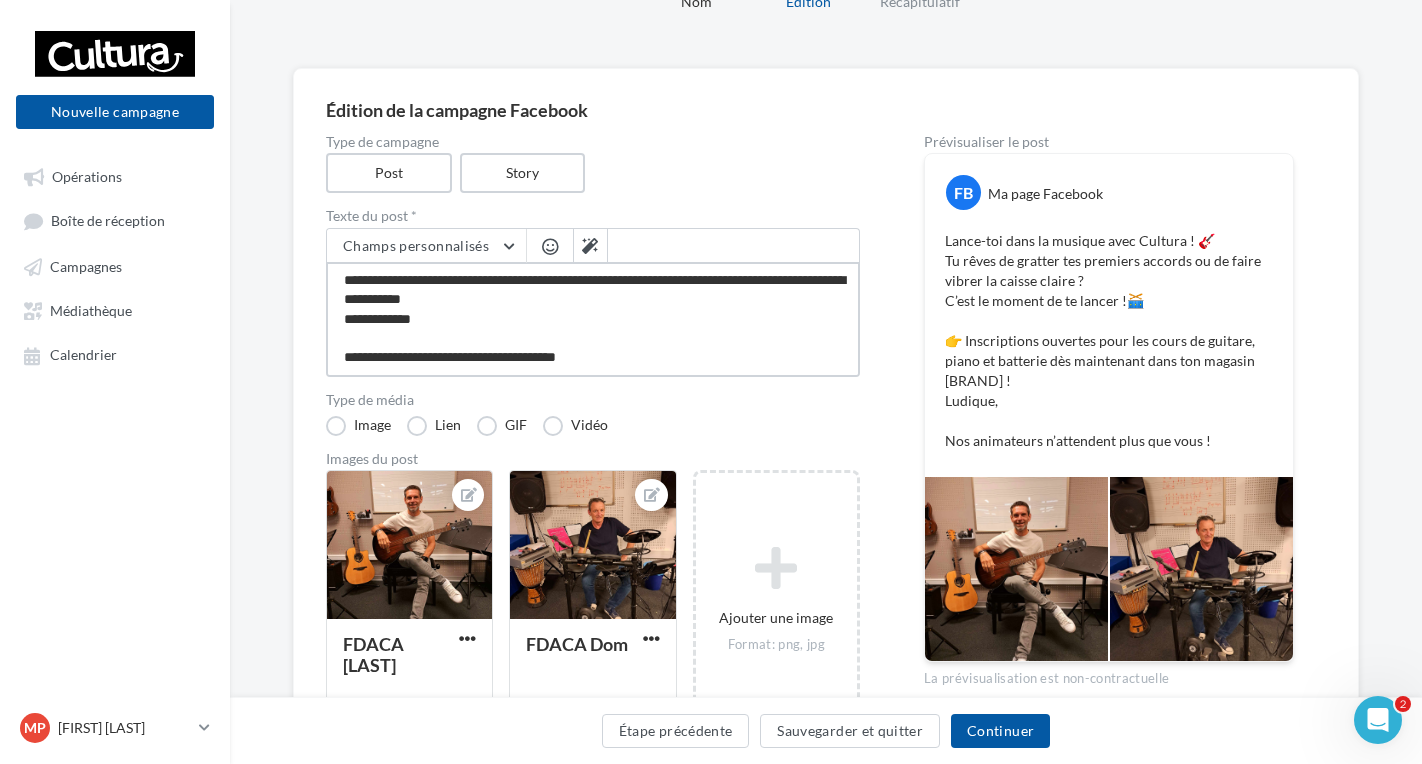 type on "**********" 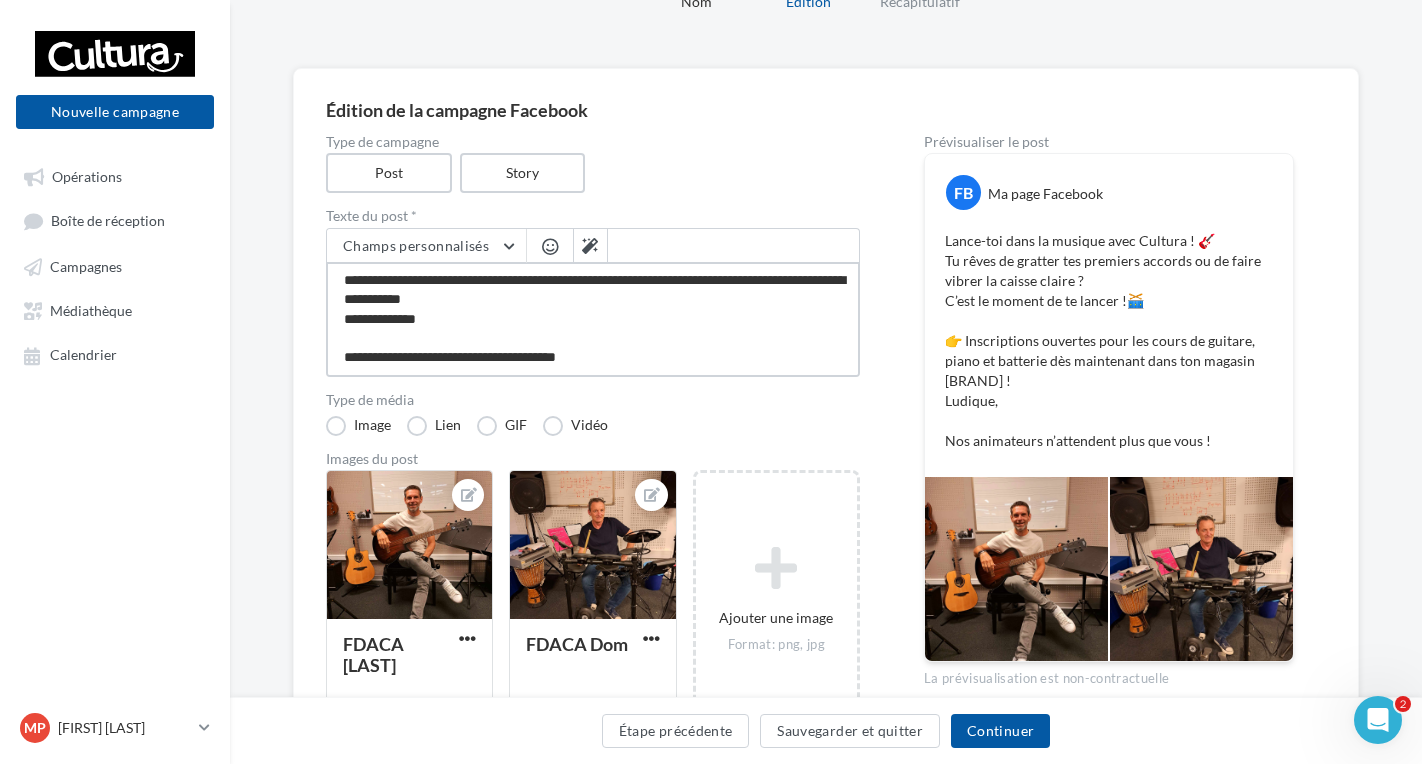 type on "**********" 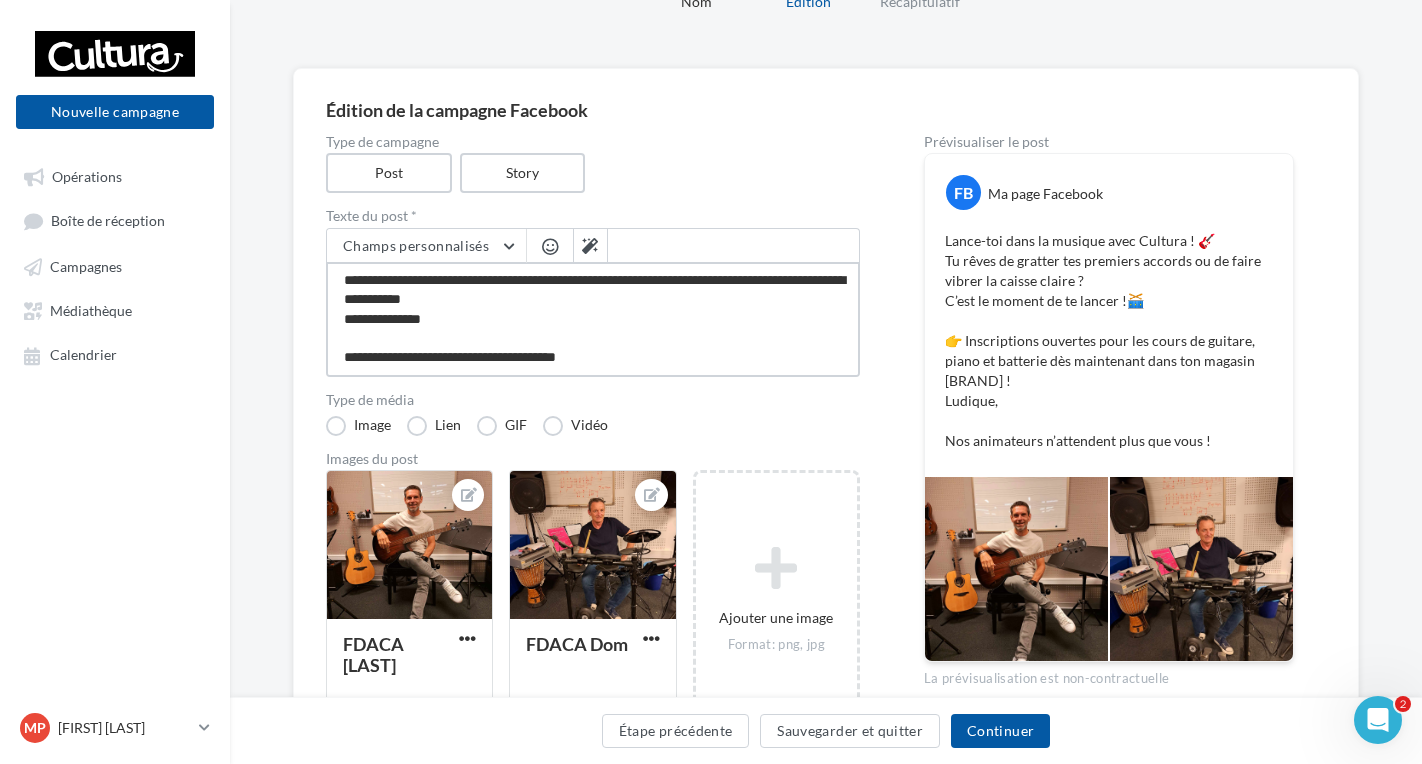 type on "**********" 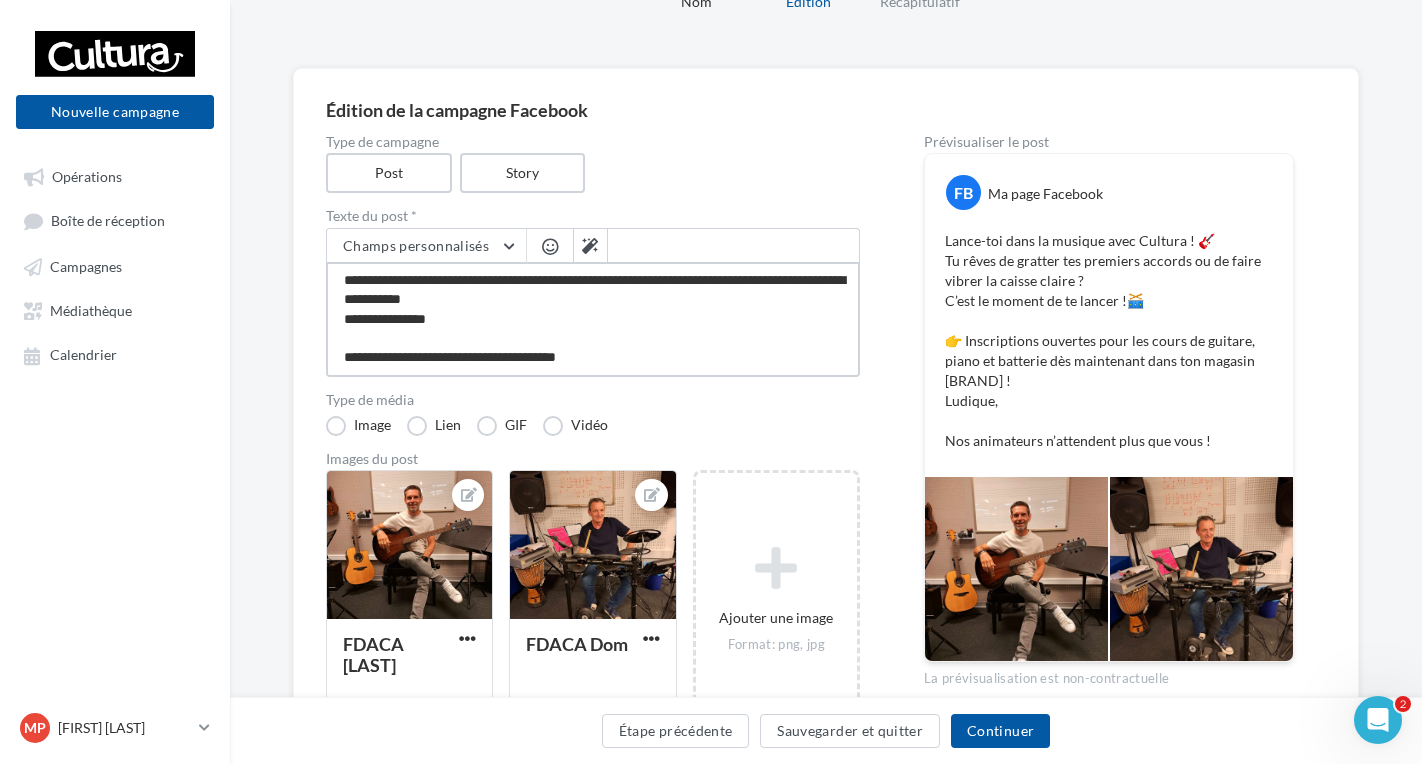 type on "**********" 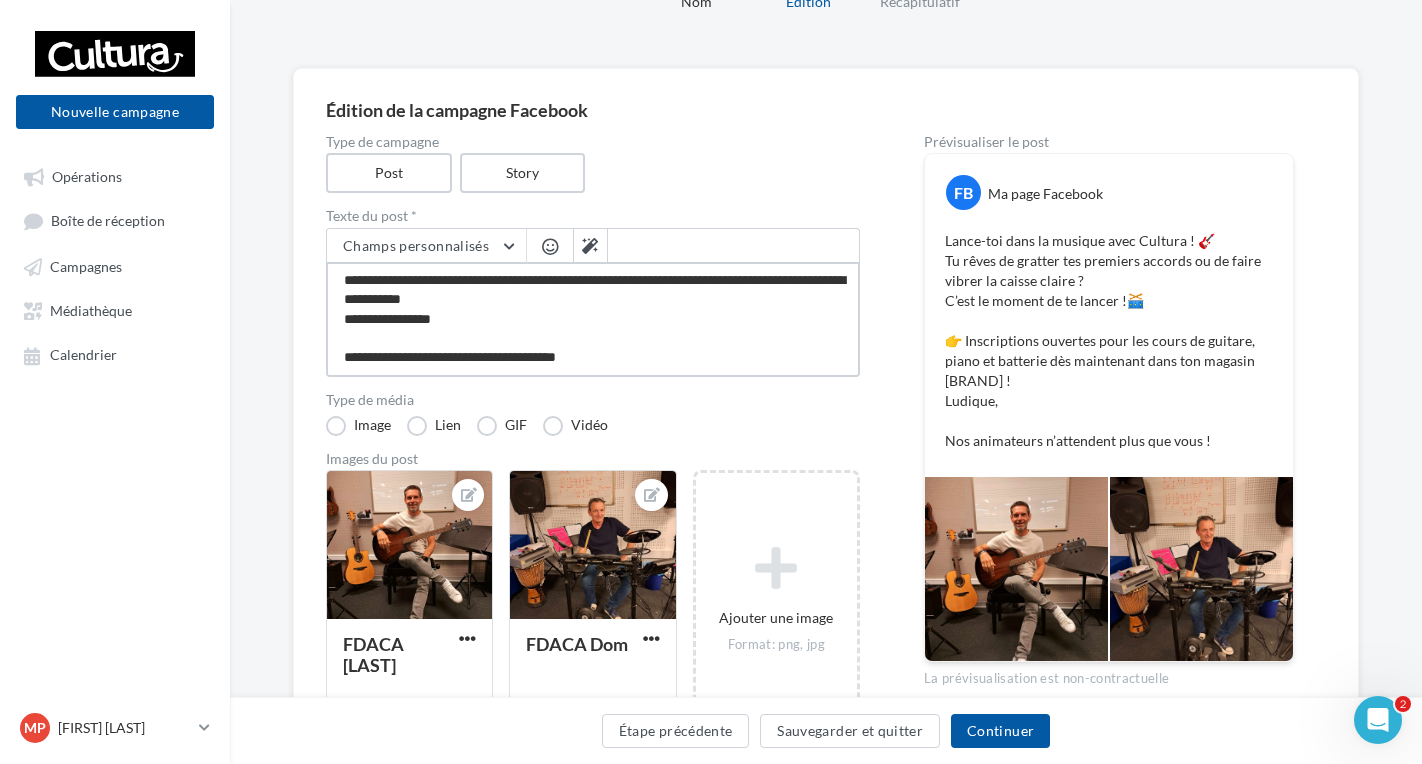 type on "**********" 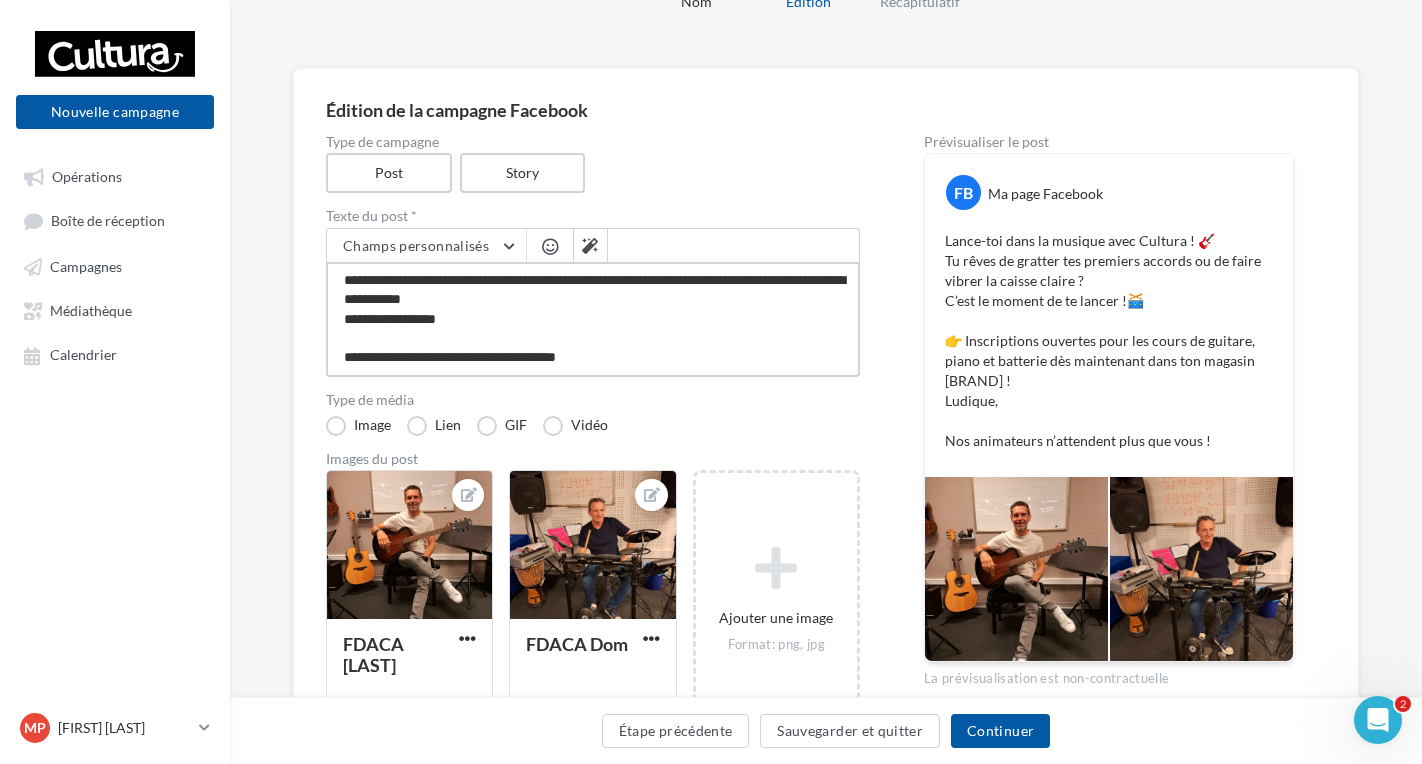 type on "**********" 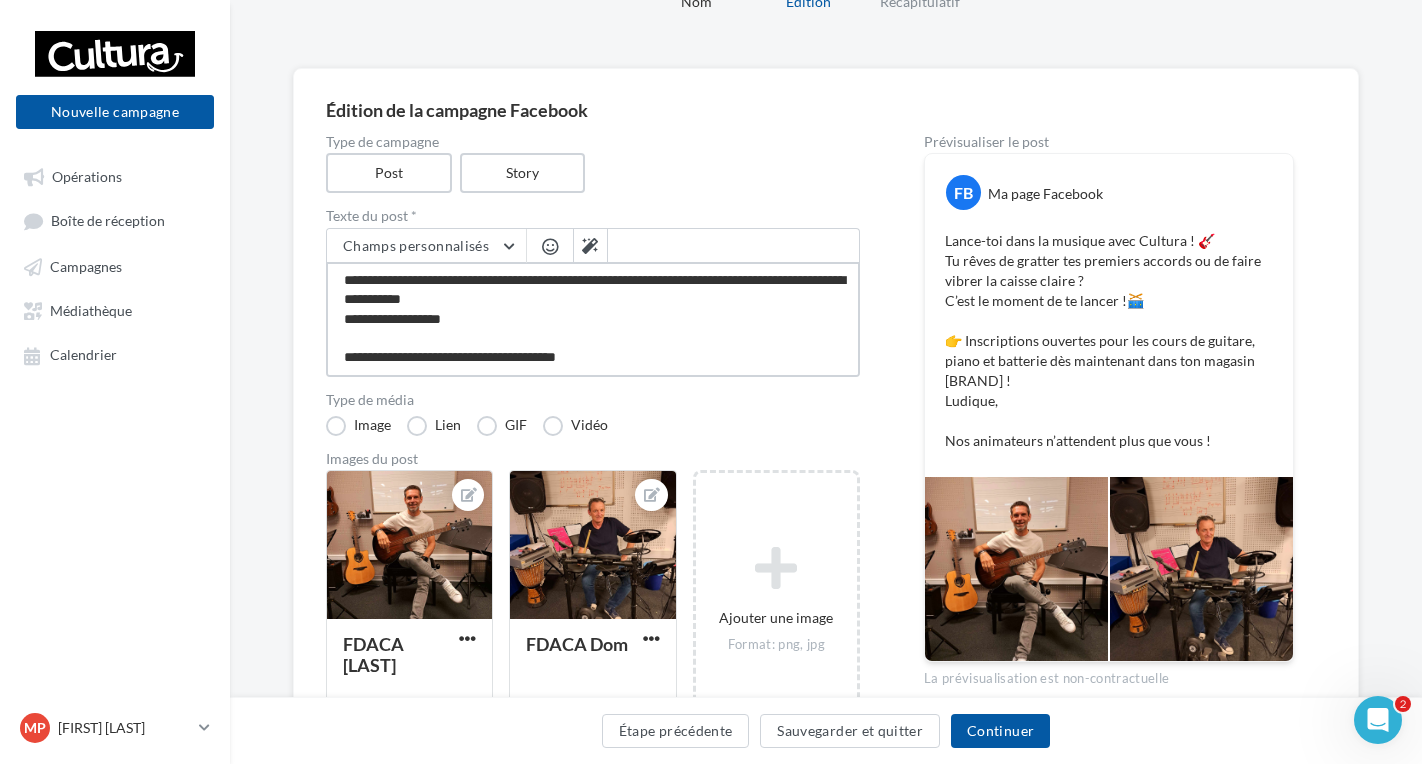 click on "**********" at bounding box center [593, 319] 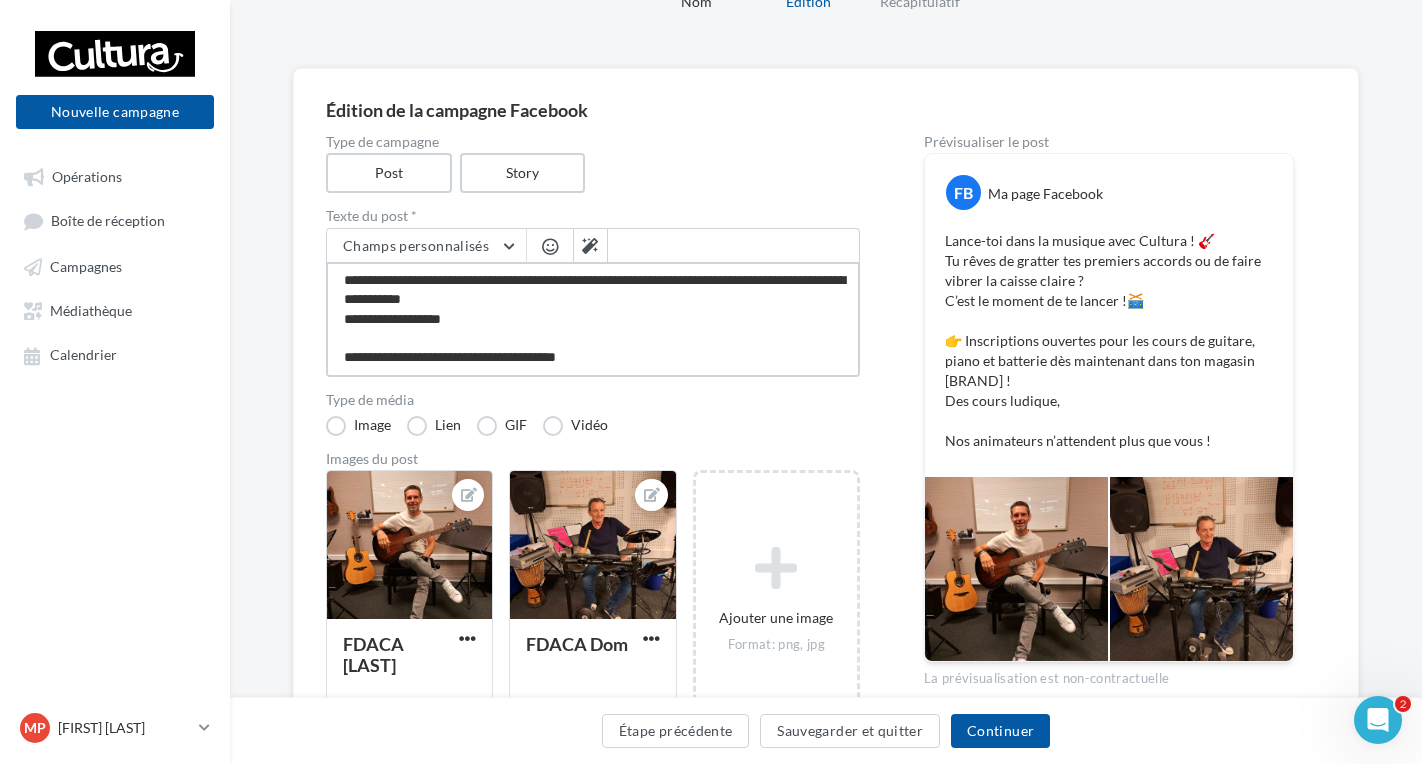 type on "**********" 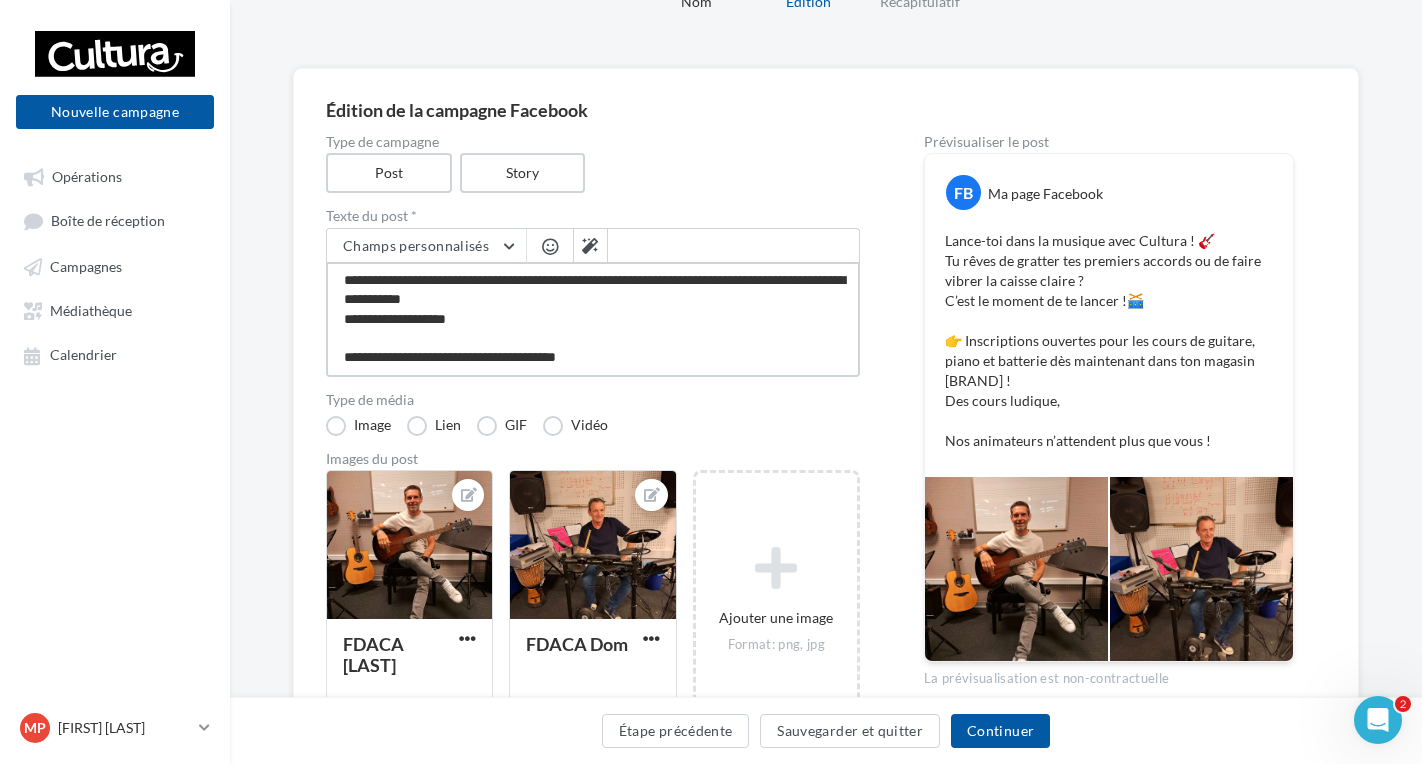 type on "**********" 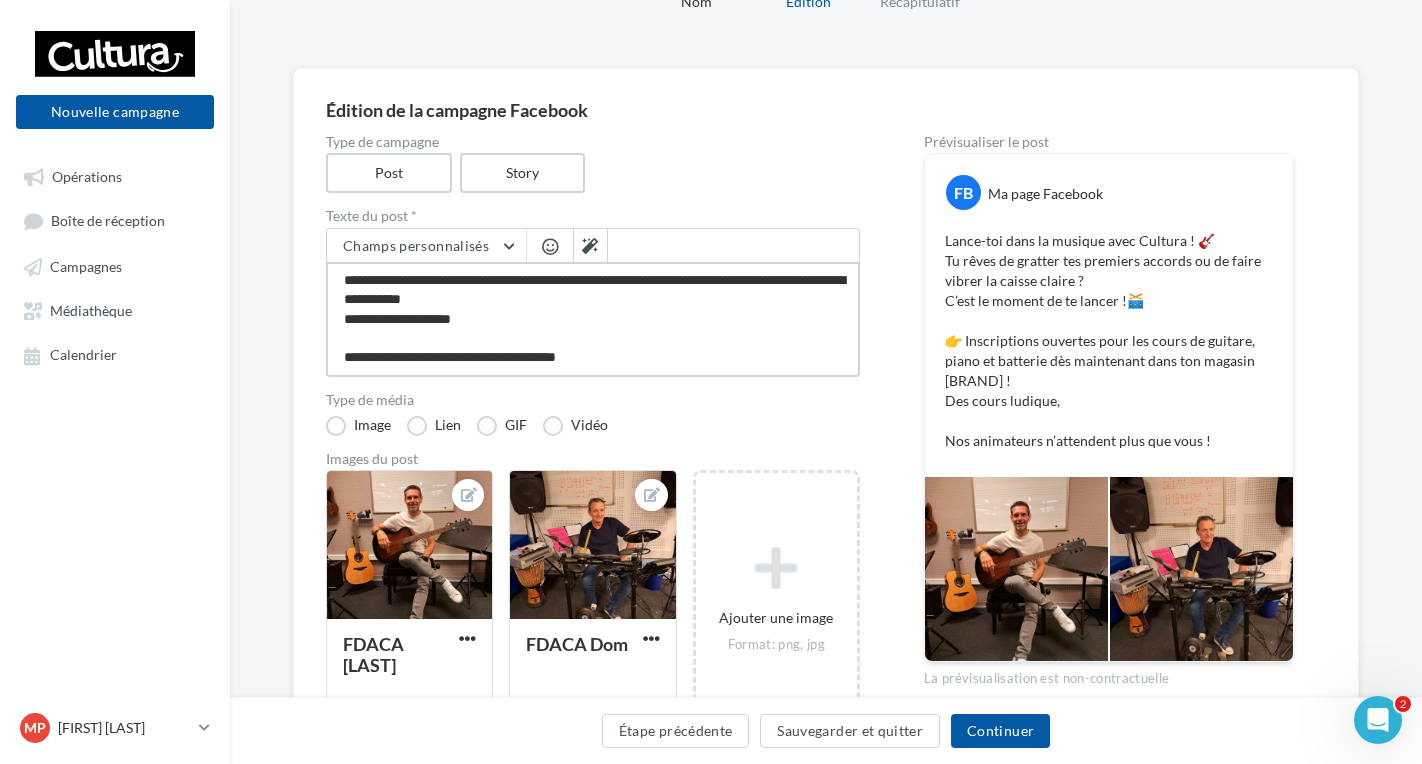 type on "**********" 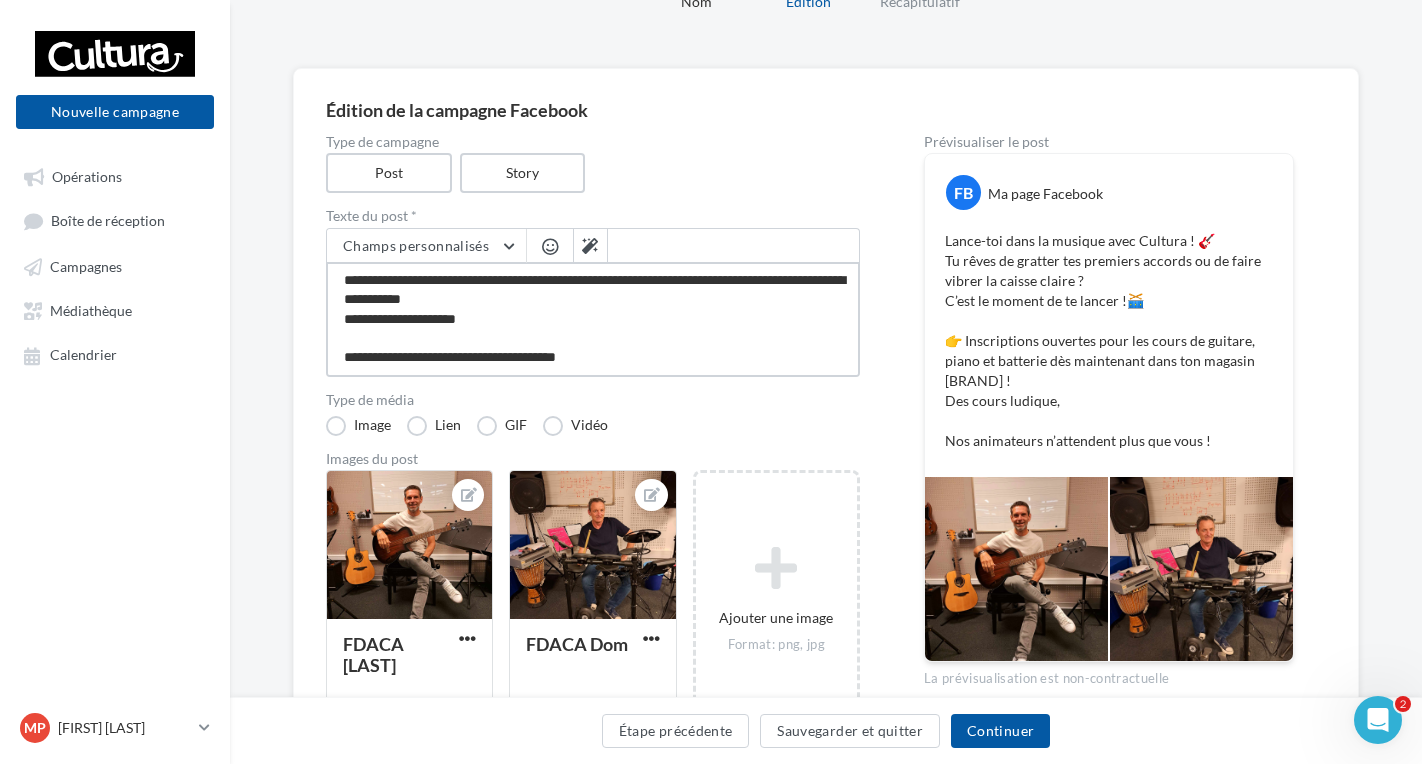 type on "**********" 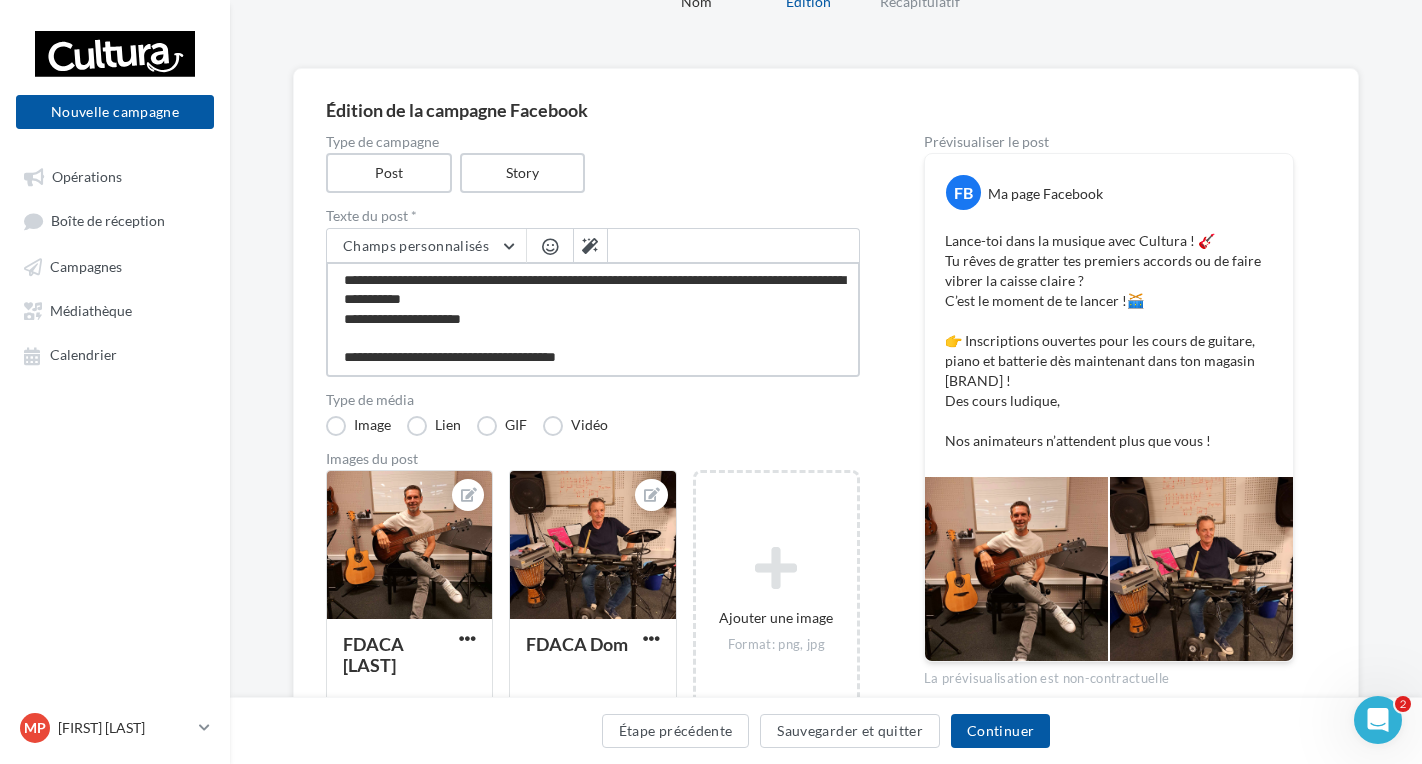 type on "**********" 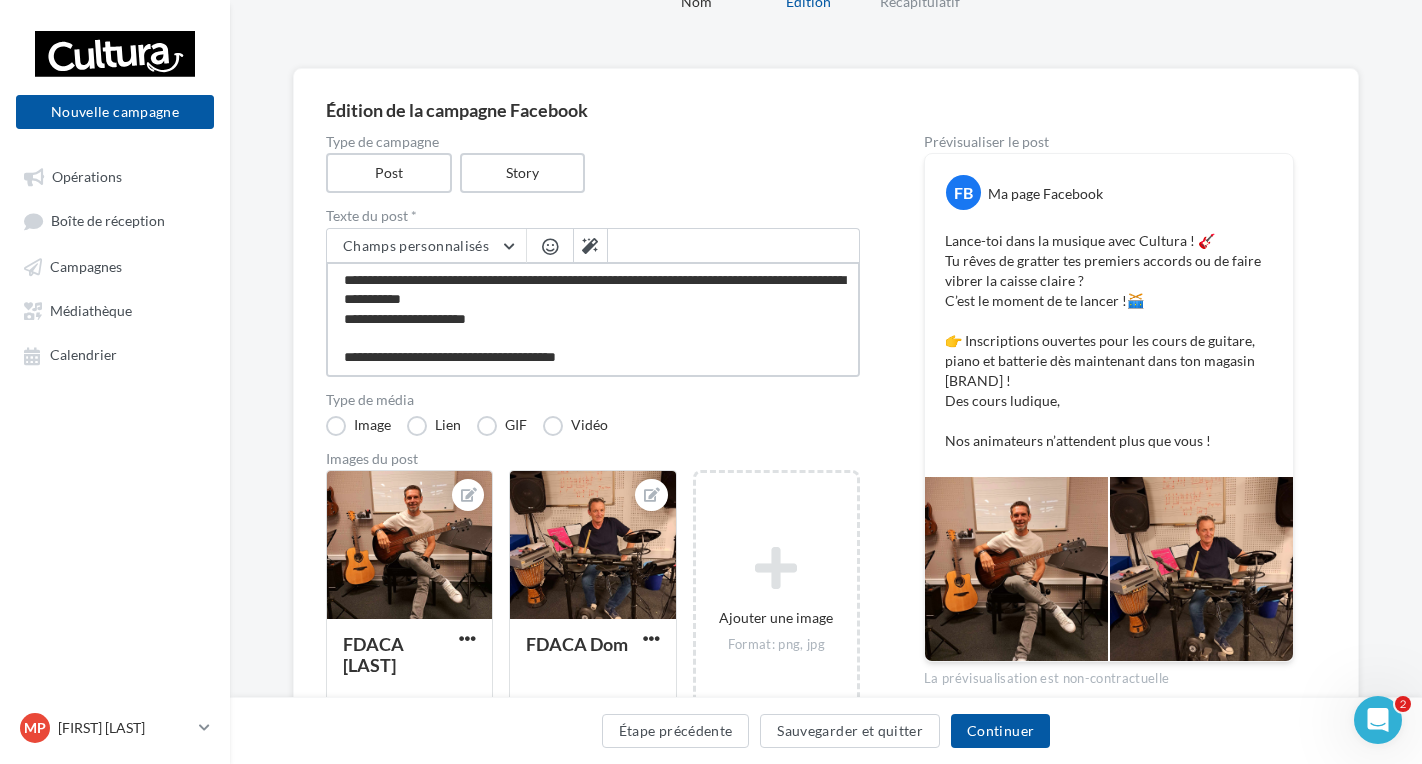 type on "**********" 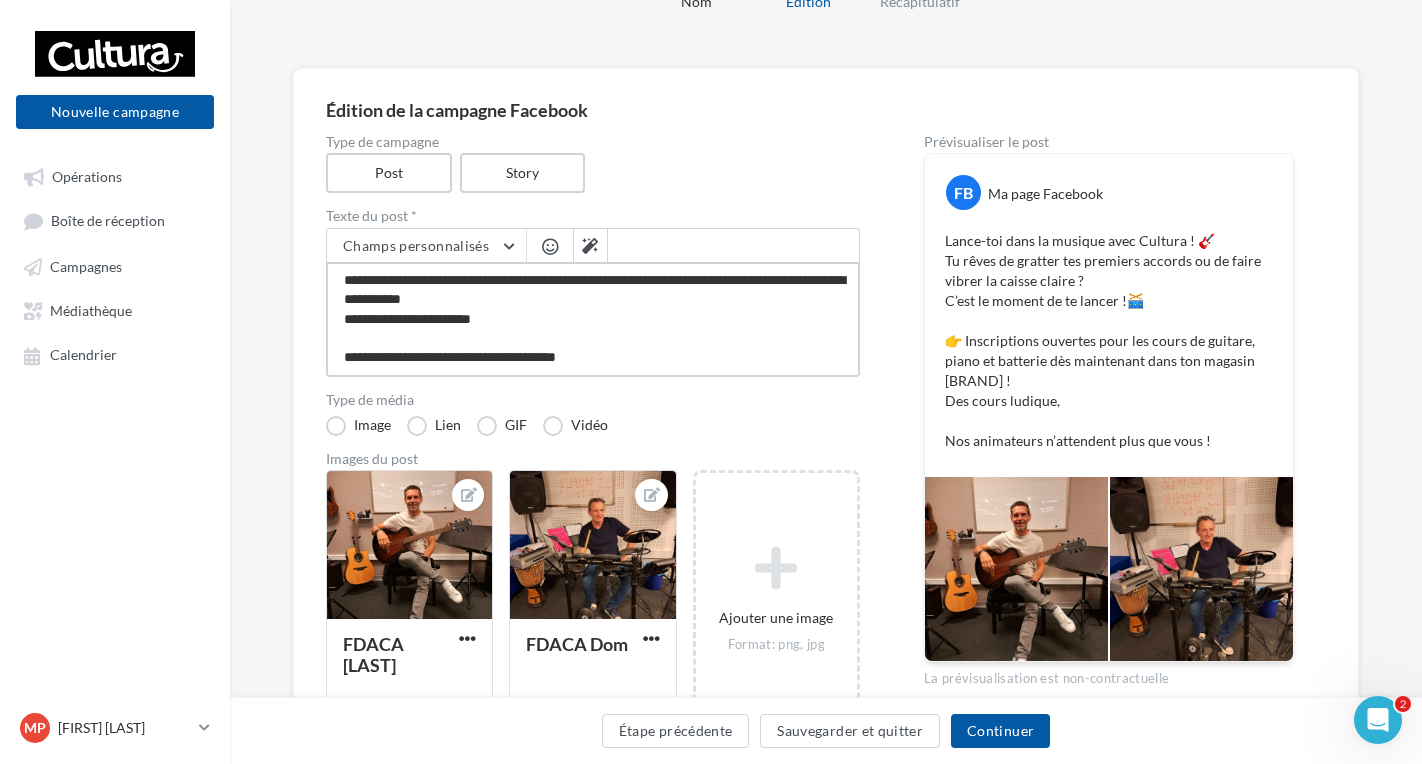 type on "**********" 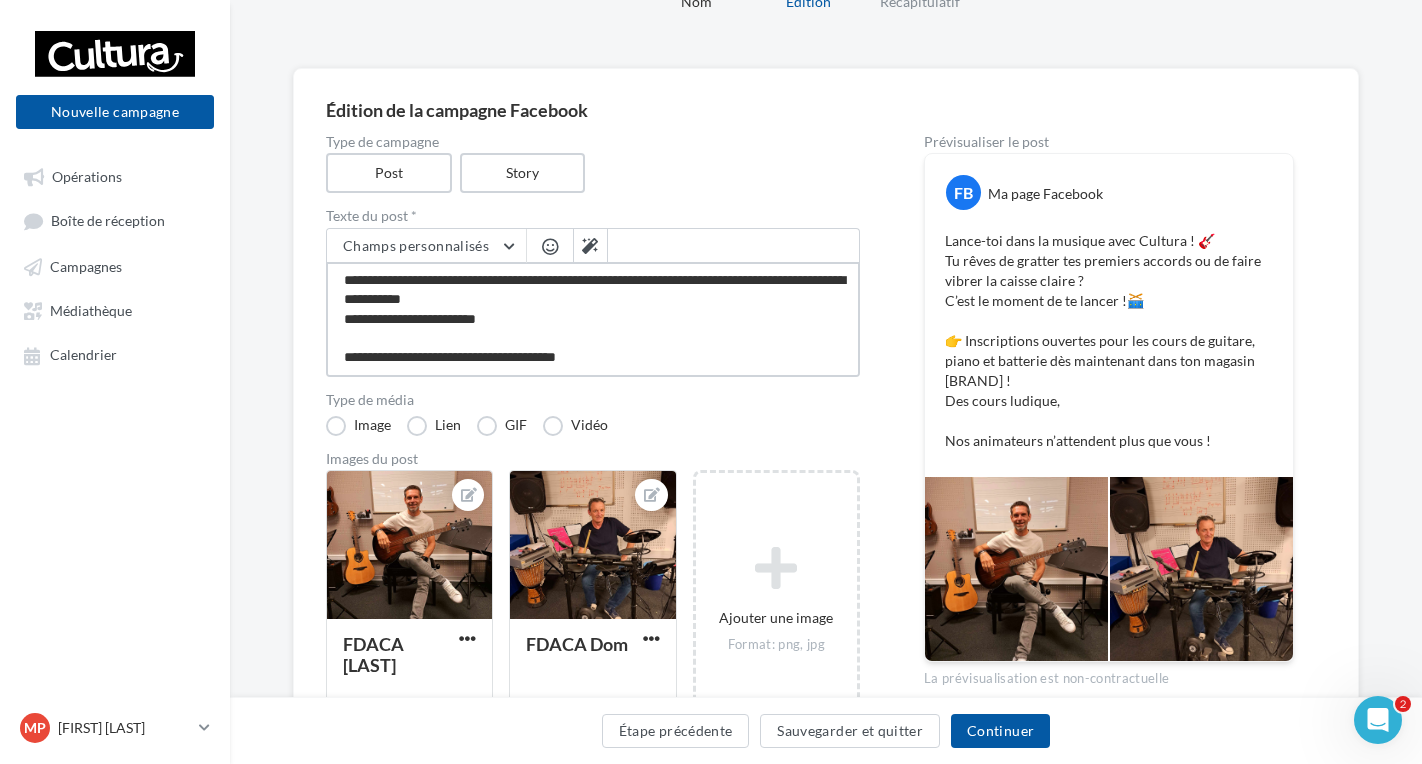 type on "**********" 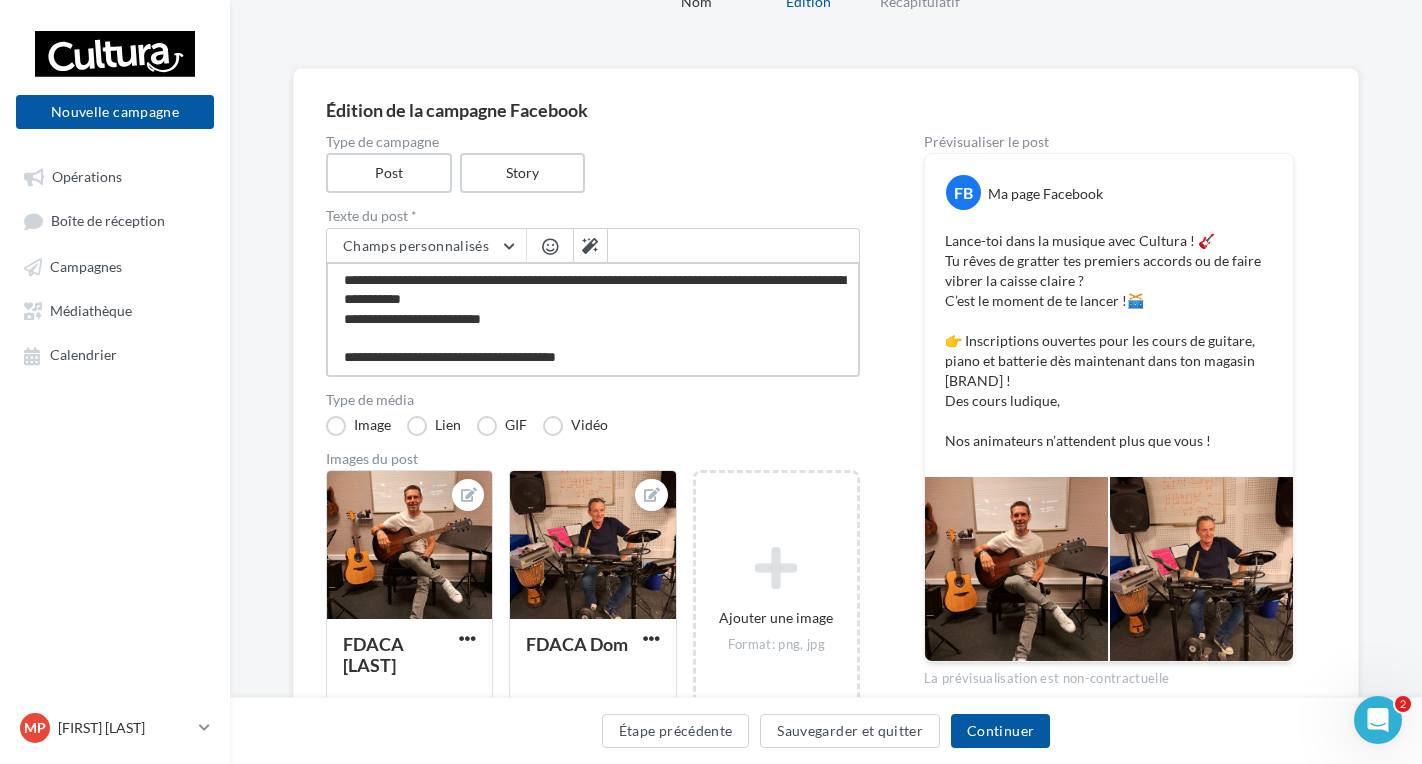 type on "**********" 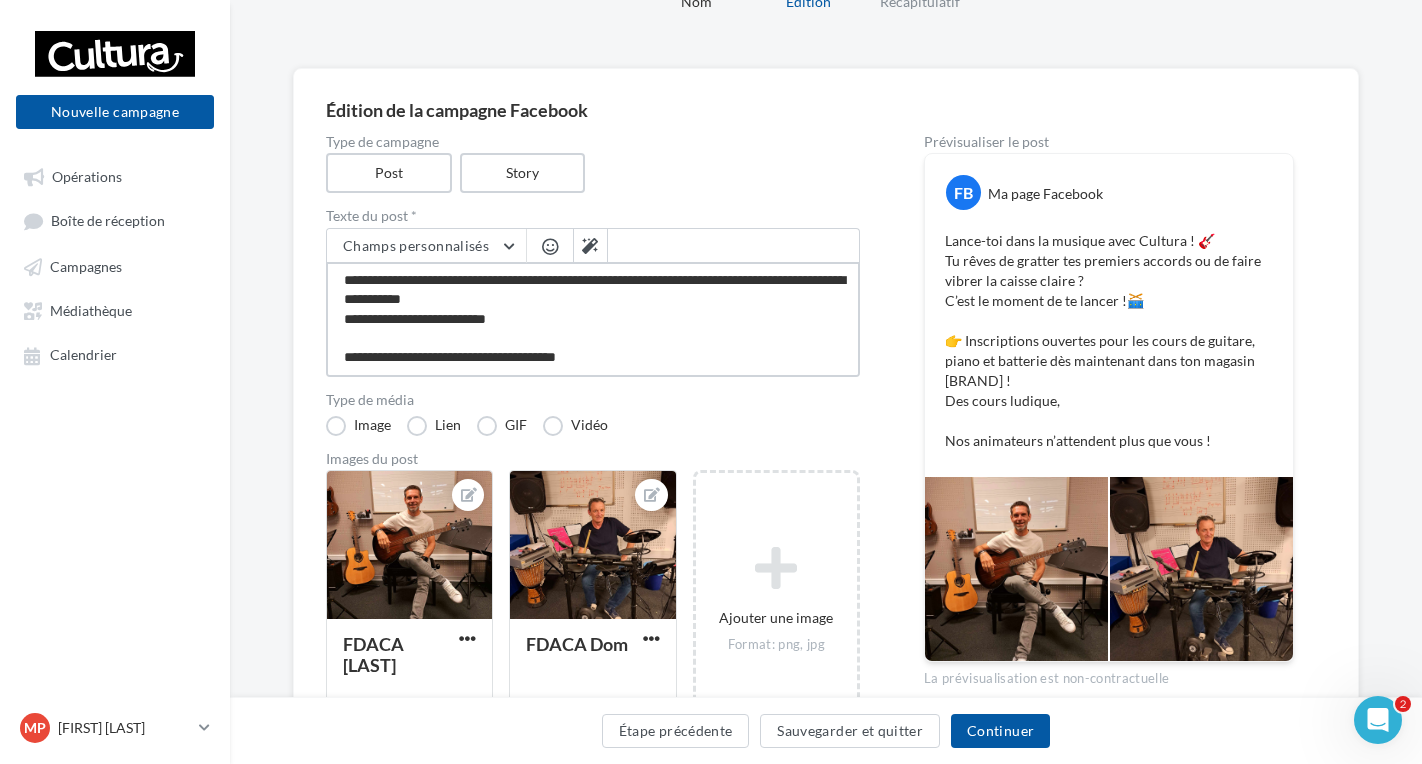 type on "**********" 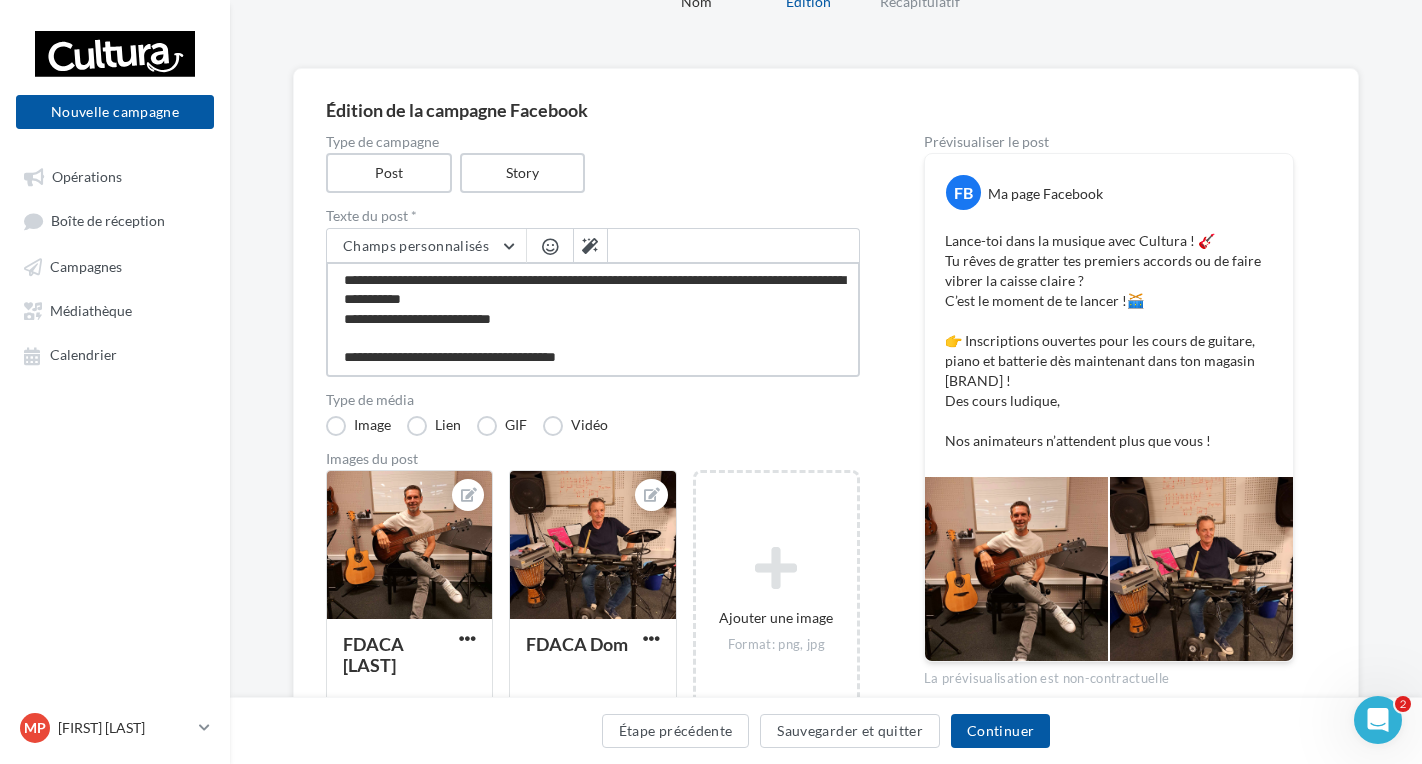 type on "**********" 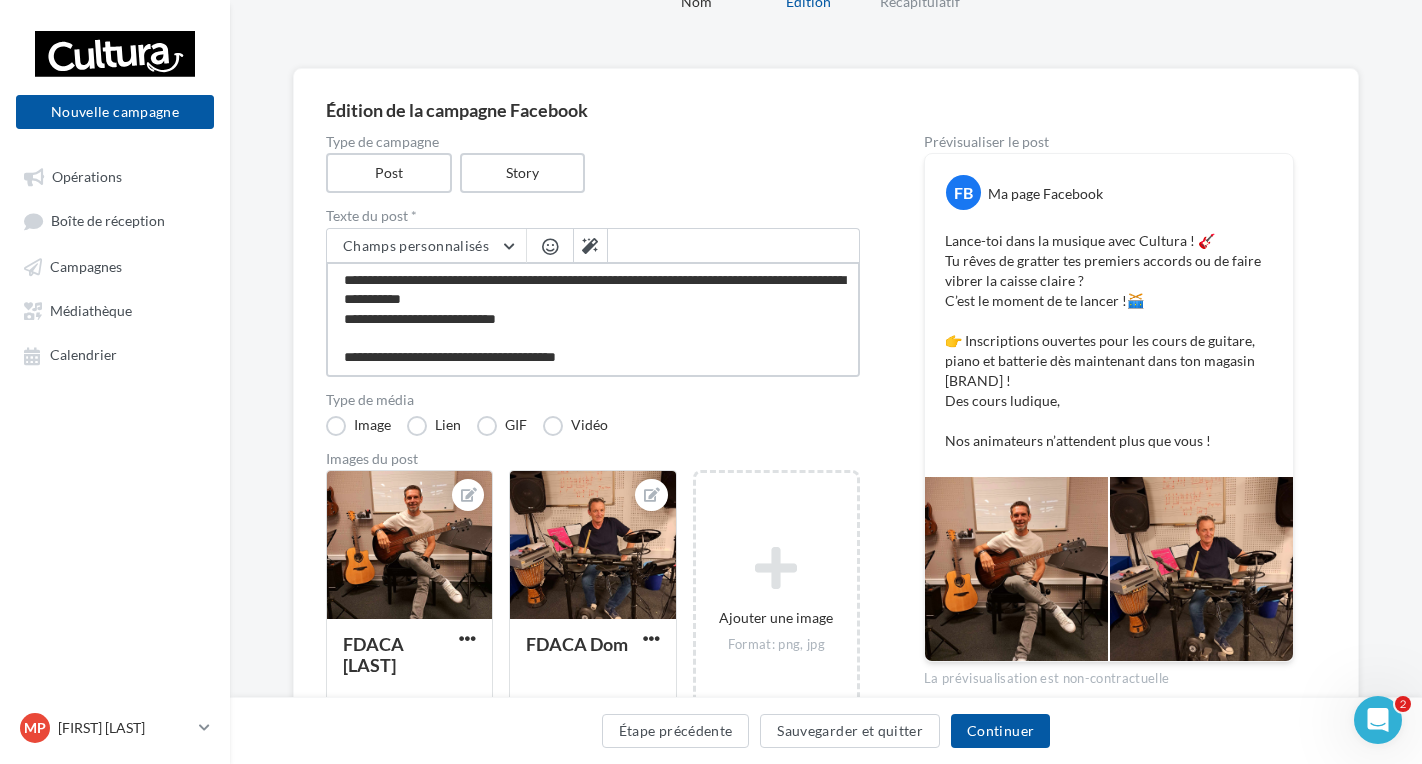 type on "**********" 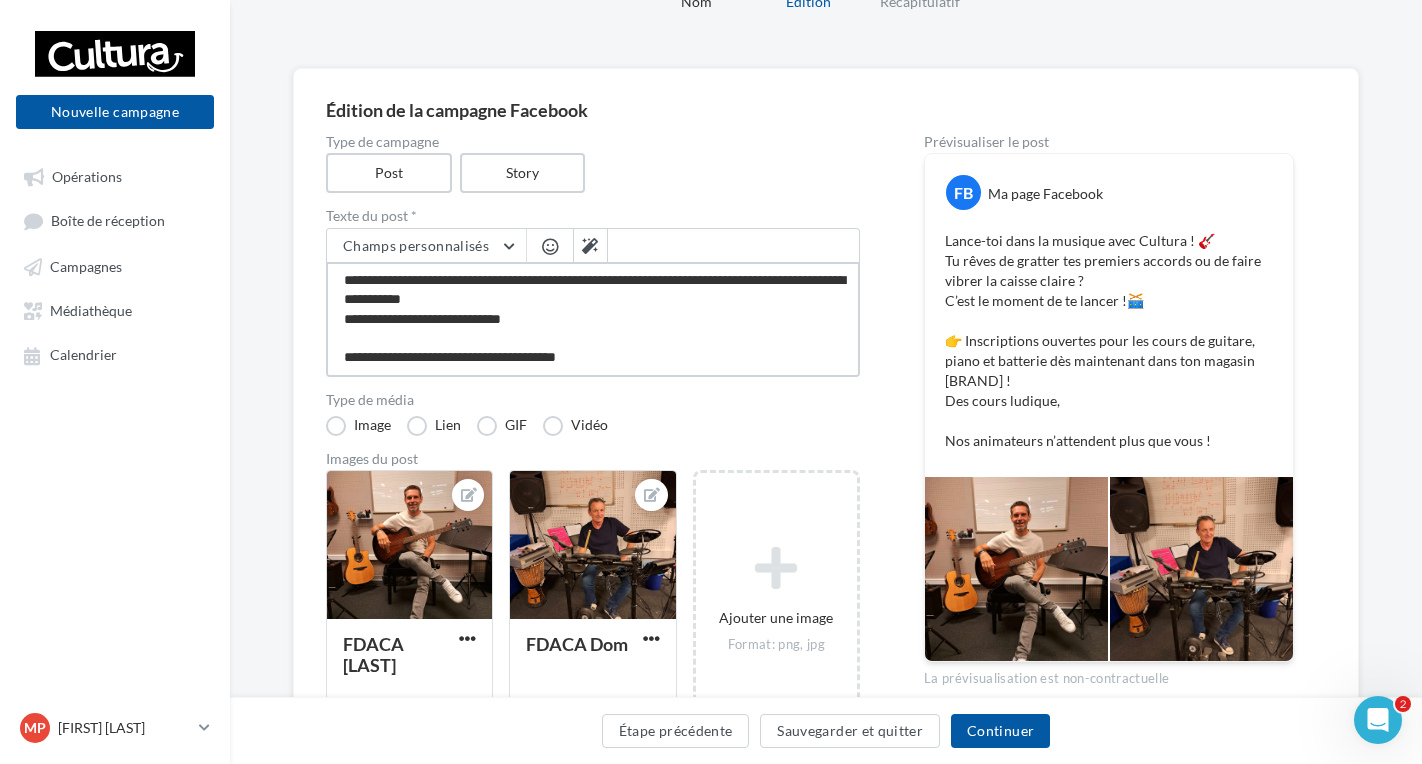 type on "**********" 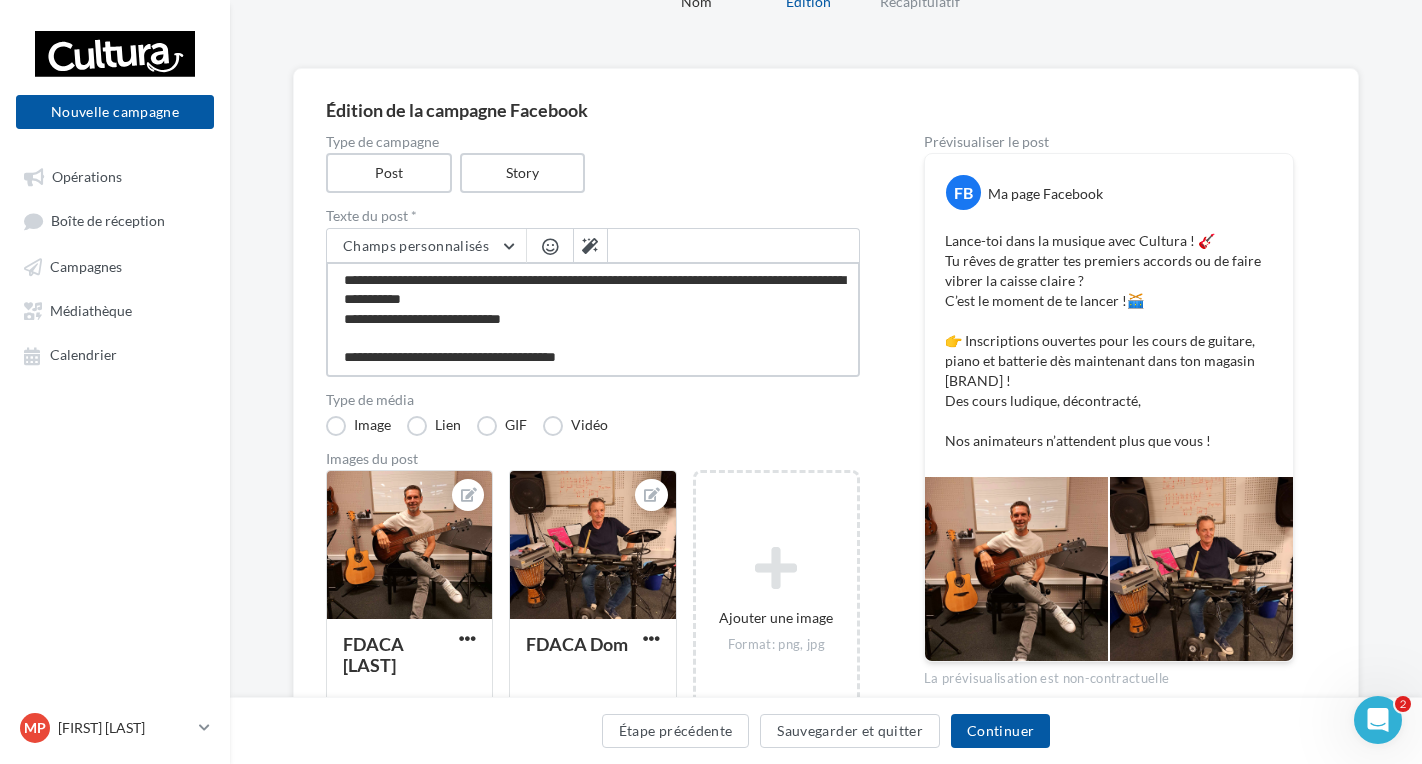 click on "**********" at bounding box center [593, 319] 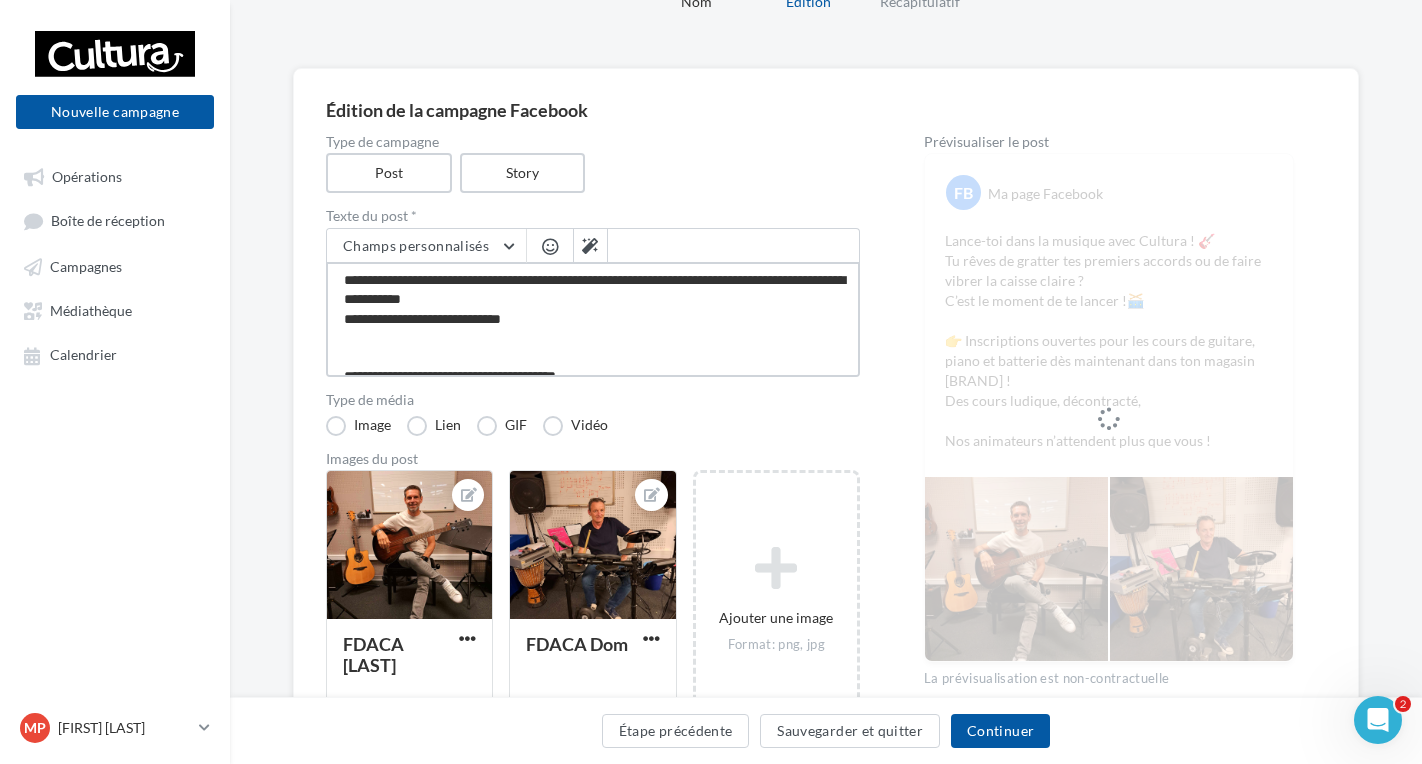 type on "**********" 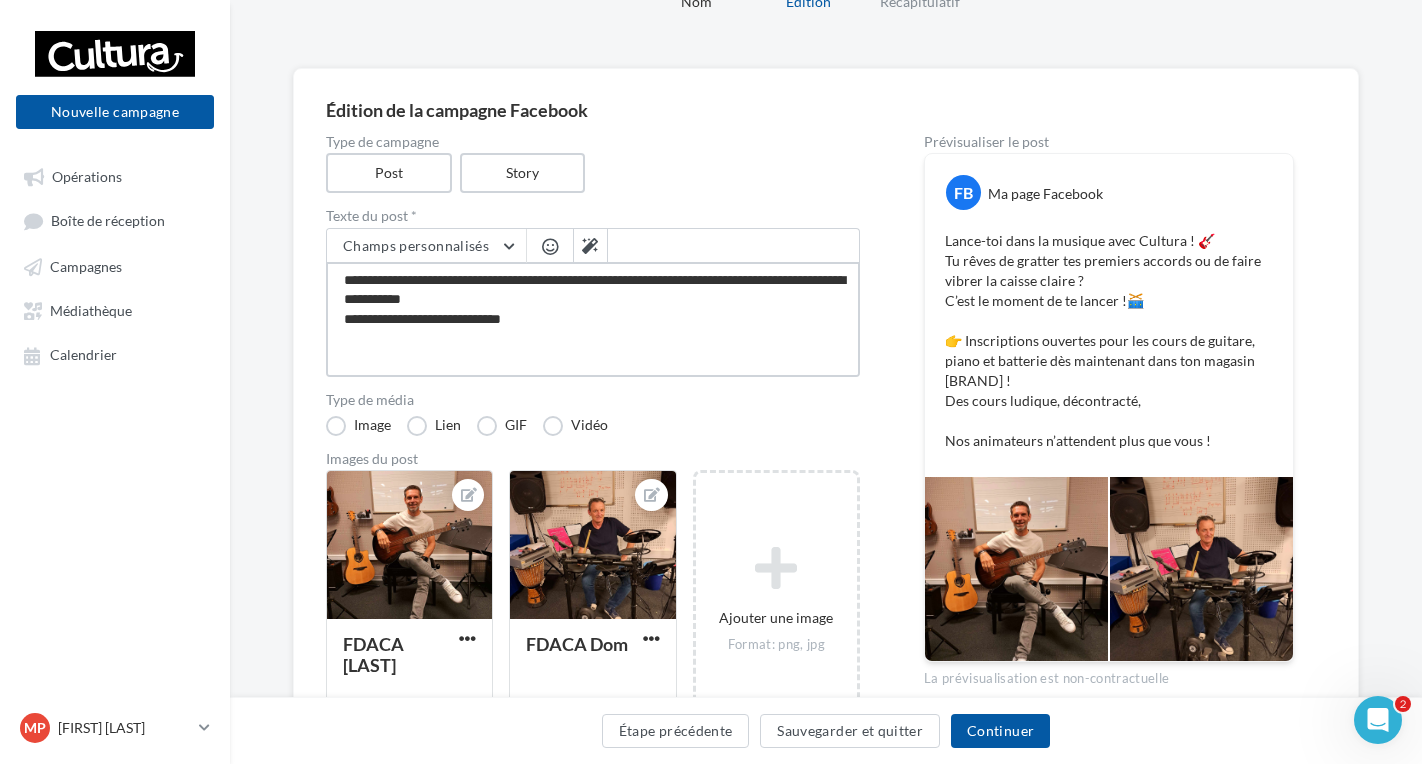 type on "**********" 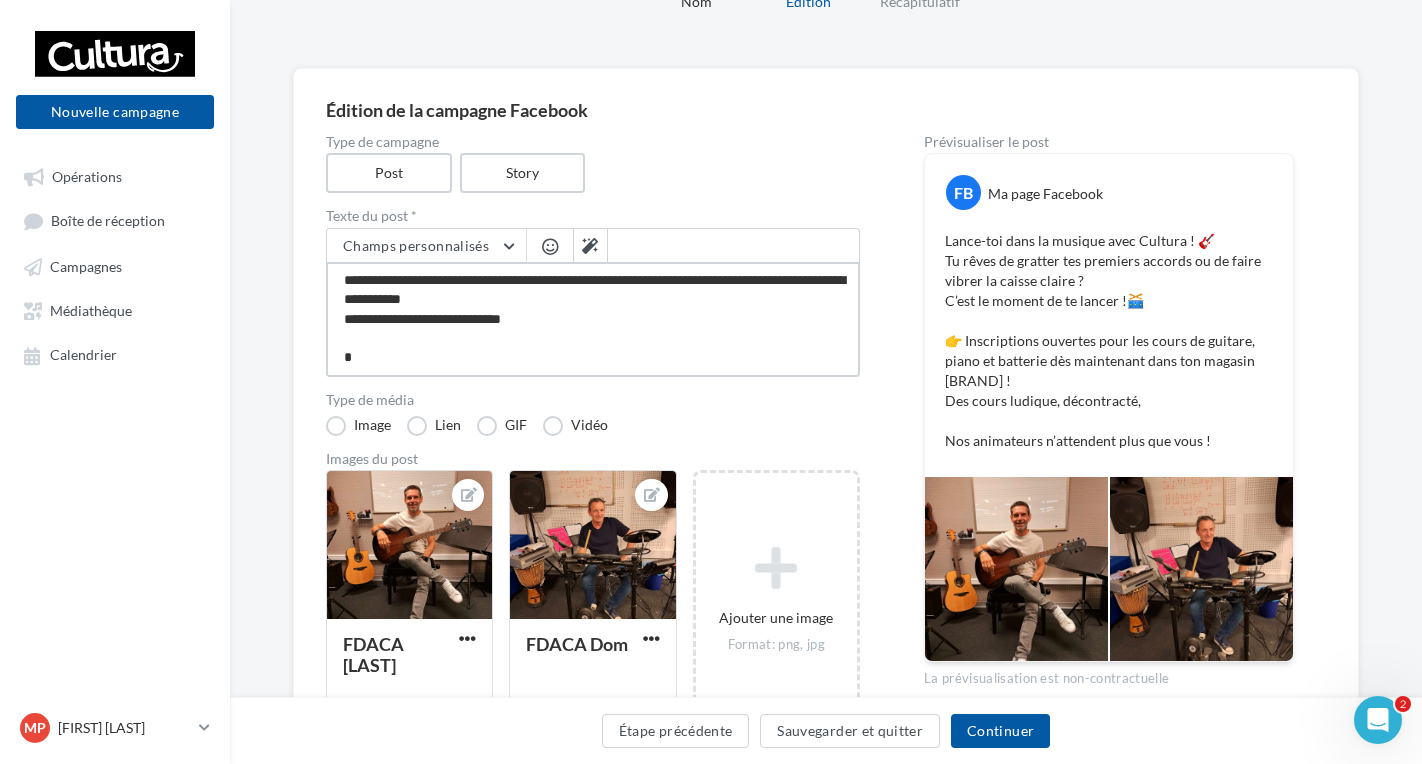 type on "**********" 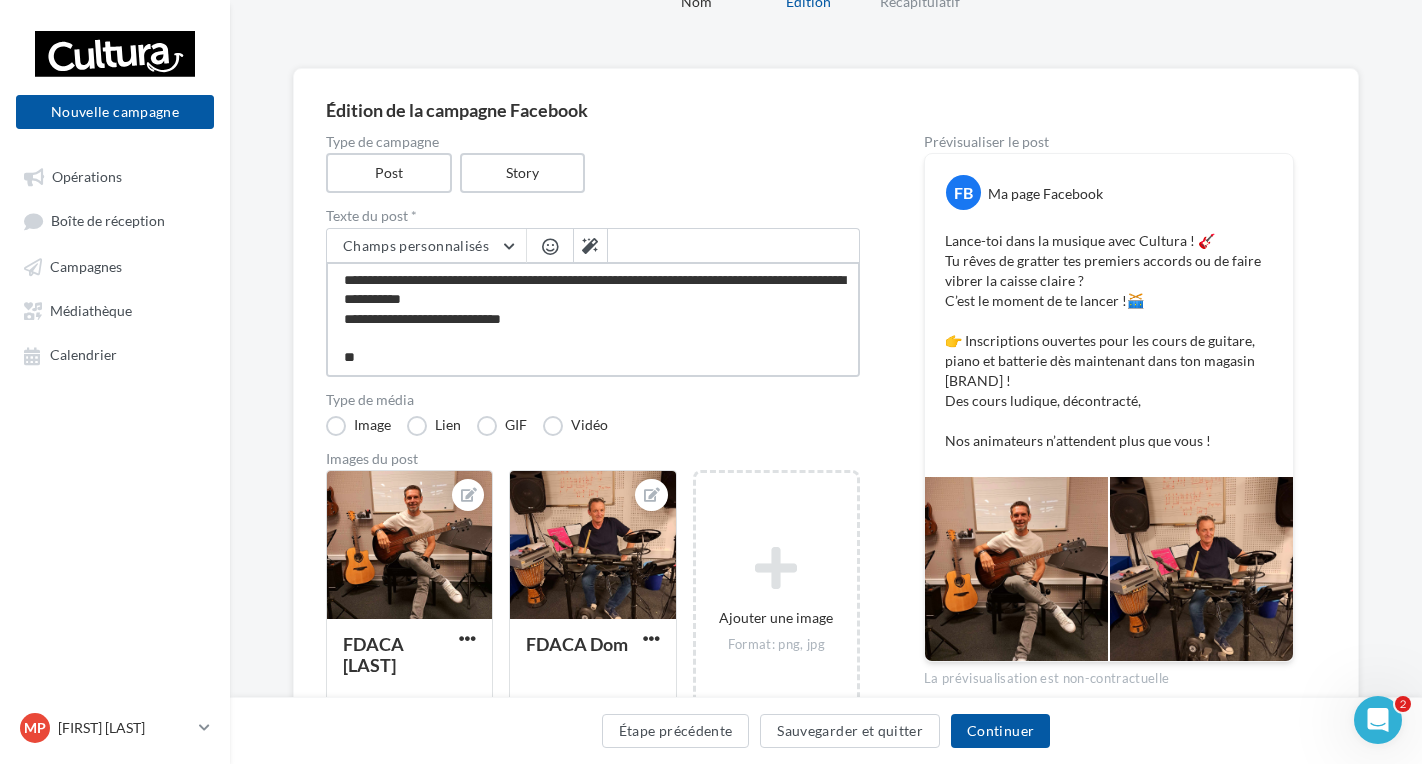 type on "**********" 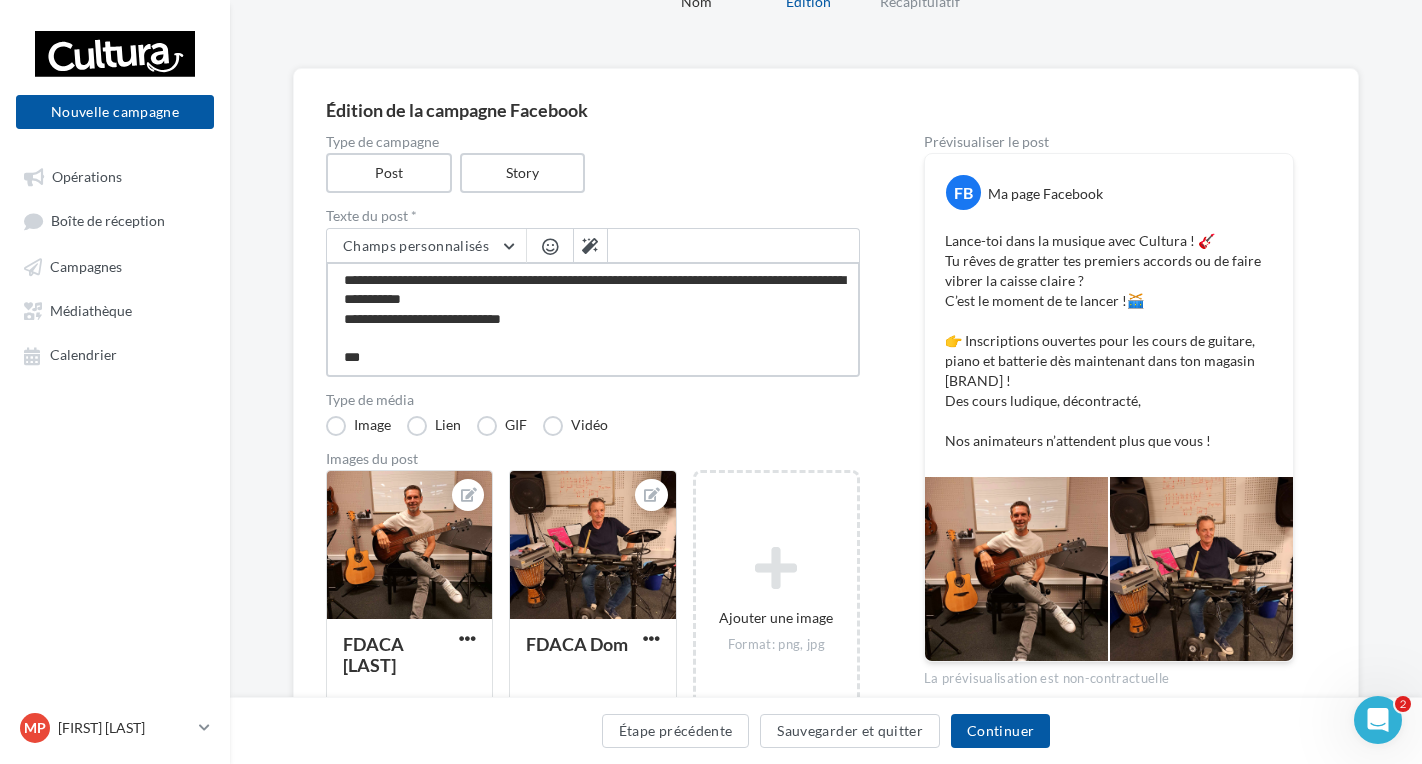 type on "**********" 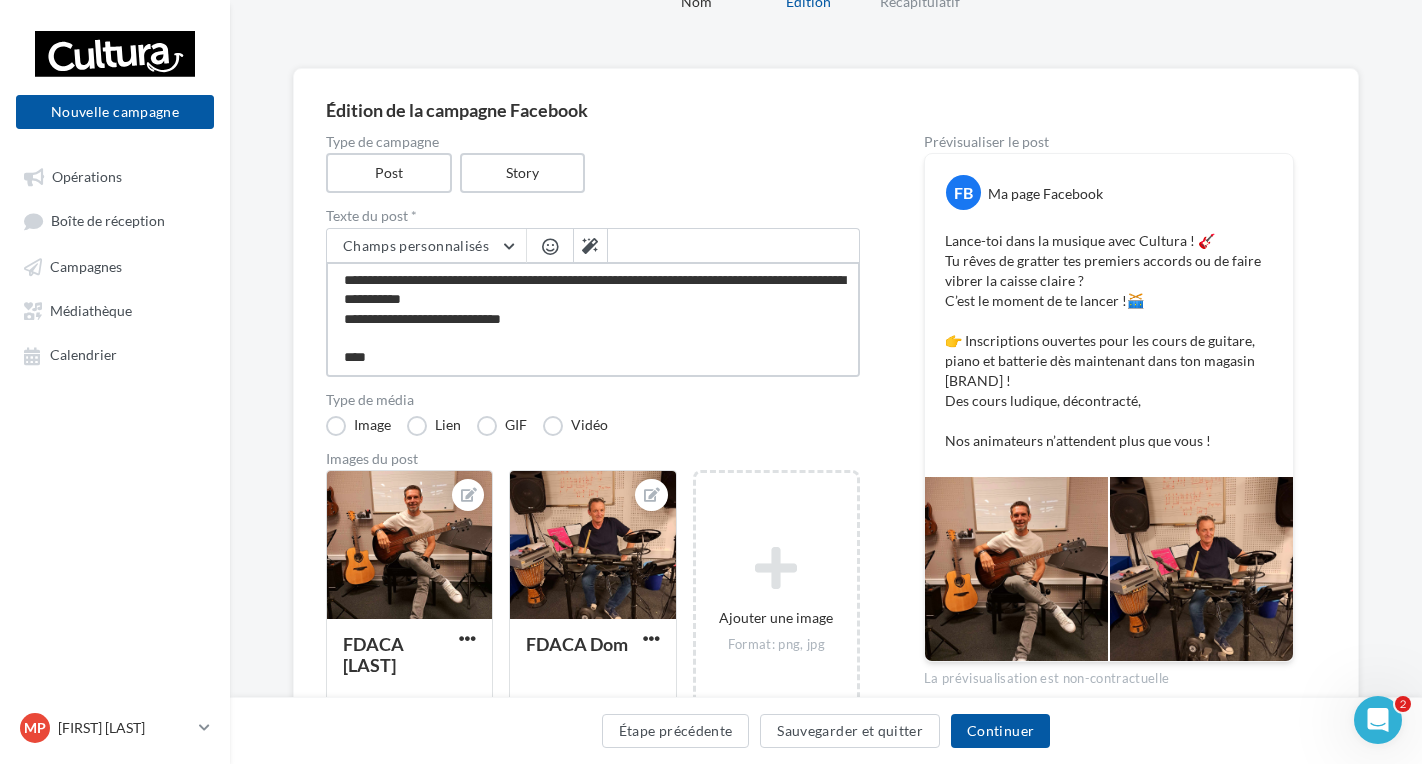 type on "**********" 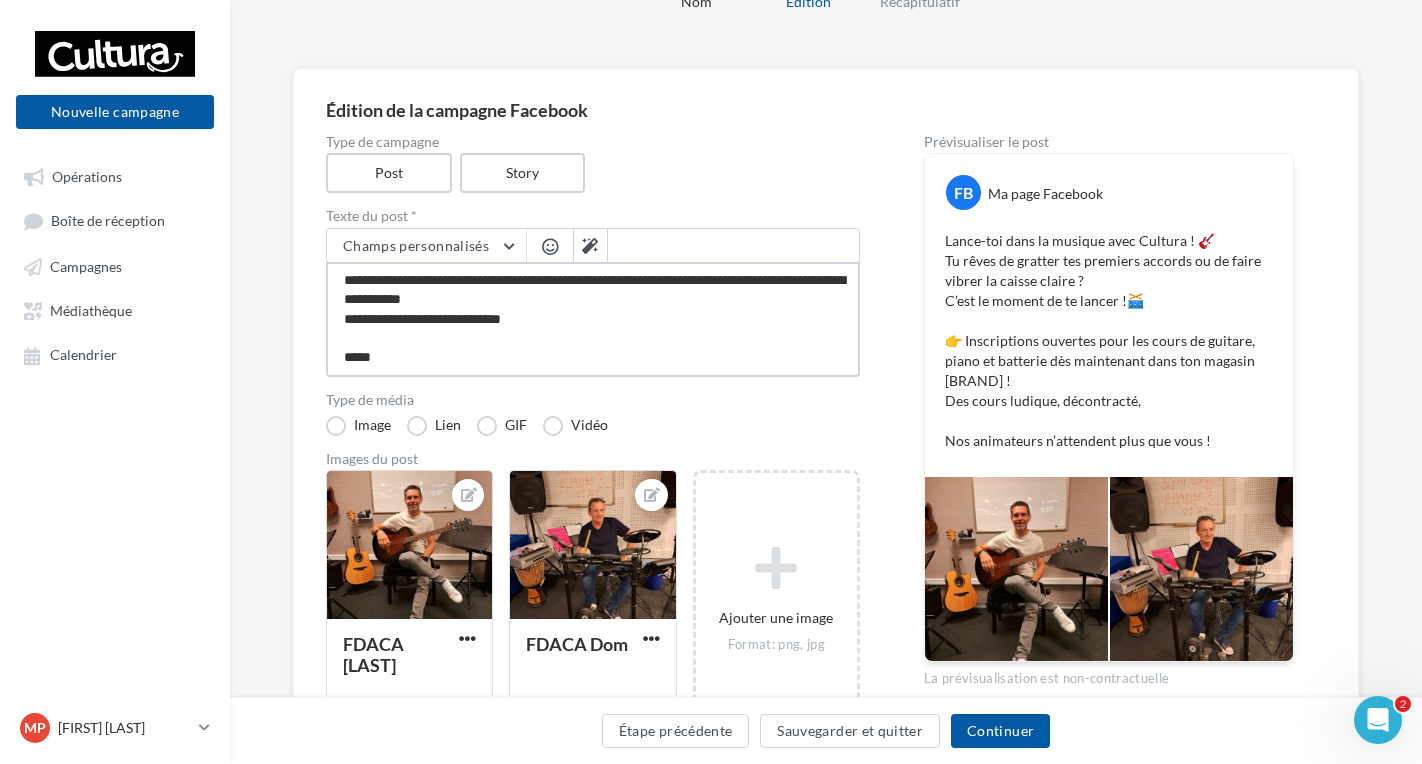 type on "**********" 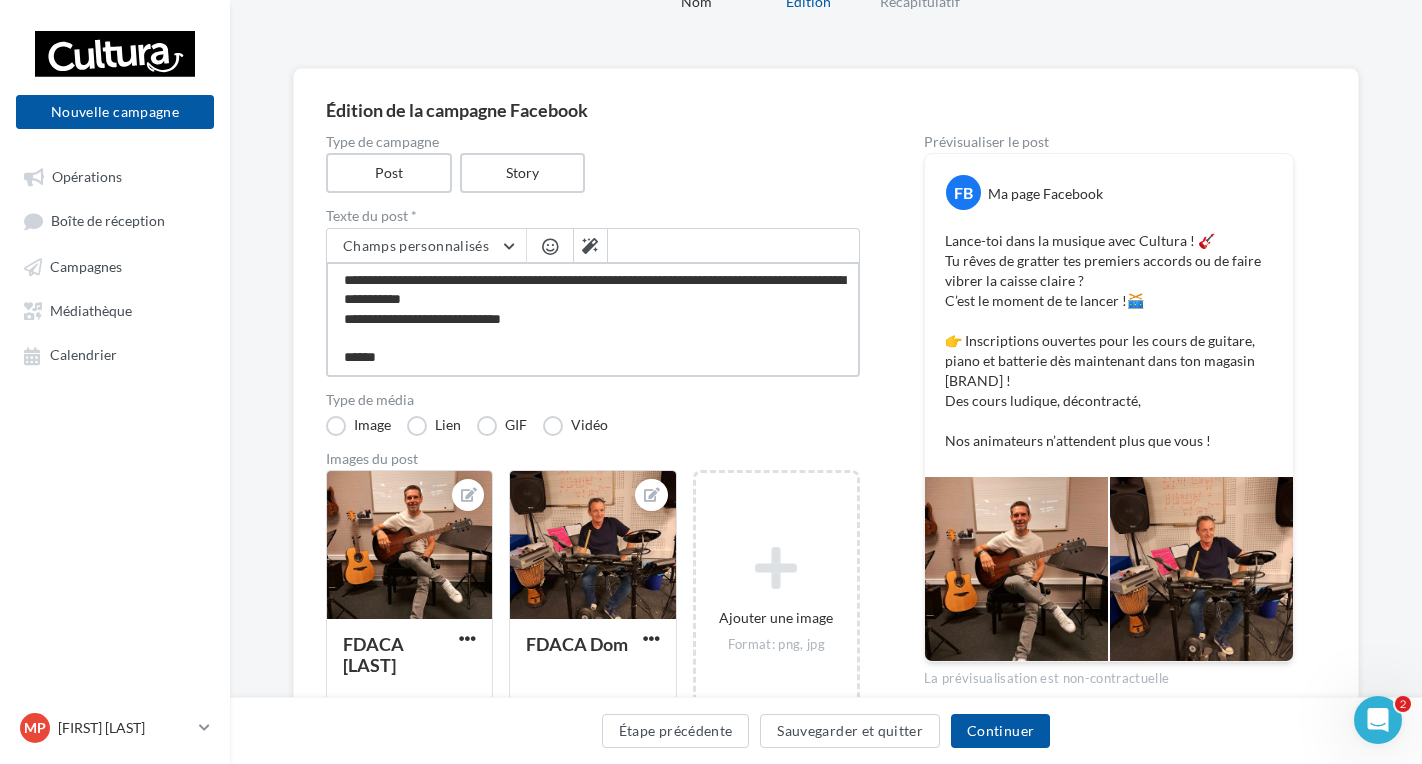 type on "**********" 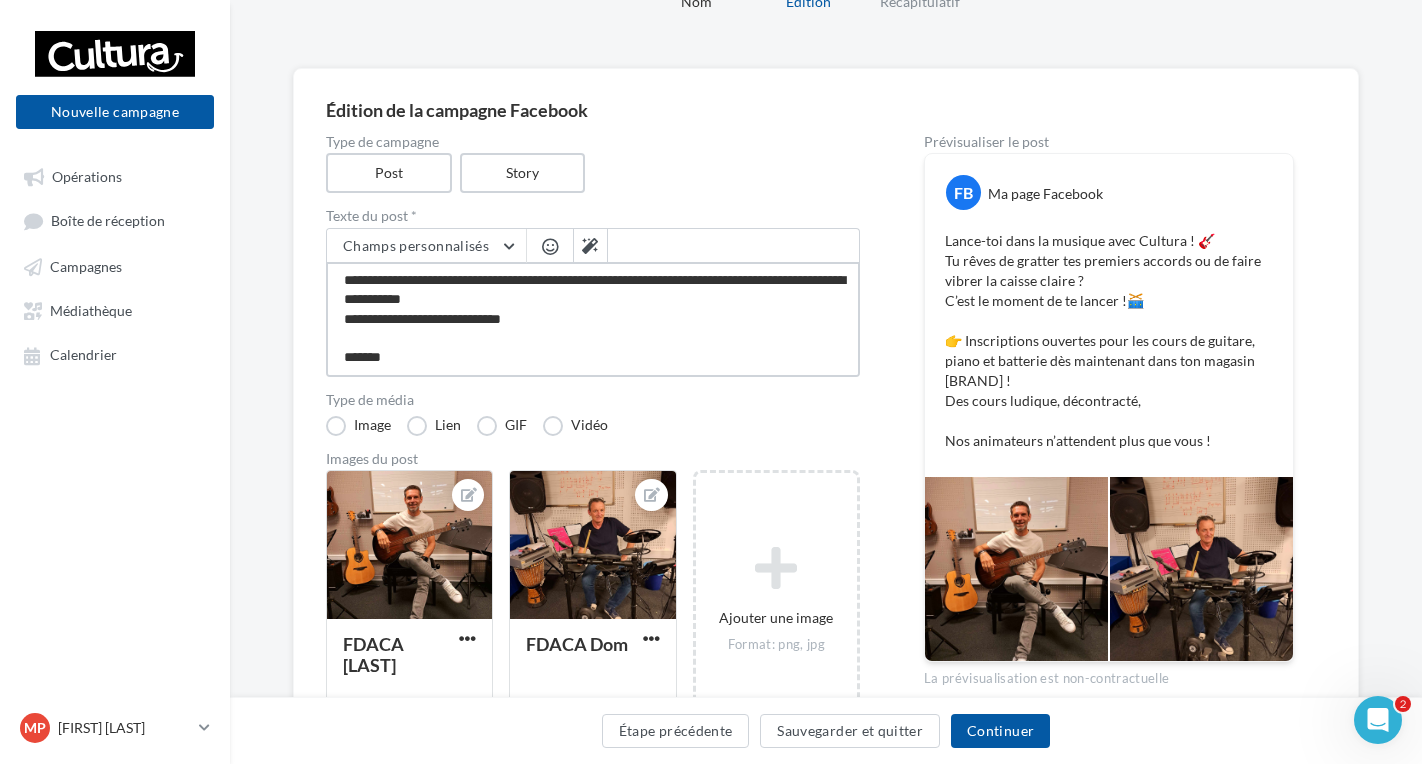 type on "**********" 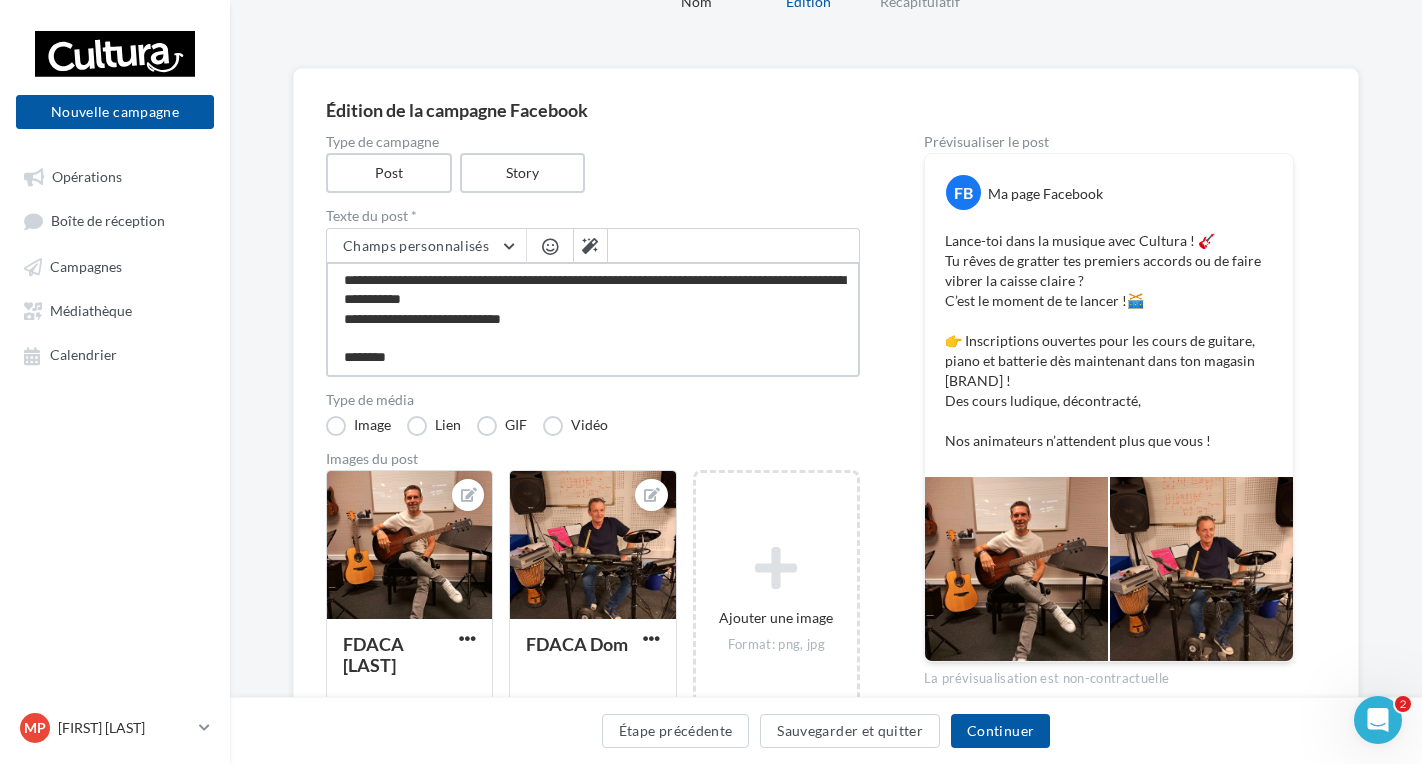 type on "**********" 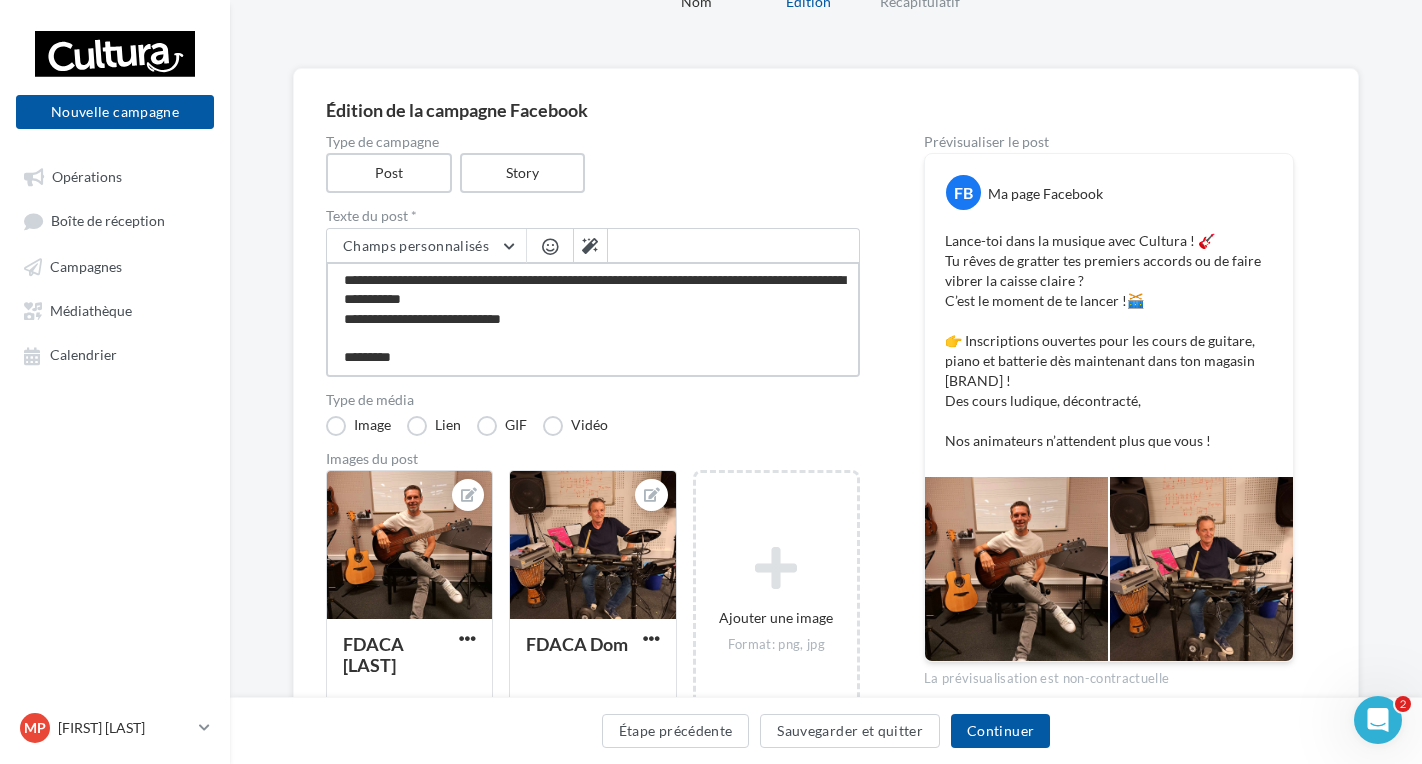 type on "**********" 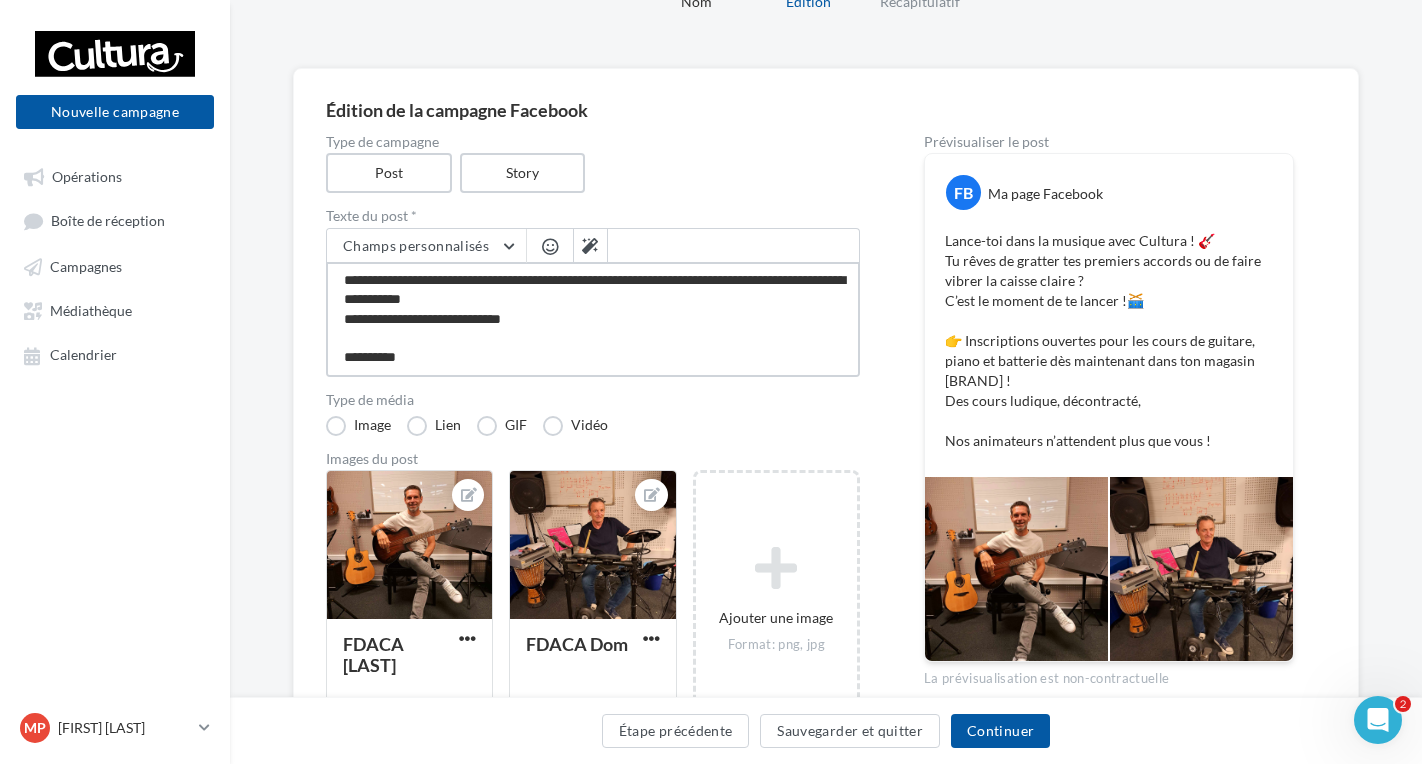 type on "**********" 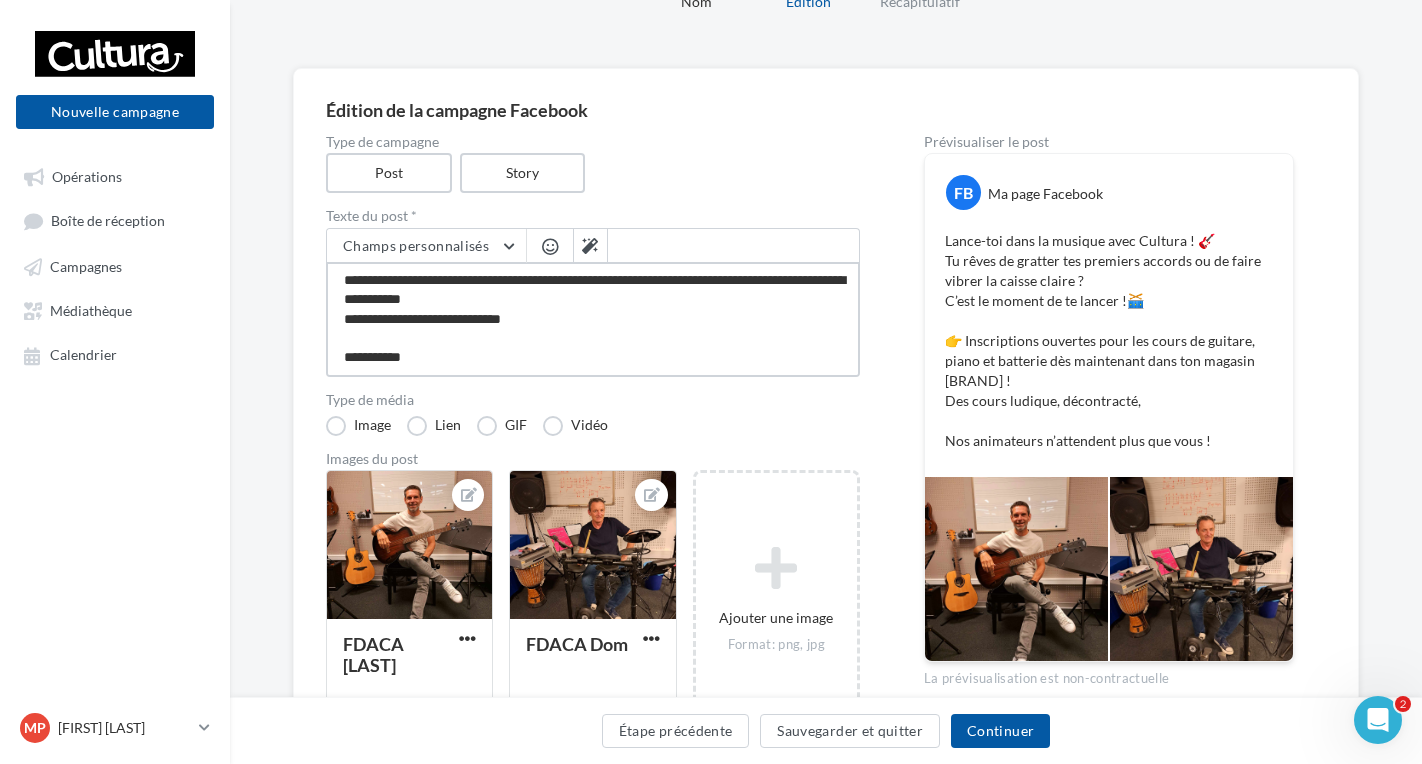 type on "**********" 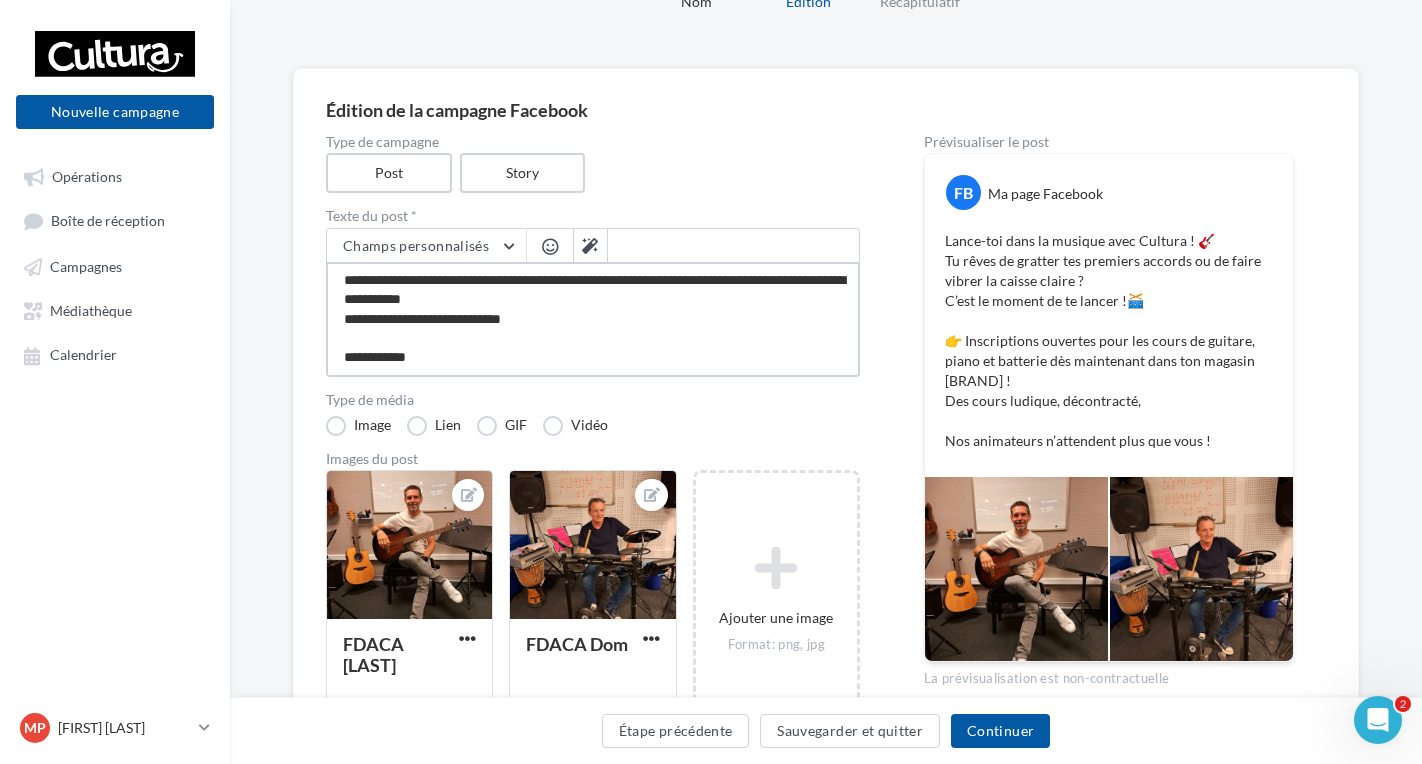 type on "**********" 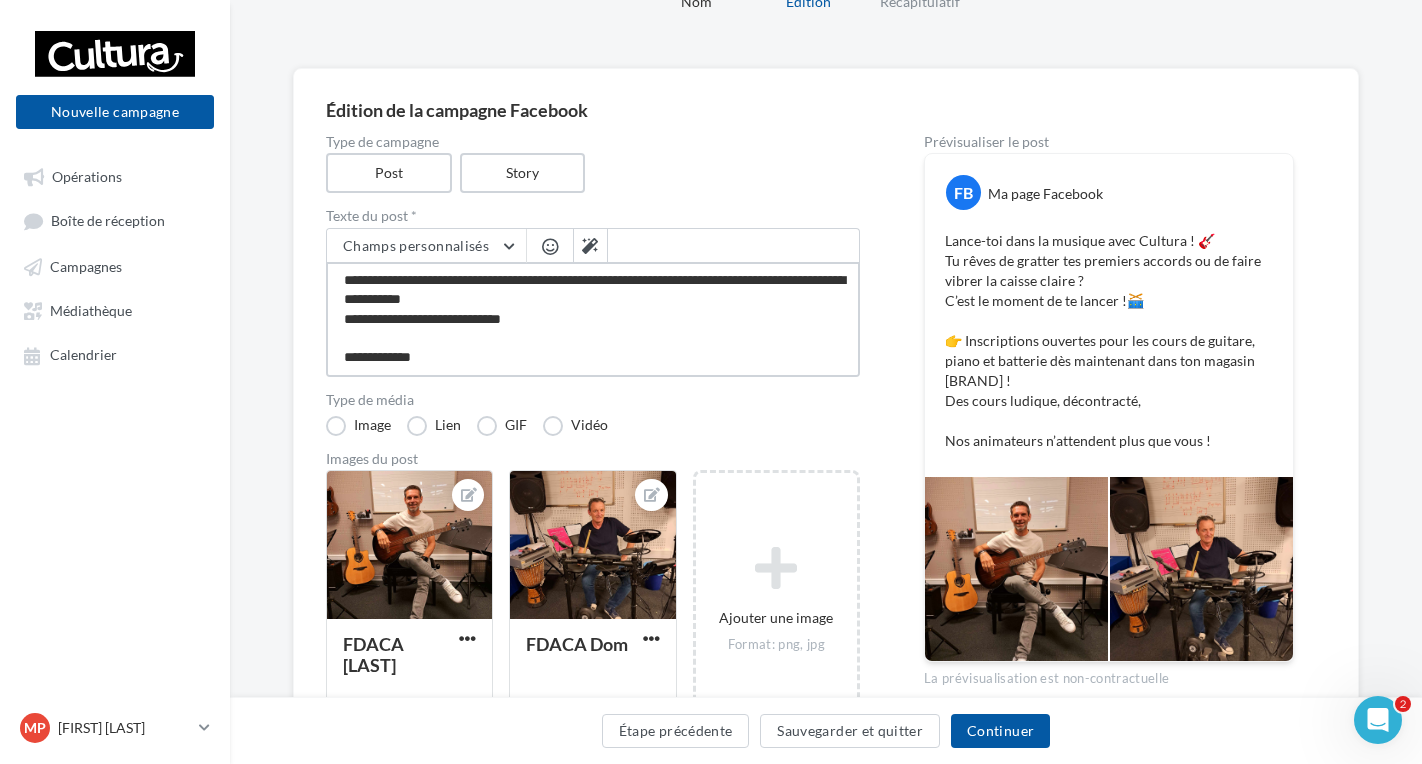 type on "**********" 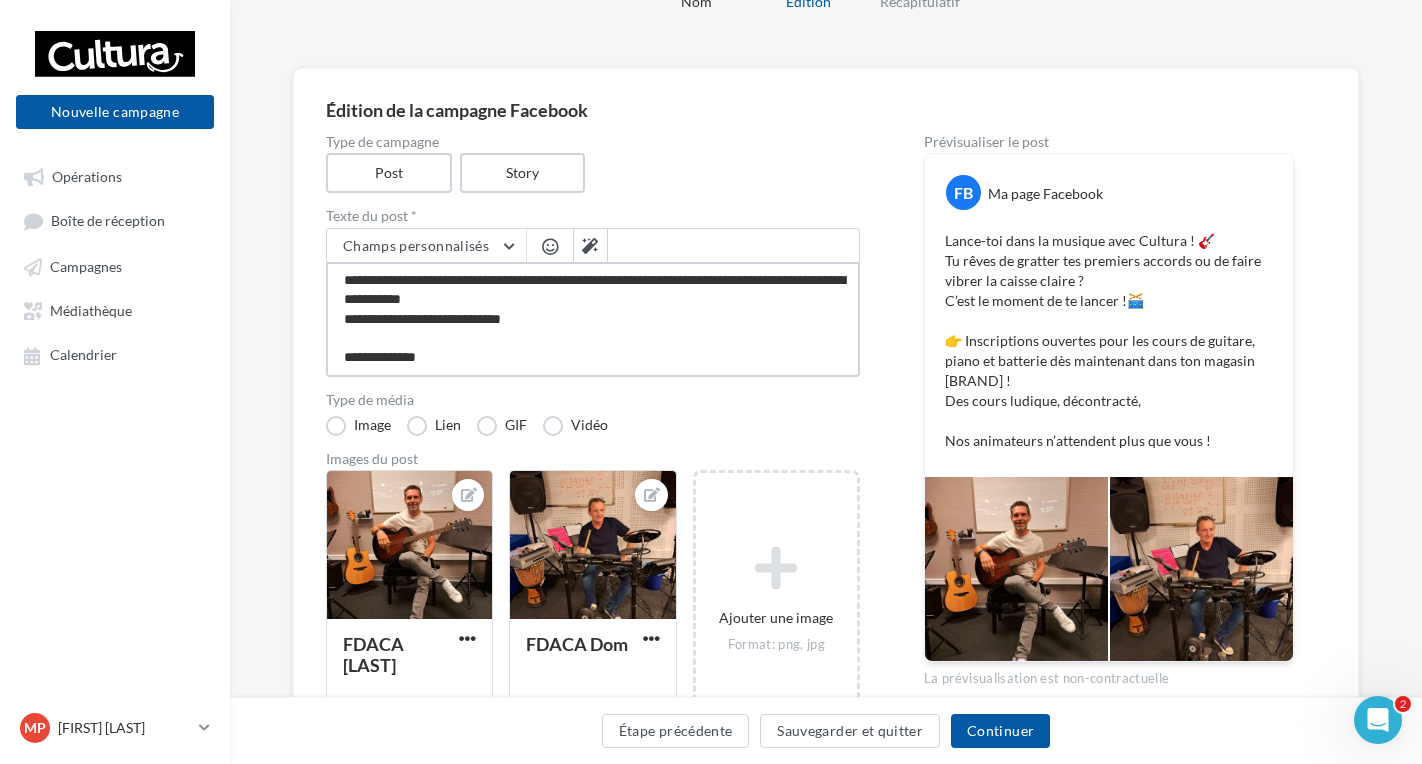 type on "**********" 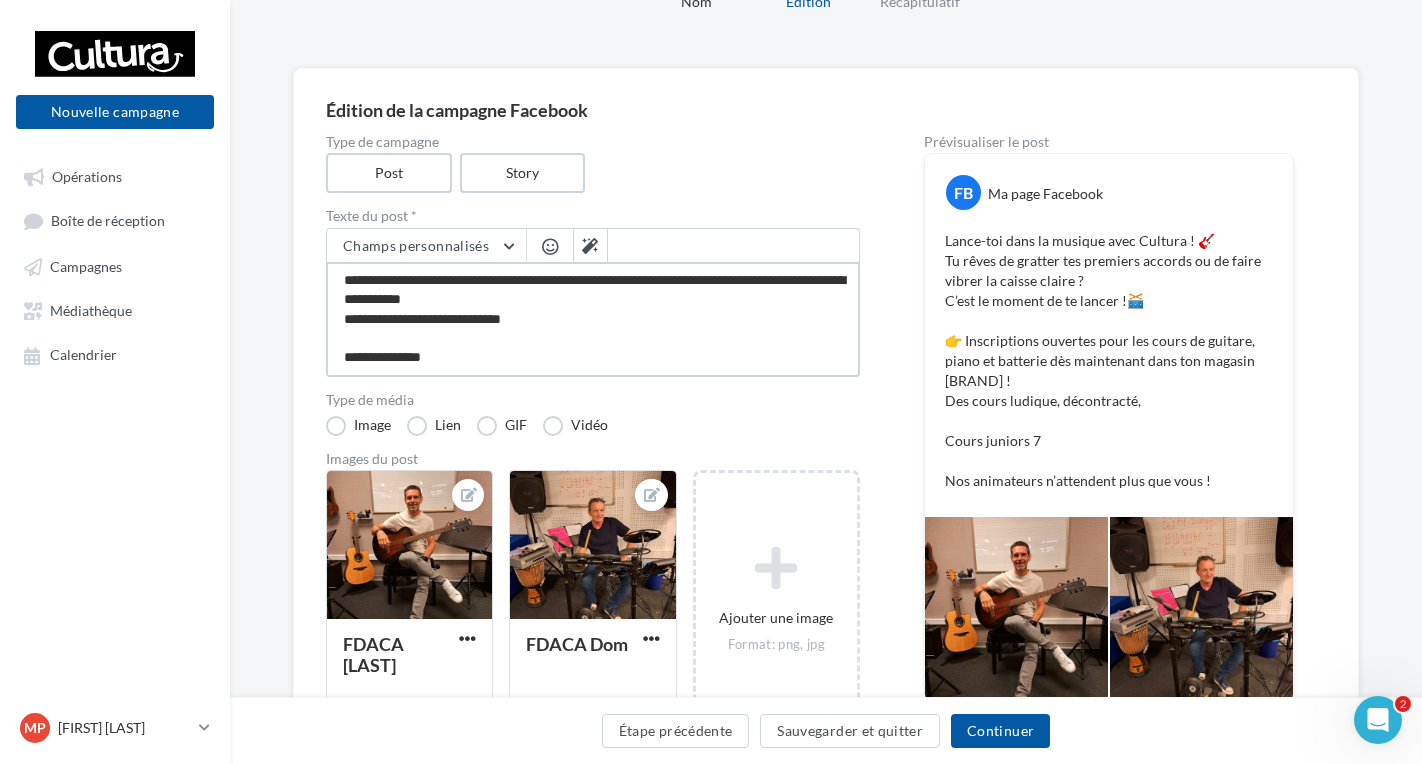 type on "**********" 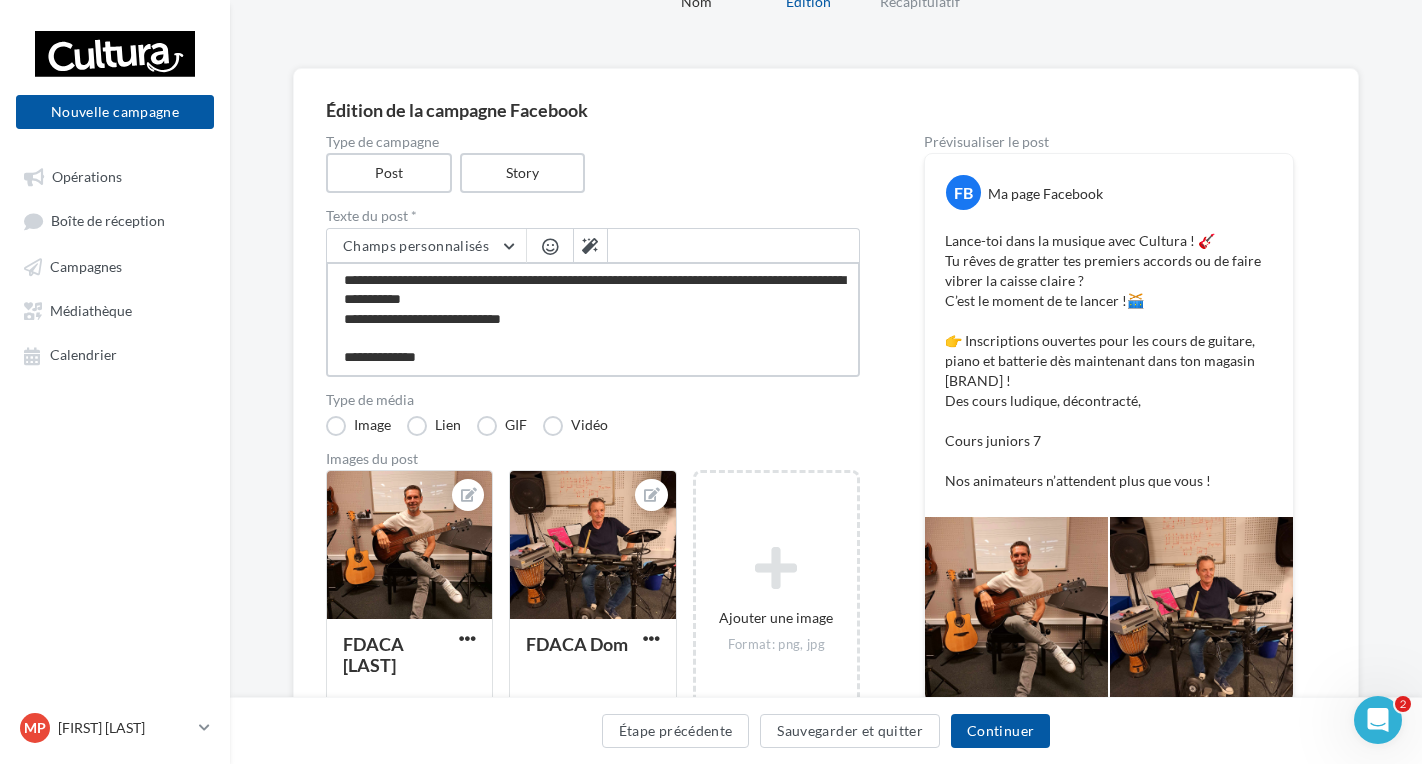 type on "**********" 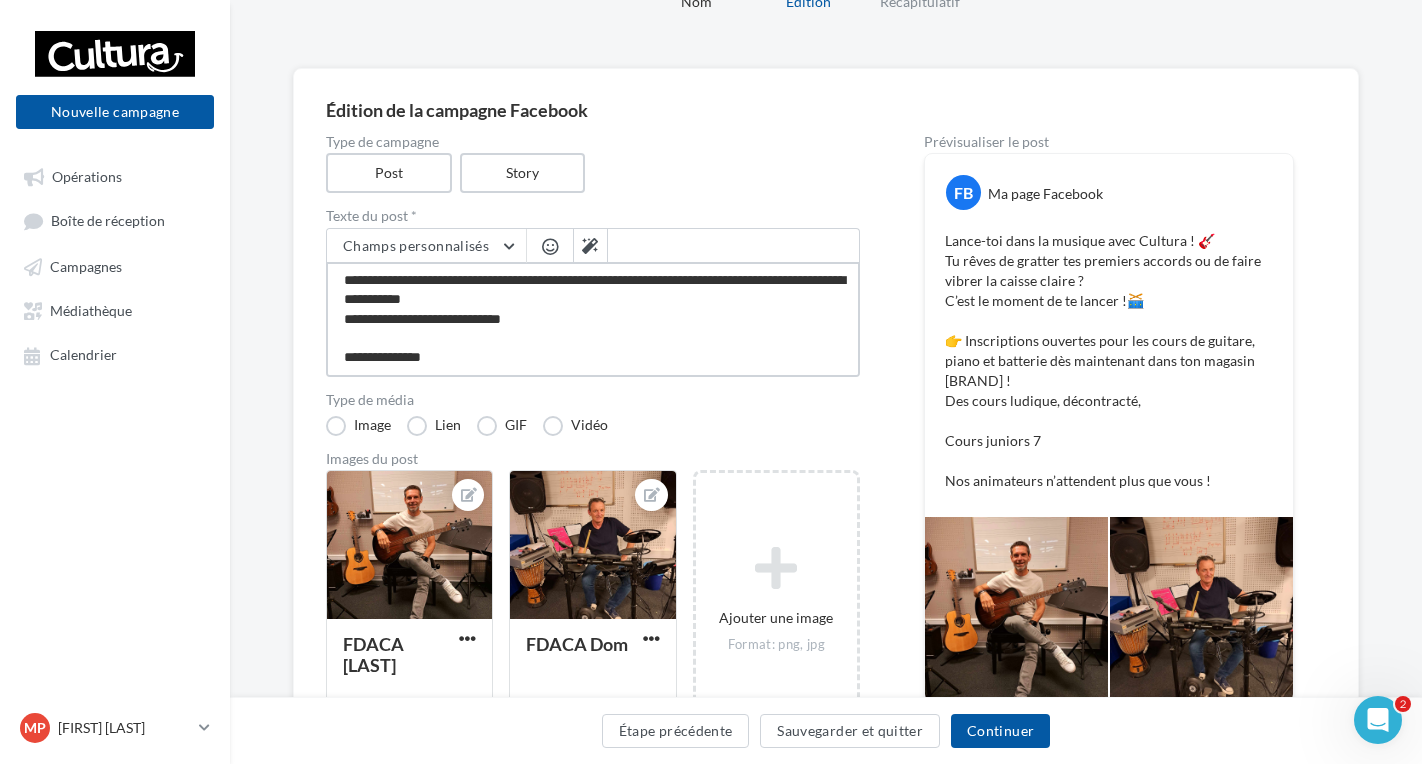 type on "**********" 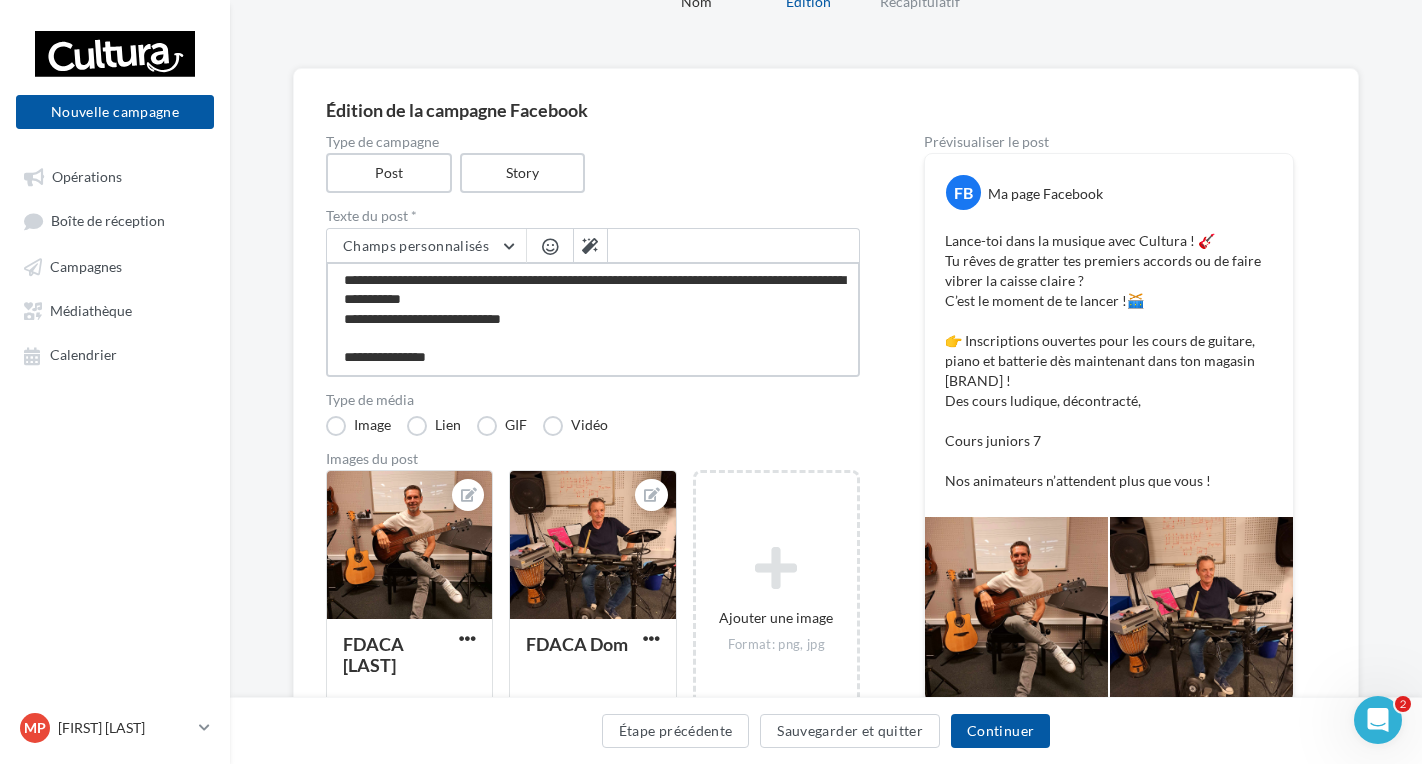 type on "**********" 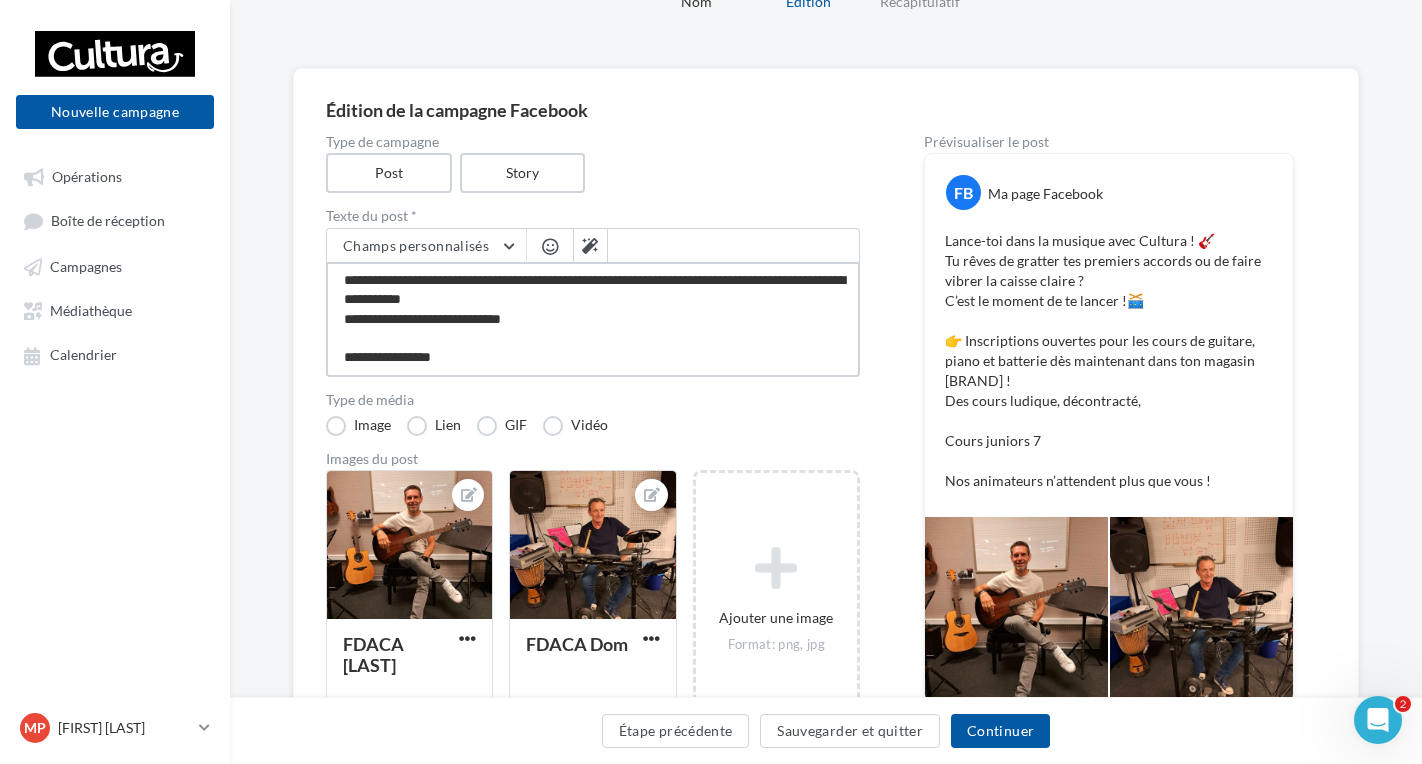 type on "**********" 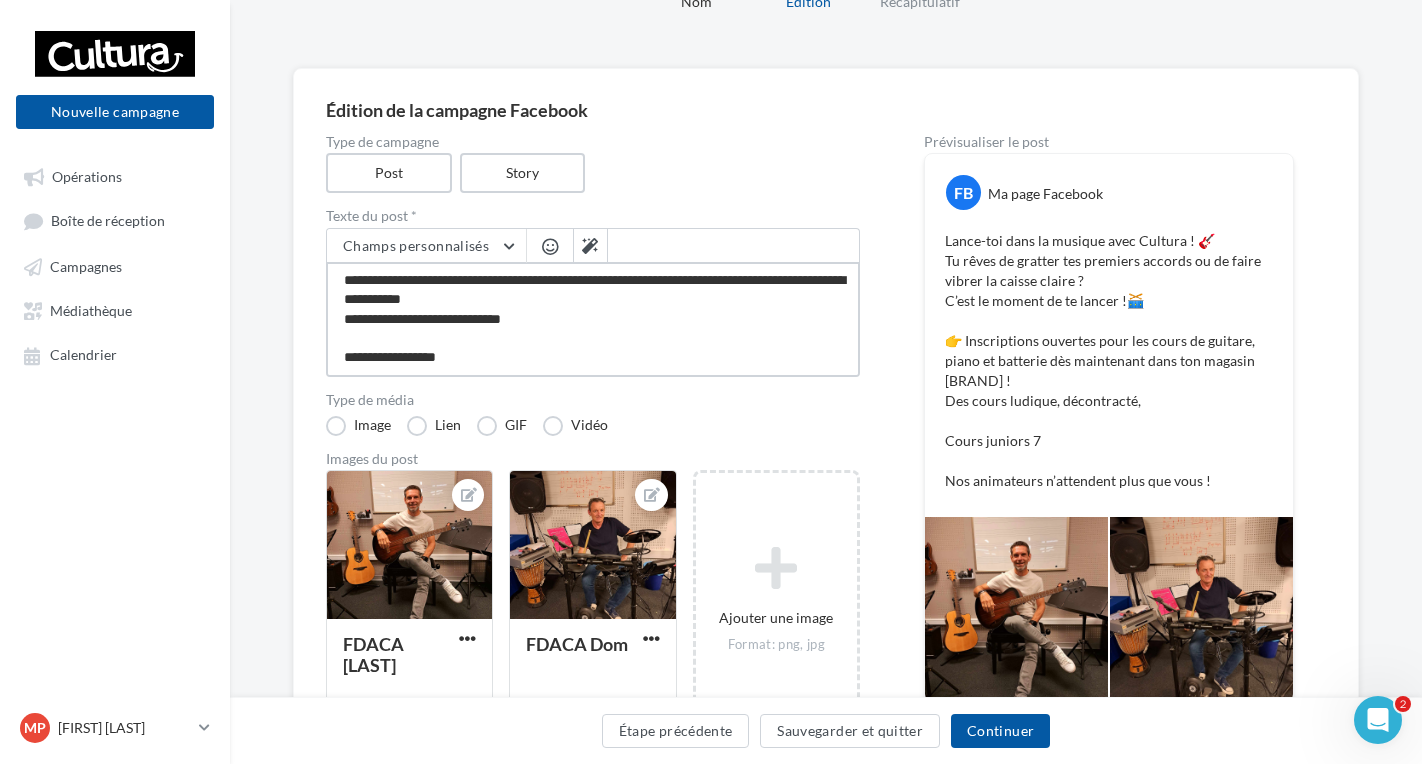 type on "**********" 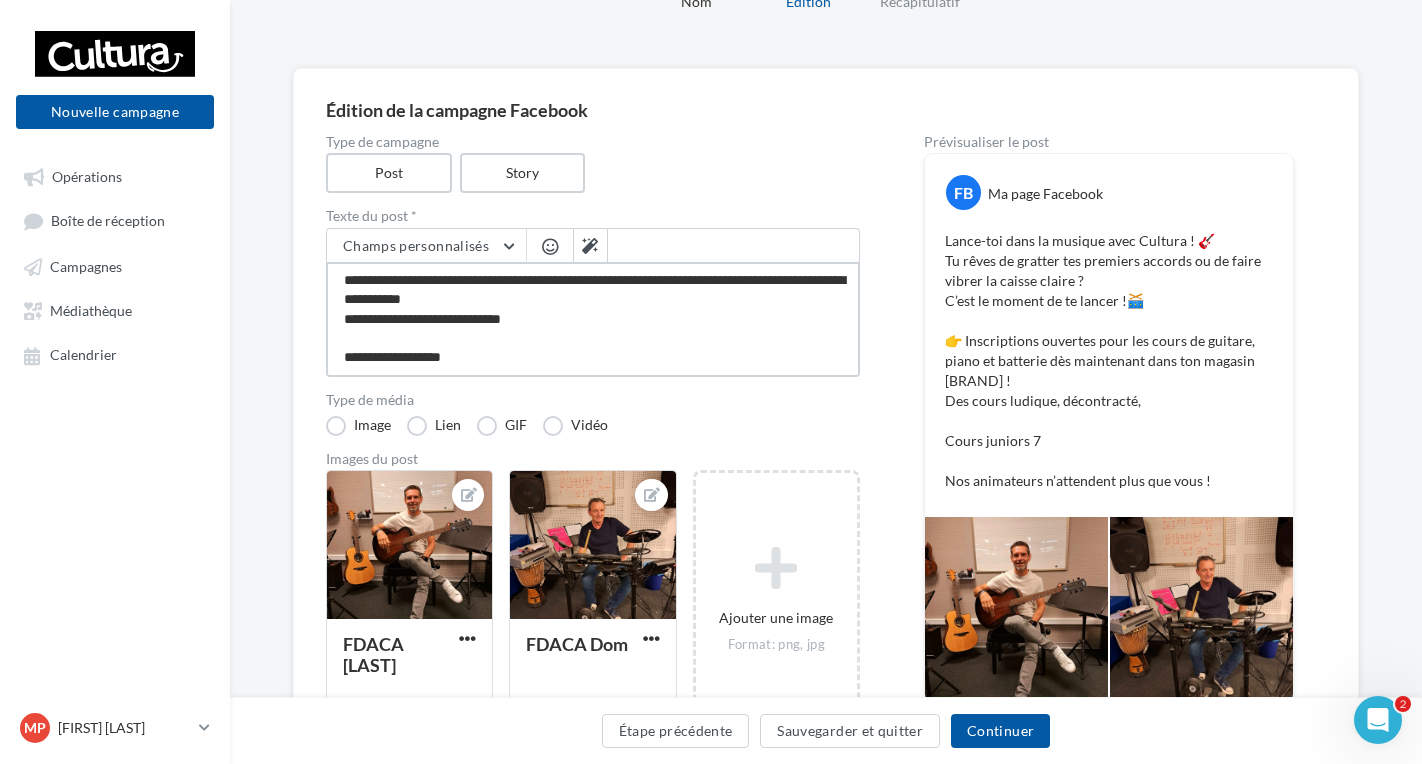type on "**********" 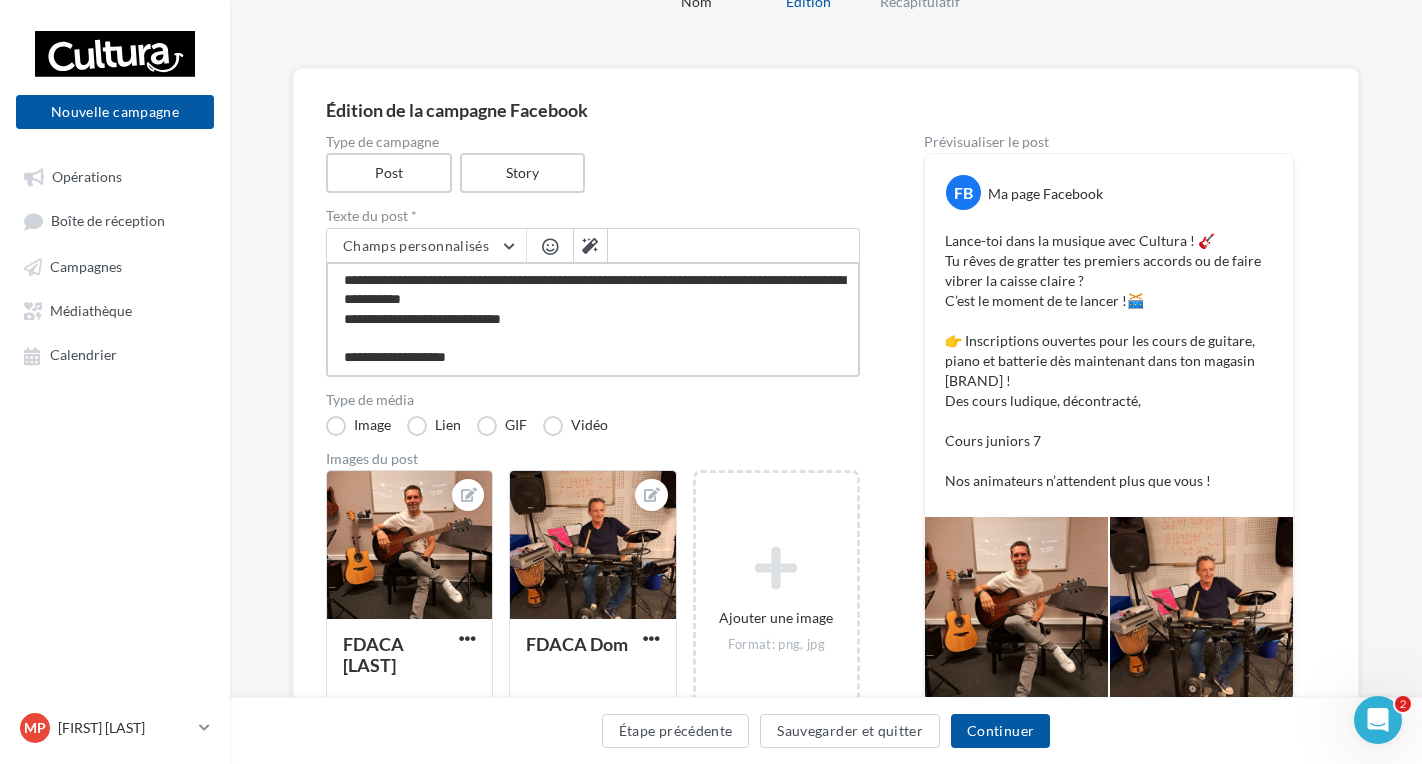 type on "**********" 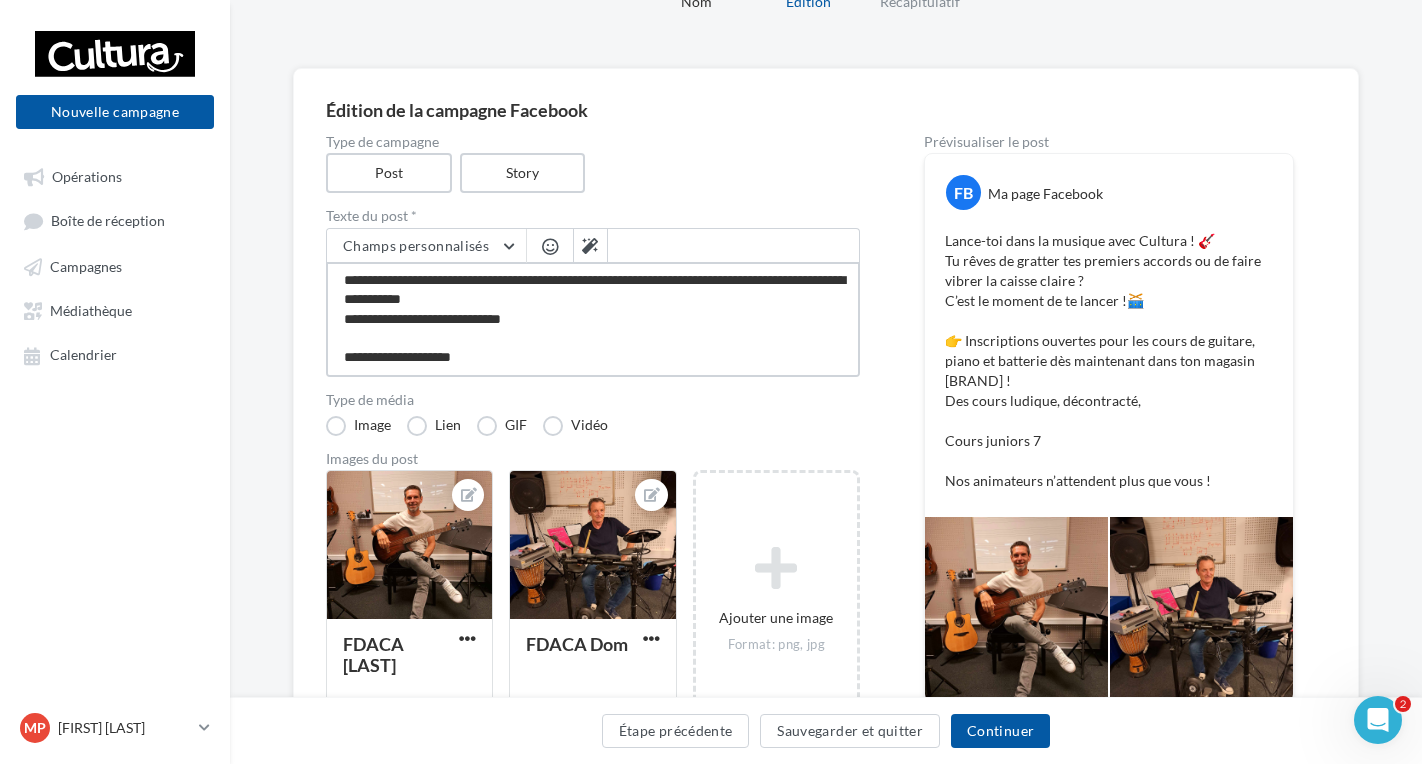 type on "**********" 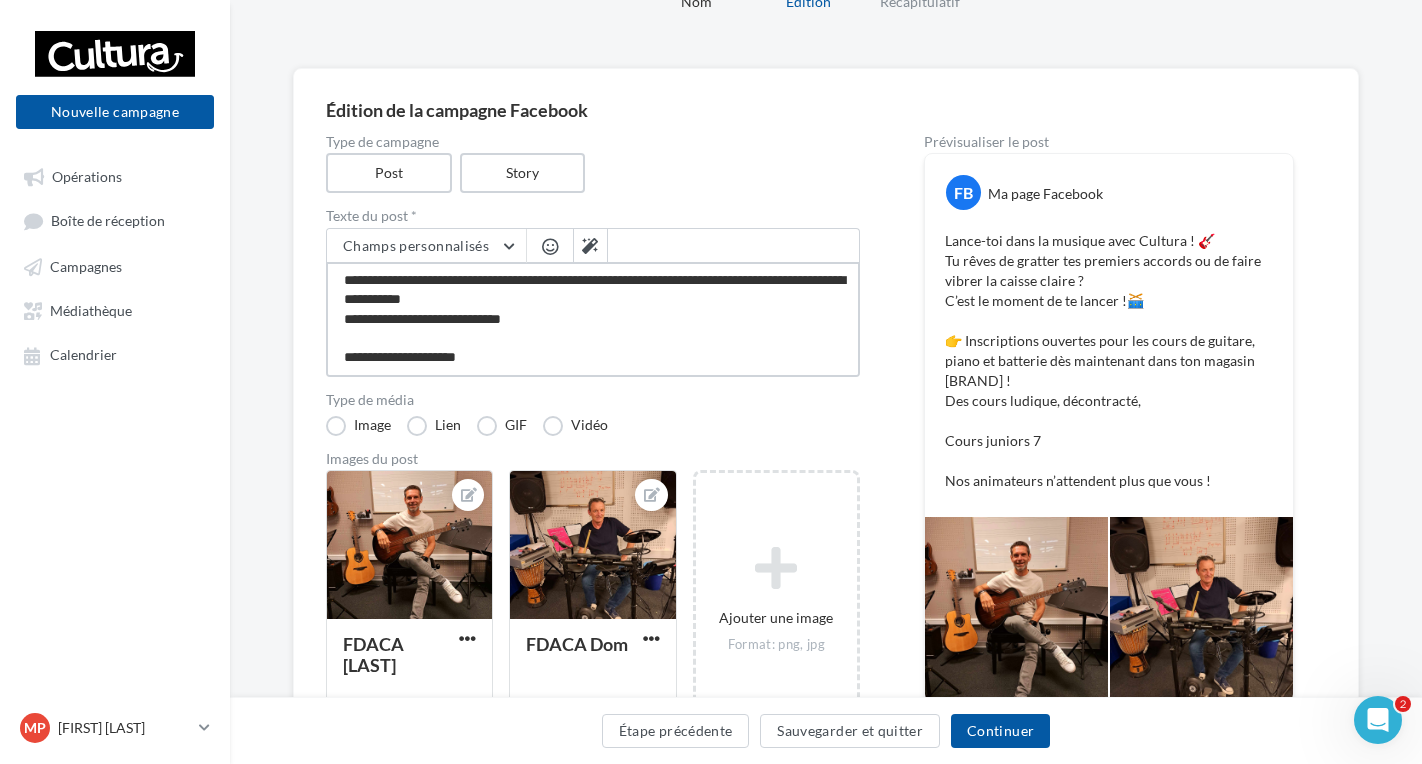 type on "**********" 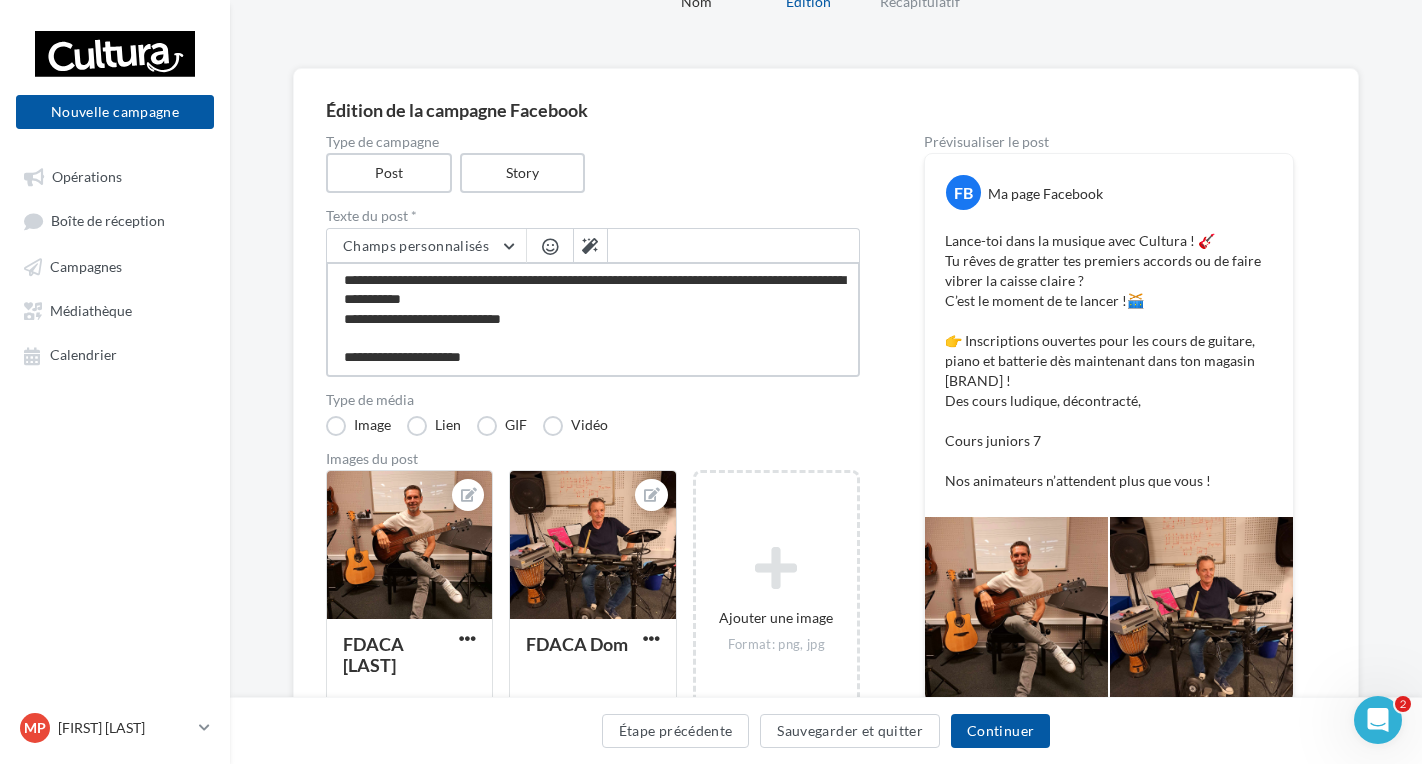 type on "**********" 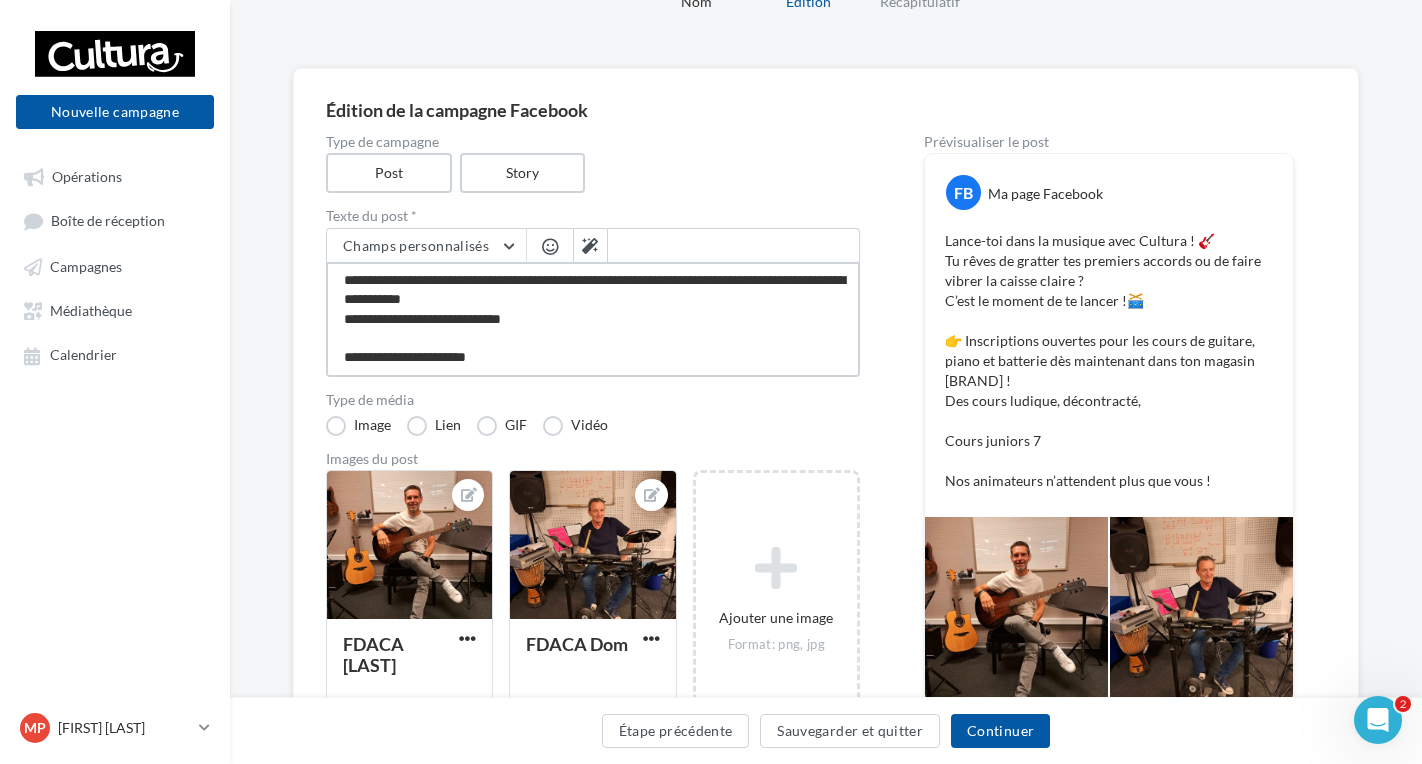 type on "**********" 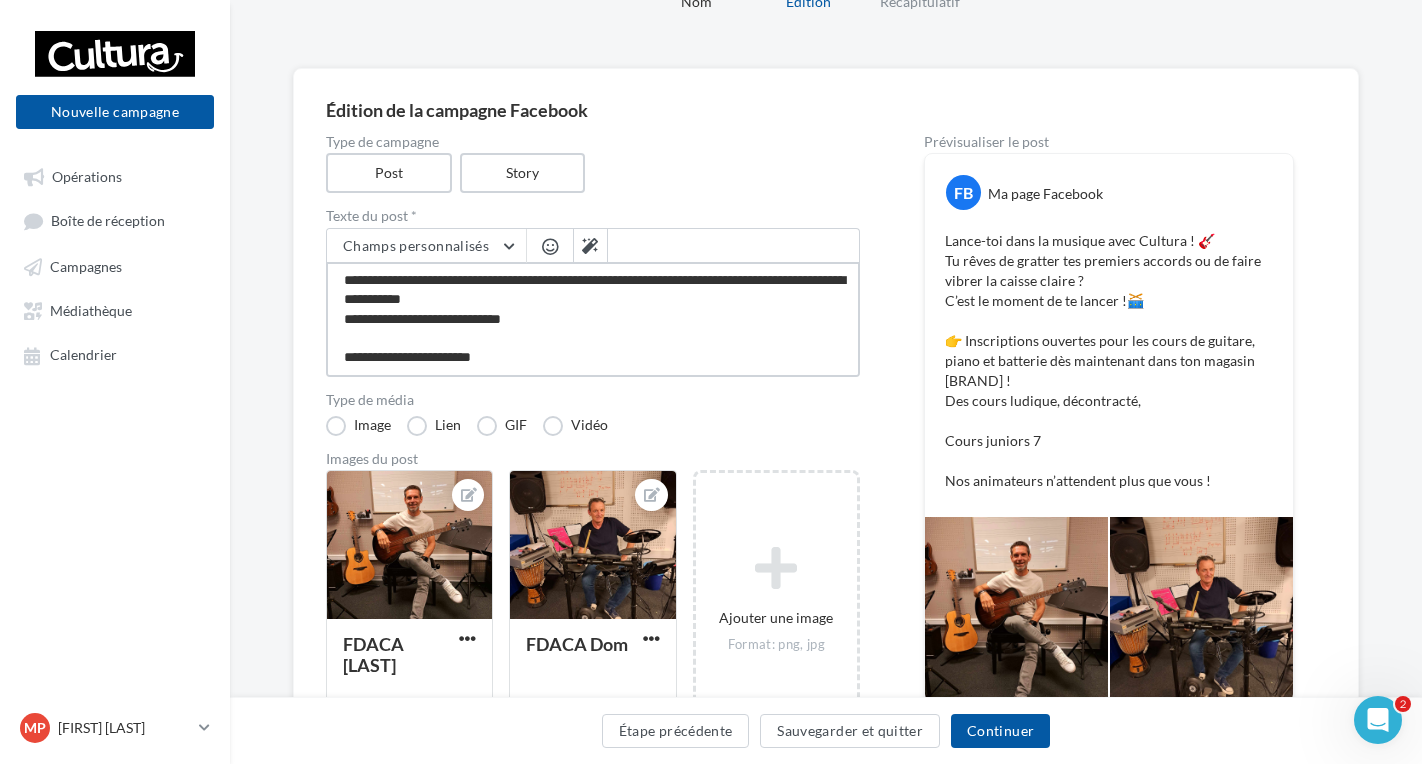 type on "**********" 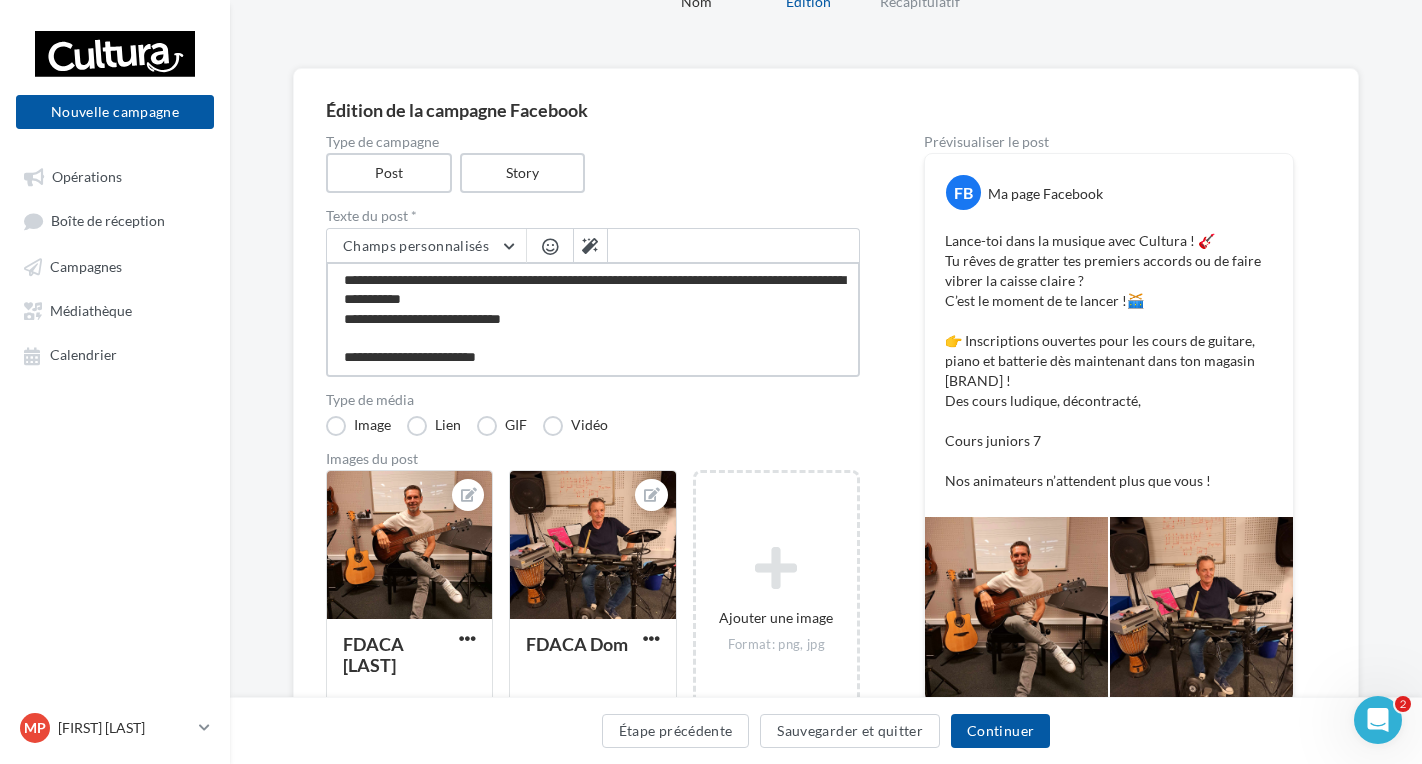 type on "**********" 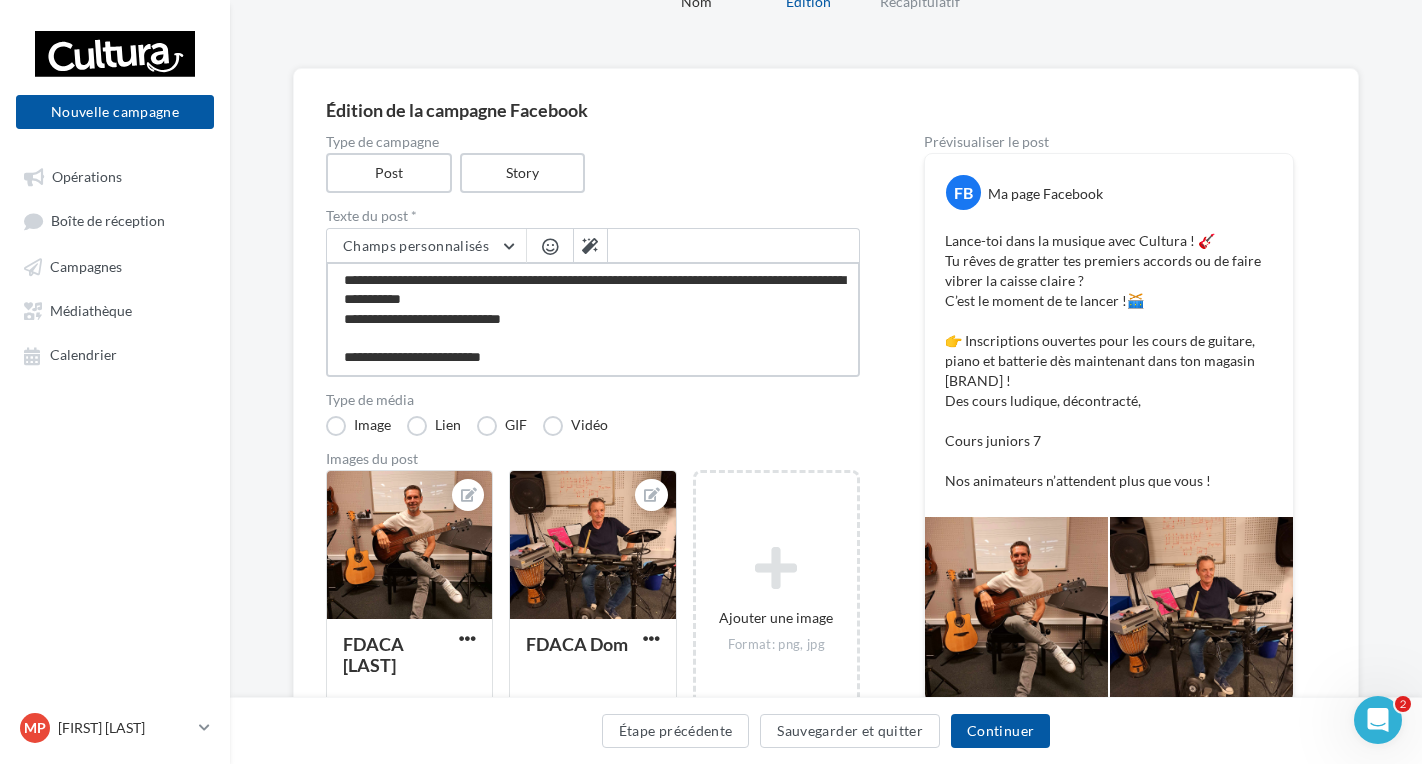 type on "**********" 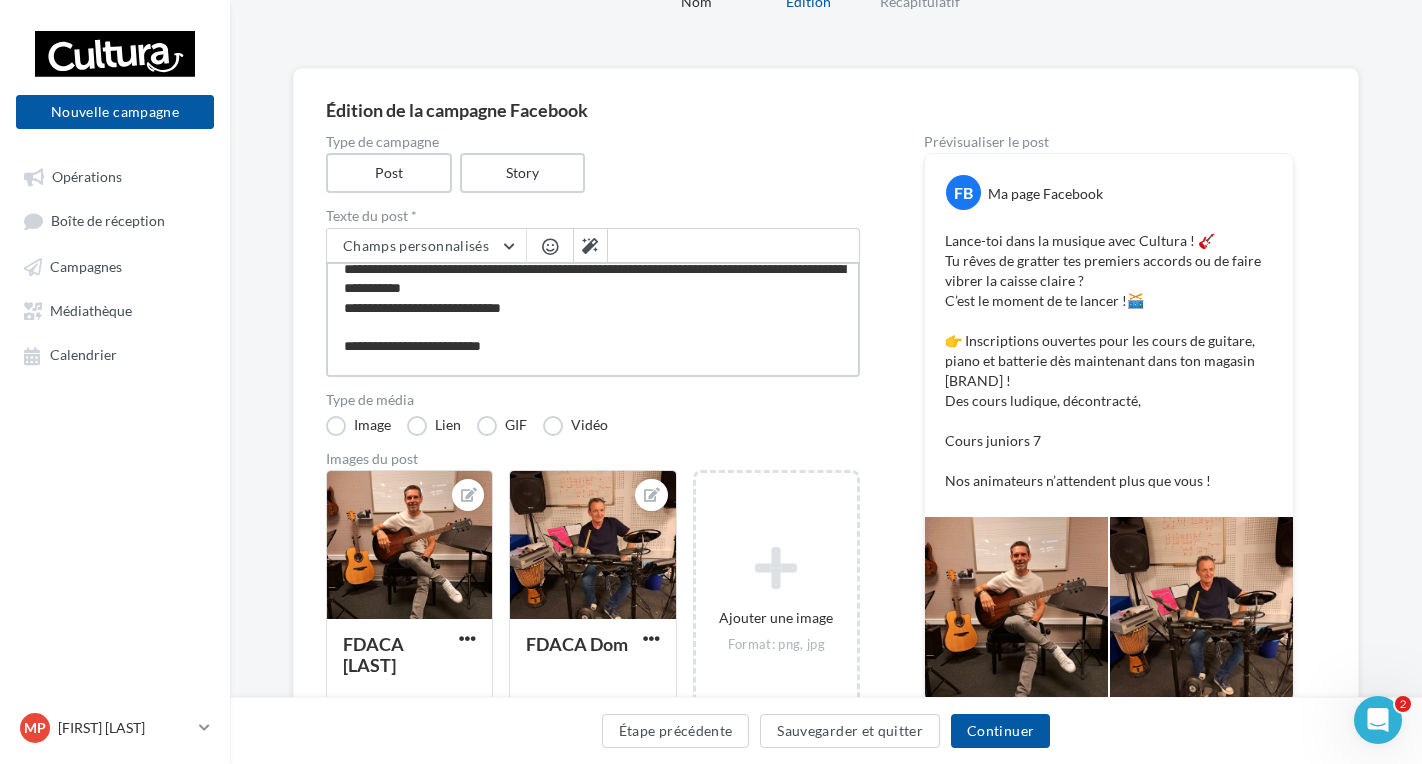 type on "**********" 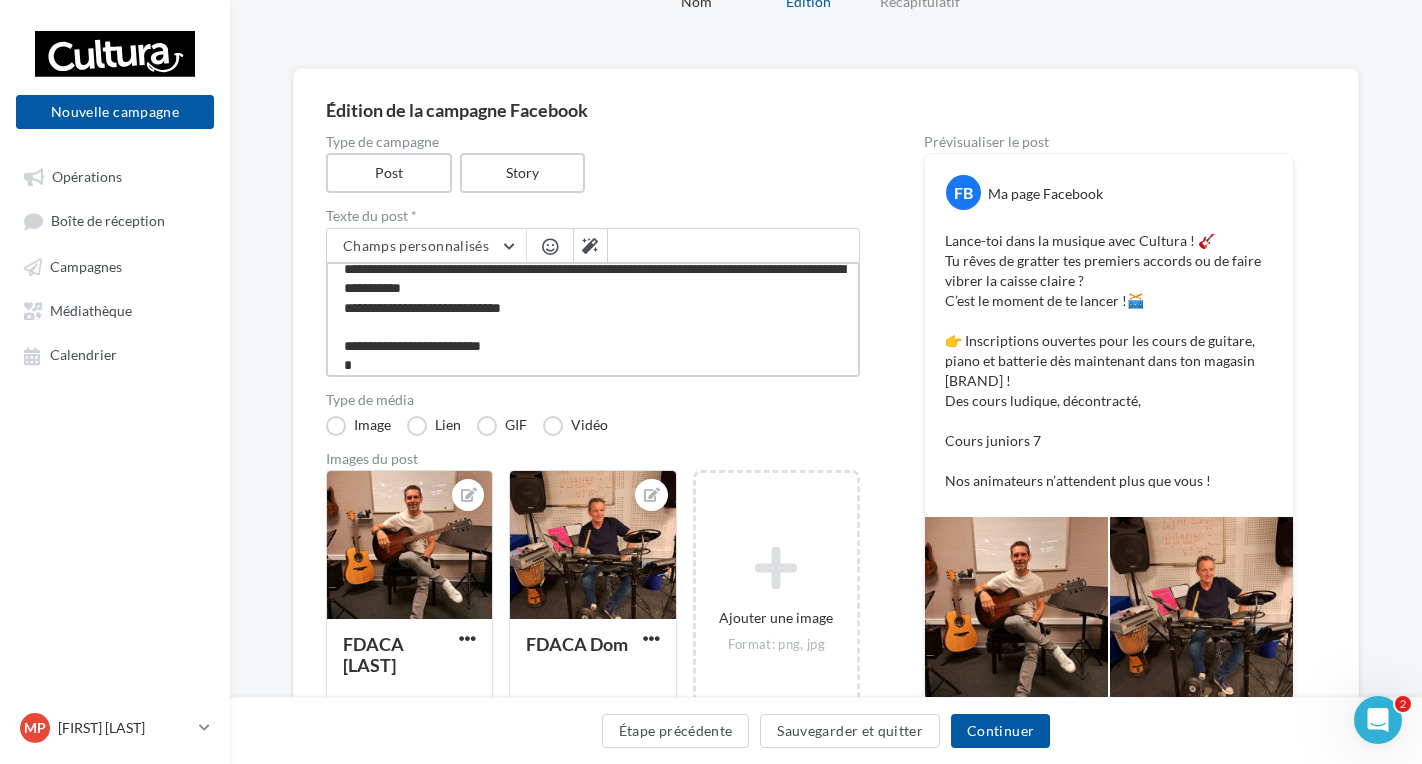 type on "**********" 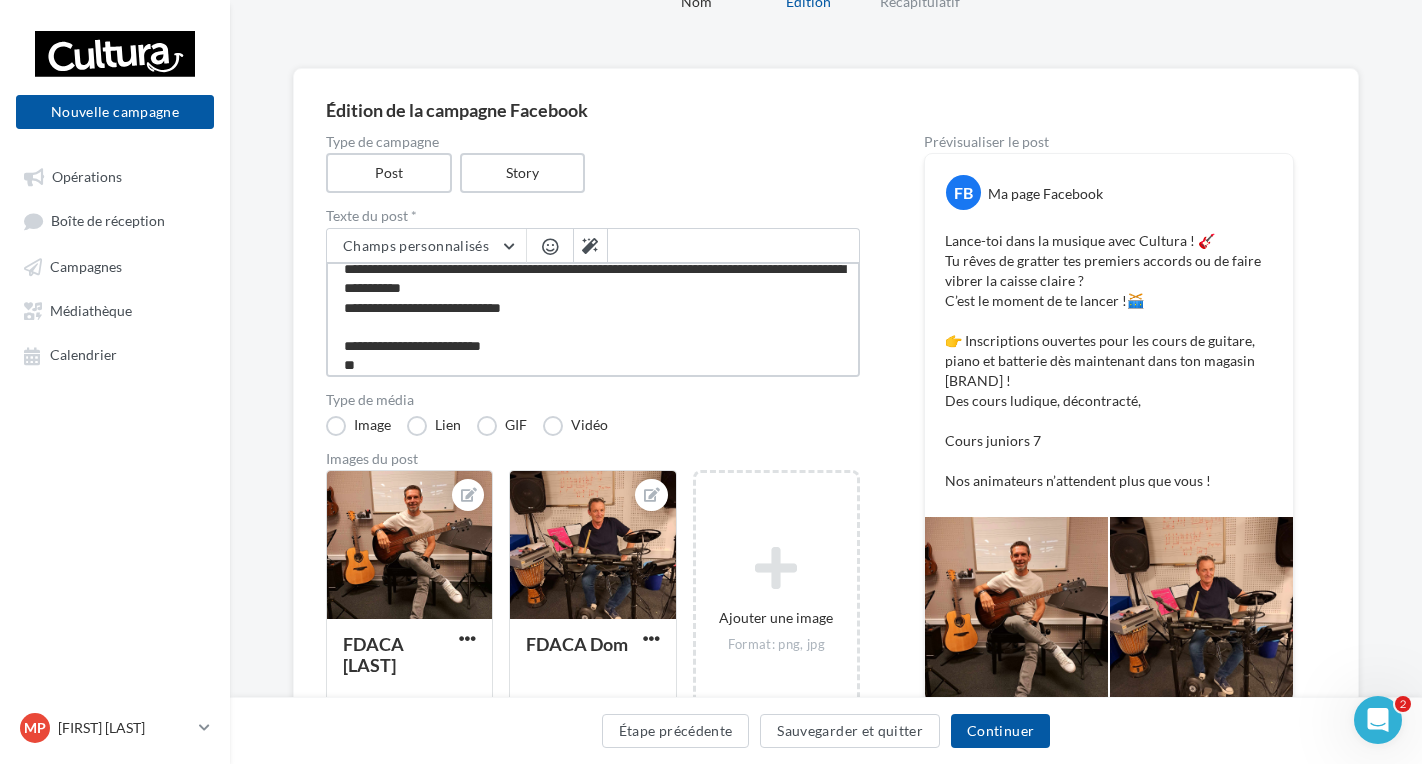type on "**********" 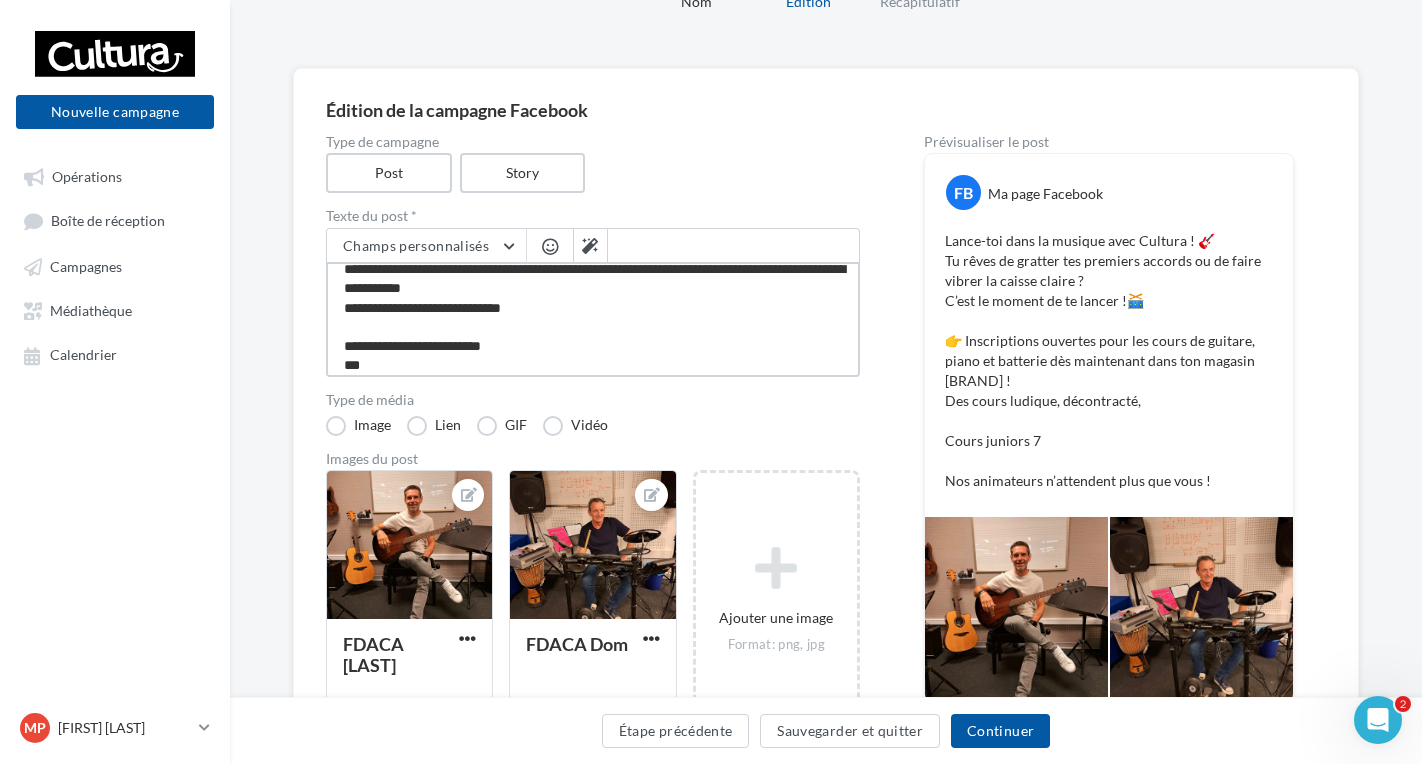 type on "**********" 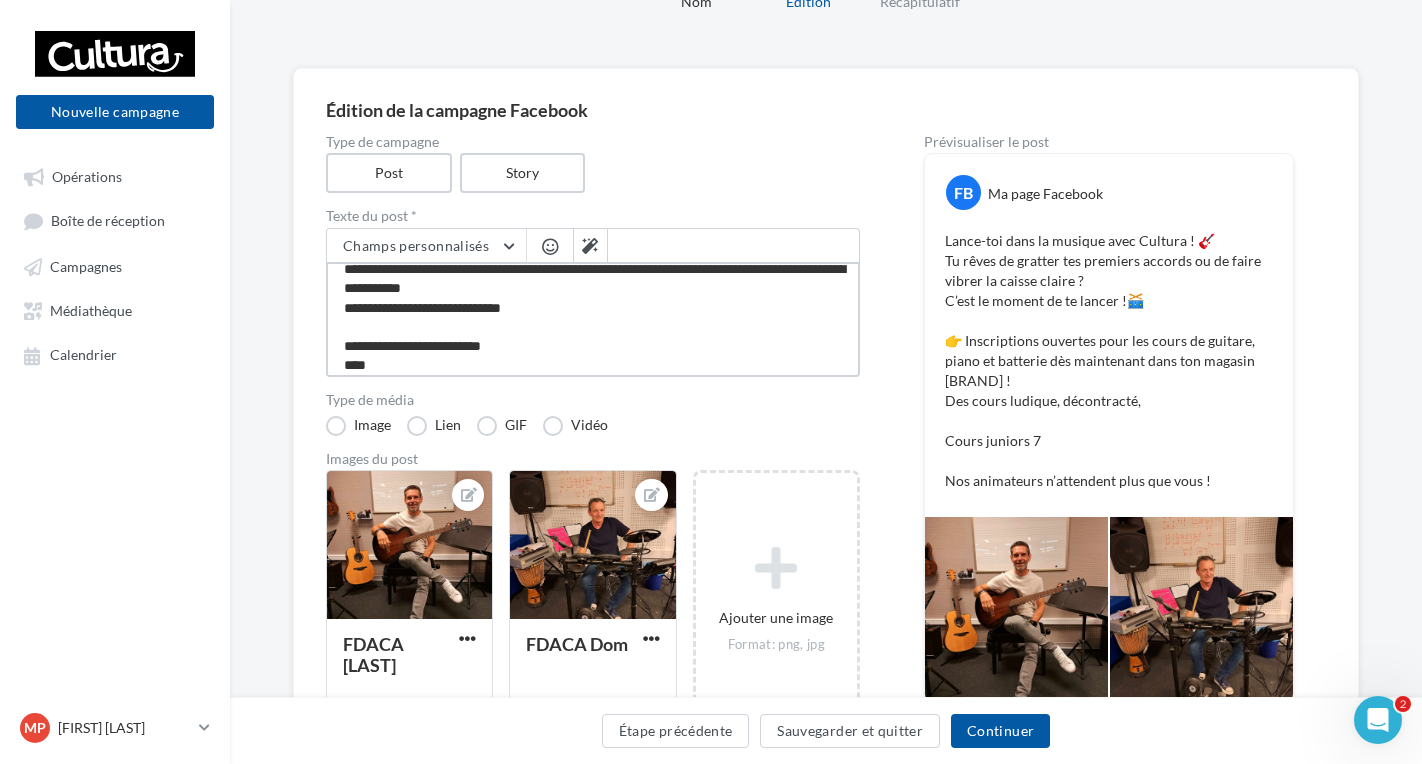 type on "**********" 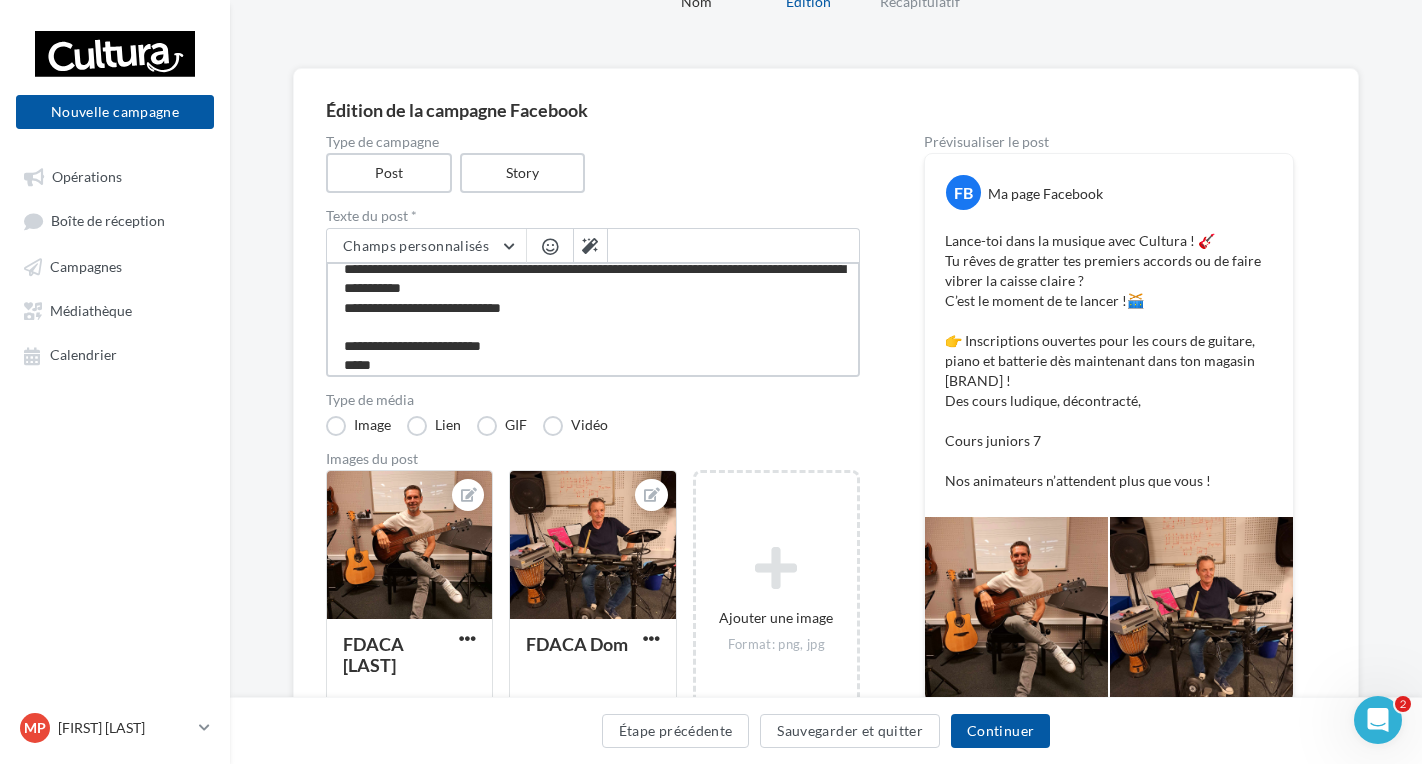 type 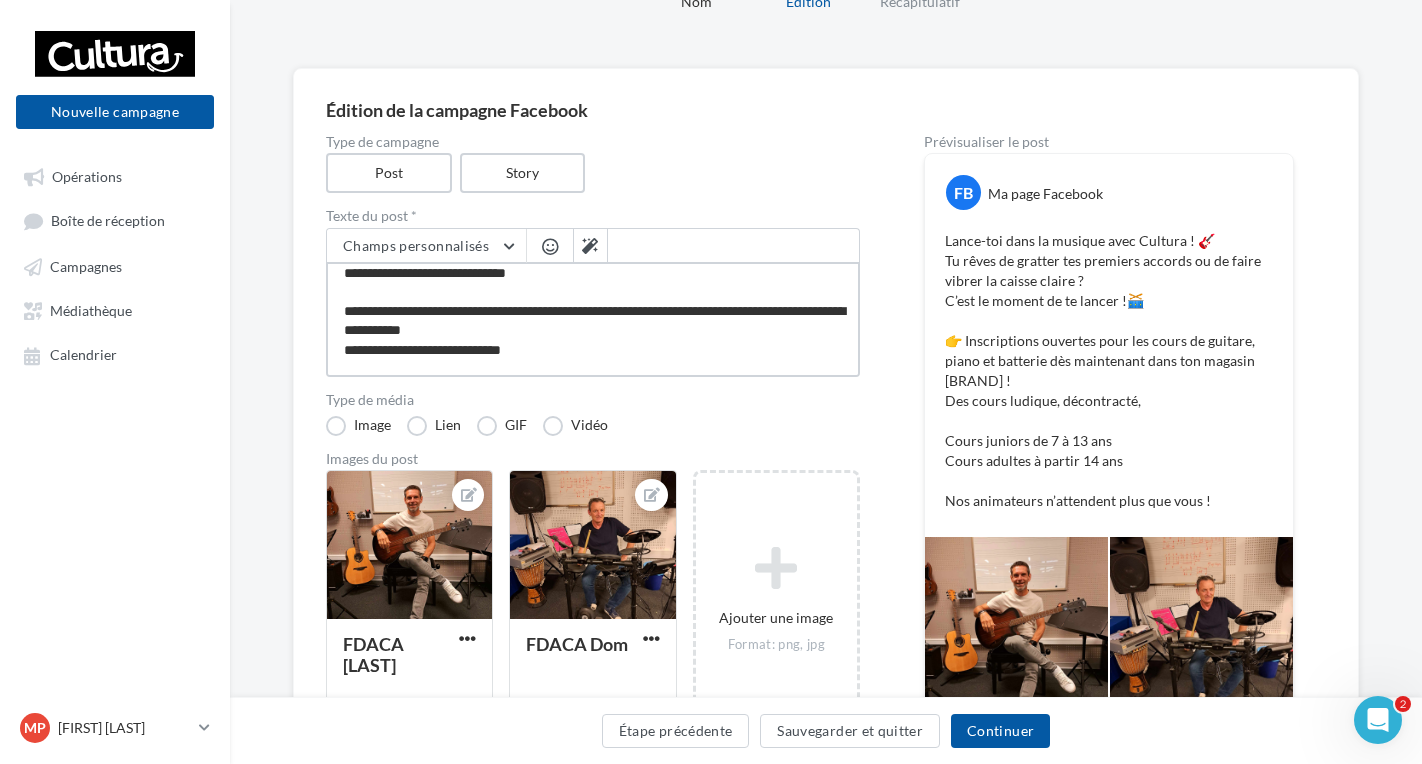 scroll, scrollTop: 0, scrollLeft: 0, axis: both 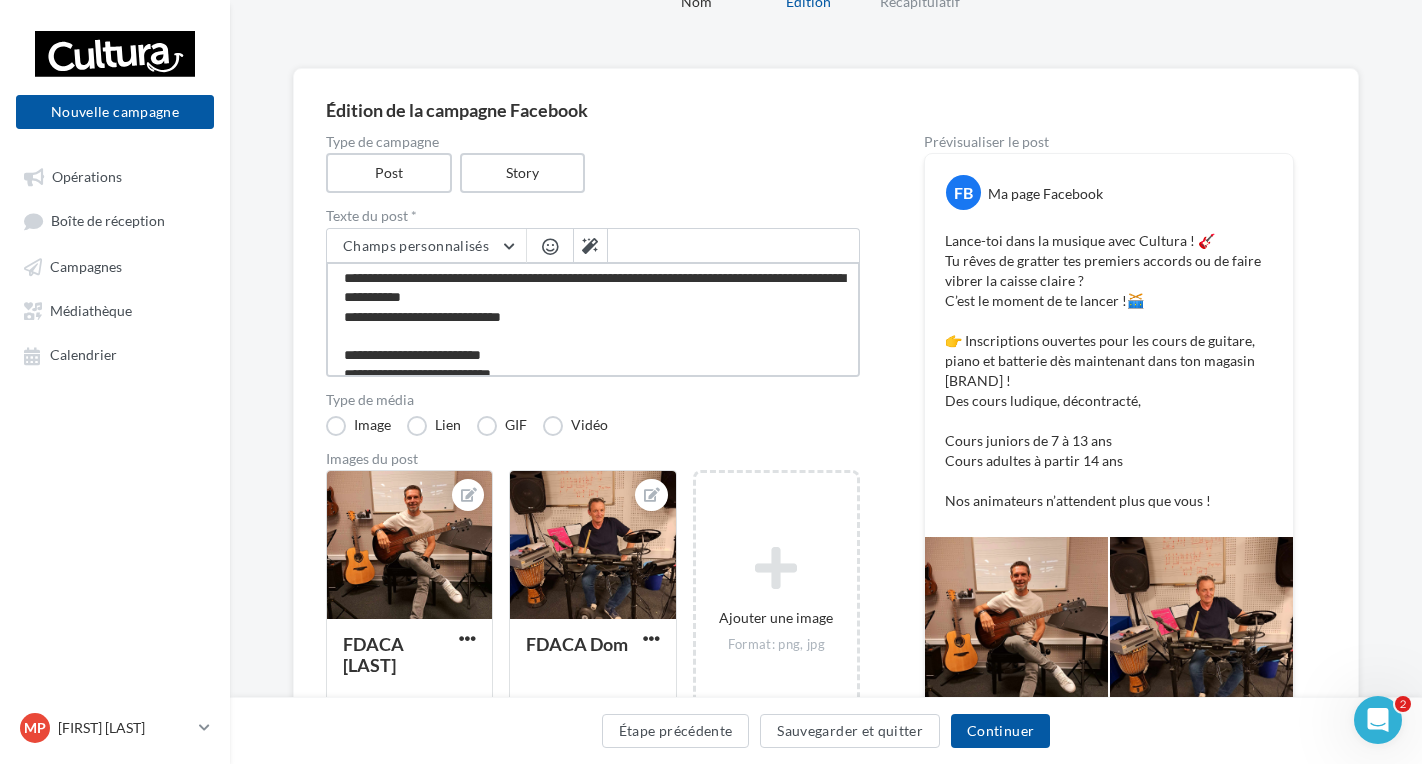 click on "**********" at bounding box center [593, 319] 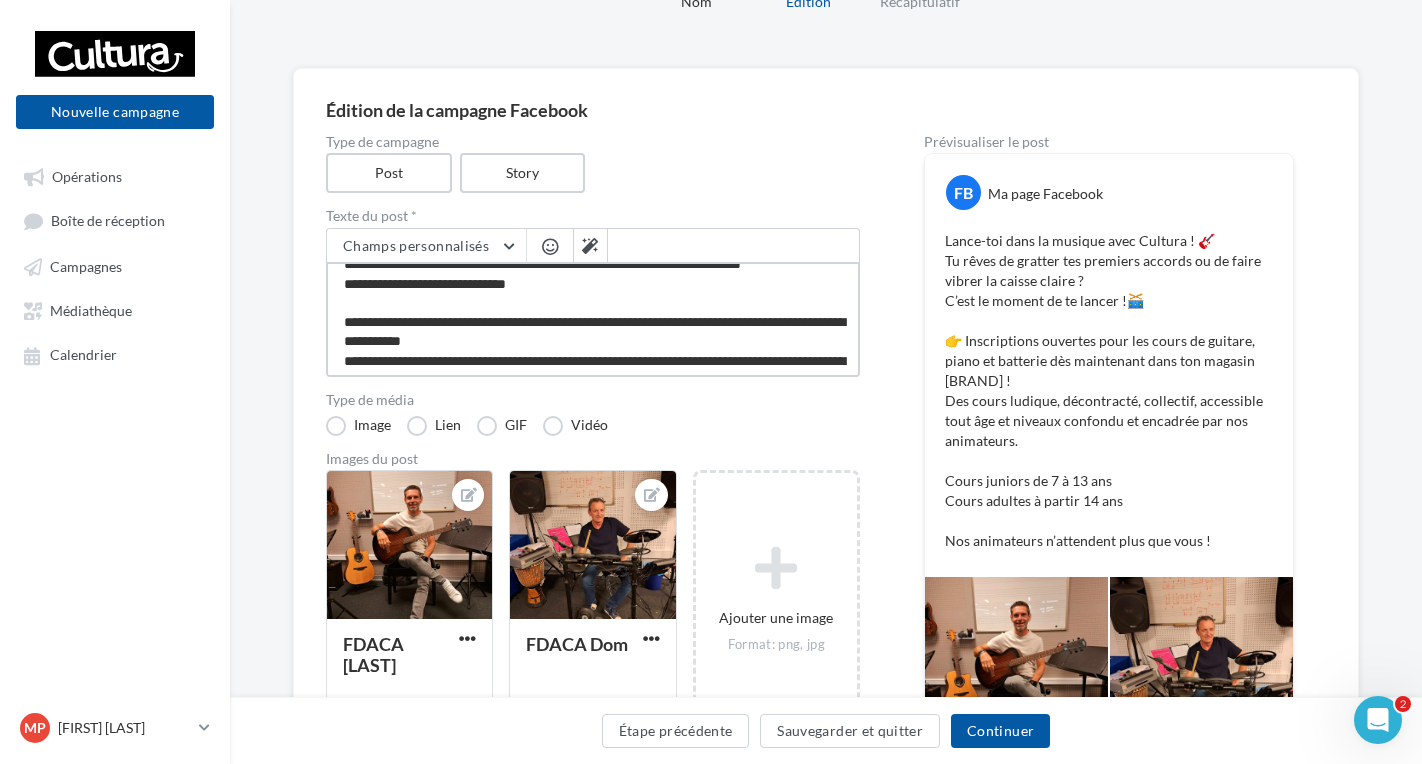 scroll, scrollTop: 0, scrollLeft: 0, axis: both 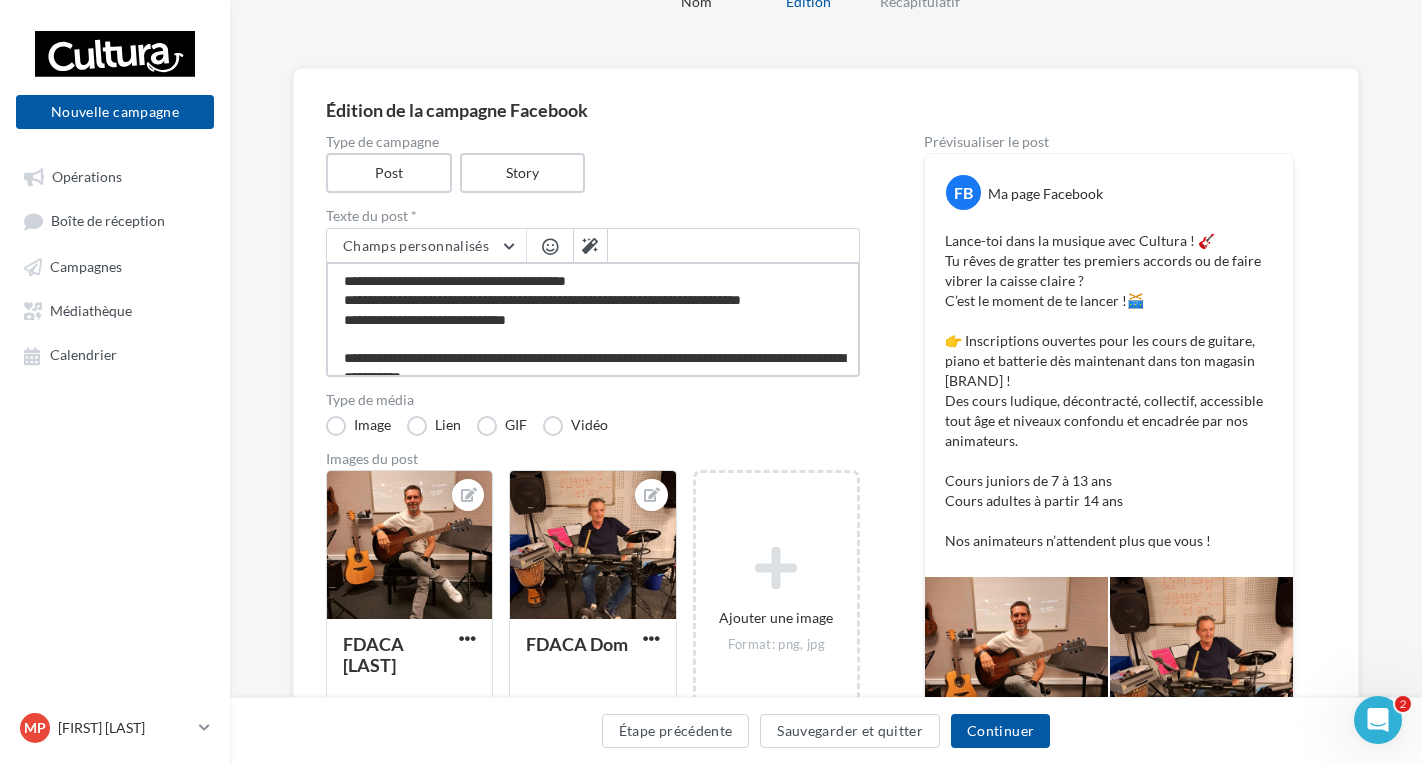click on "**********" at bounding box center [593, 319] 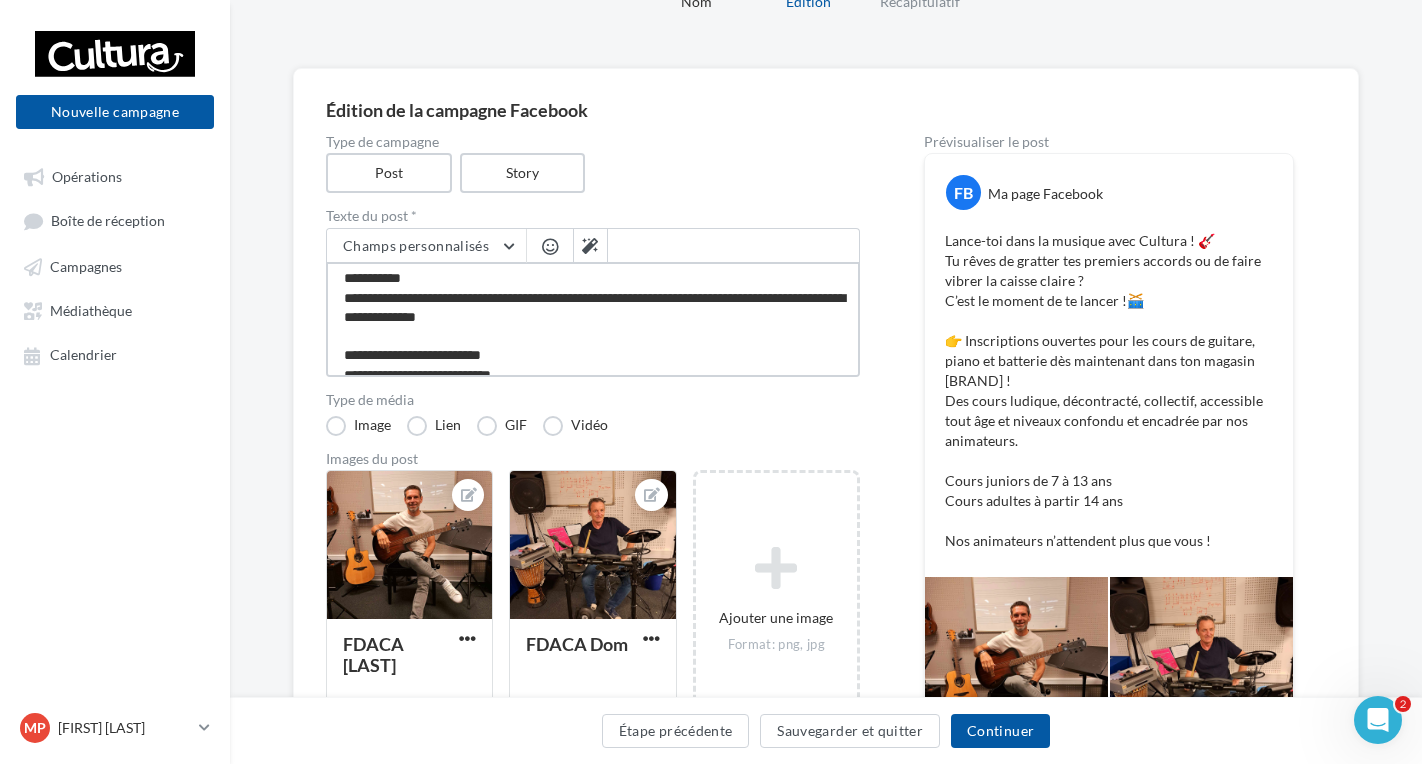 scroll, scrollTop: 100, scrollLeft: 0, axis: vertical 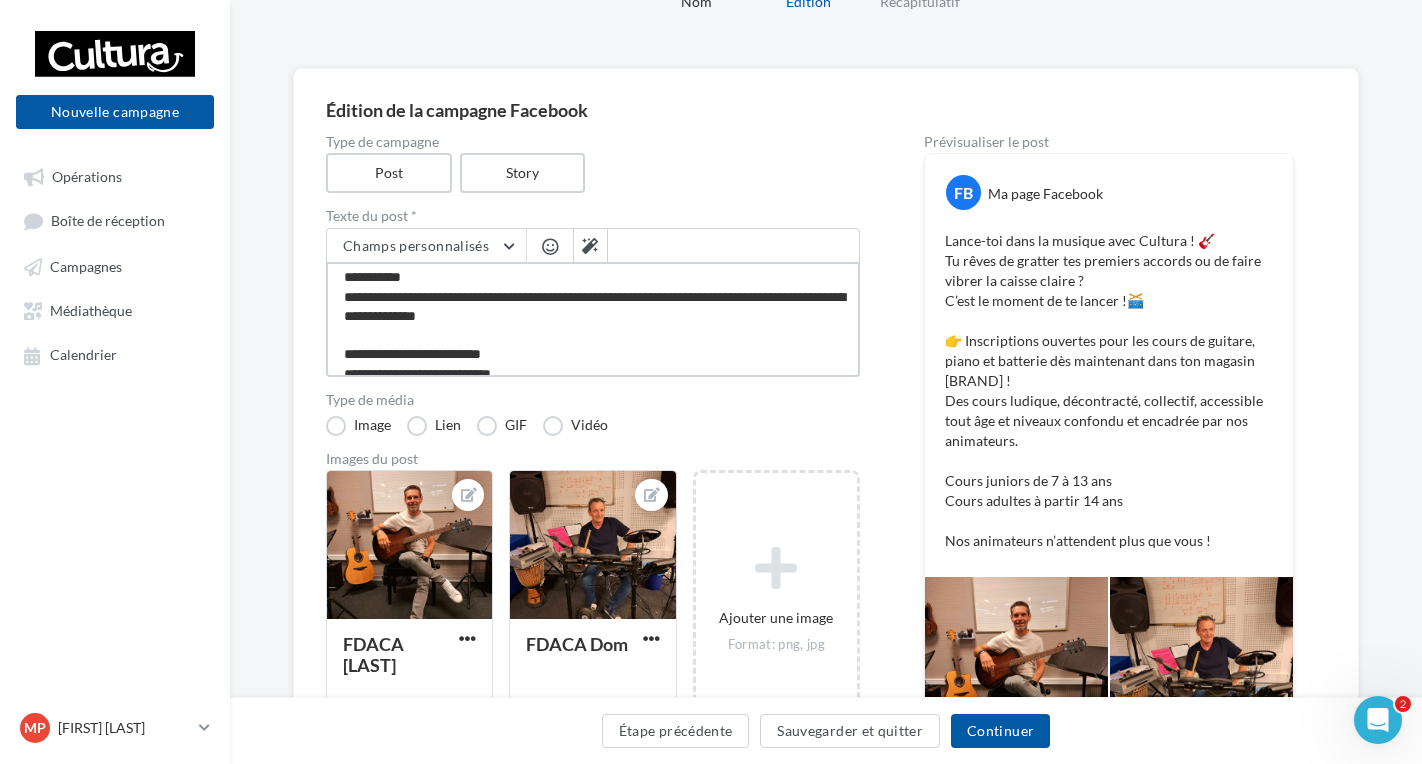 drag, startPoint x: 652, startPoint y: 326, endPoint x: 349, endPoint y: 306, distance: 303.65936 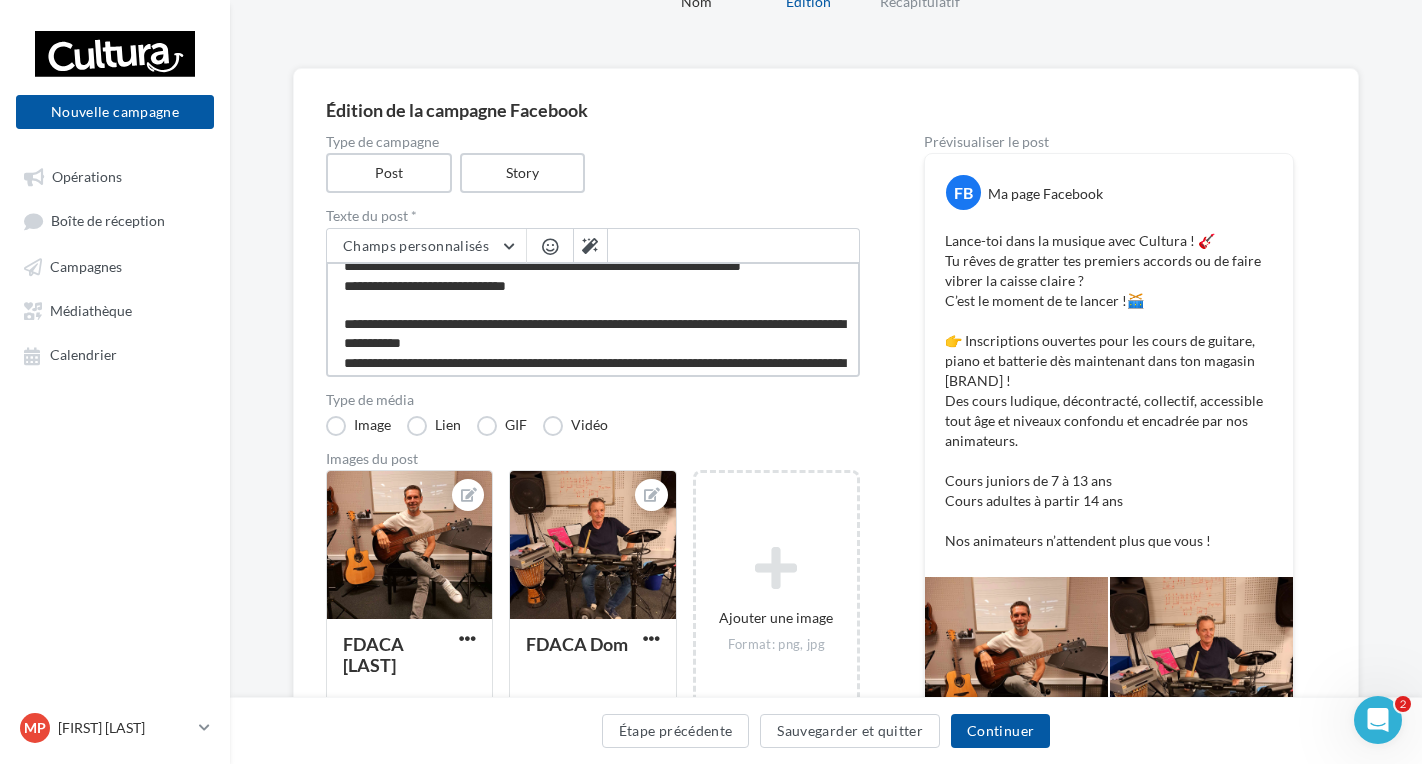 scroll, scrollTop: 0, scrollLeft: 0, axis: both 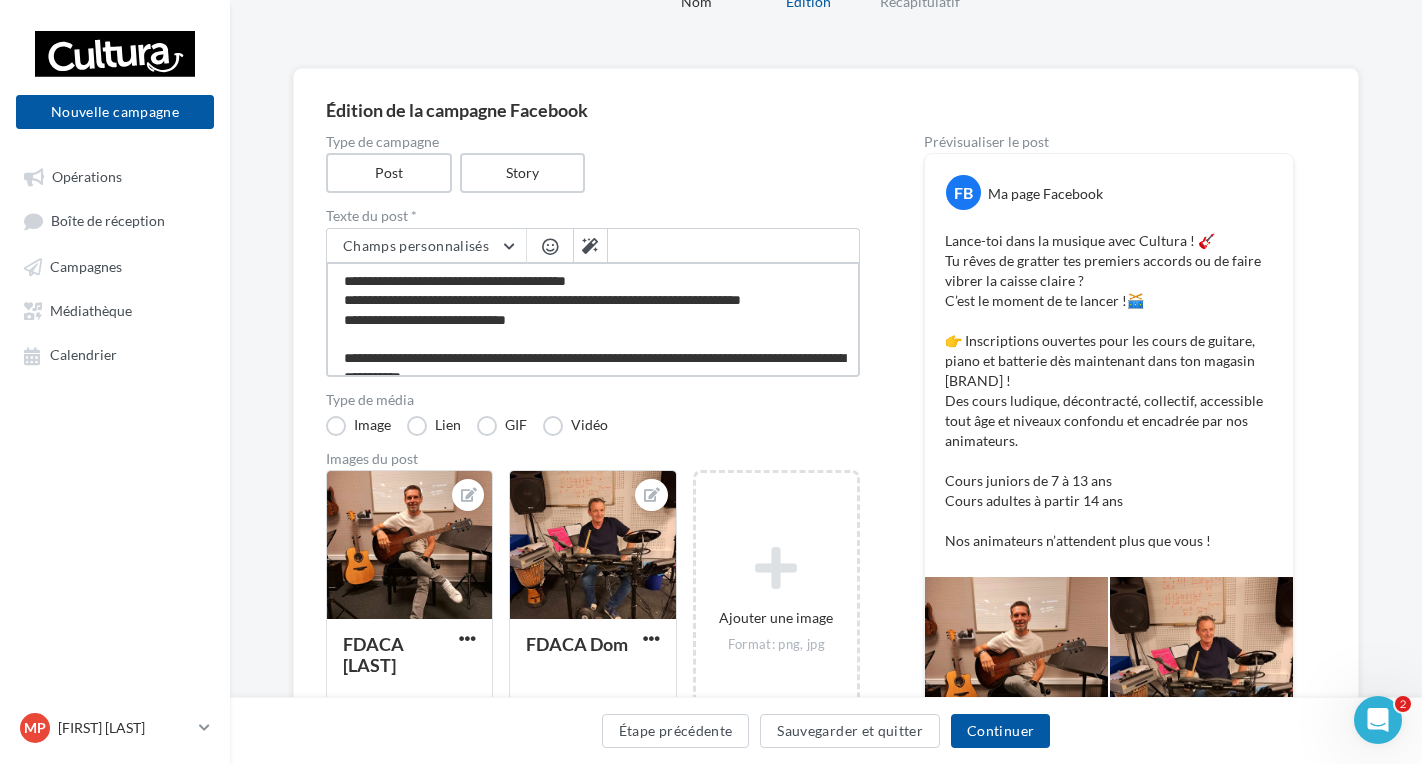 drag, startPoint x: 580, startPoint y: 319, endPoint x: 294, endPoint y: 297, distance: 286.8449 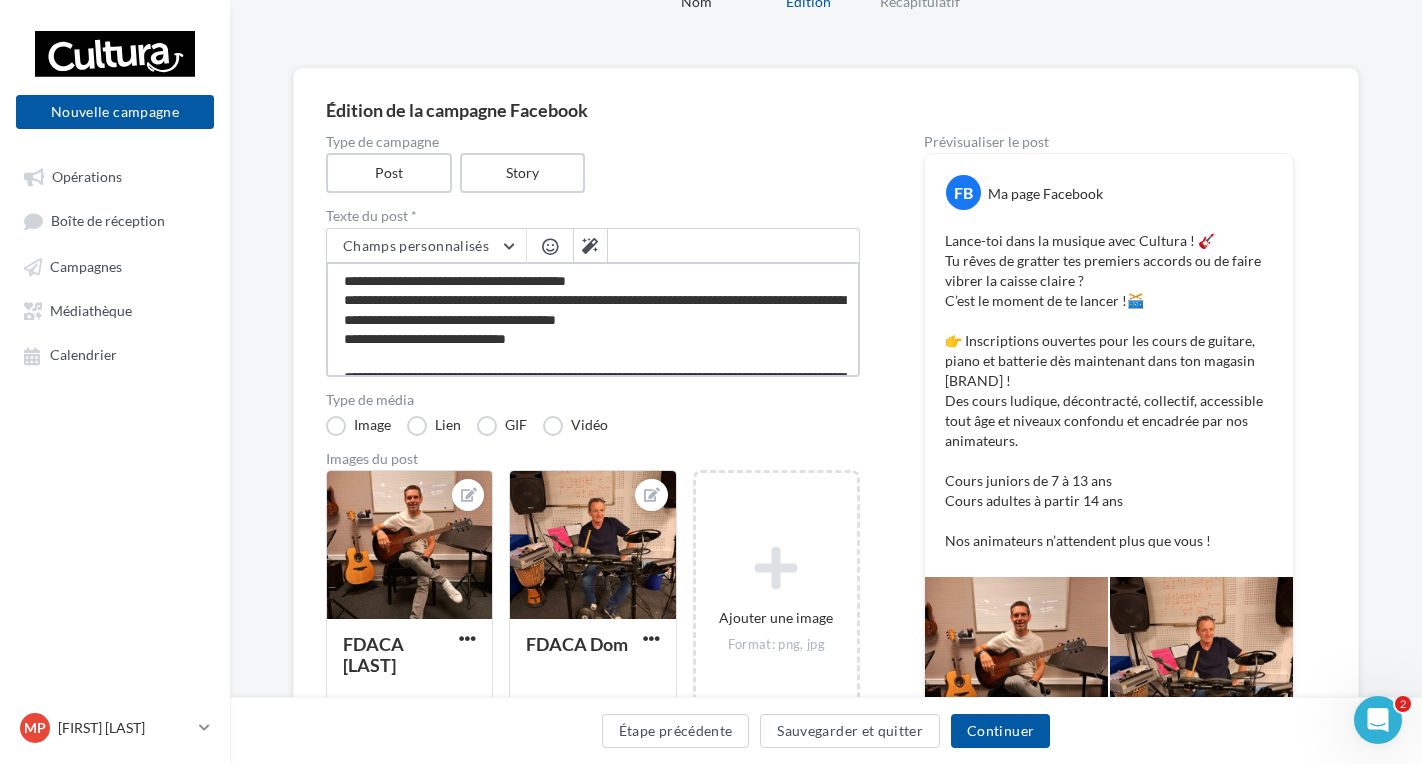 click on "**********" at bounding box center (593, 319) 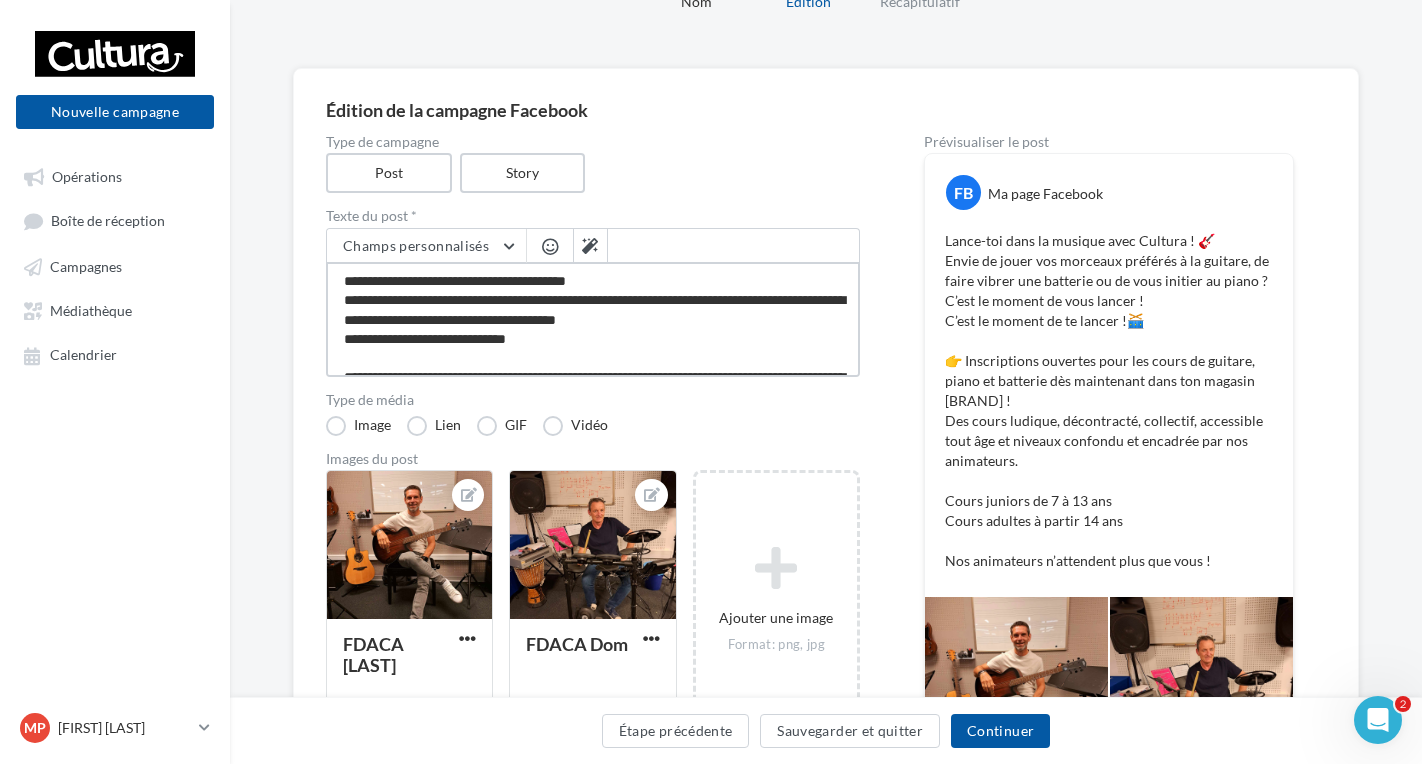 drag, startPoint x: 700, startPoint y: 316, endPoint x: 490, endPoint y: 321, distance: 210.05951 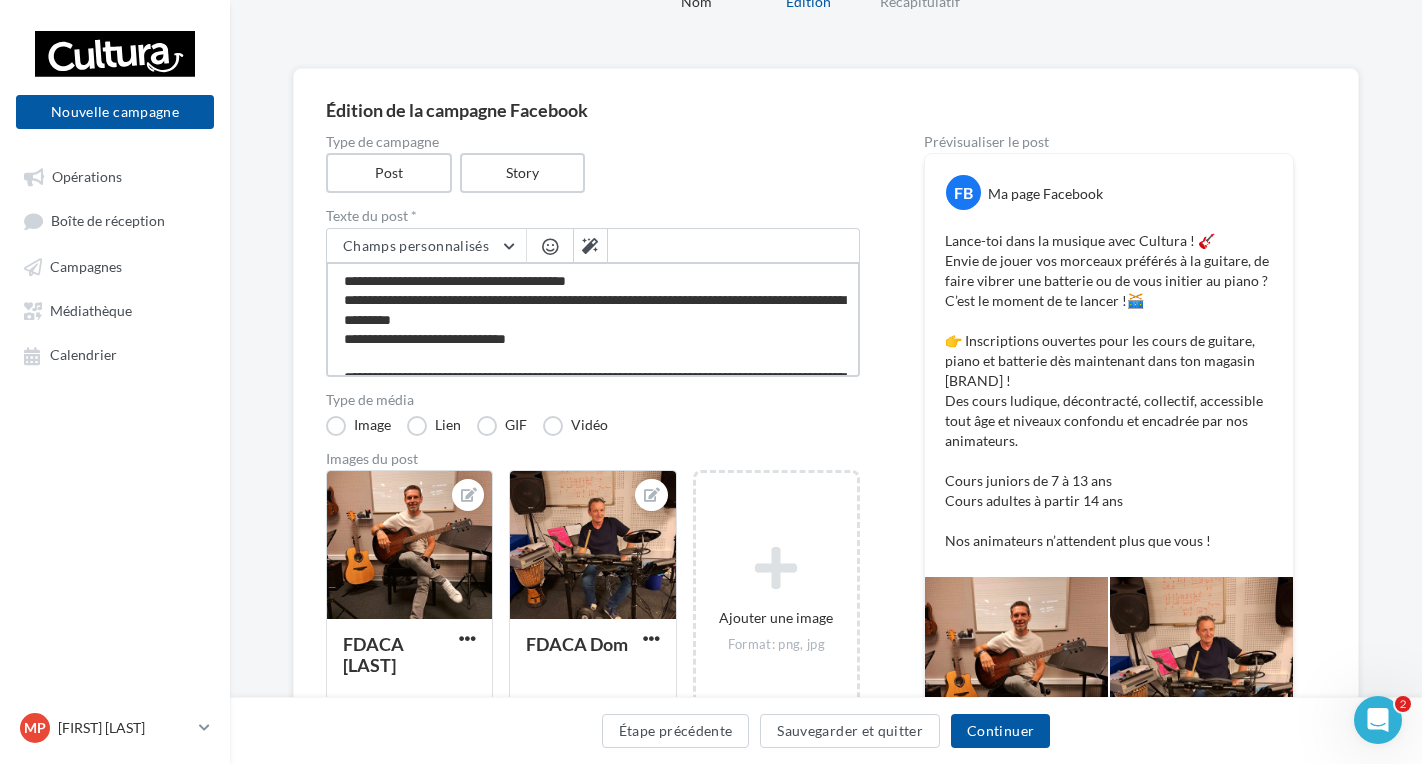 scroll, scrollTop: 100, scrollLeft: 0, axis: vertical 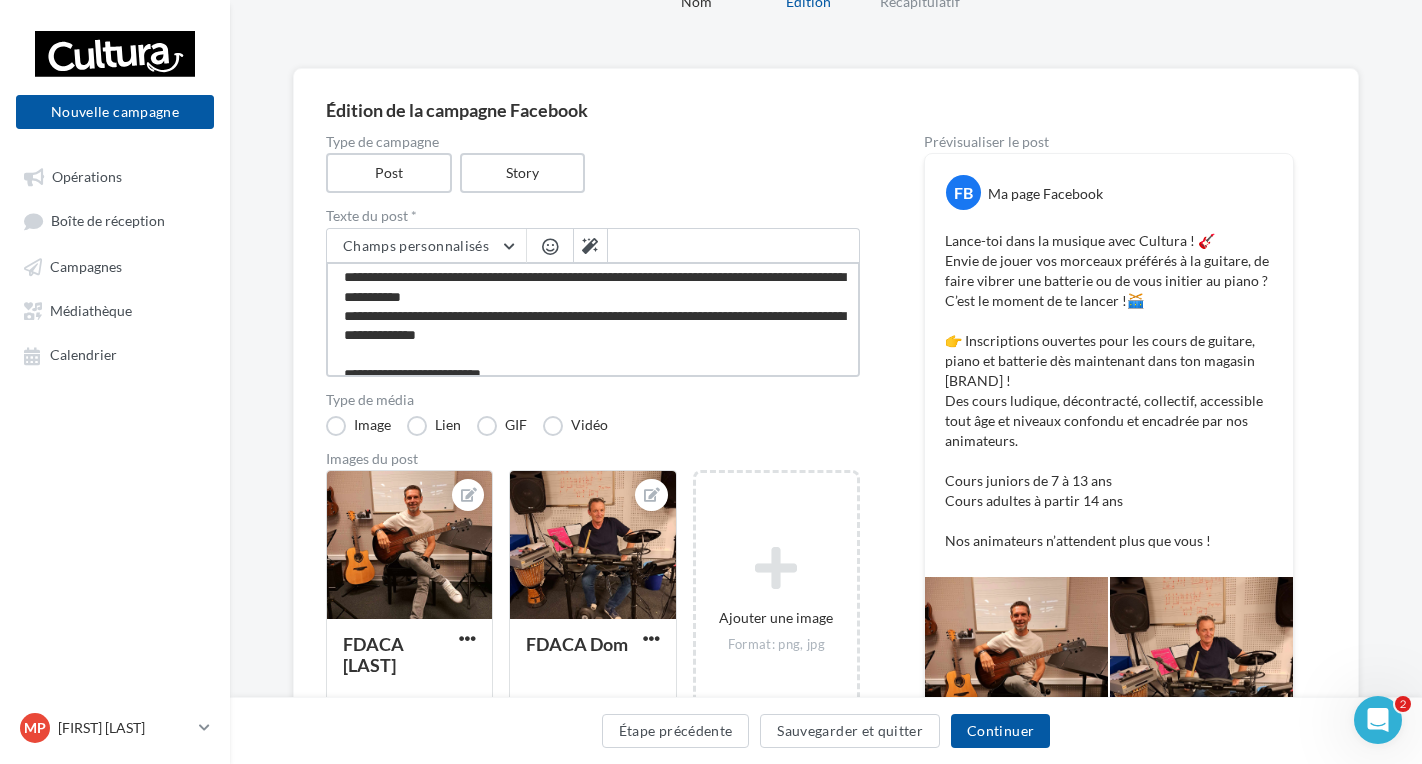 drag, startPoint x: 604, startPoint y: 339, endPoint x: 337, endPoint y: 319, distance: 267.74802 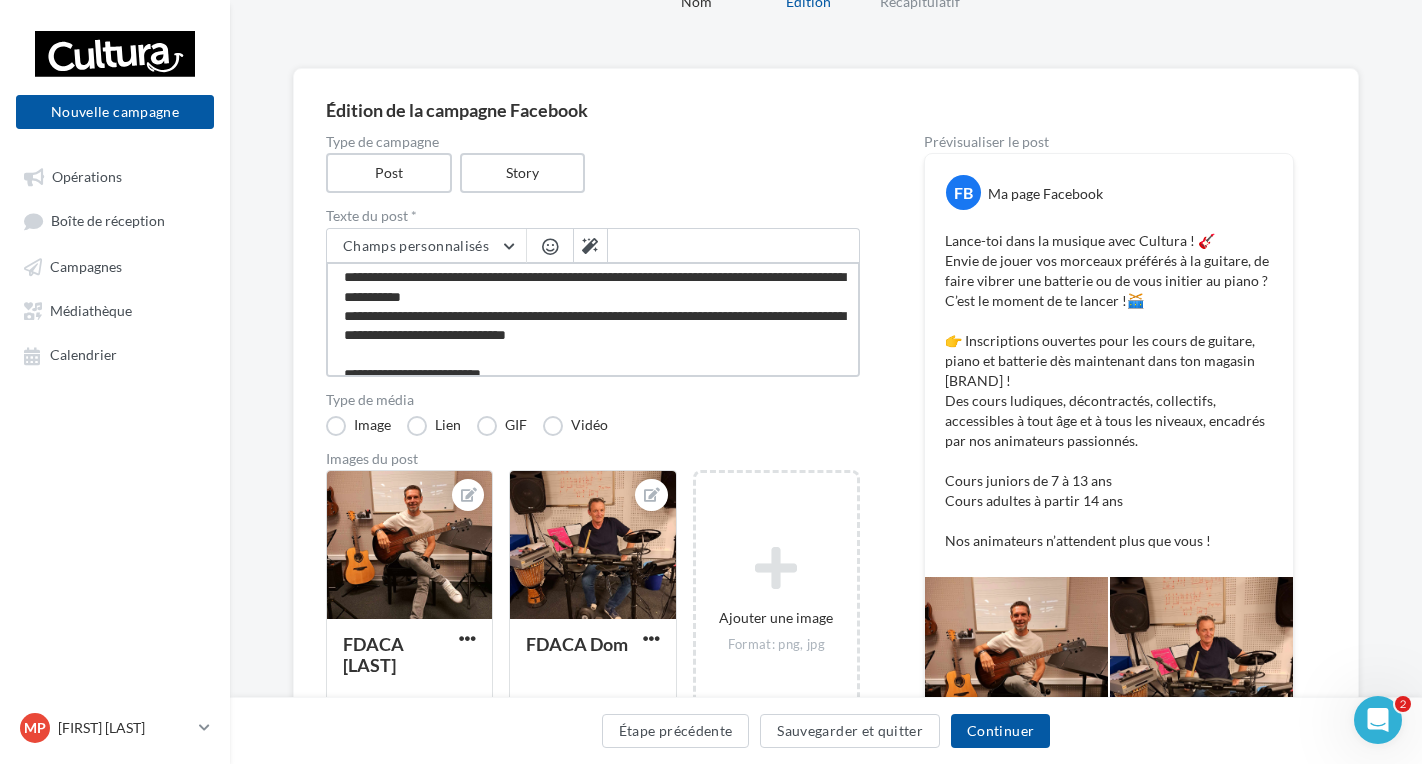 click on "**********" at bounding box center (593, 319) 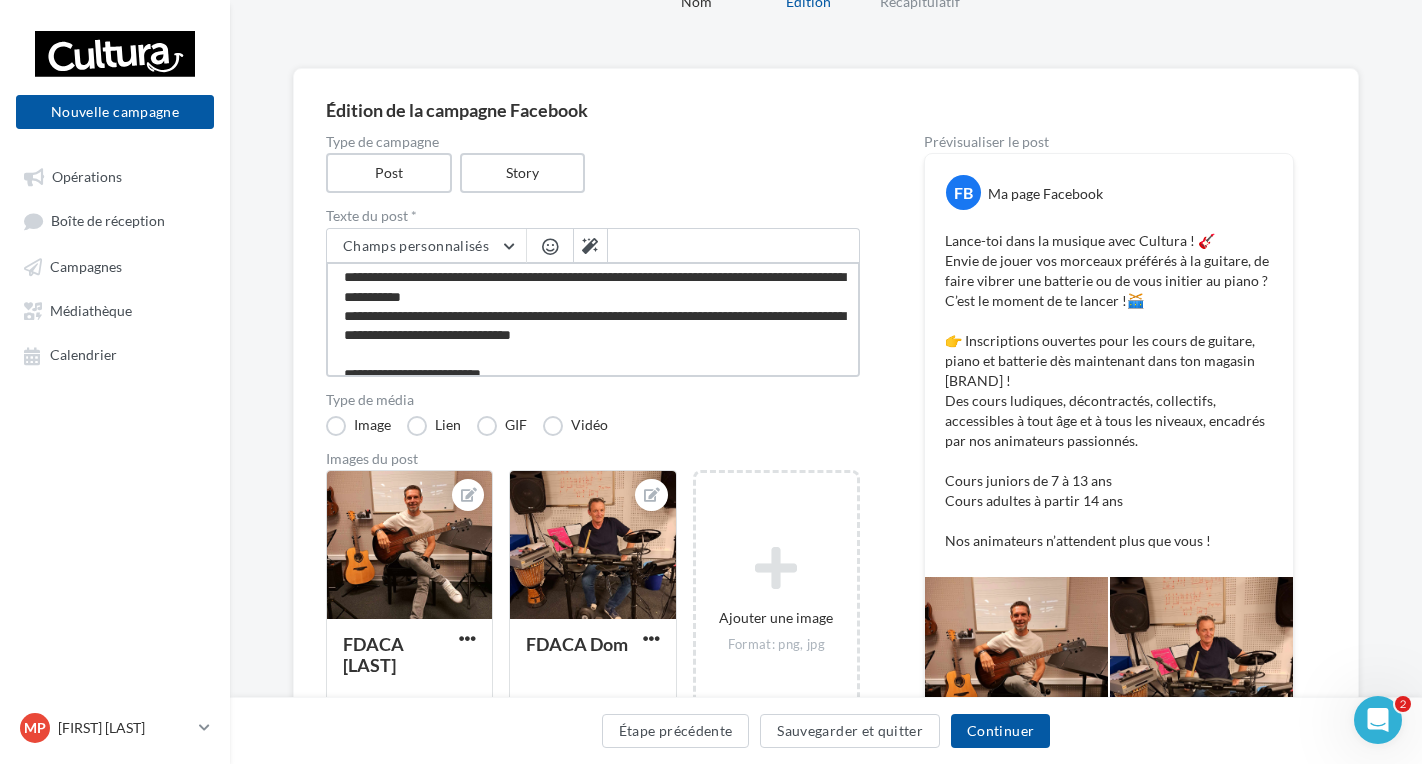 paste on "**" 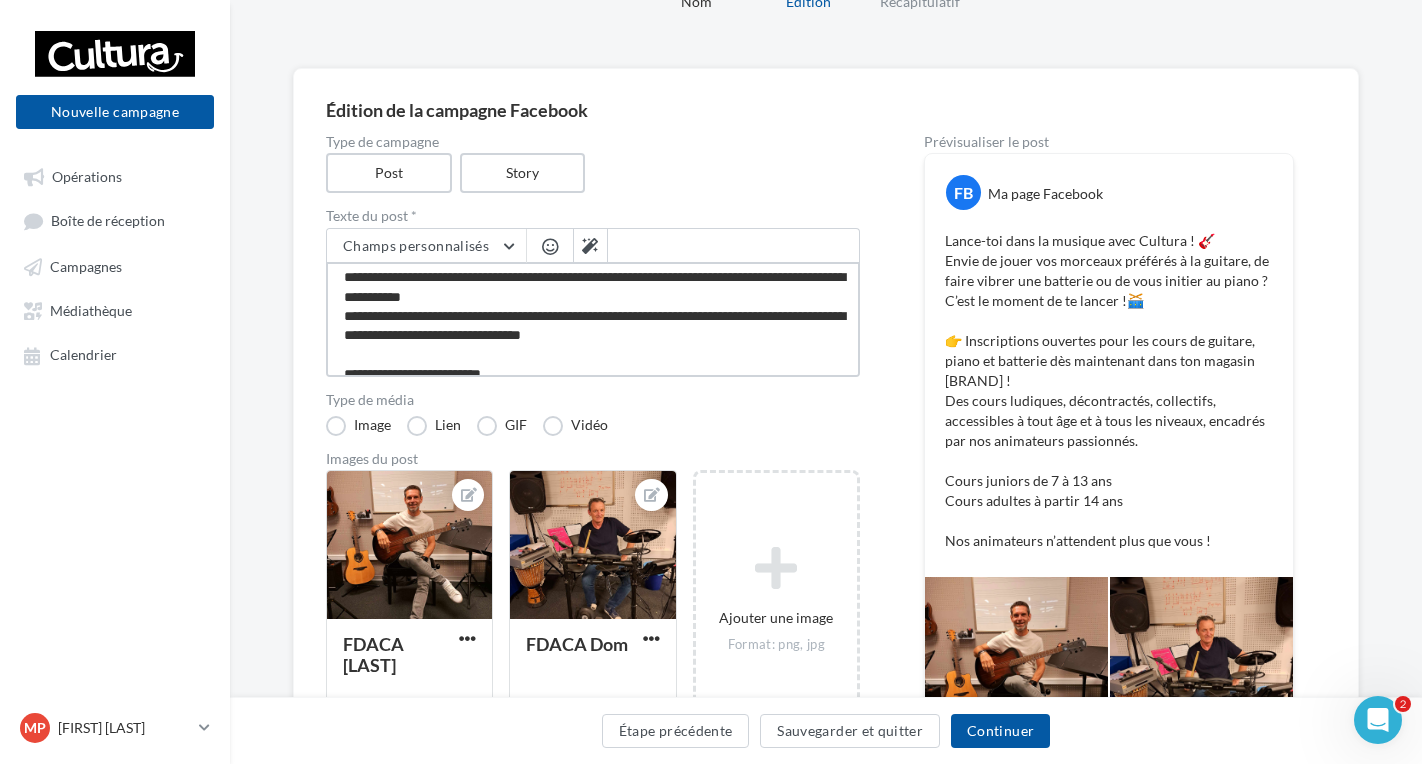 scroll, scrollTop: 175, scrollLeft: 0, axis: vertical 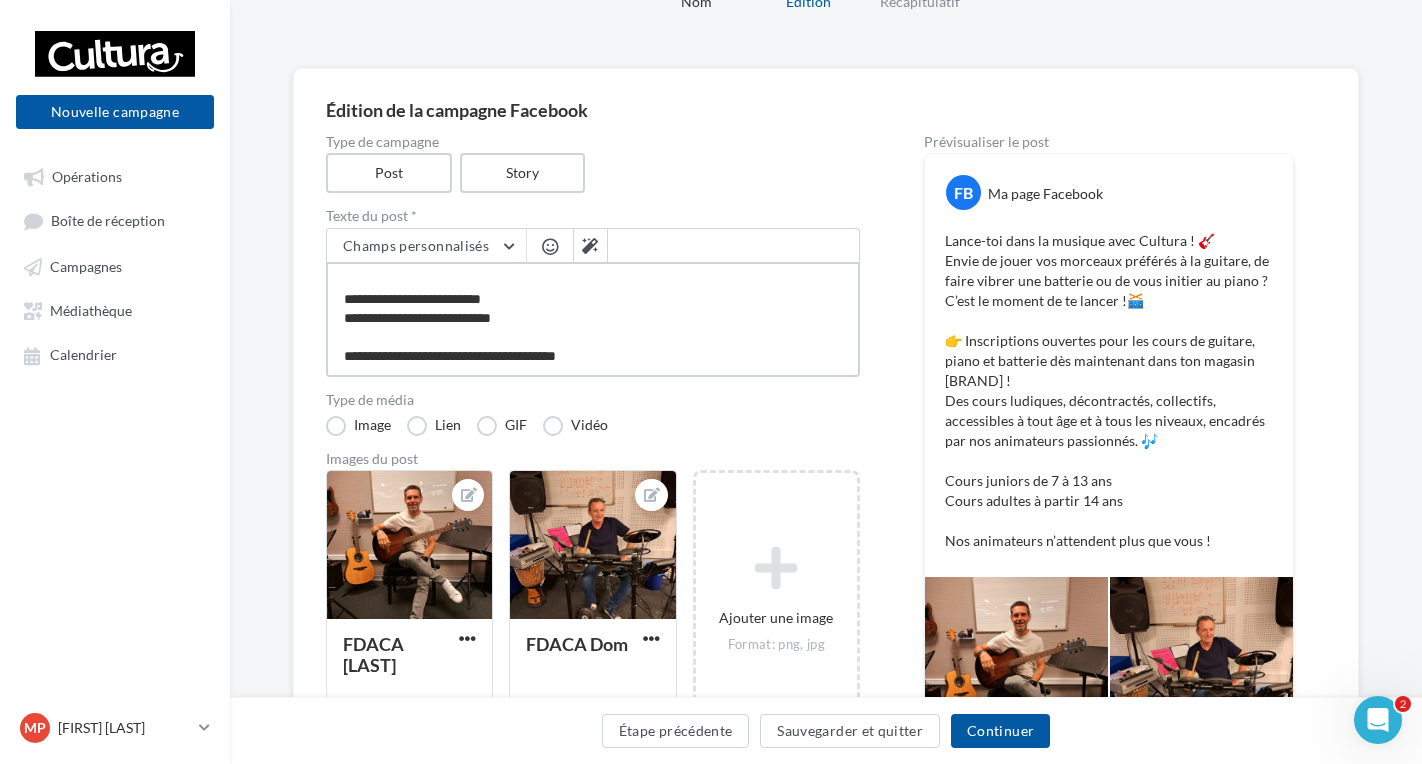 drag, startPoint x: 592, startPoint y: 365, endPoint x: 327, endPoint y: 359, distance: 265.0679 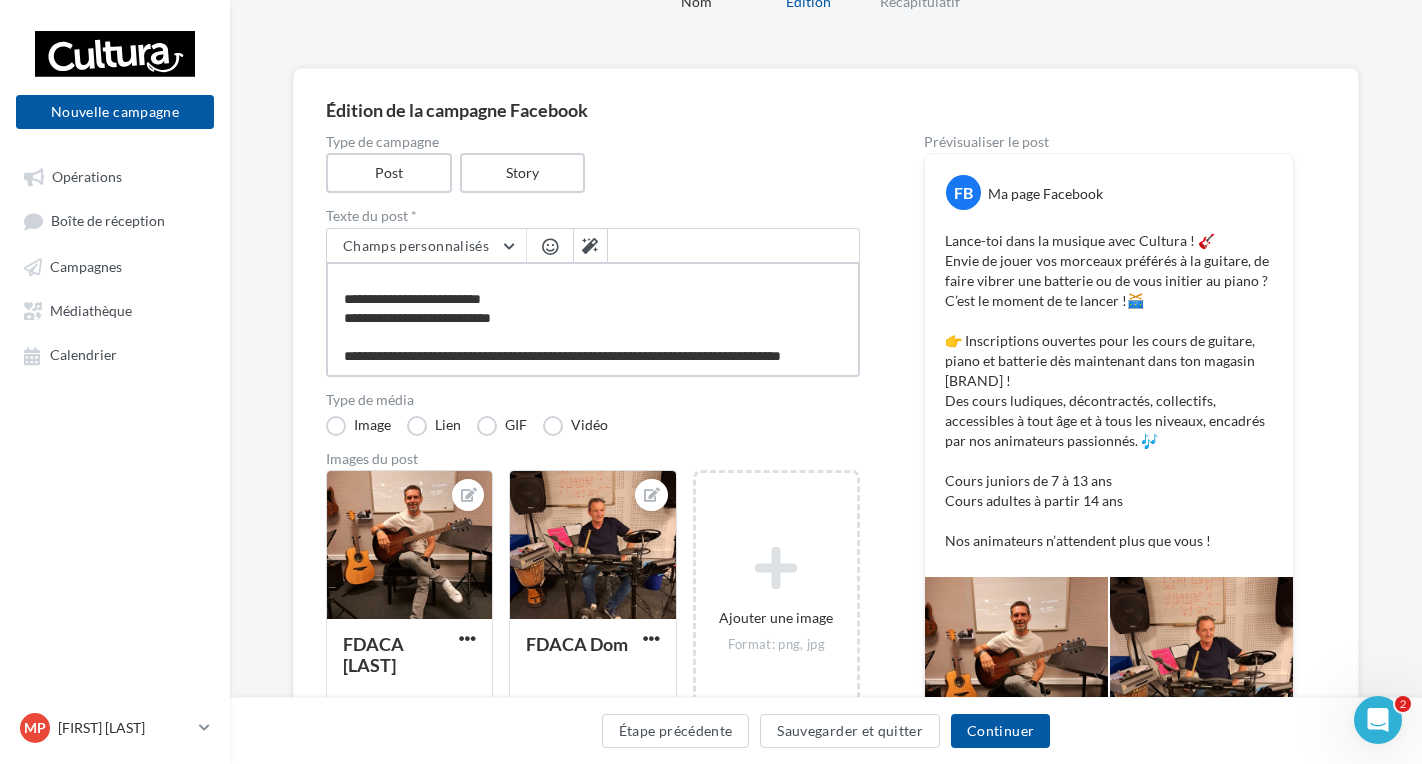 scroll, scrollTop: 185, scrollLeft: 0, axis: vertical 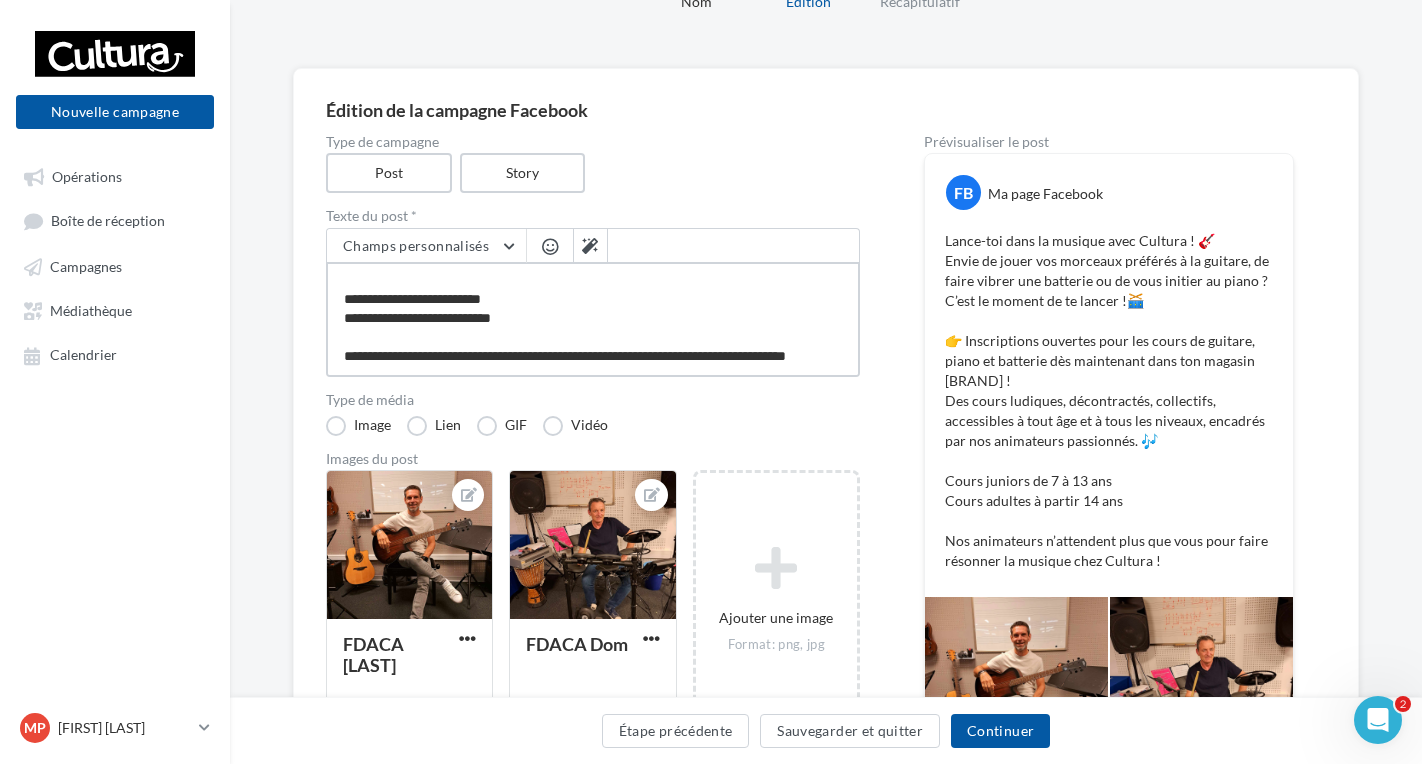 click on "**********" at bounding box center (593, 319) 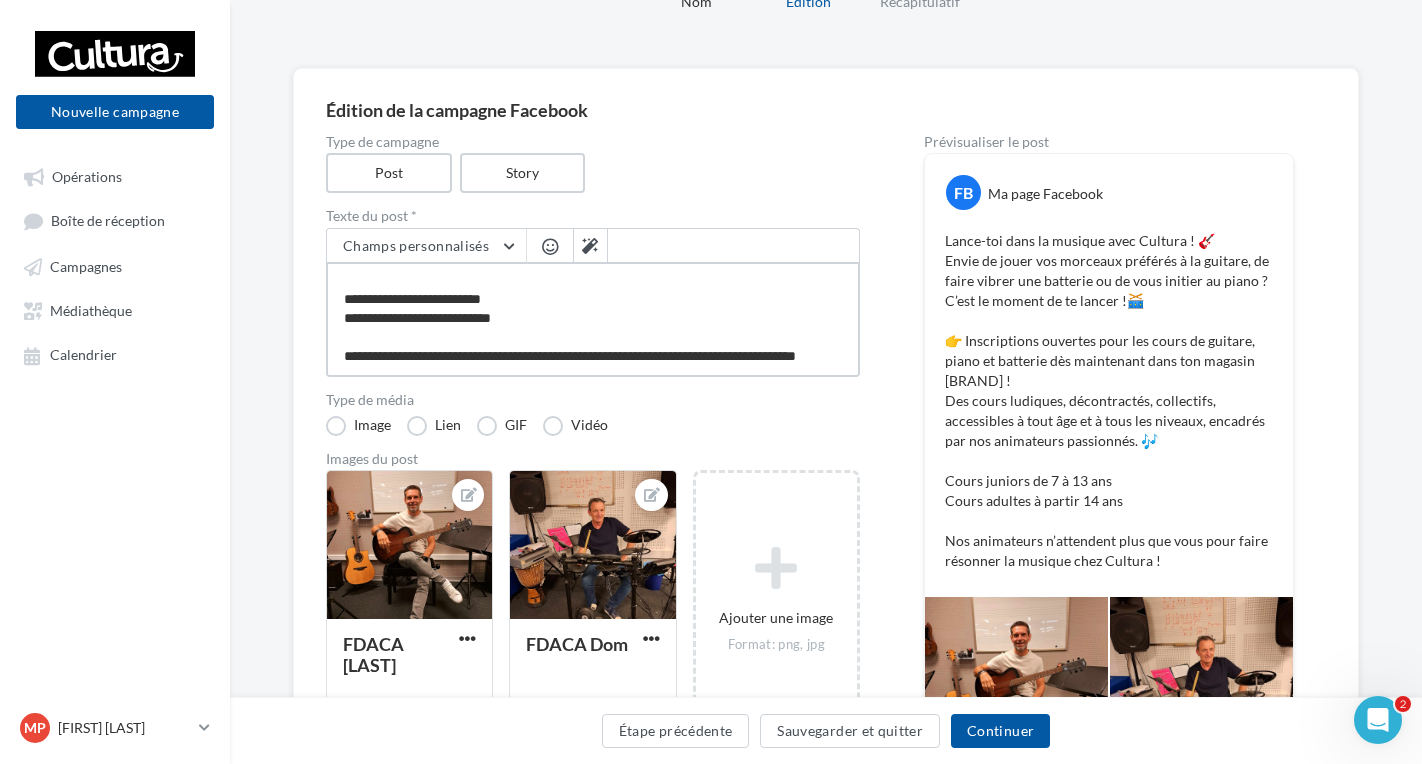click on "**********" at bounding box center (593, 319) 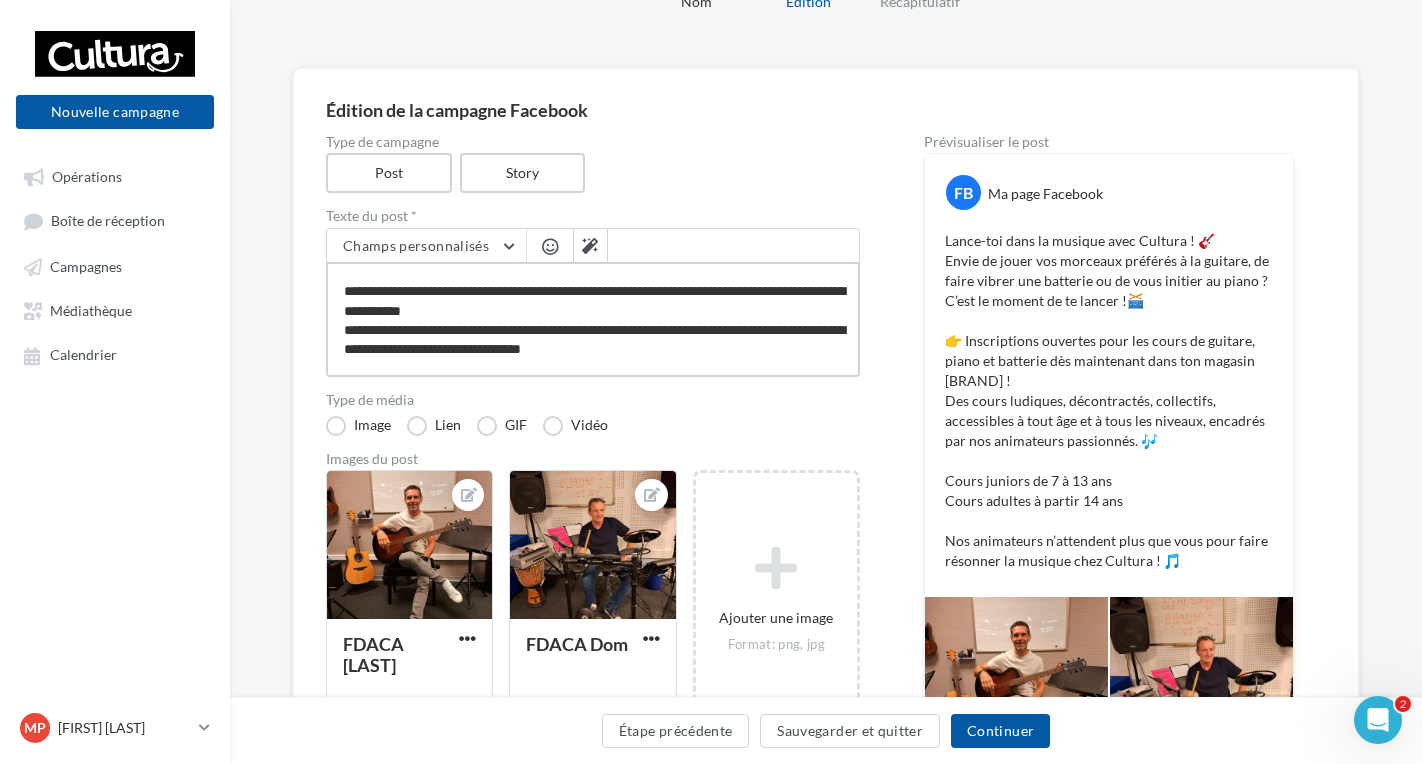 scroll, scrollTop: 0, scrollLeft: 0, axis: both 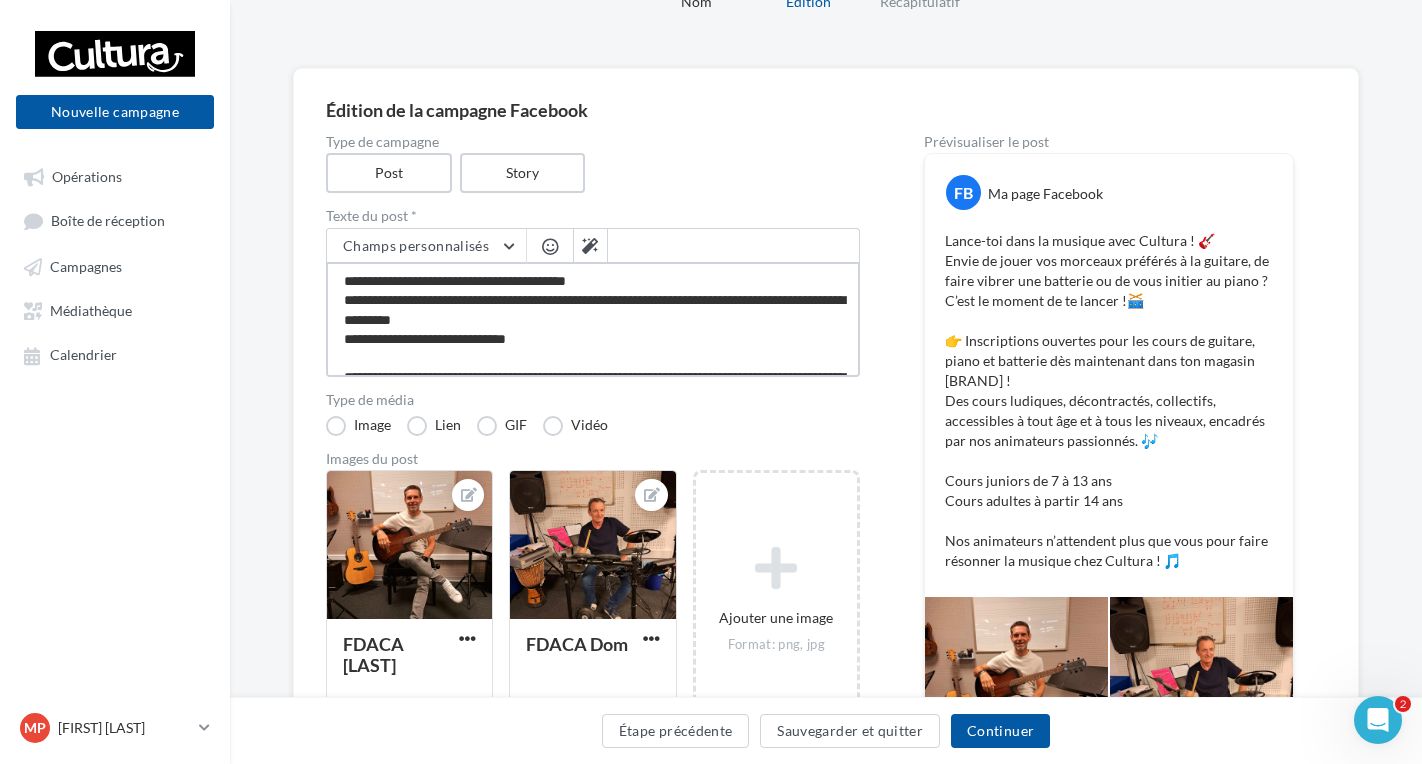 click on "**********" at bounding box center [593, 319] 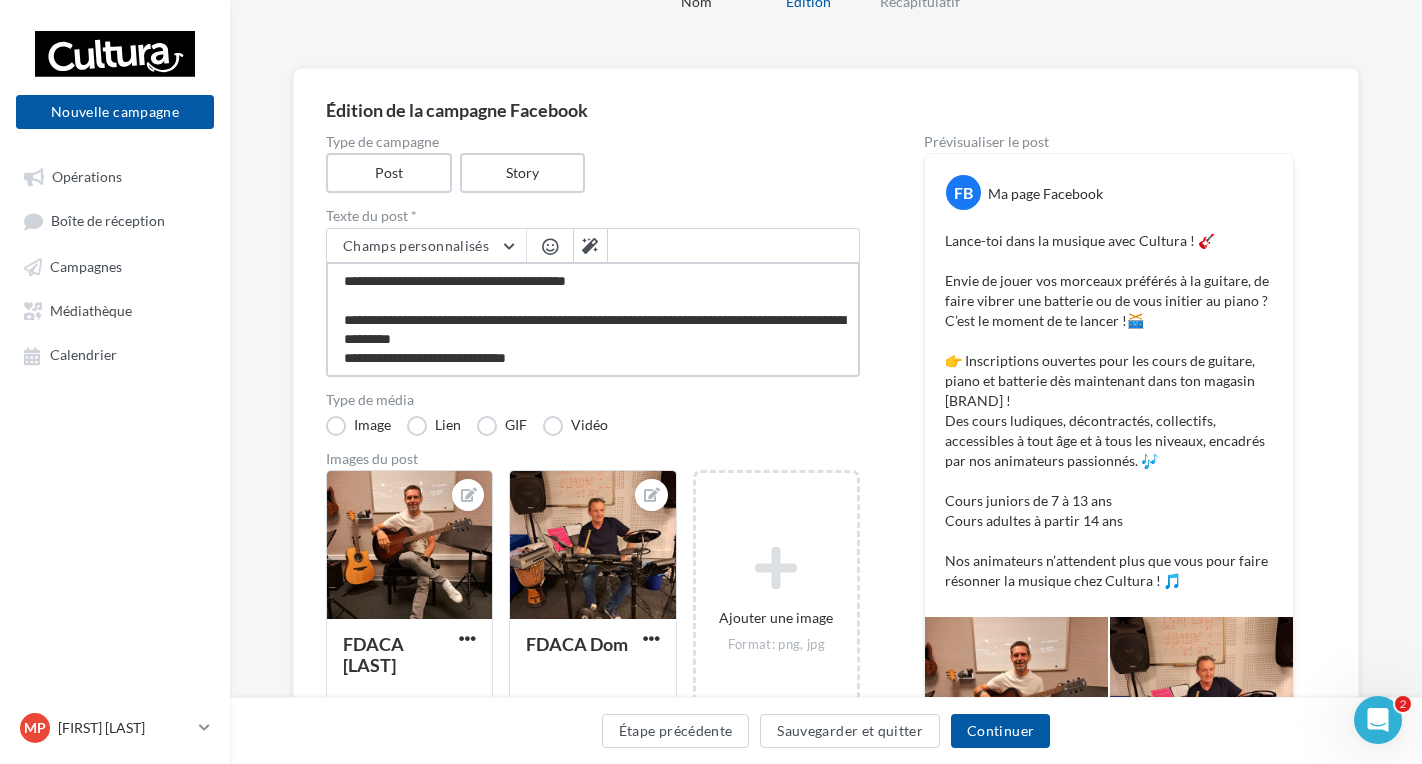 click on "**********" at bounding box center [593, 319] 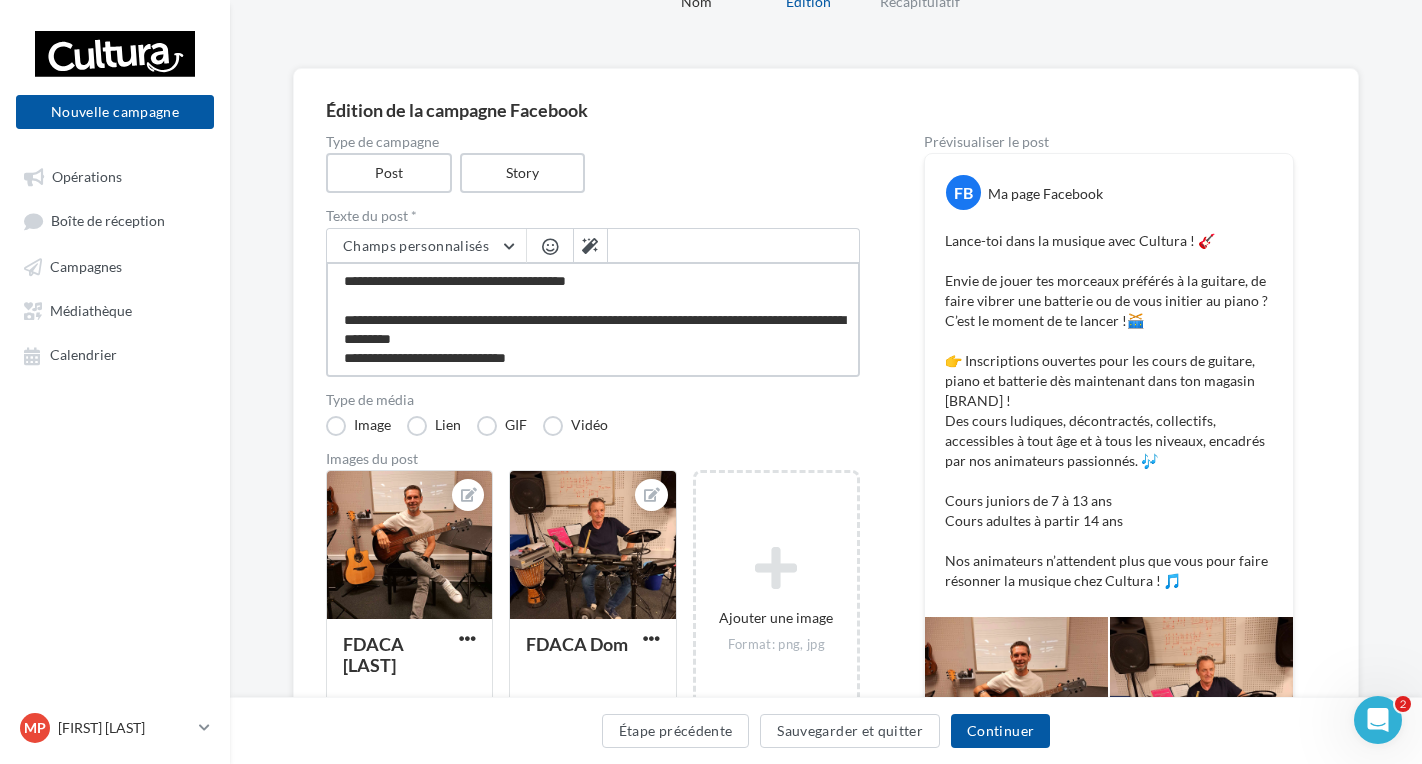 click on "**********" at bounding box center [593, 319] 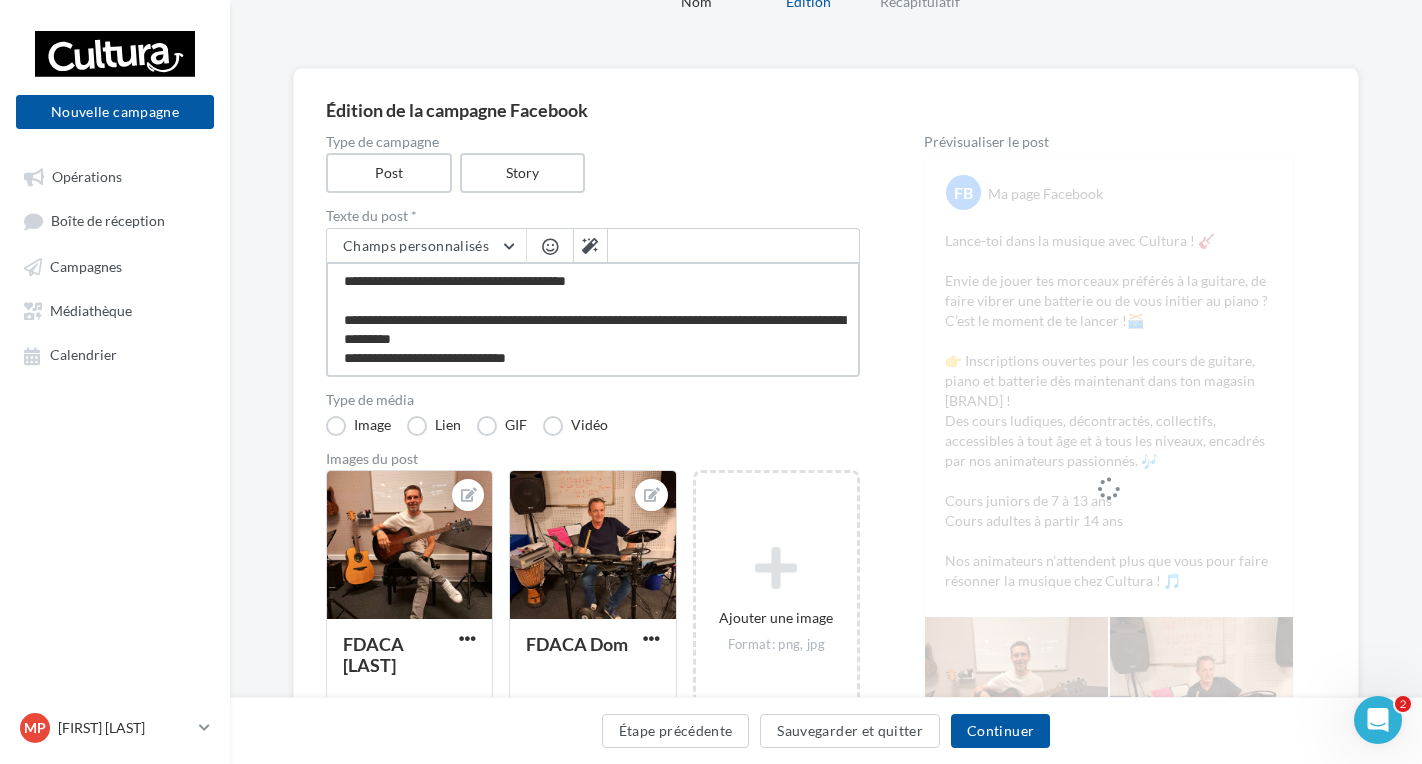 click on "**********" at bounding box center [593, 319] 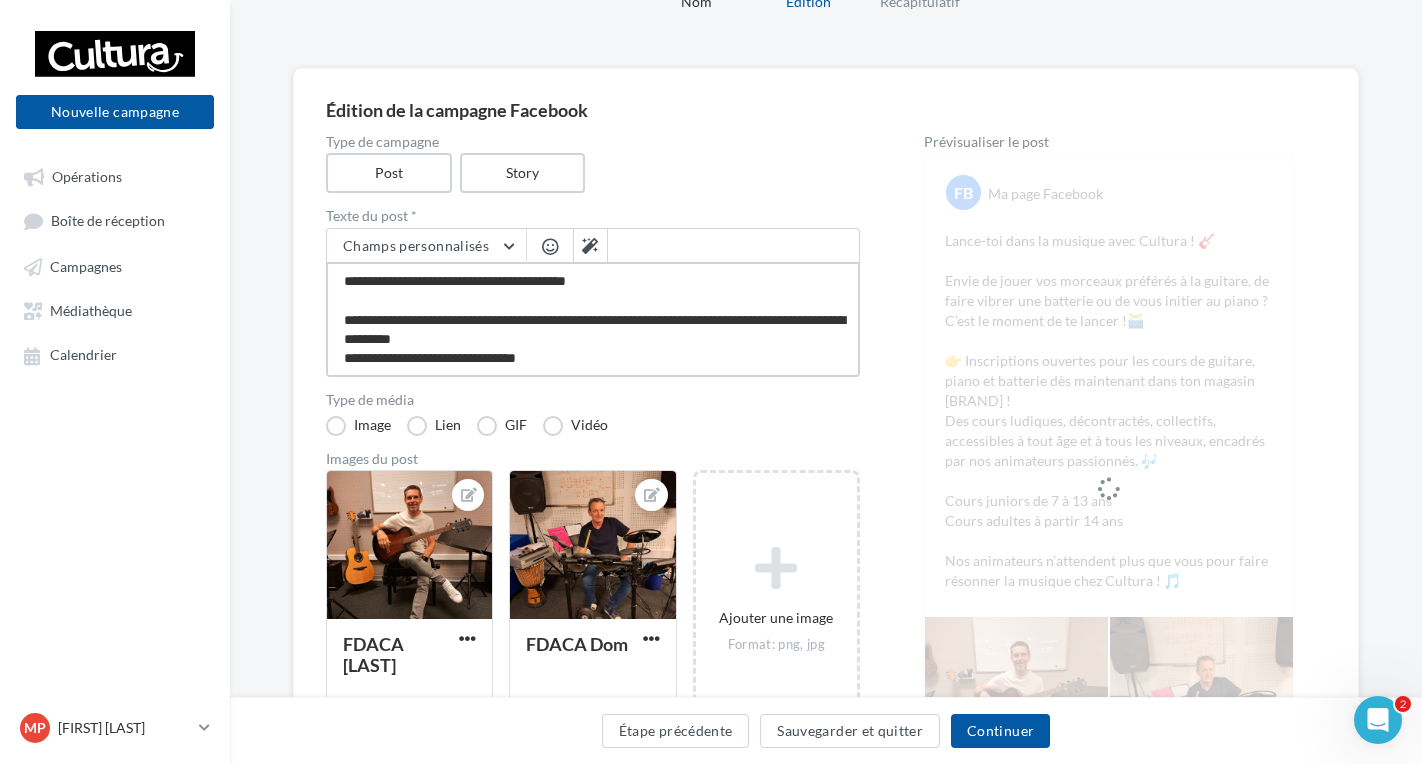 click on "**********" at bounding box center (593, 319) 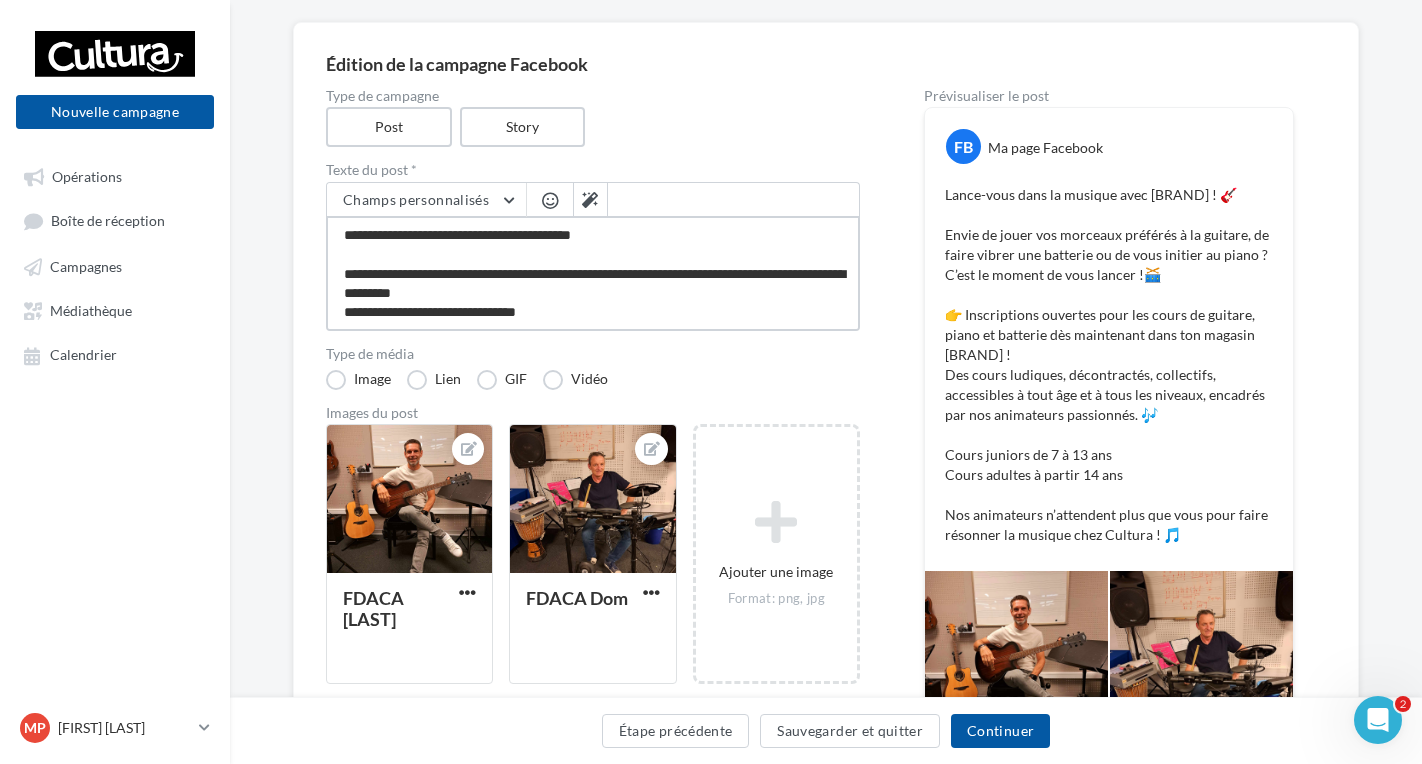 scroll, scrollTop: 100, scrollLeft: 0, axis: vertical 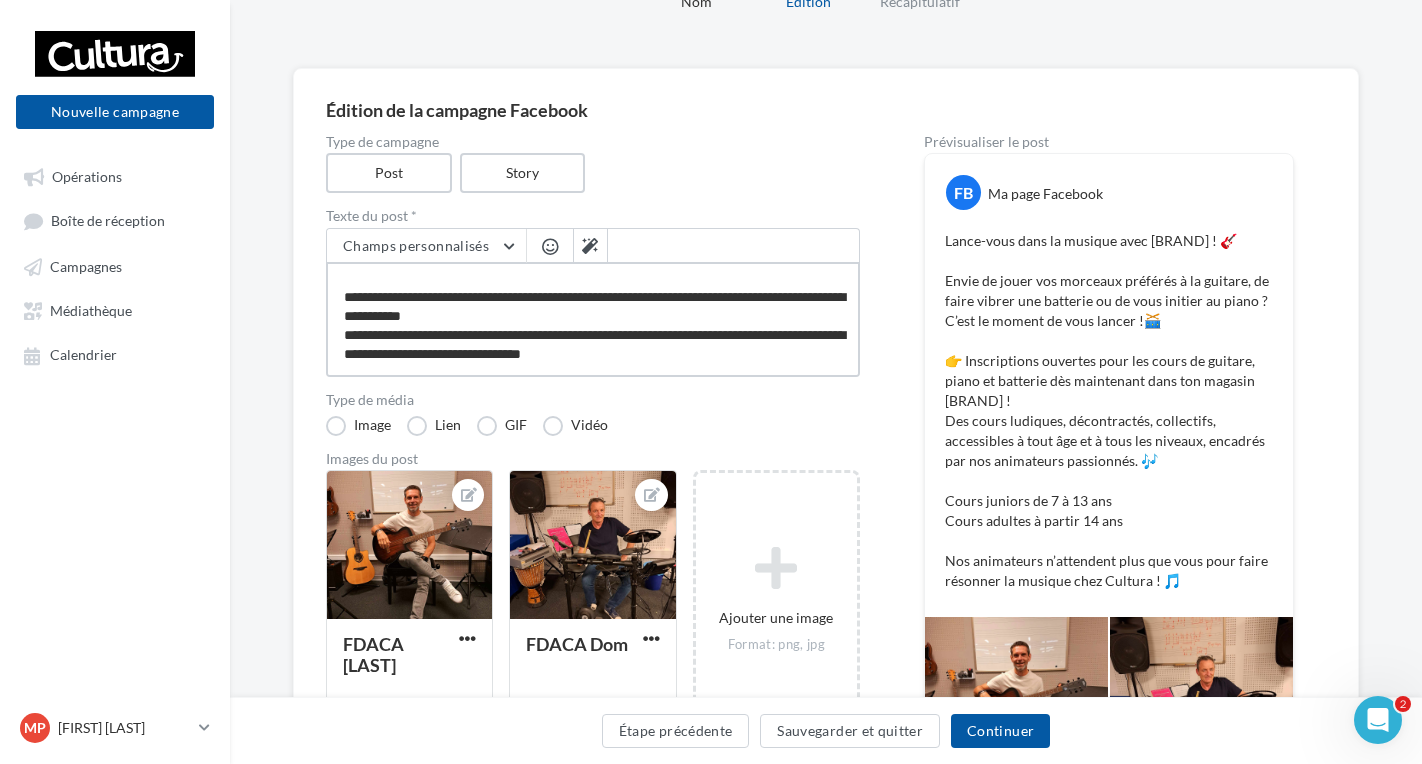 click on "**********" at bounding box center (593, 319) 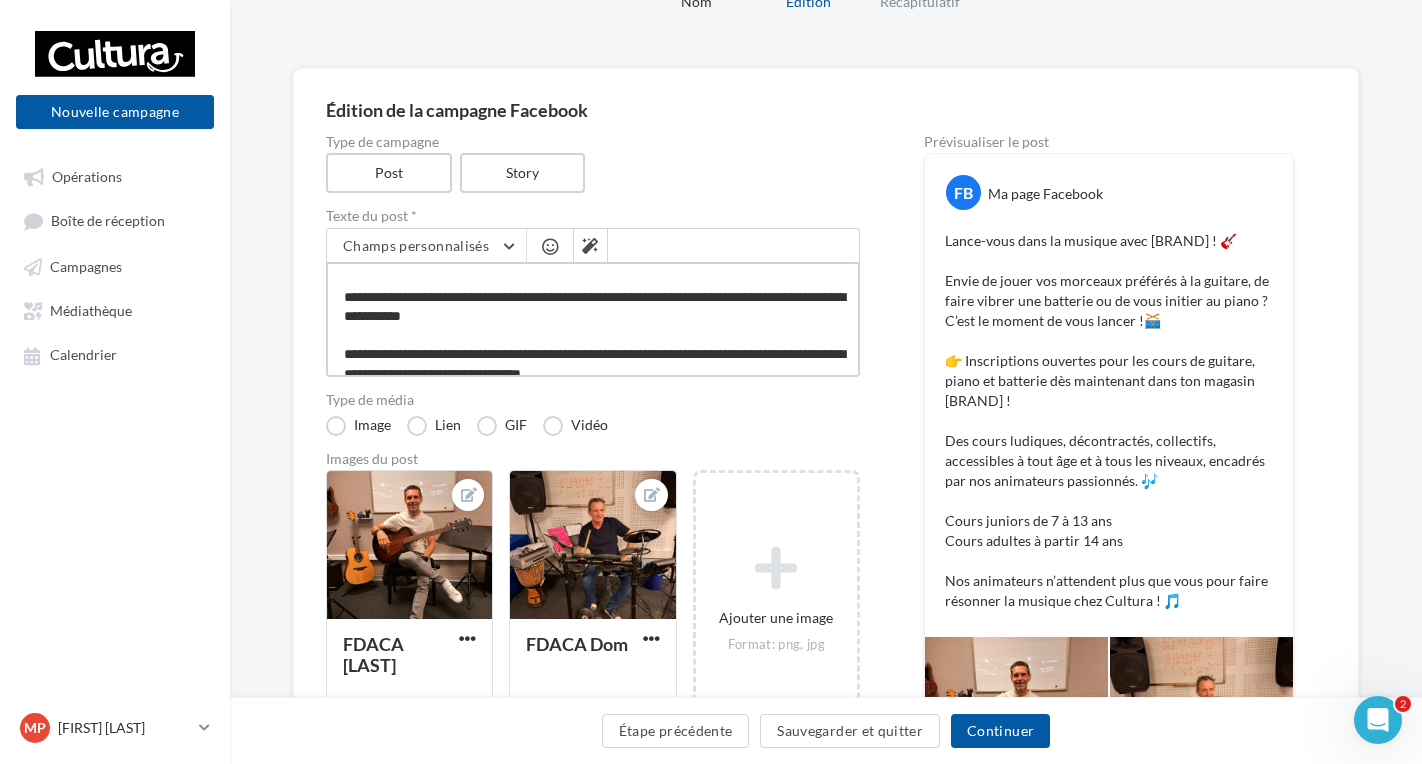 click on "**********" at bounding box center (593, 319) 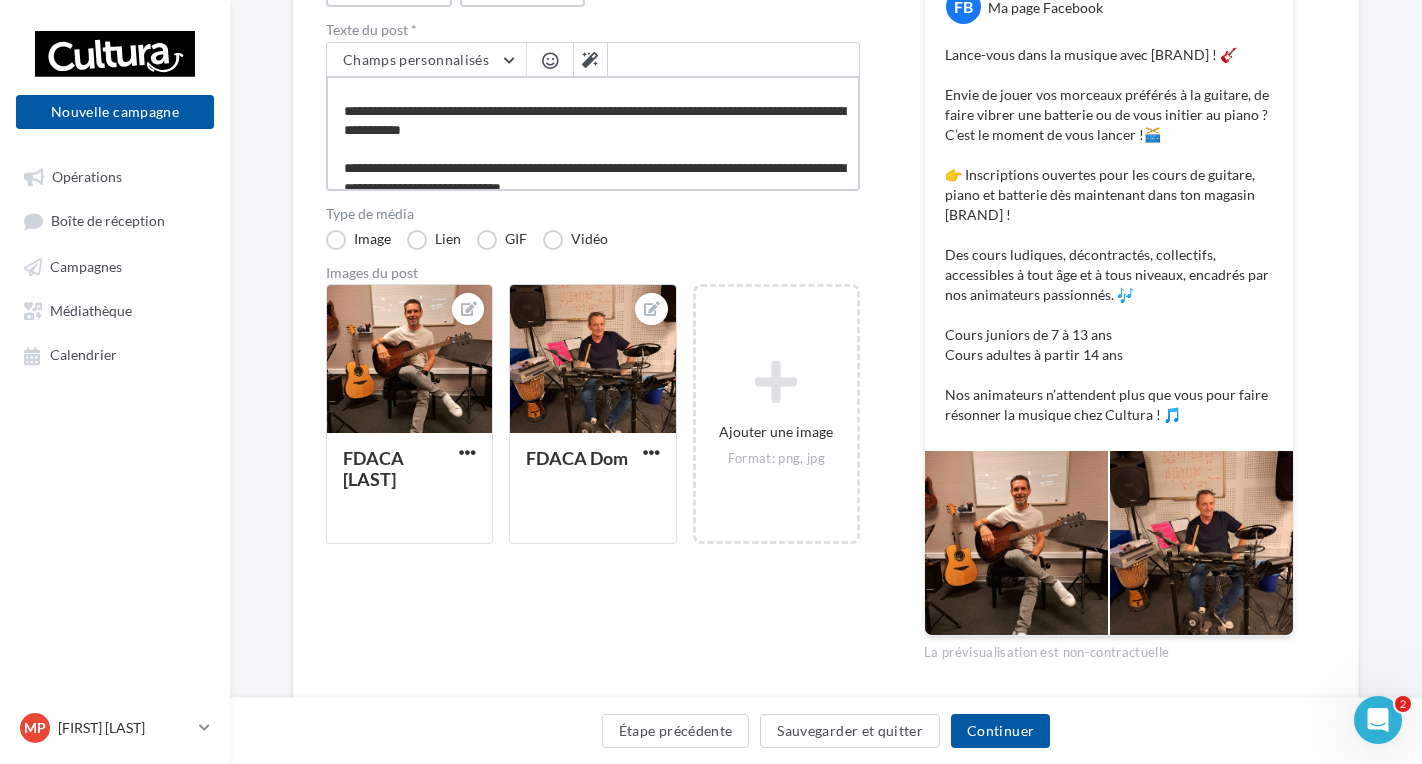 scroll, scrollTop: 251, scrollLeft: 0, axis: vertical 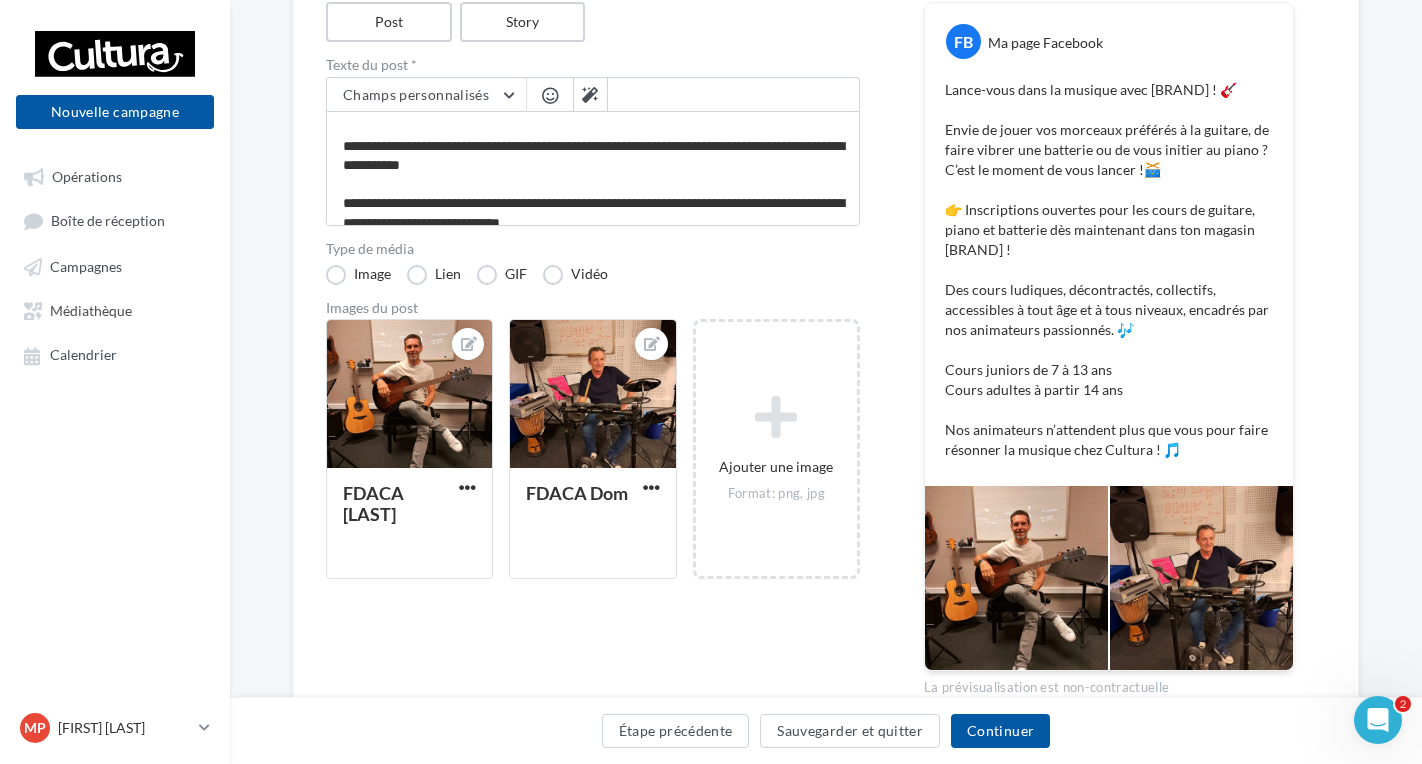 click at bounding box center [1201, 578] 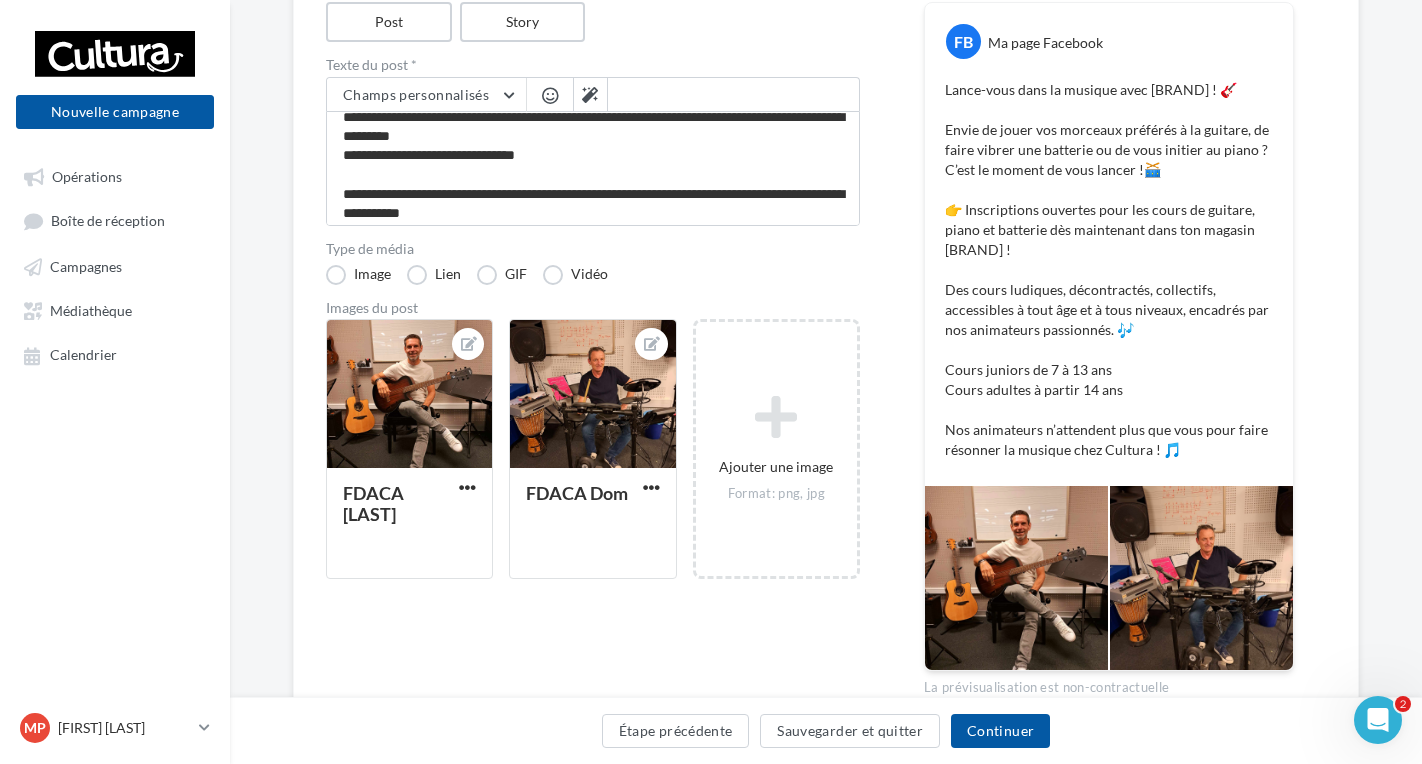 scroll, scrollTop: 100, scrollLeft: 0, axis: vertical 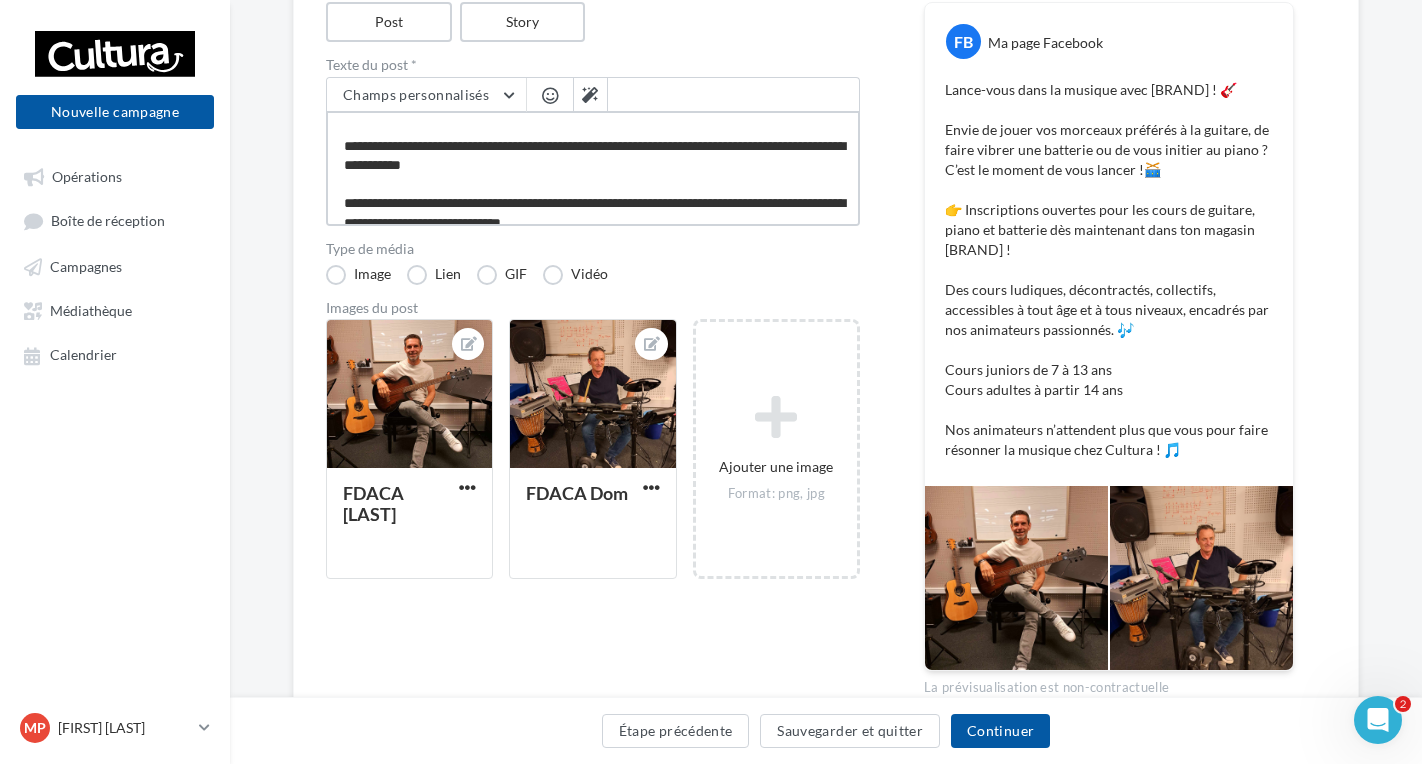 click on "**********" at bounding box center [593, 168] 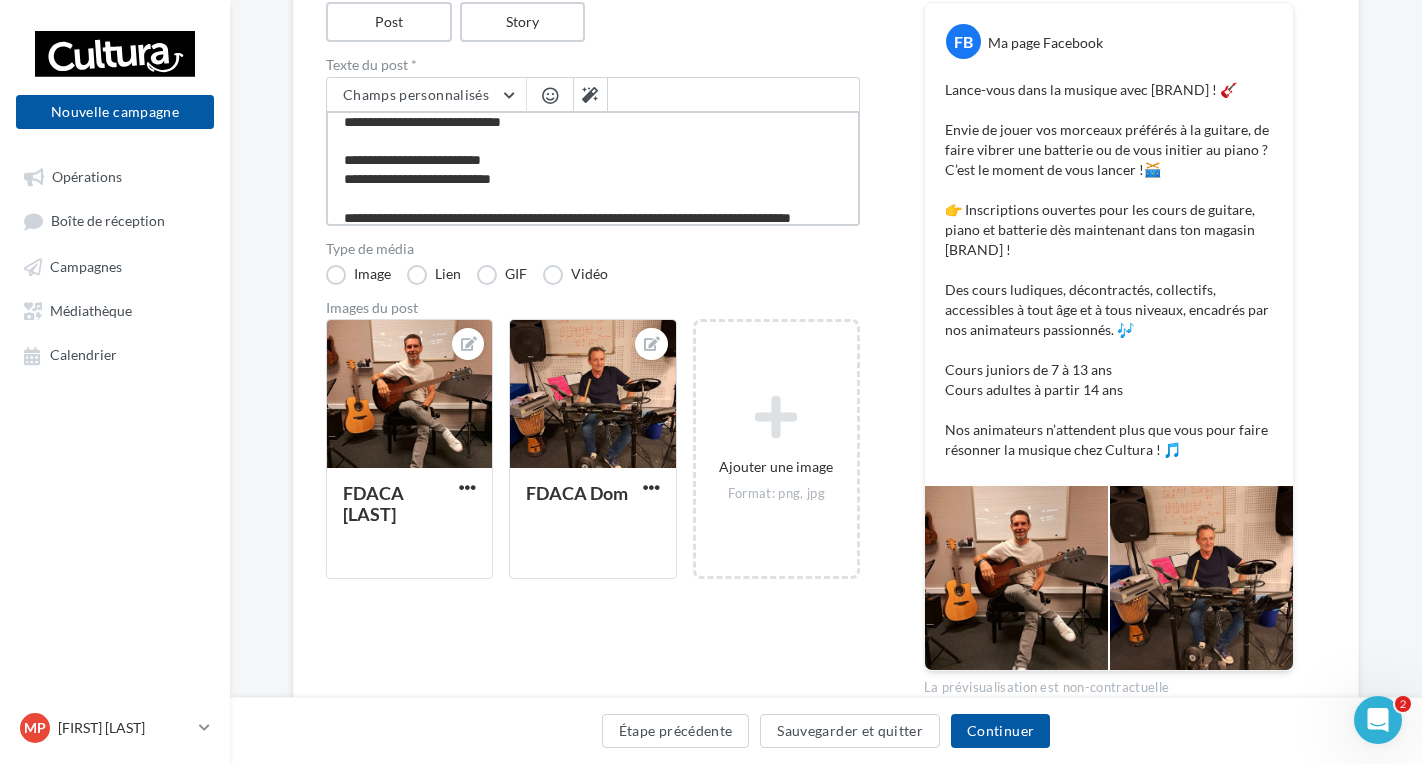 scroll, scrollTop: 232, scrollLeft: 0, axis: vertical 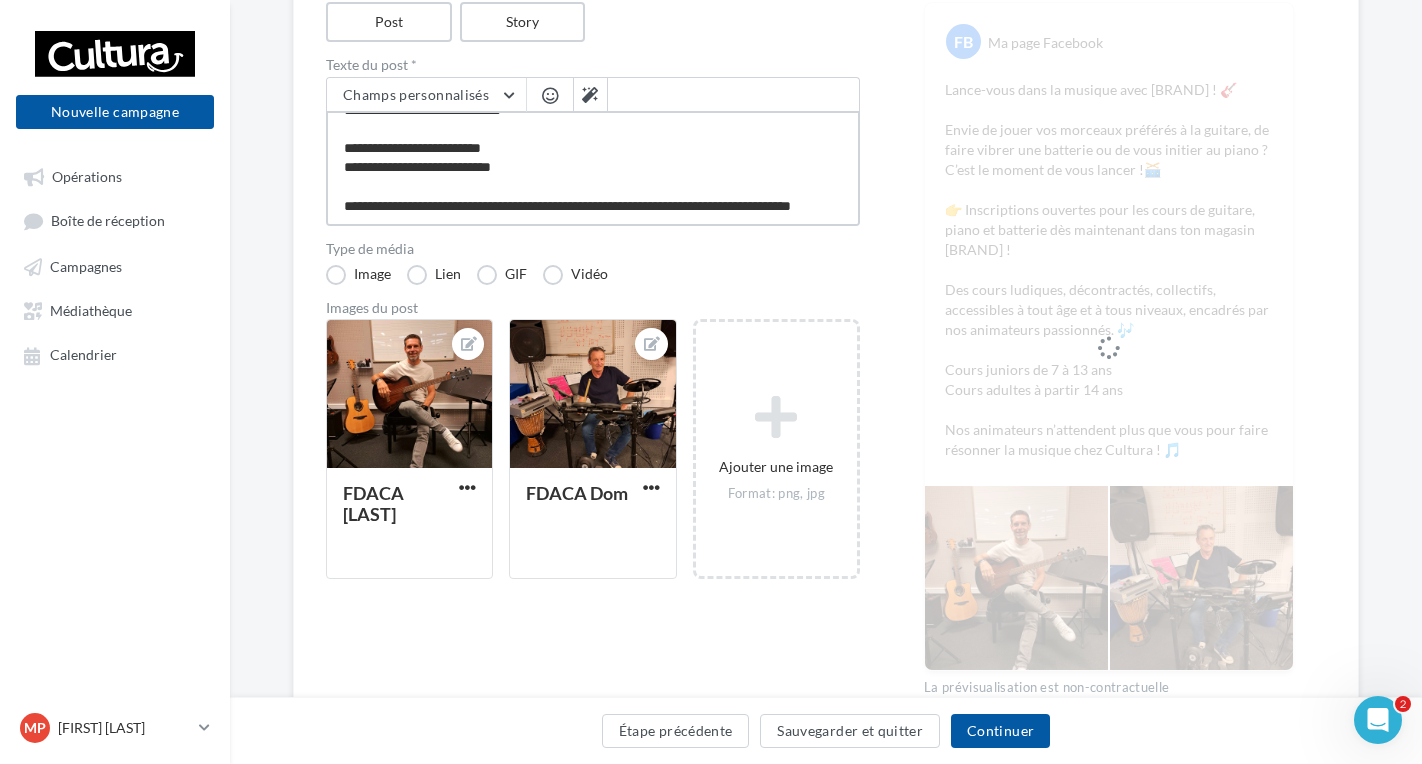click on "**********" at bounding box center (593, 168) 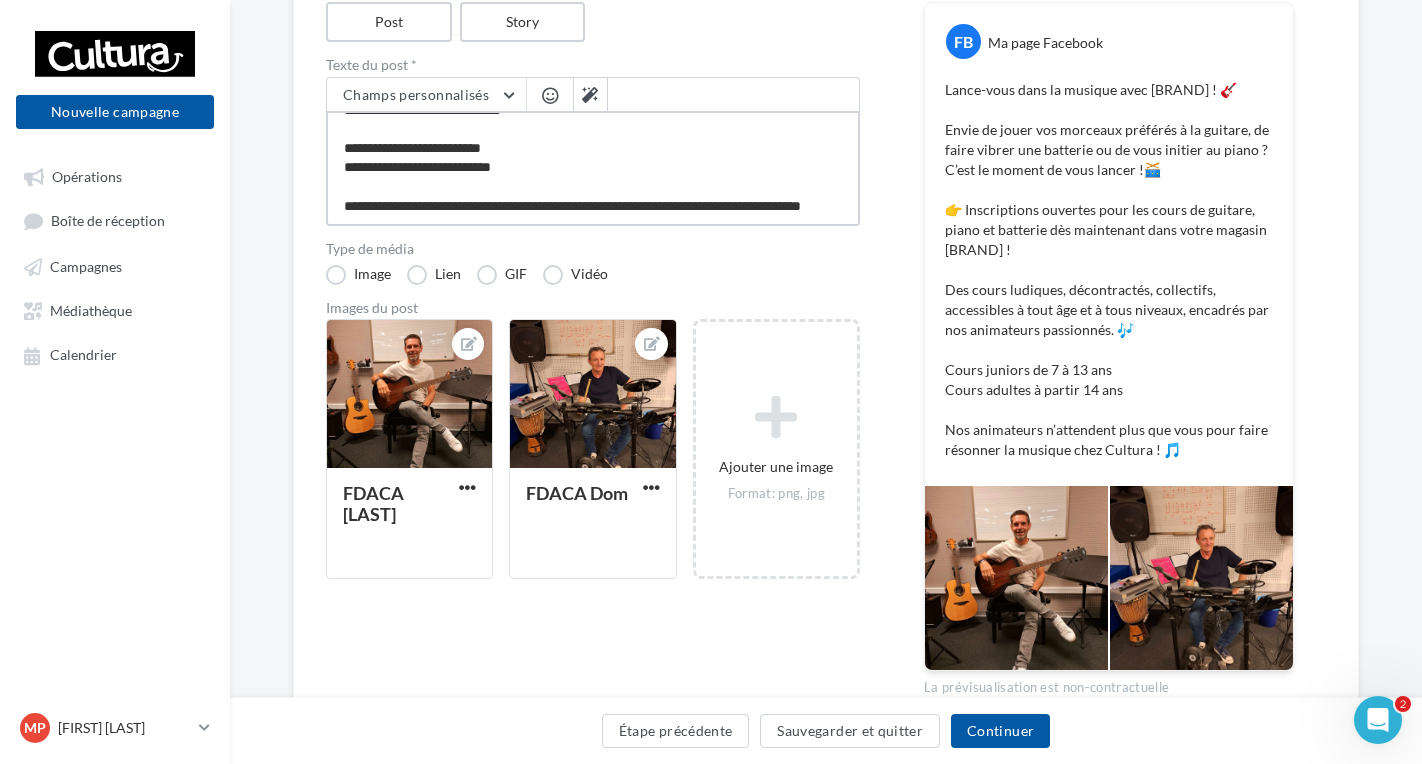 scroll, scrollTop: 262, scrollLeft: 0, axis: vertical 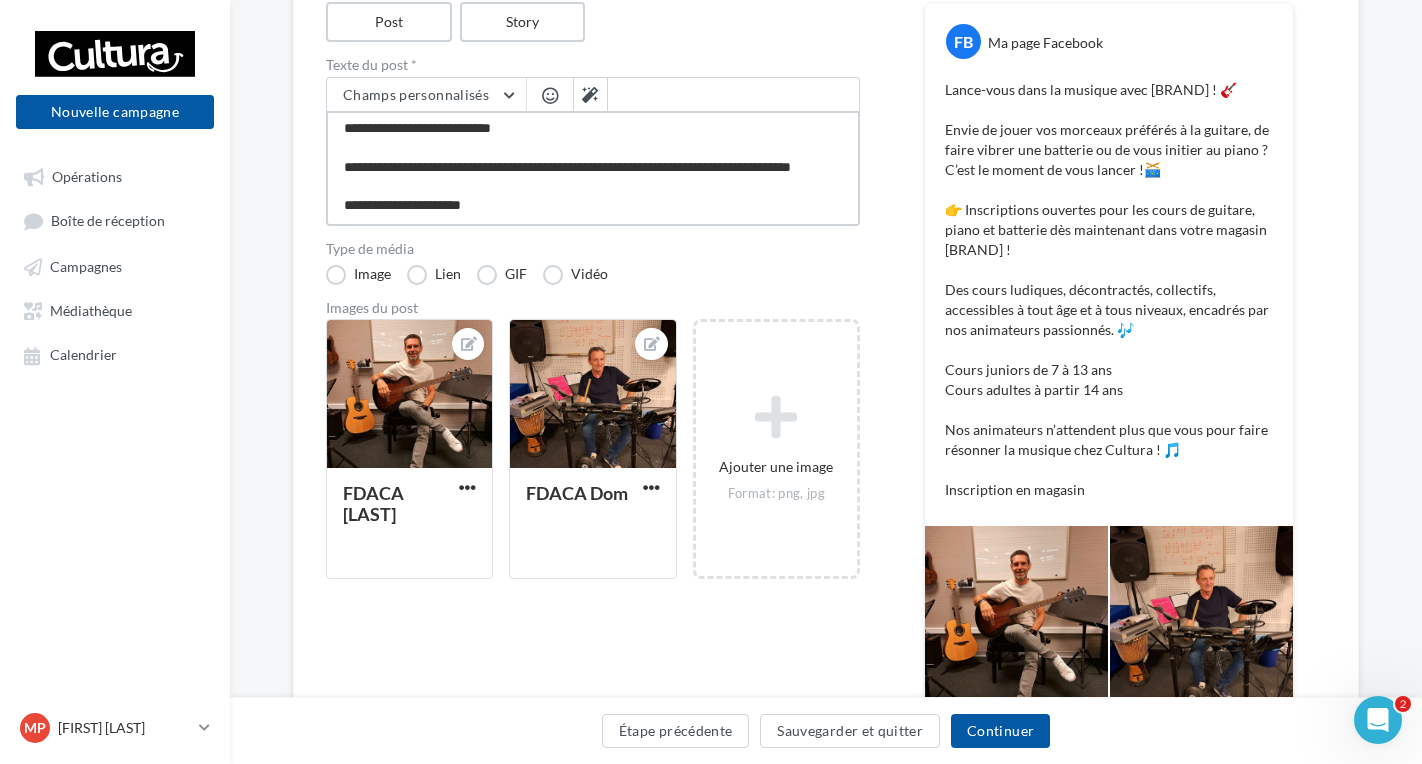 click on "**********" at bounding box center [593, 168] 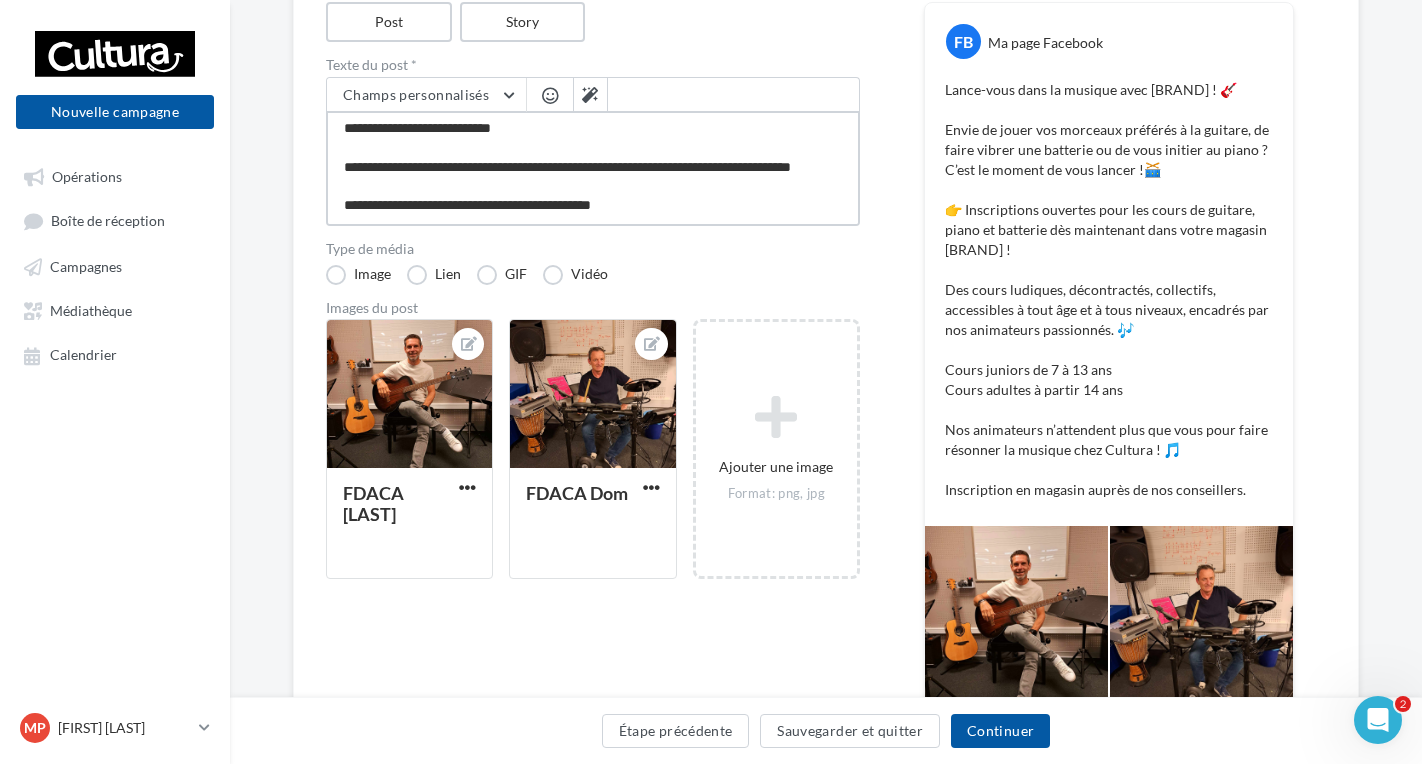 scroll, scrollTop: 271, scrollLeft: 0, axis: vertical 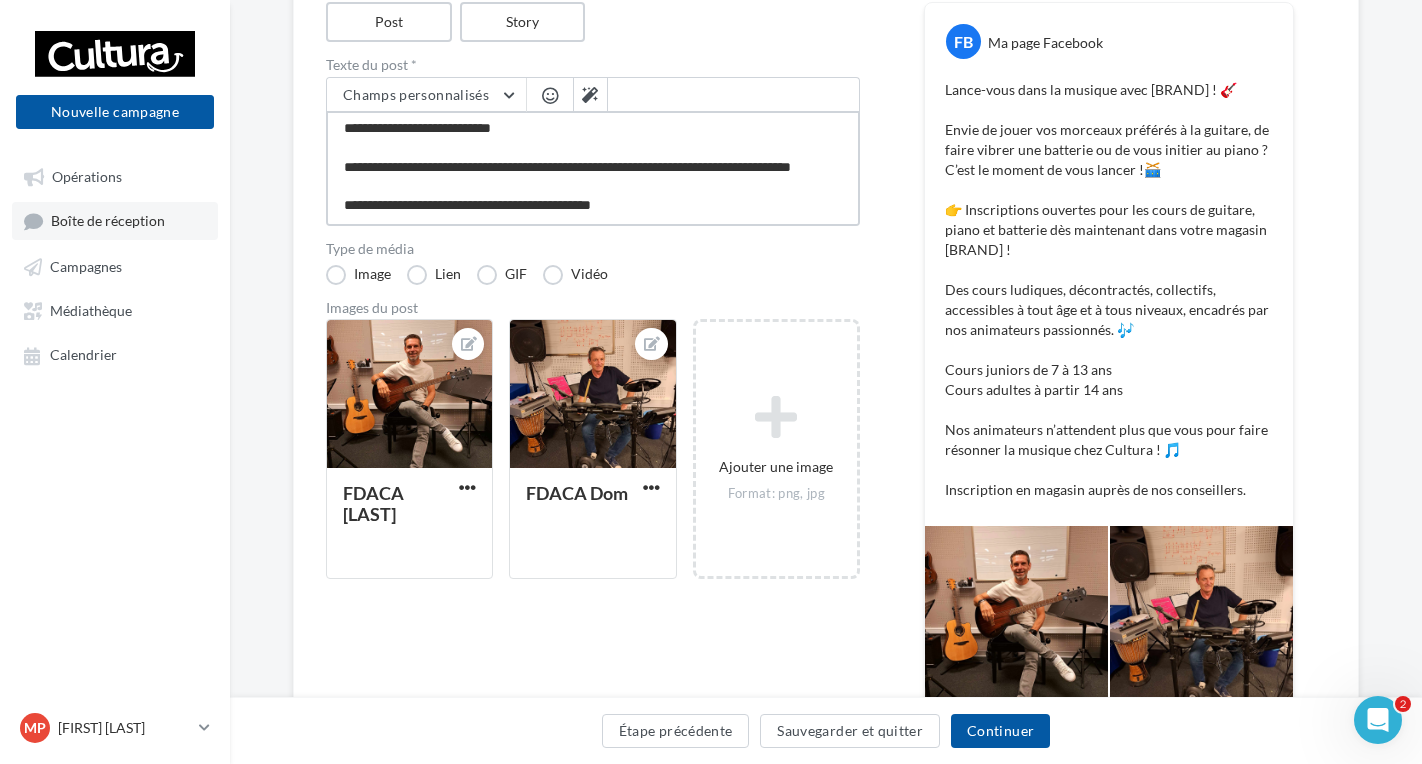 drag, startPoint x: 698, startPoint y: 210, endPoint x: 163, endPoint y: 213, distance: 535.0084 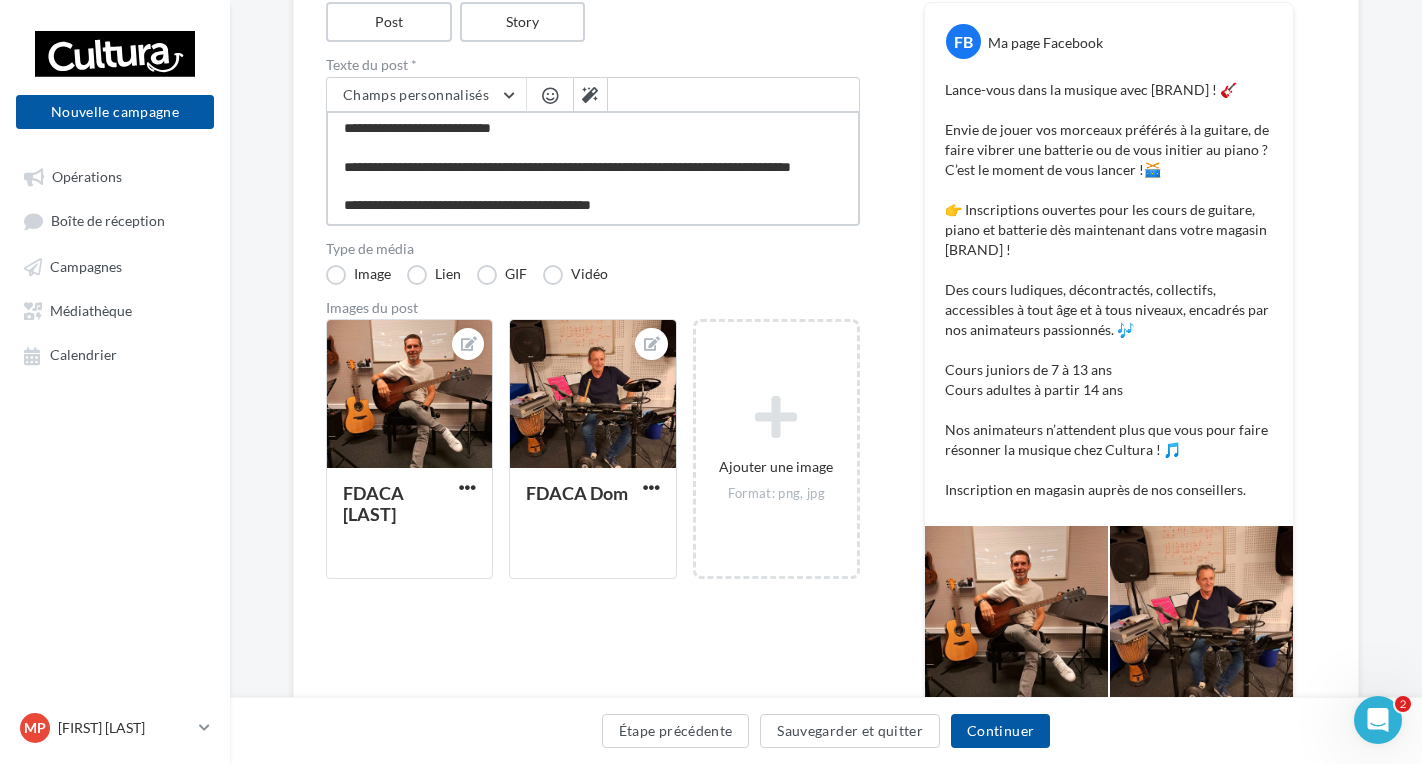 scroll, scrollTop: 271, scrollLeft: 0, axis: vertical 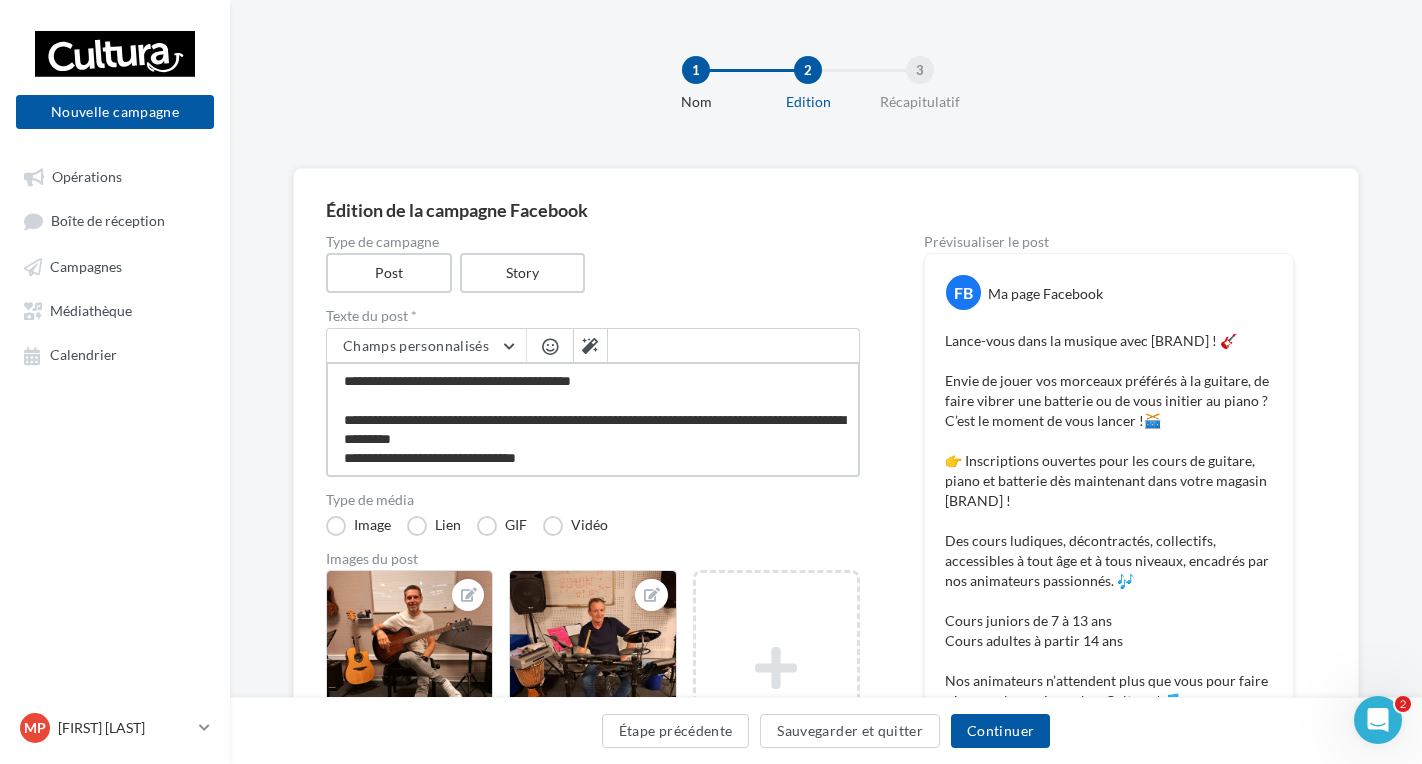 click on "**********" at bounding box center (593, 419) 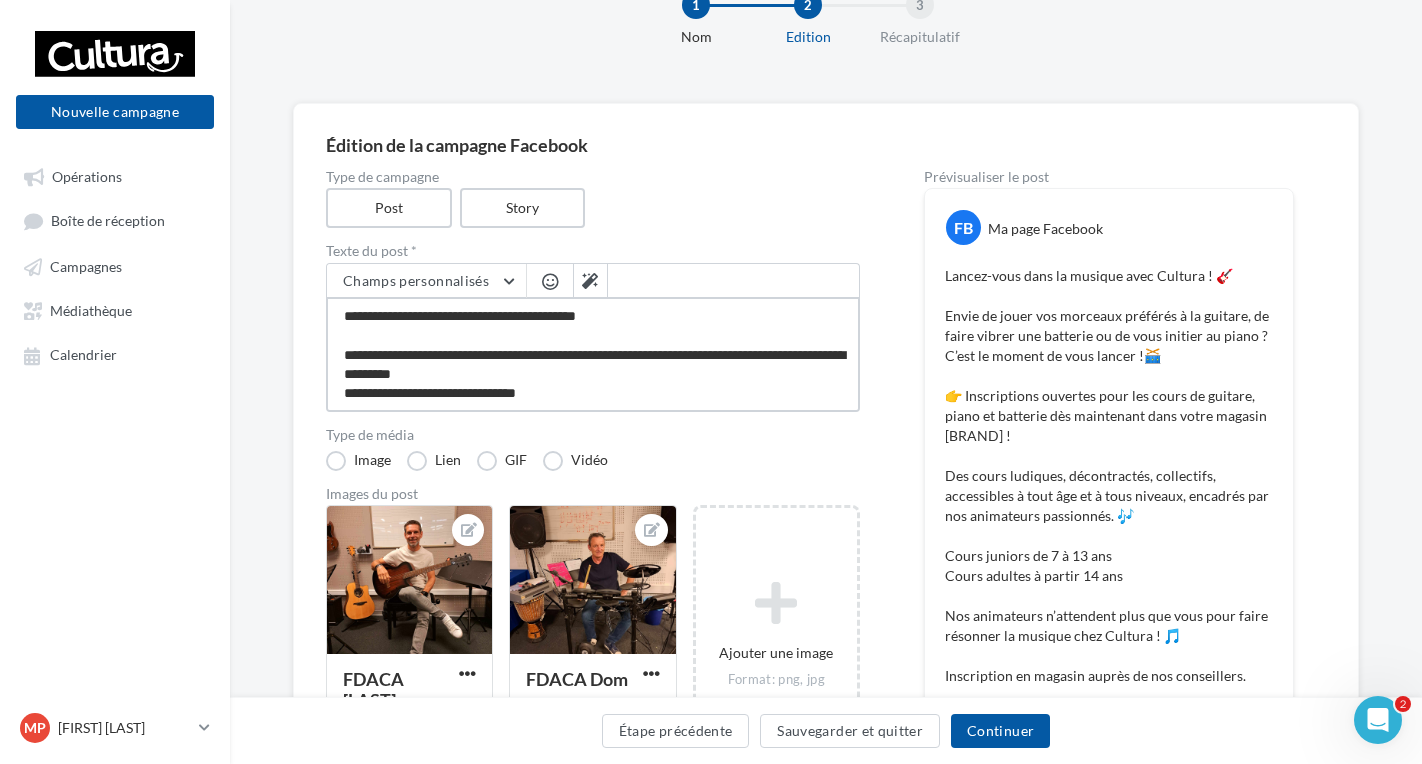 scroll, scrollTop: 100, scrollLeft: 0, axis: vertical 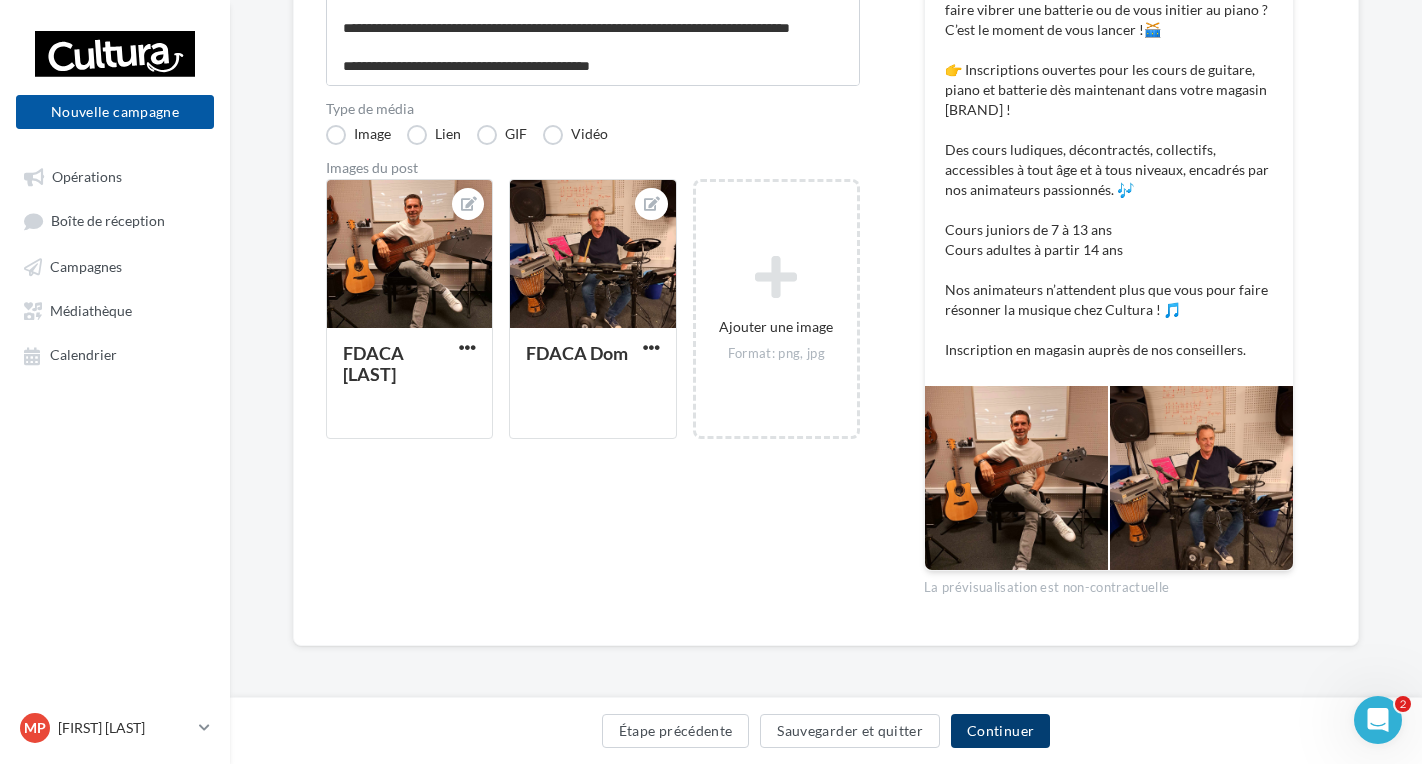 click on "Continuer" at bounding box center [1000, 731] 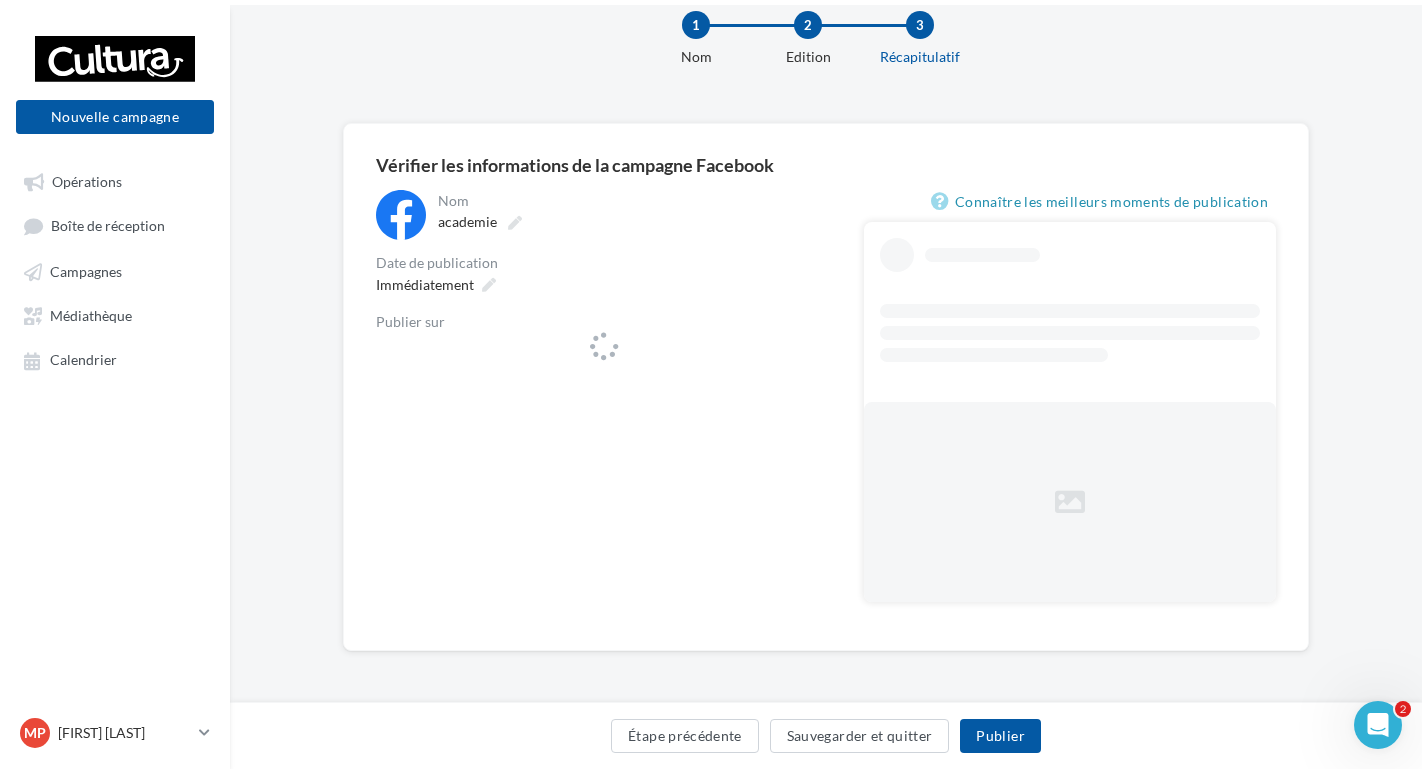 scroll, scrollTop: 0, scrollLeft: 0, axis: both 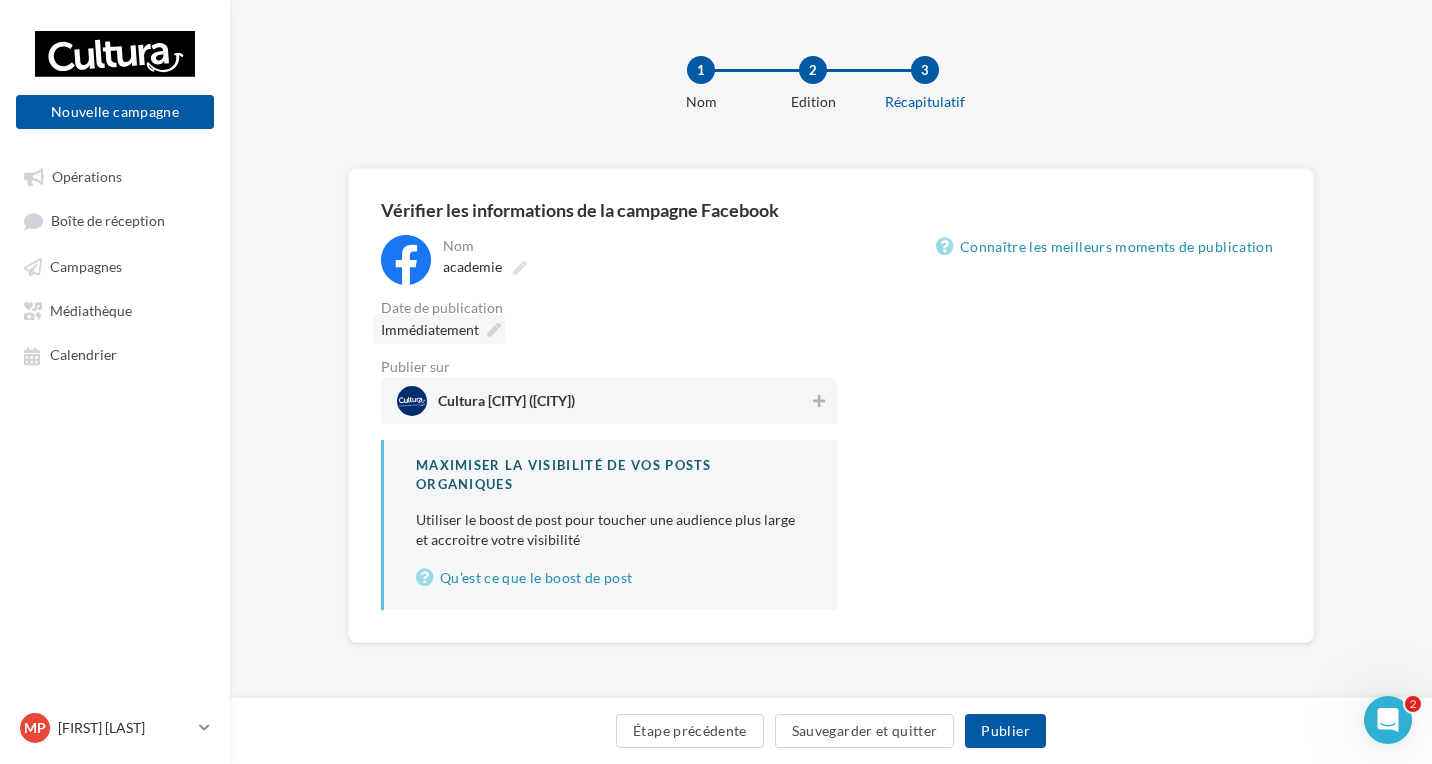 click on "Immédiatement" at bounding box center (430, 329) 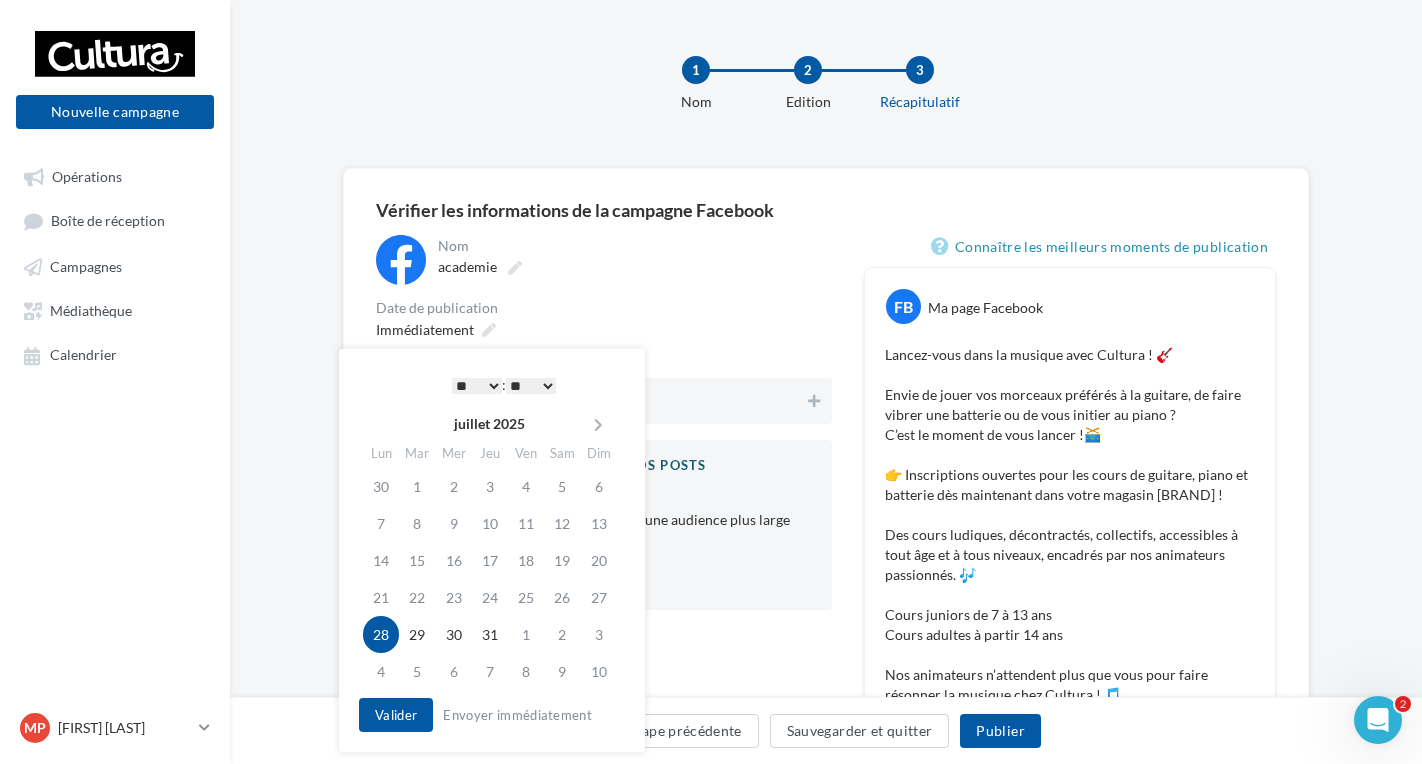 click on "* * * * * * * * * * ** ** ** ** ** ** ** ** ** ** ** ** ** **" at bounding box center [477, 386] 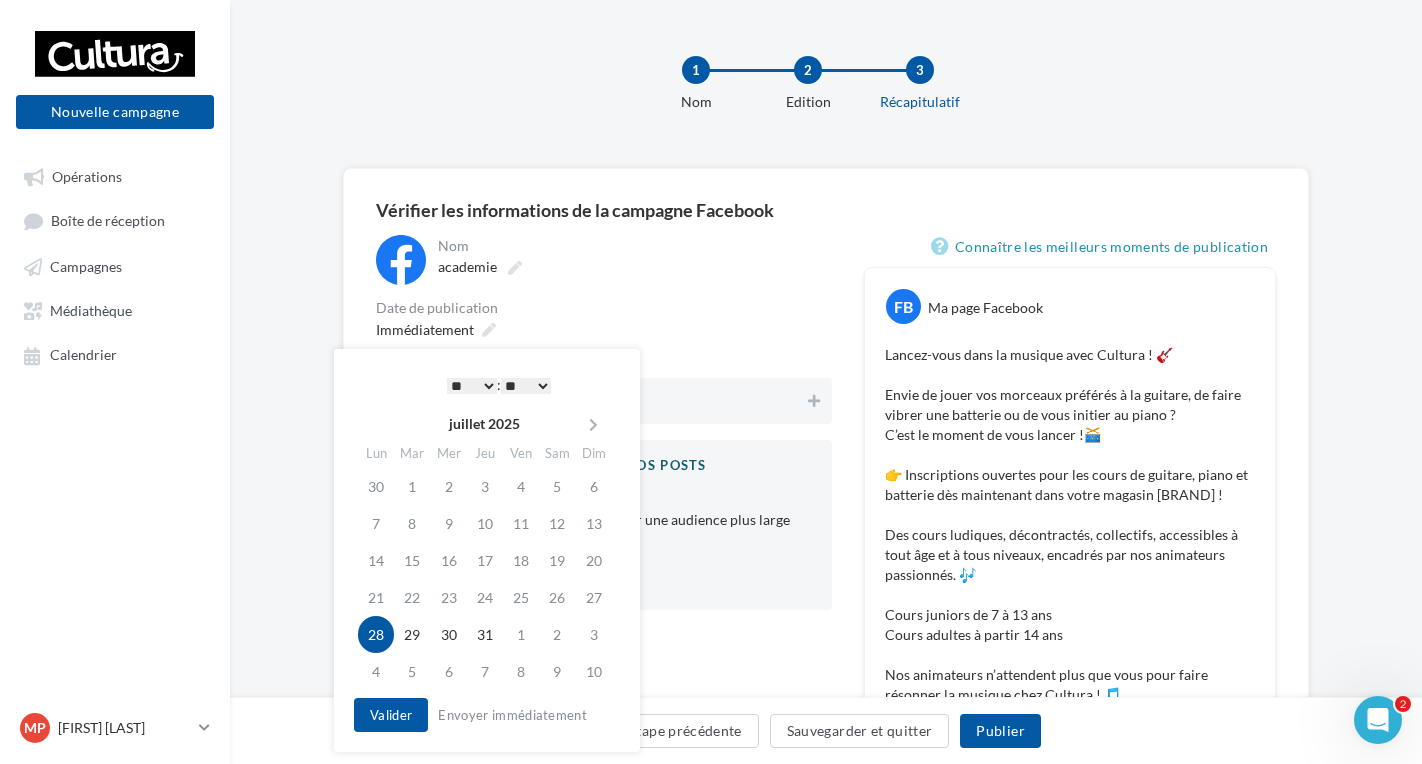 click on "* * * * * * * * * * ** ** ** ** ** ** ** ** ** ** ** ** ** **  :  ** ** ** ** ** **" at bounding box center (499, 385) 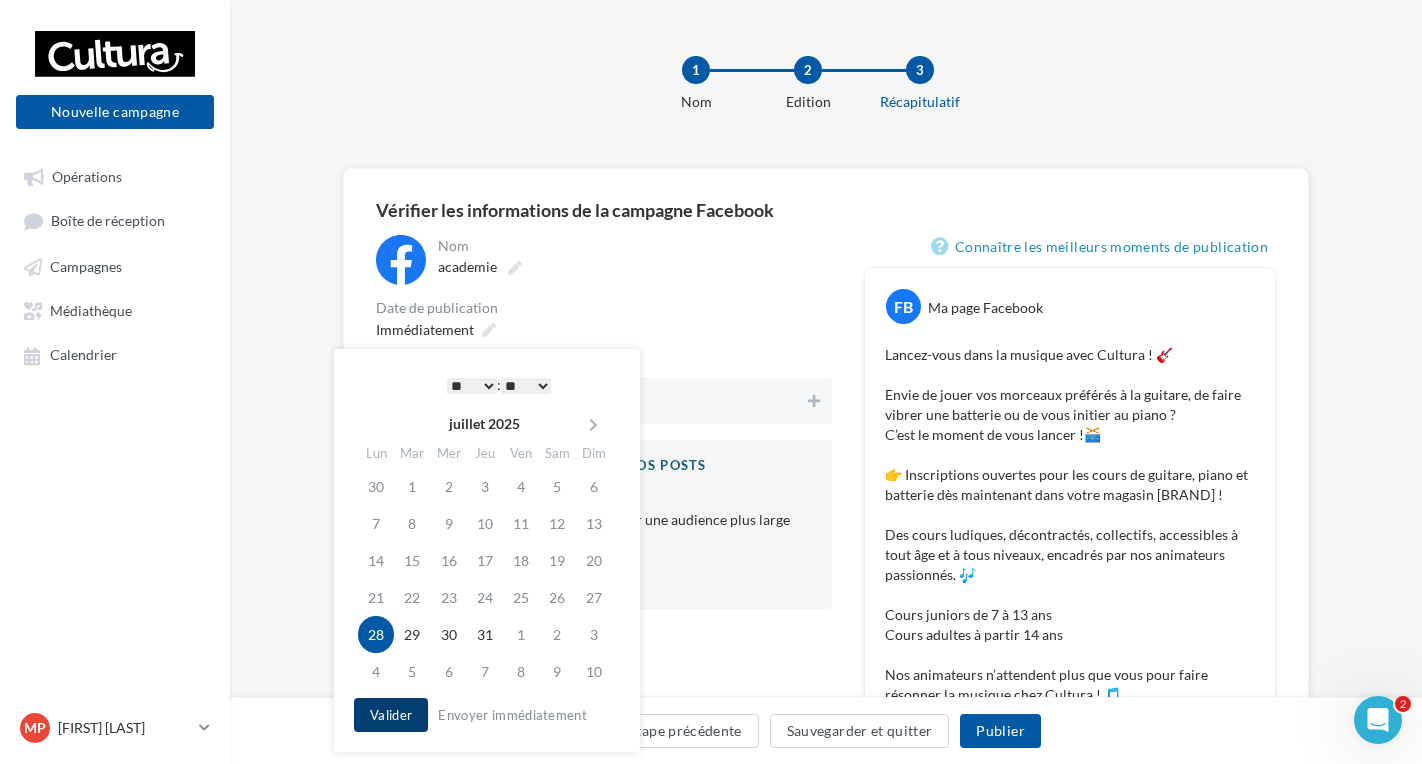 click on "Valider" at bounding box center (391, 715) 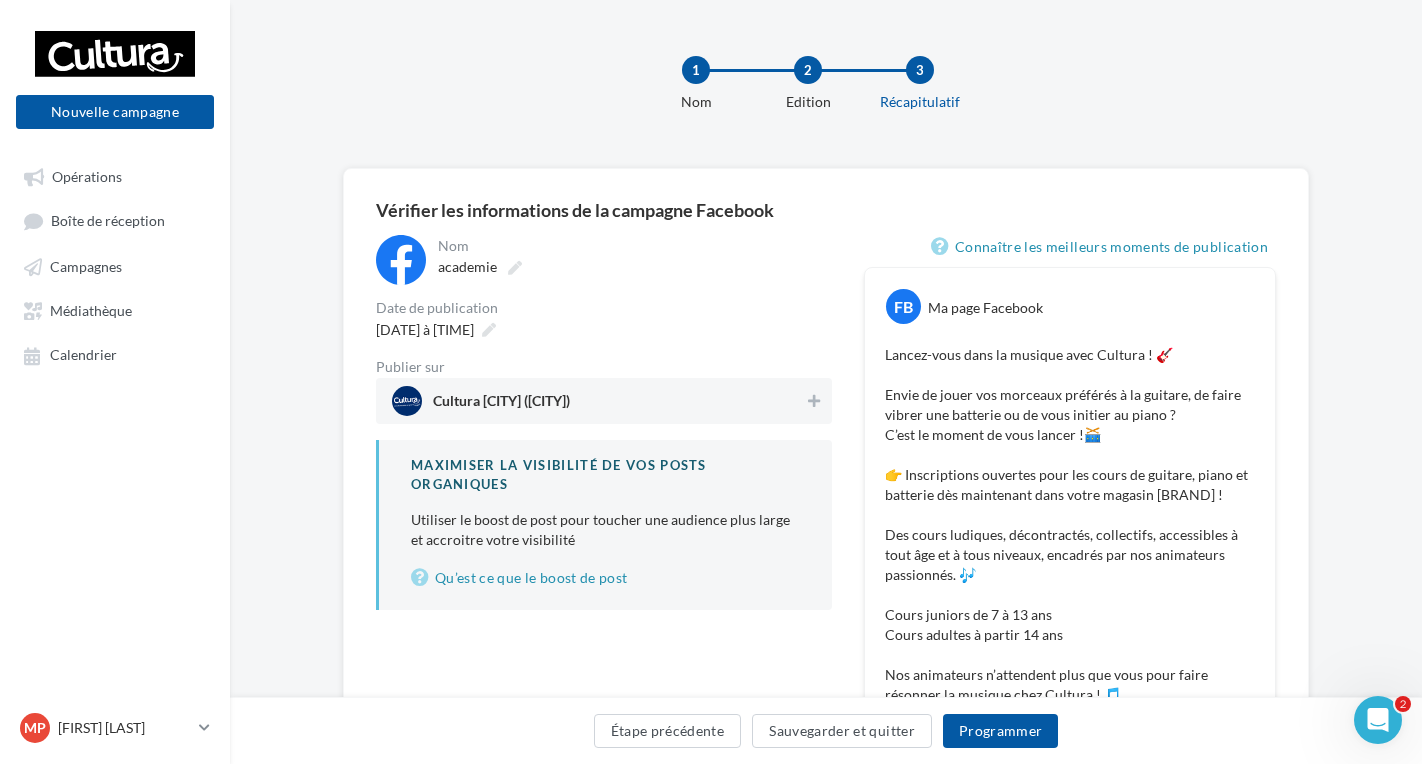 click on "Cultura Saint-Maur (Saint-Maur)" at bounding box center [604, 401] 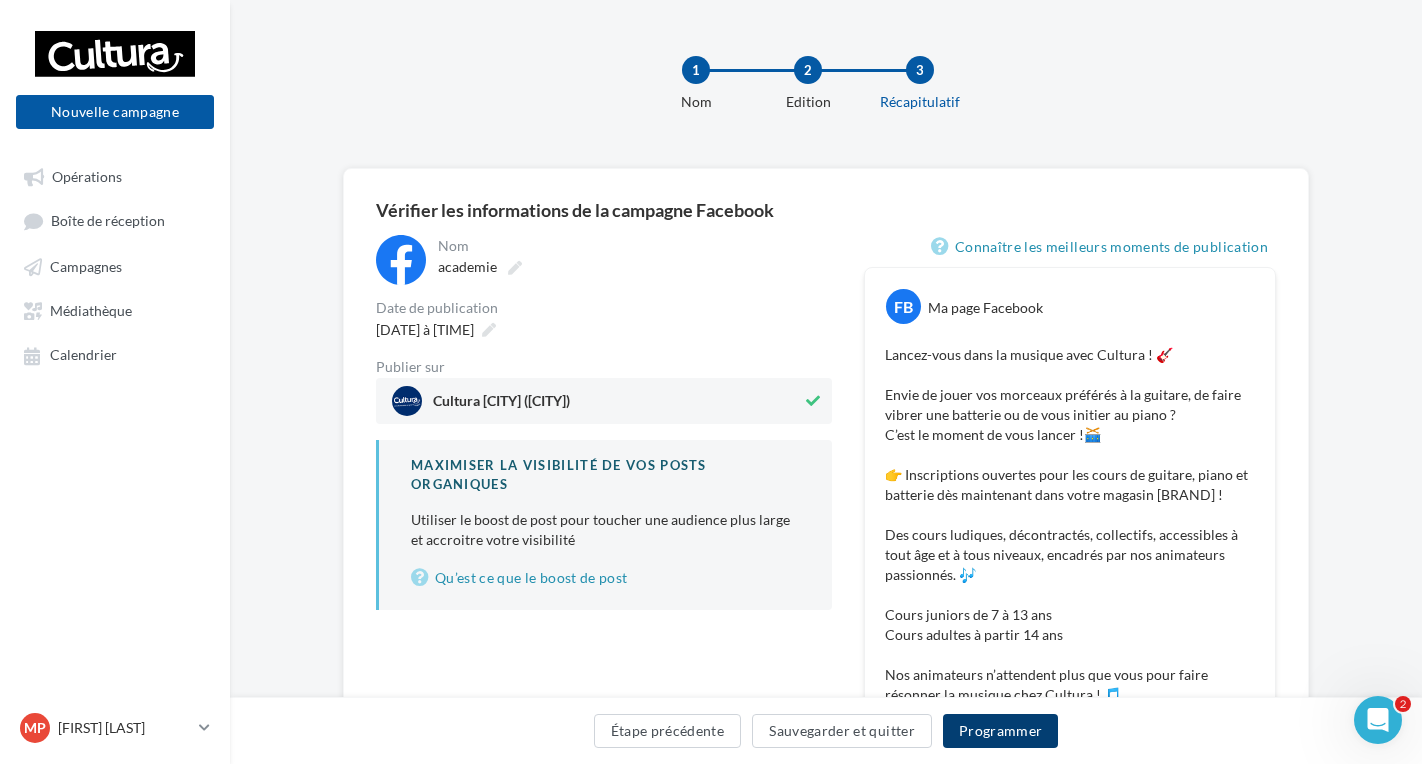 click on "Programmer" at bounding box center [1001, 731] 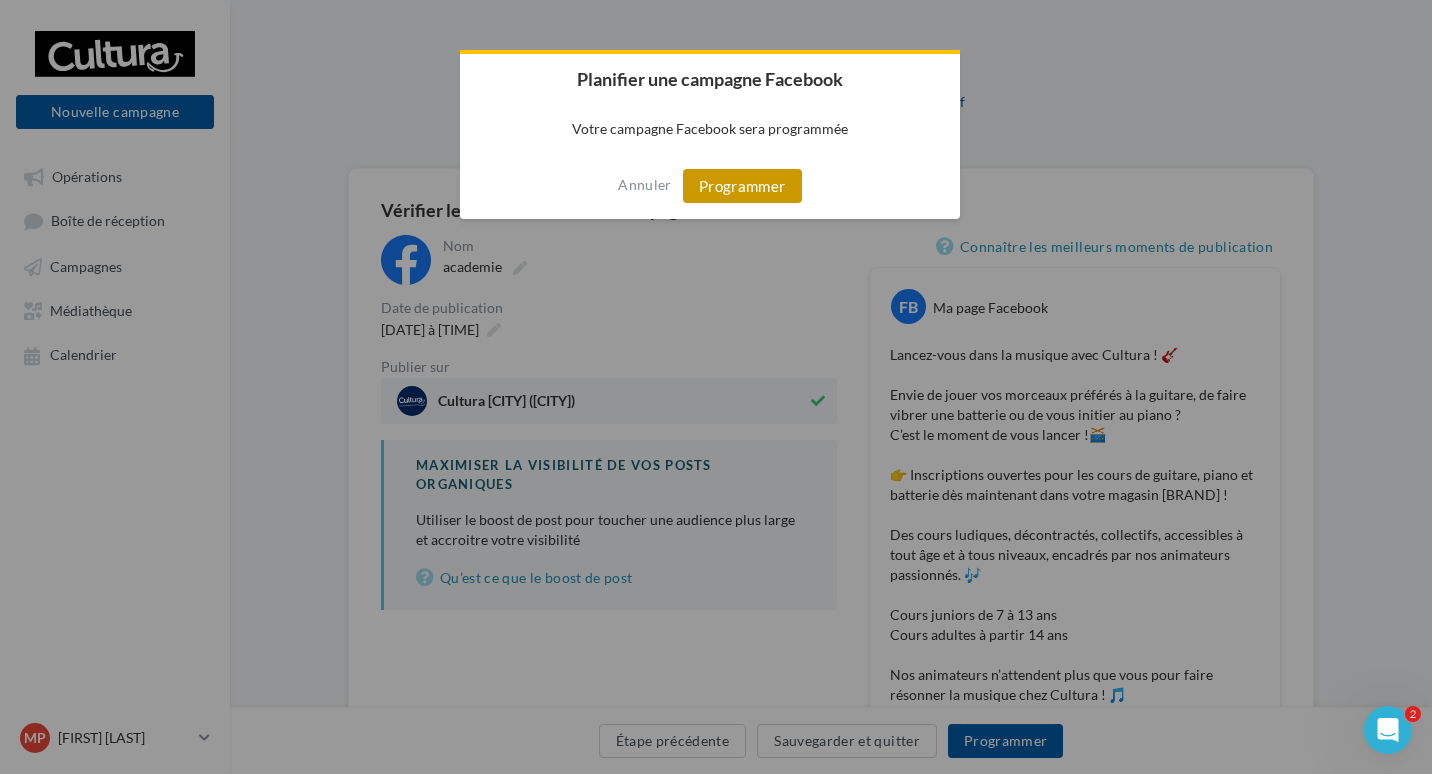 click on "Programmer" at bounding box center [742, 186] 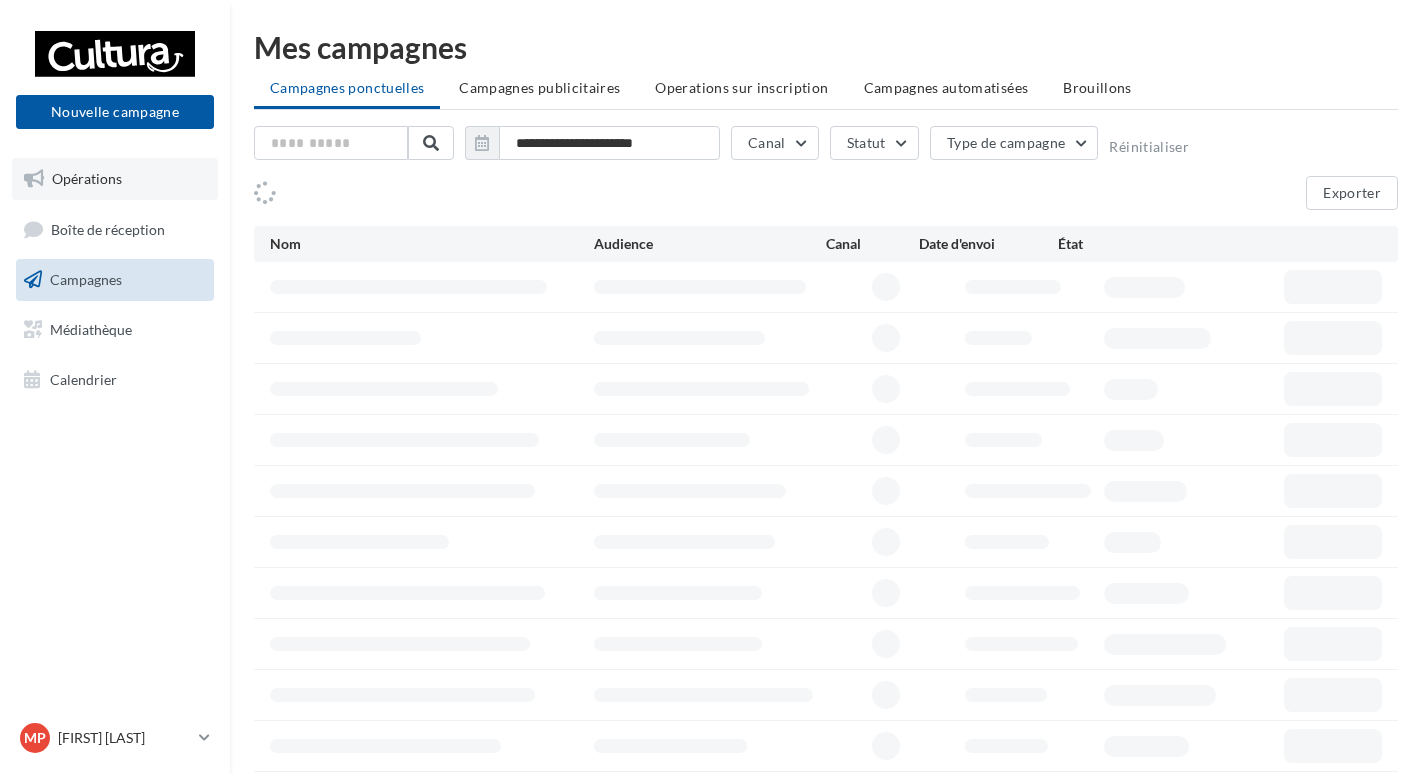 scroll, scrollTop: 0, scrollLeft: 0, axis: both 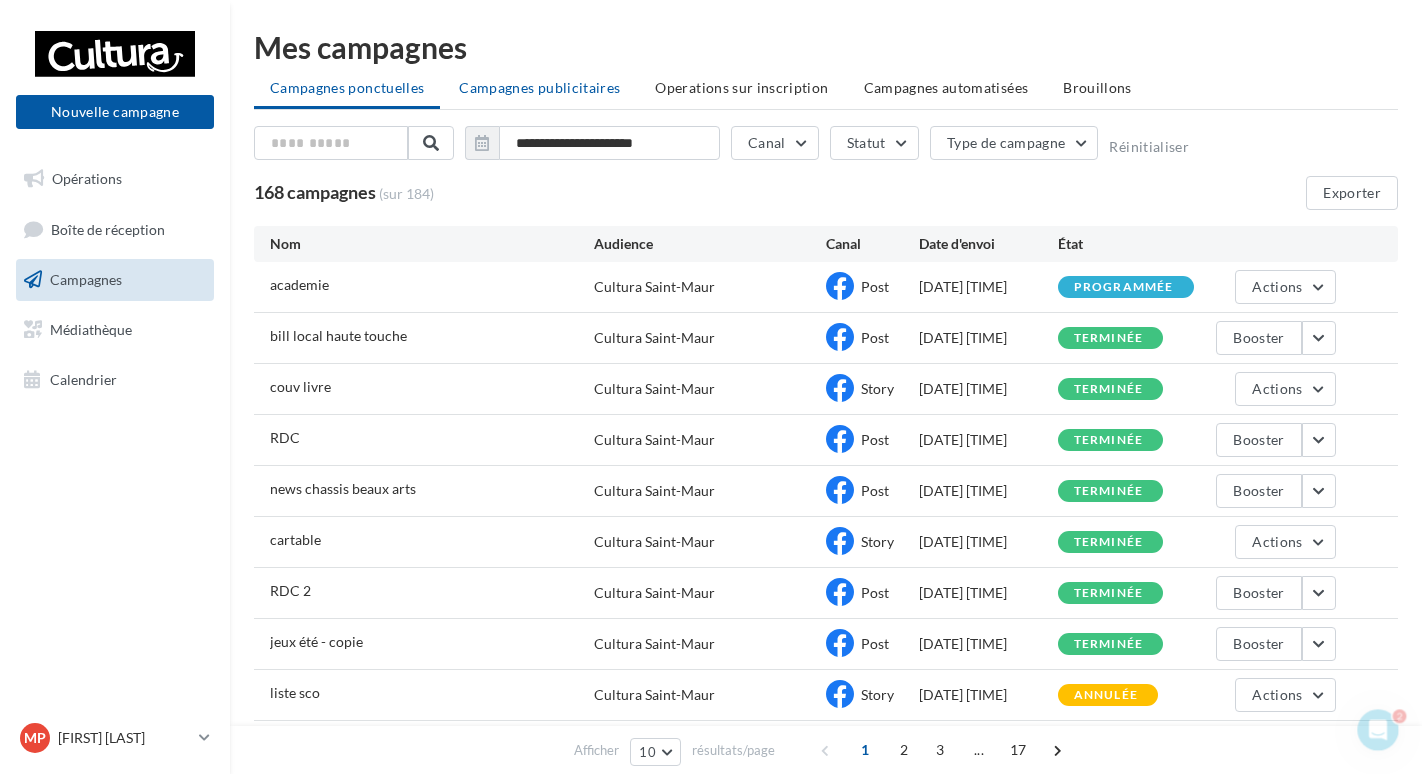 click on "Campagnes publicitaires" at bounding box center [539, 87] 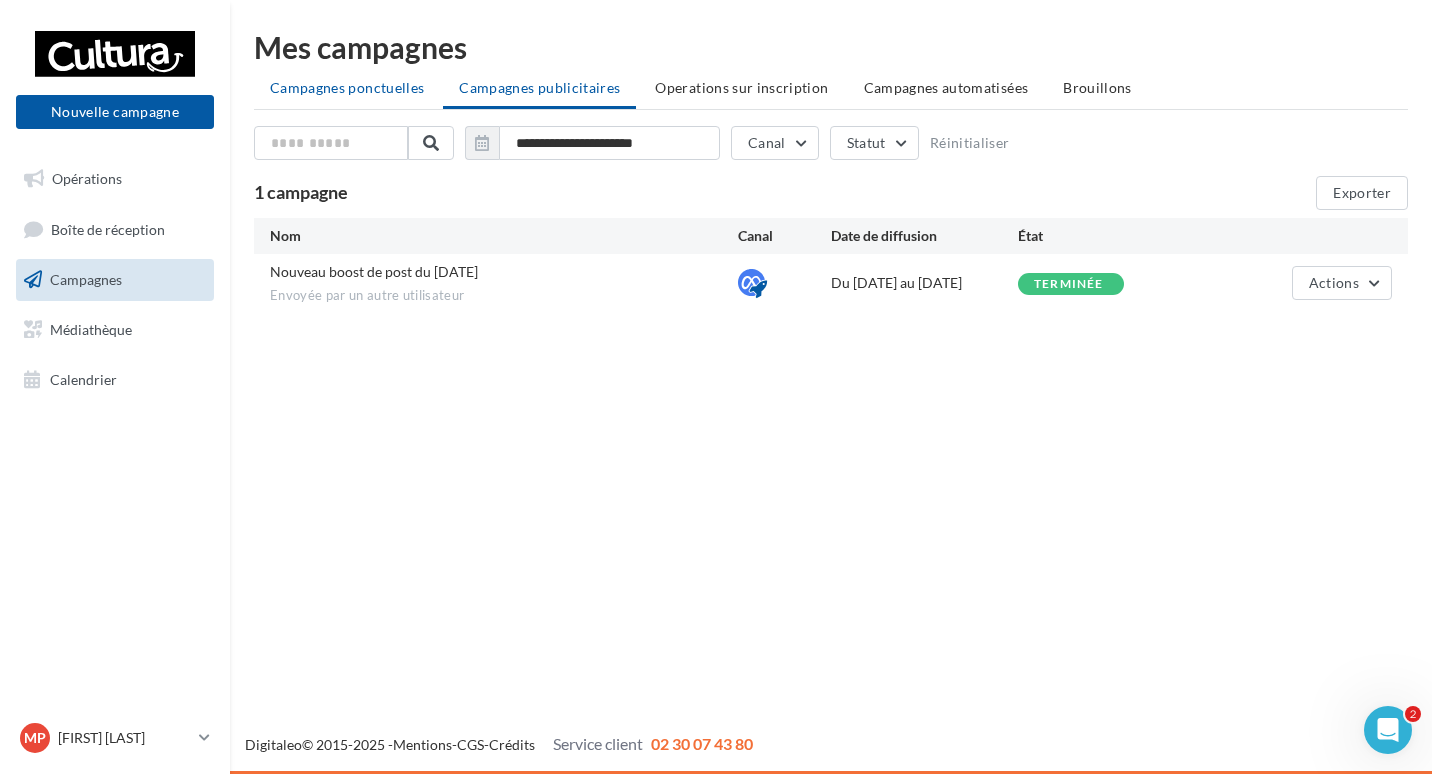 click on "Campagnes ponctuelles" at bounding box center (347, 87) 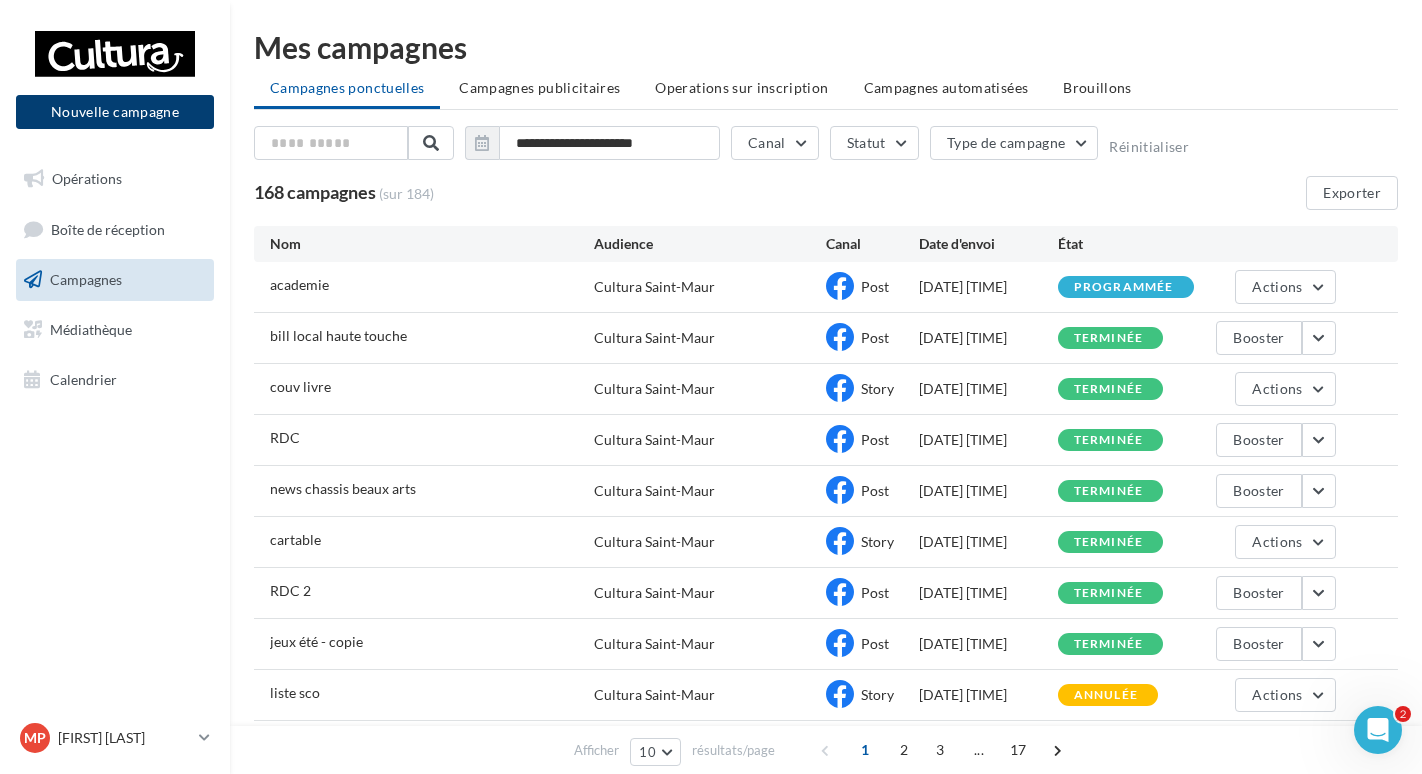 click on "Nouvelle campagne" at bounding box center [115, 112] 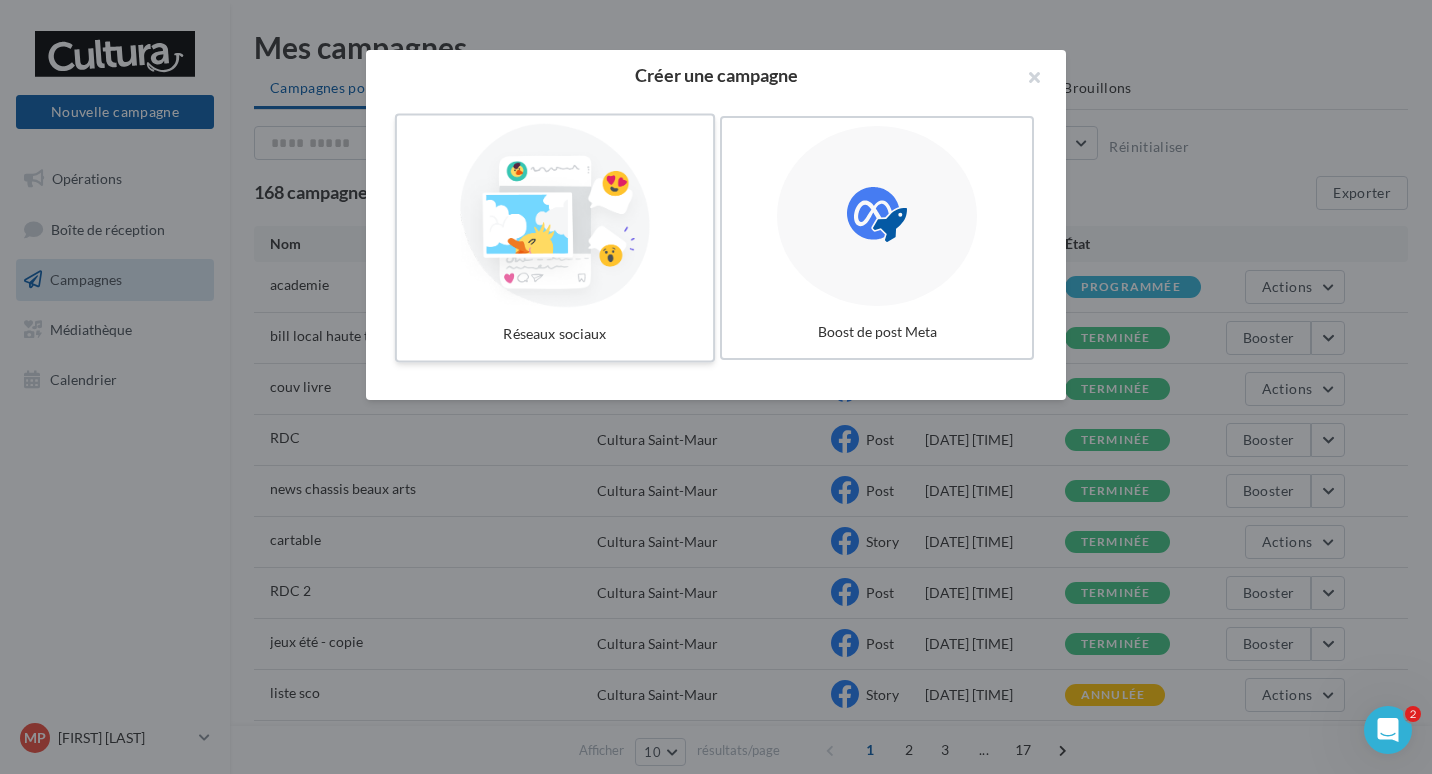 click at bounding box center (555, 216) 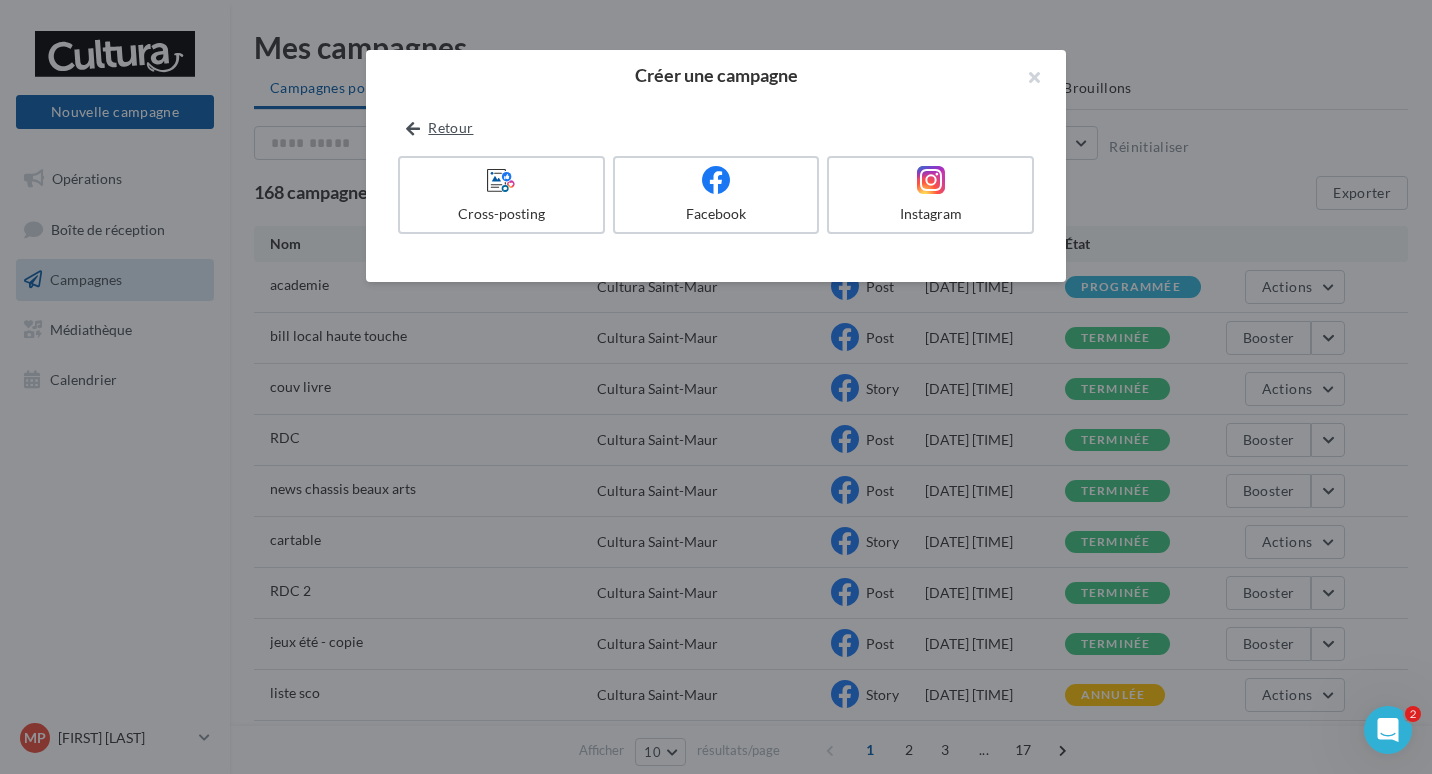 click on "Retour" at bounding box center [439, 128] 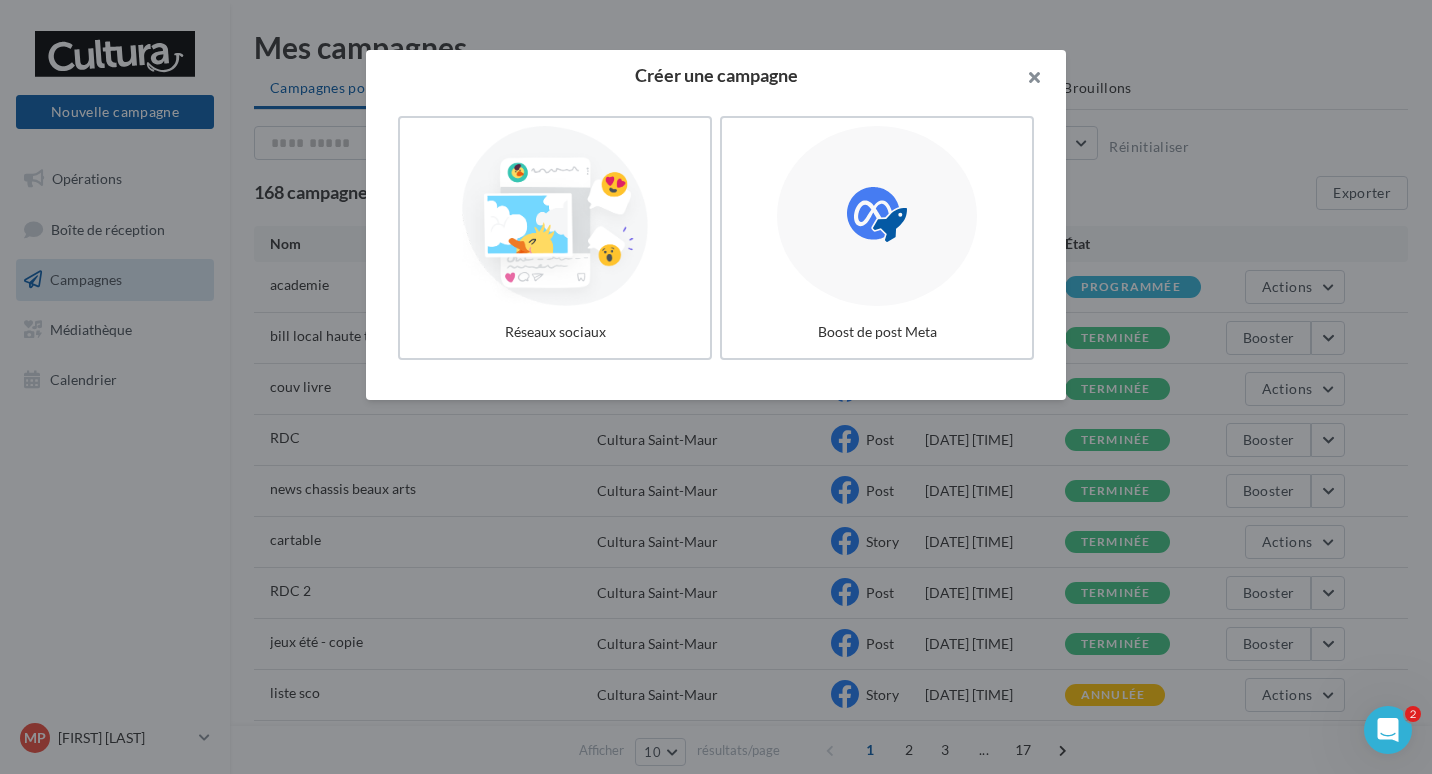 click at bounding box center (1026, 80) 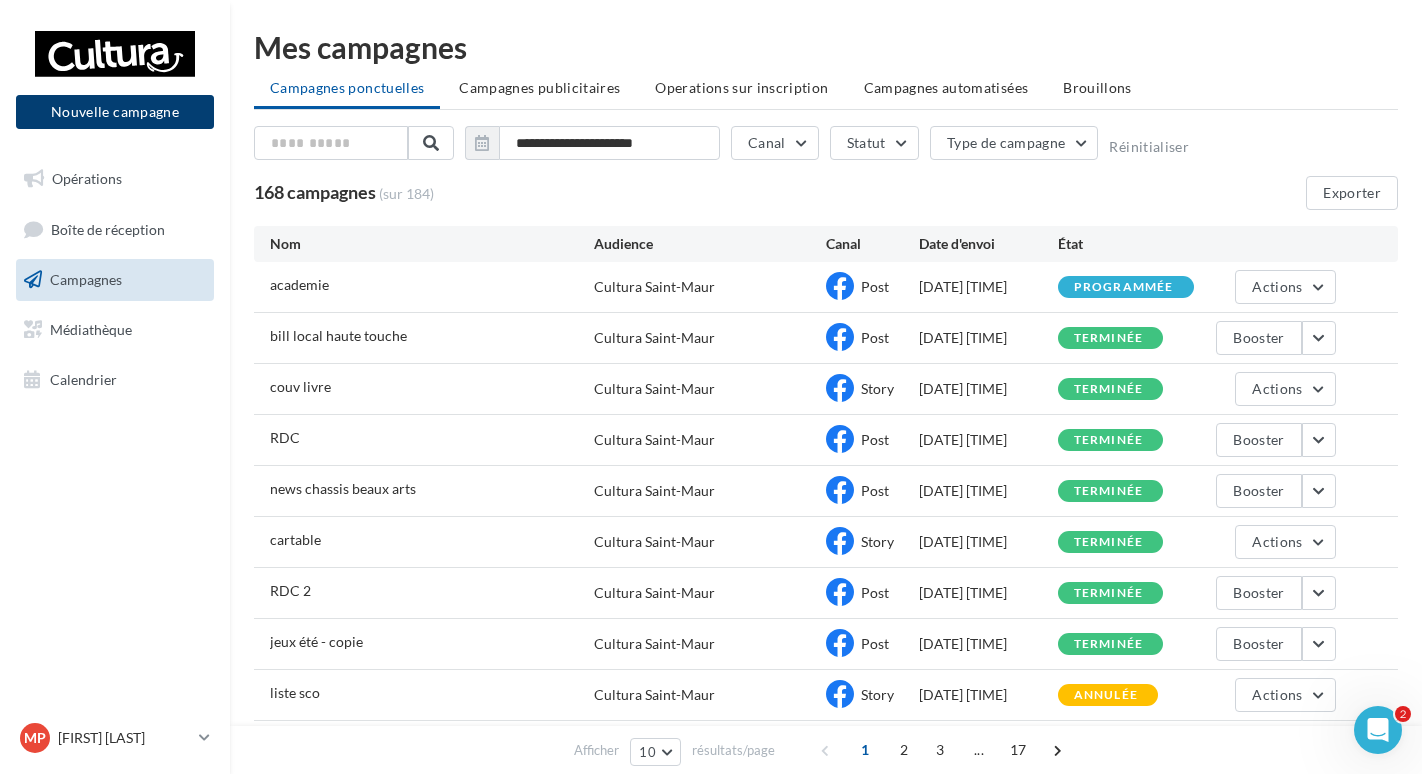 click on "Nouvelle campagne" at bounding box center [115, 112] 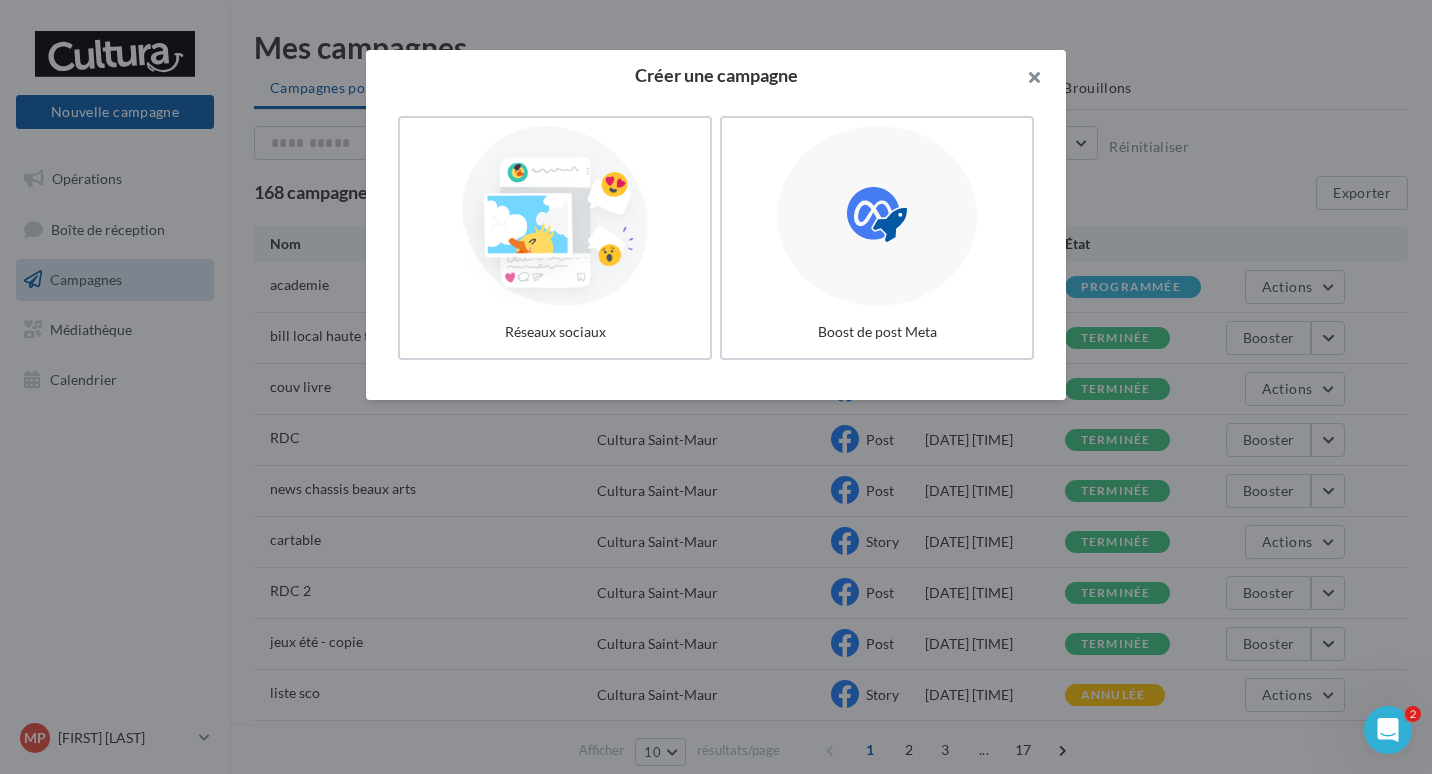 click at bounding box center (1026, 80) 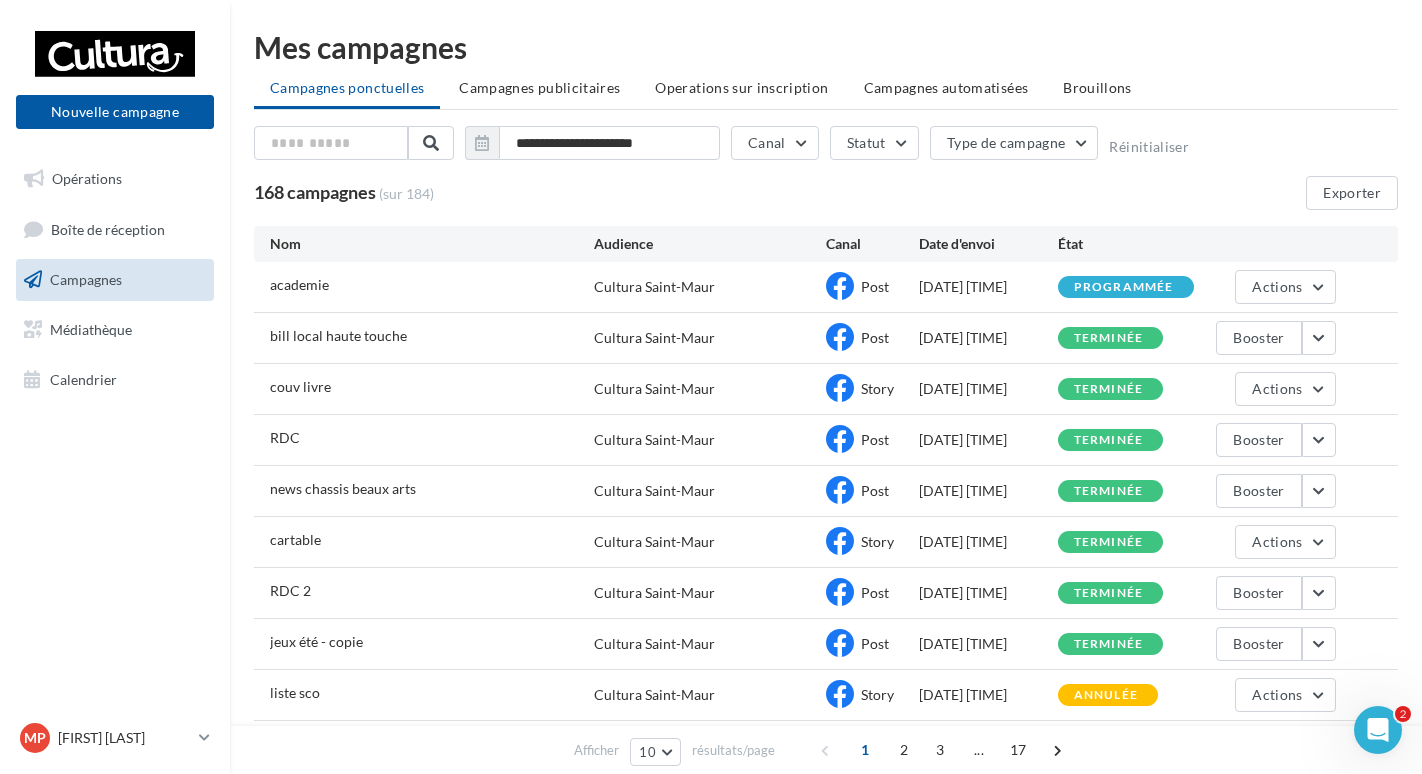 click on "Campagnes" at bounding box center (115, 280) 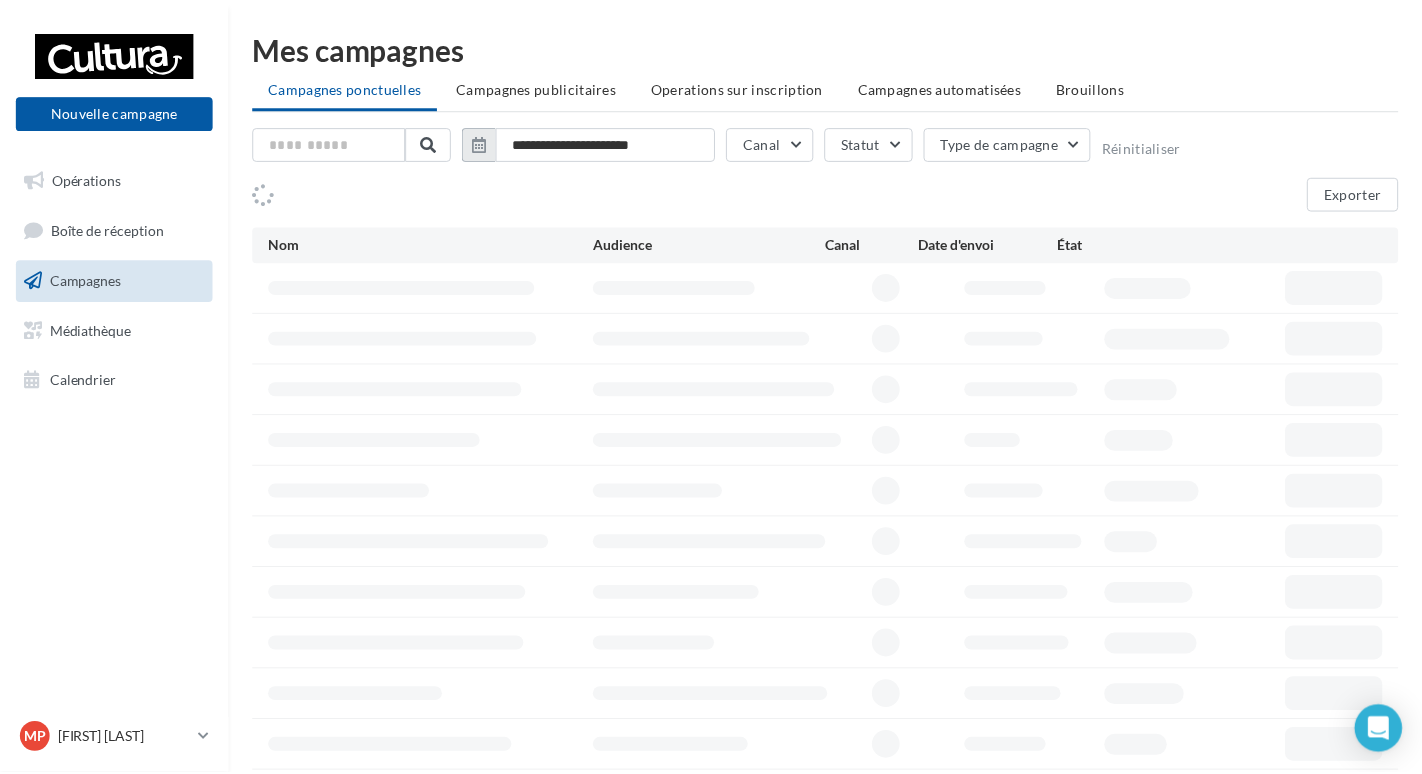 scroll, scrollTop: 0, scrollLeft: 0, axis: both 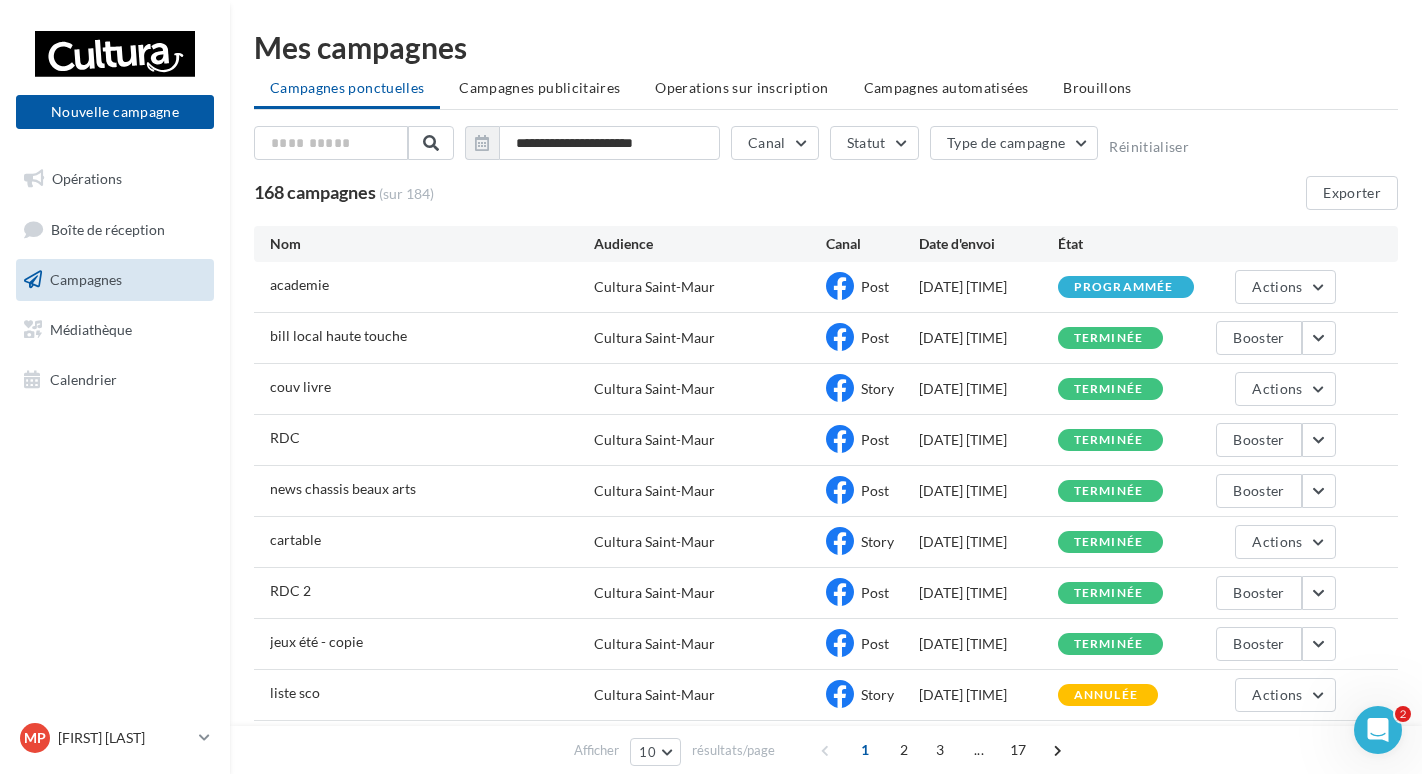 click on "Brouillons" at bounding box center (1097, 87) 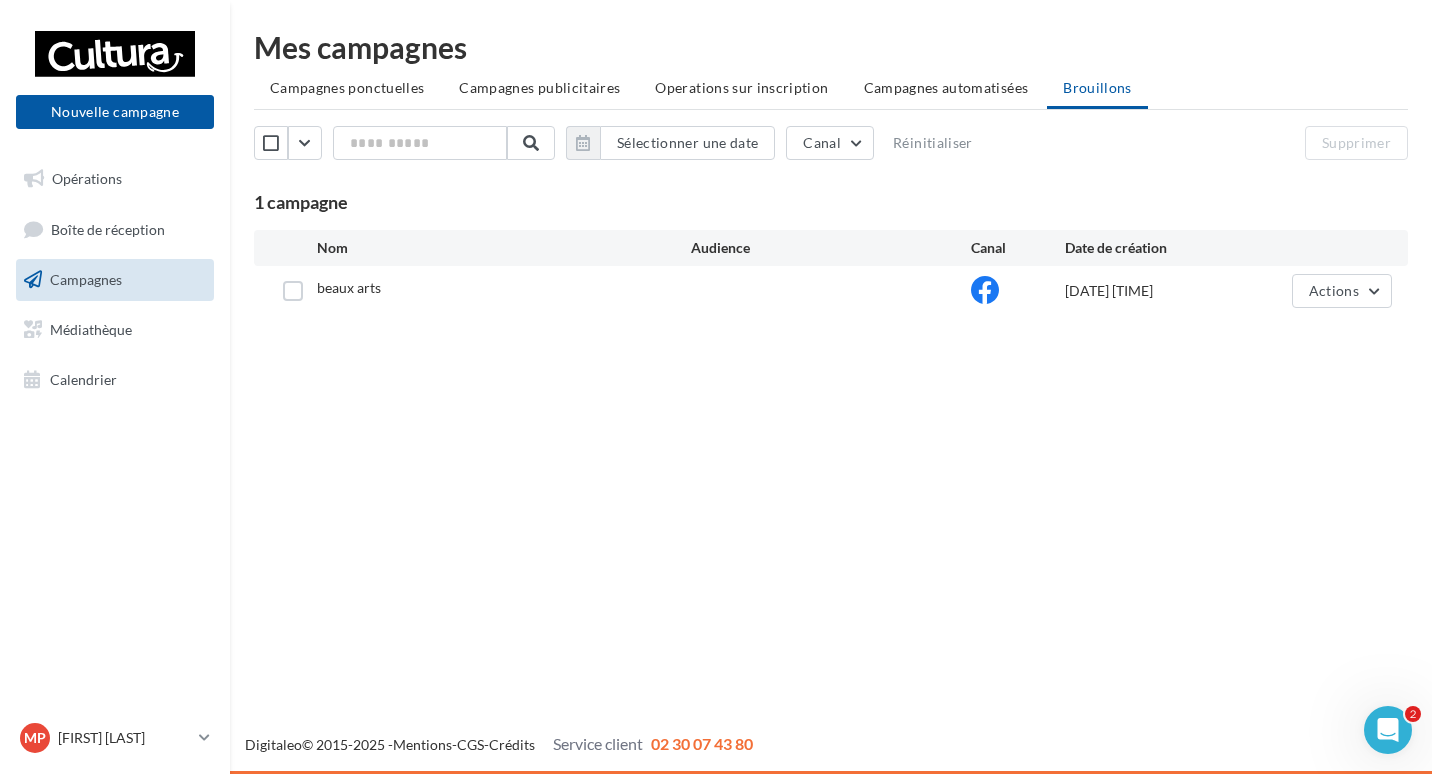 click at bounding box center (293, 291) 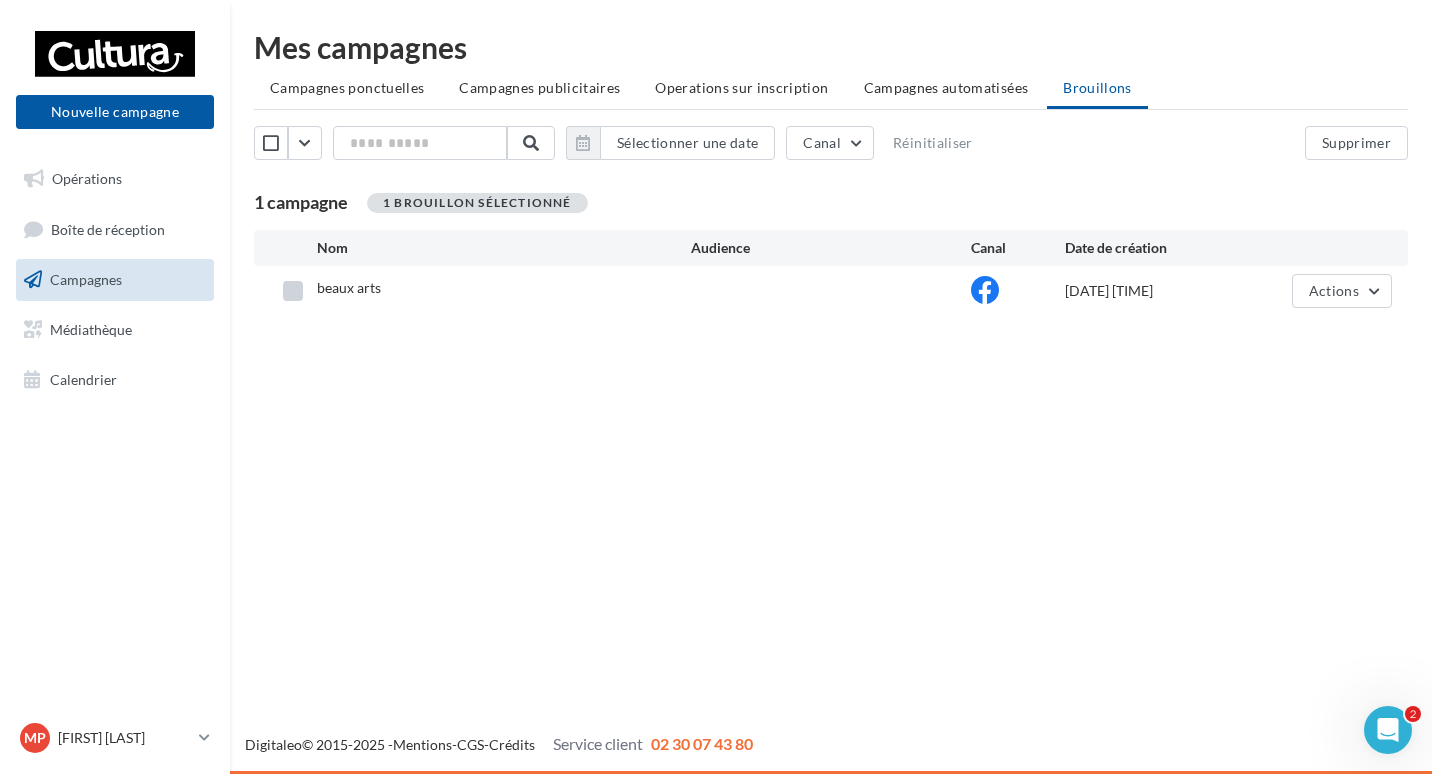 click at bounding box center [293, 291] 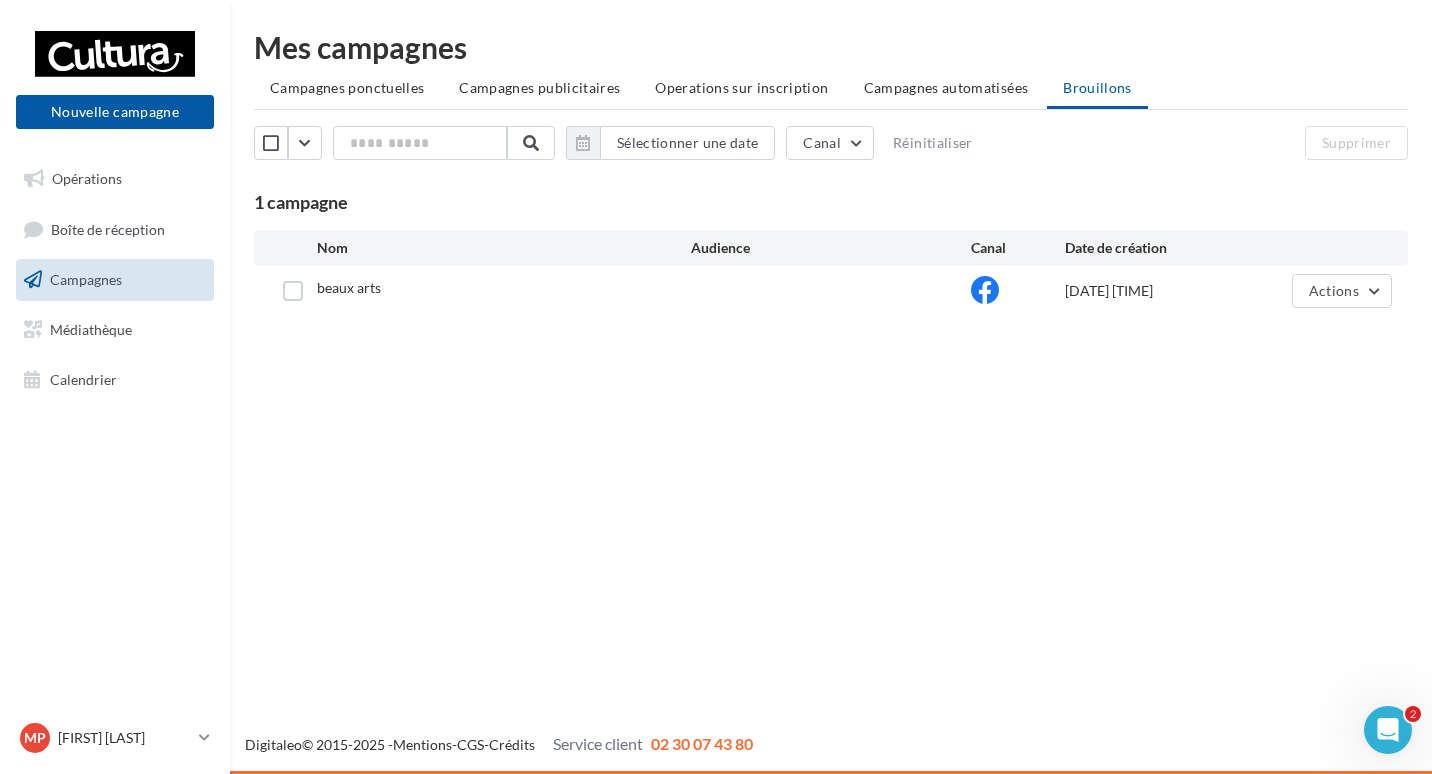 click on "beaux arts" at bounding box center [349, 287] 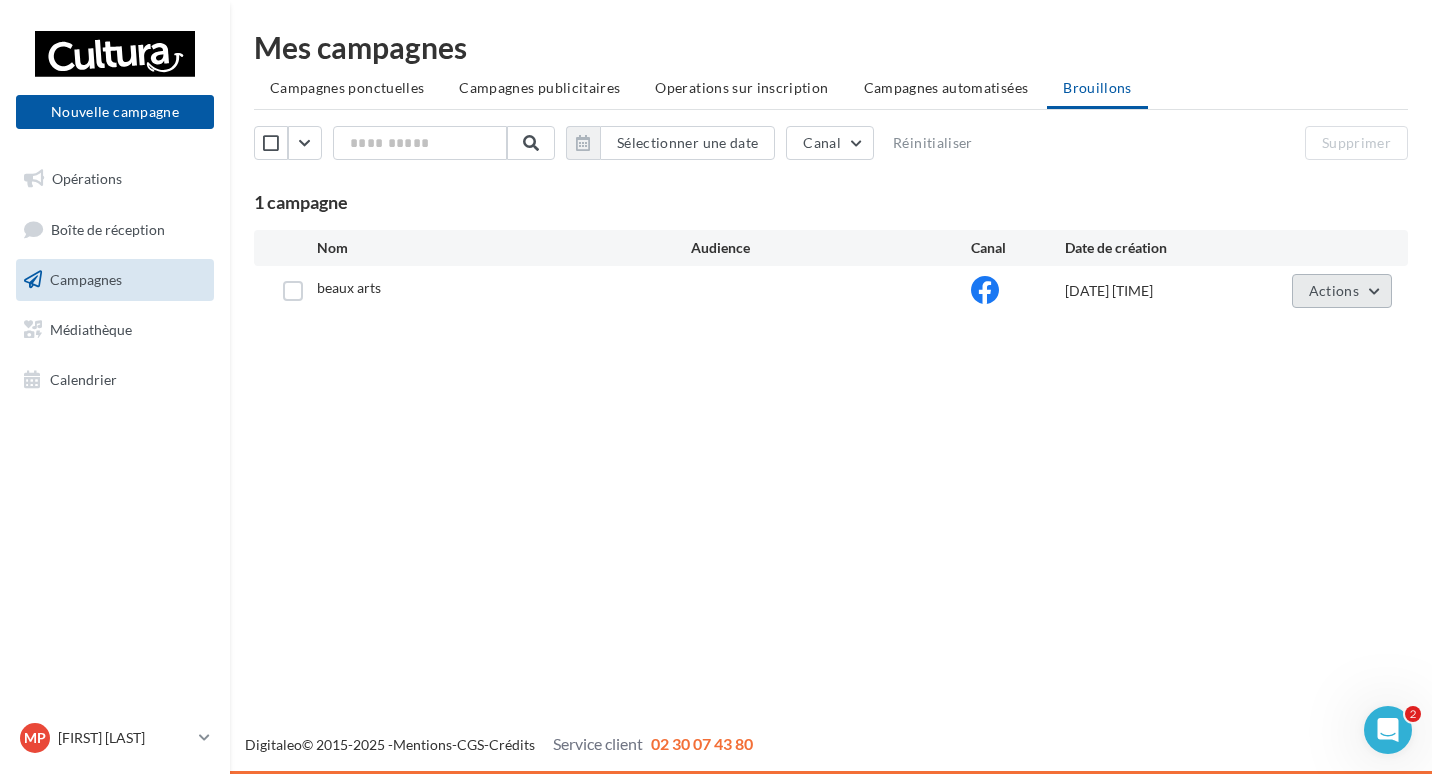 click on "Actions" at bounding box center [1342, 291] 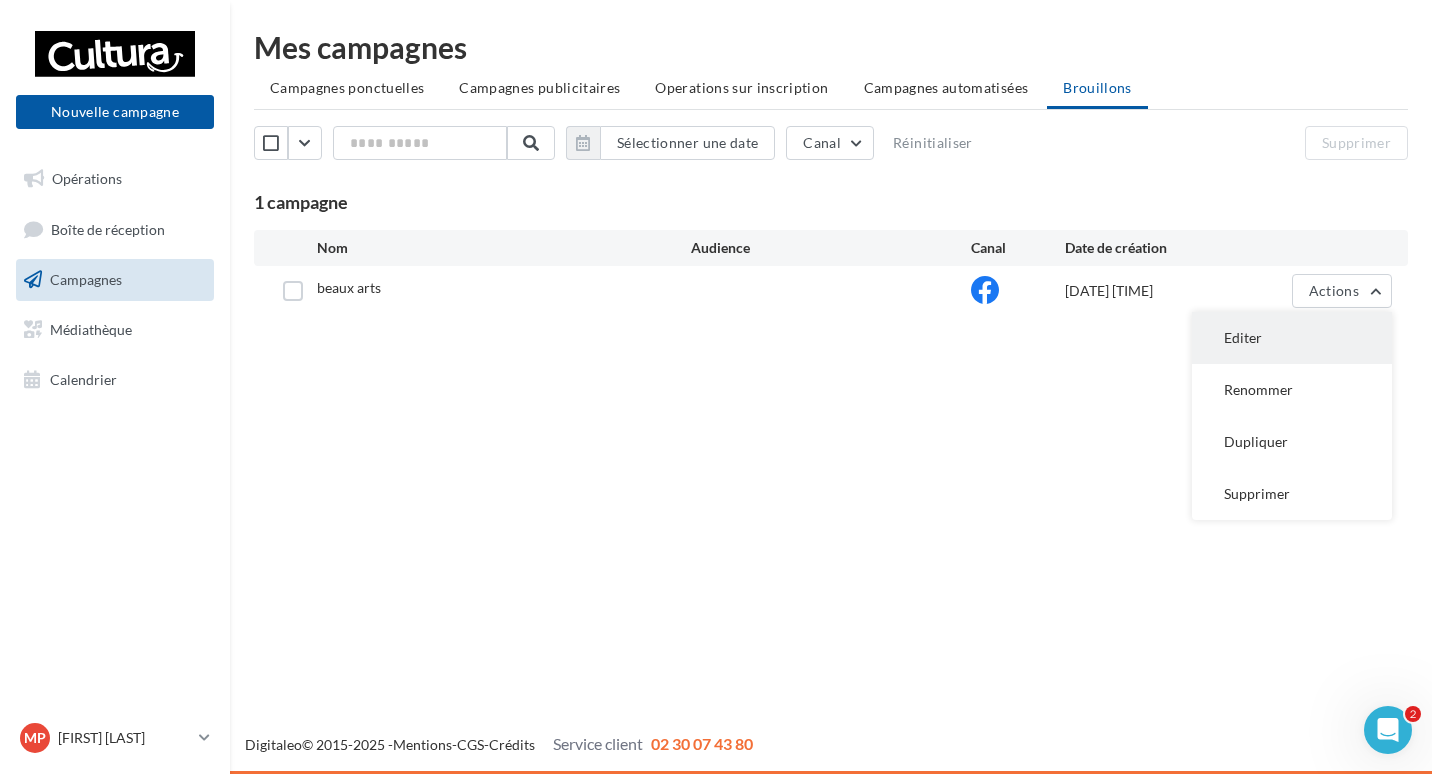 click on "Editer" at bounding box center (1292, 338) 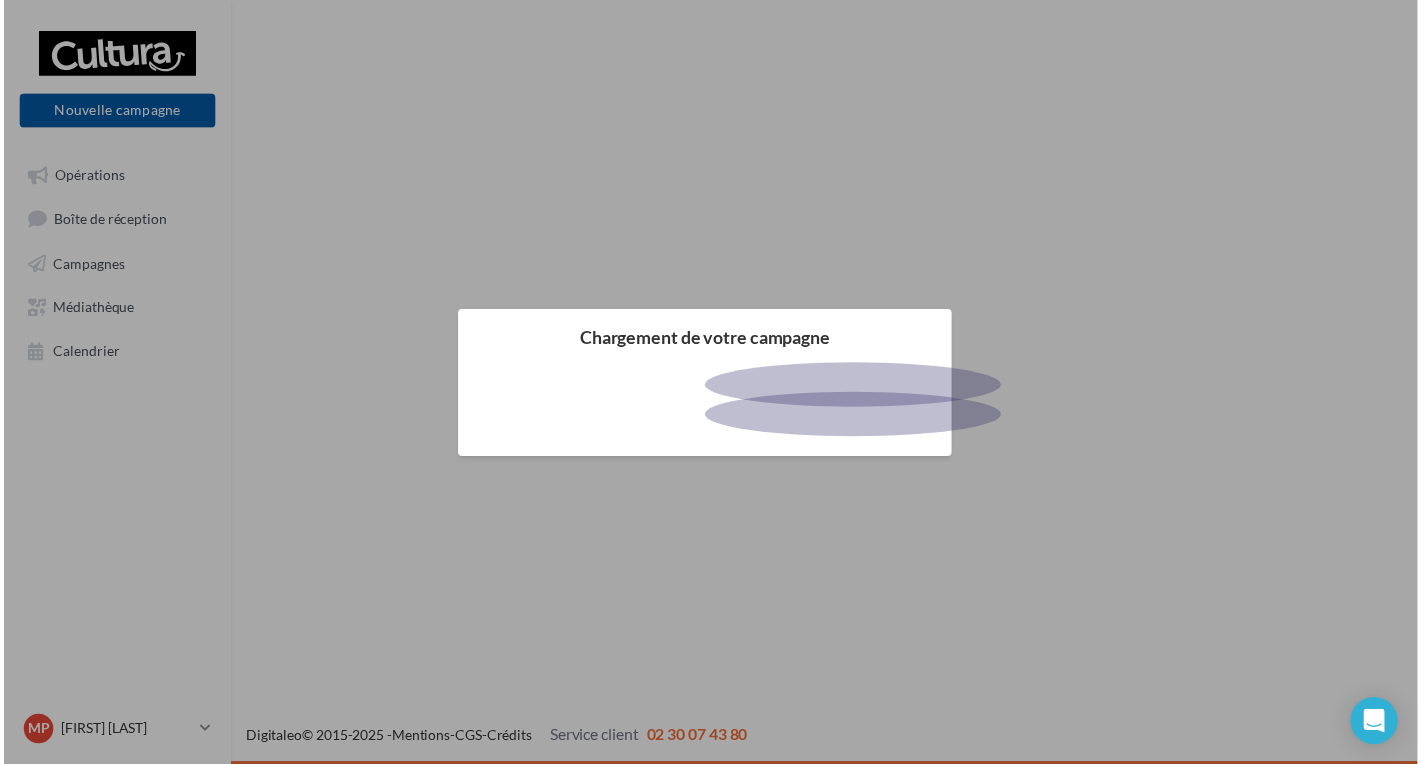 scroll, scrollTop: 0, scrollLeft: 0, axis: both 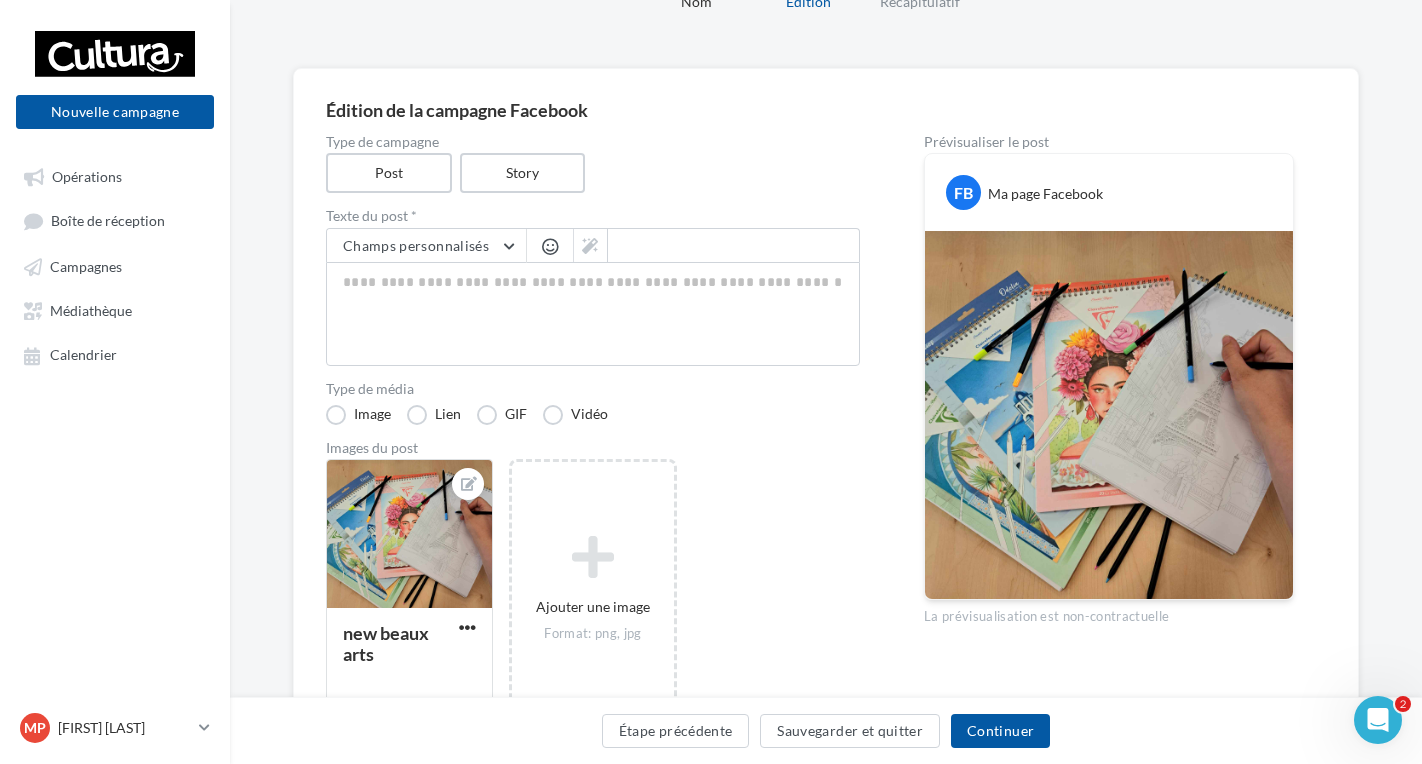 click at bounding box center (1109, 415) 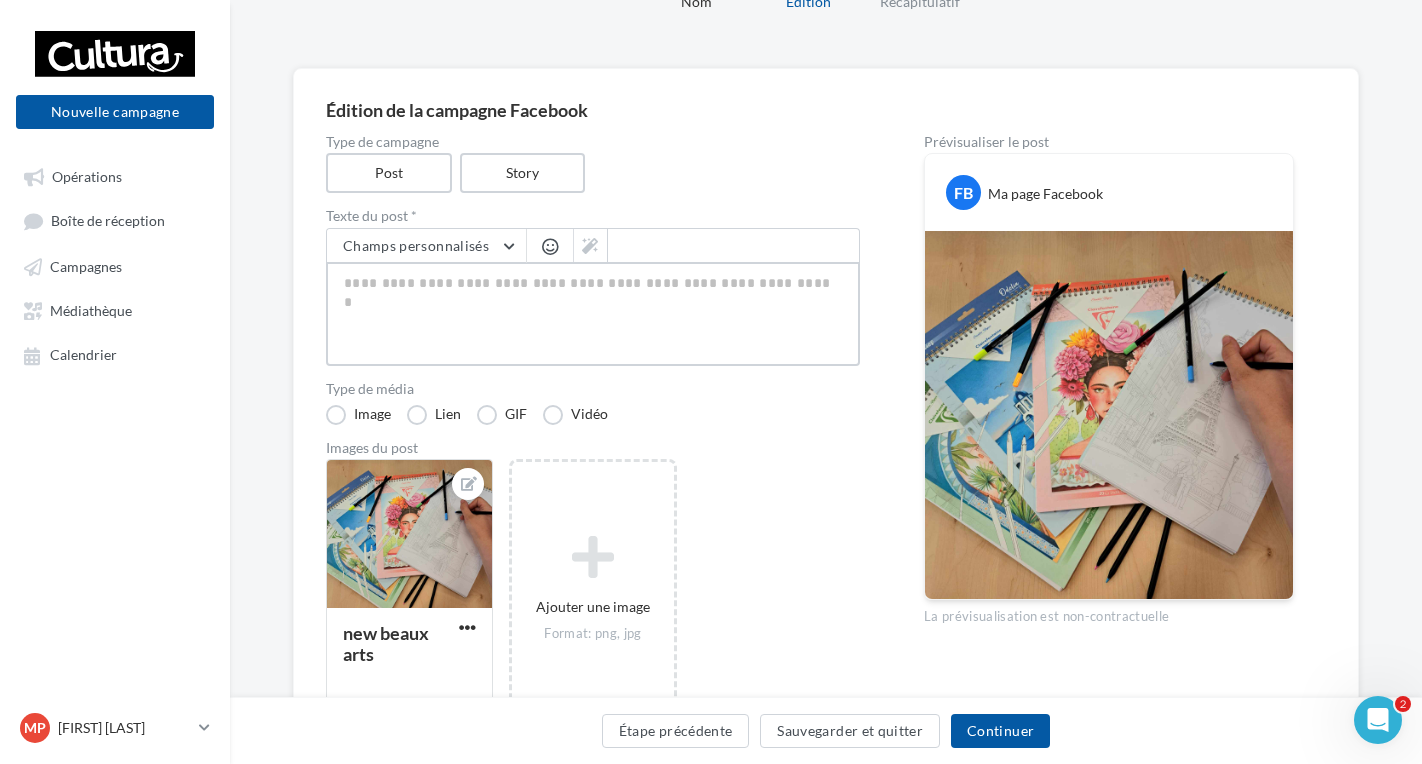 paste on "**********" 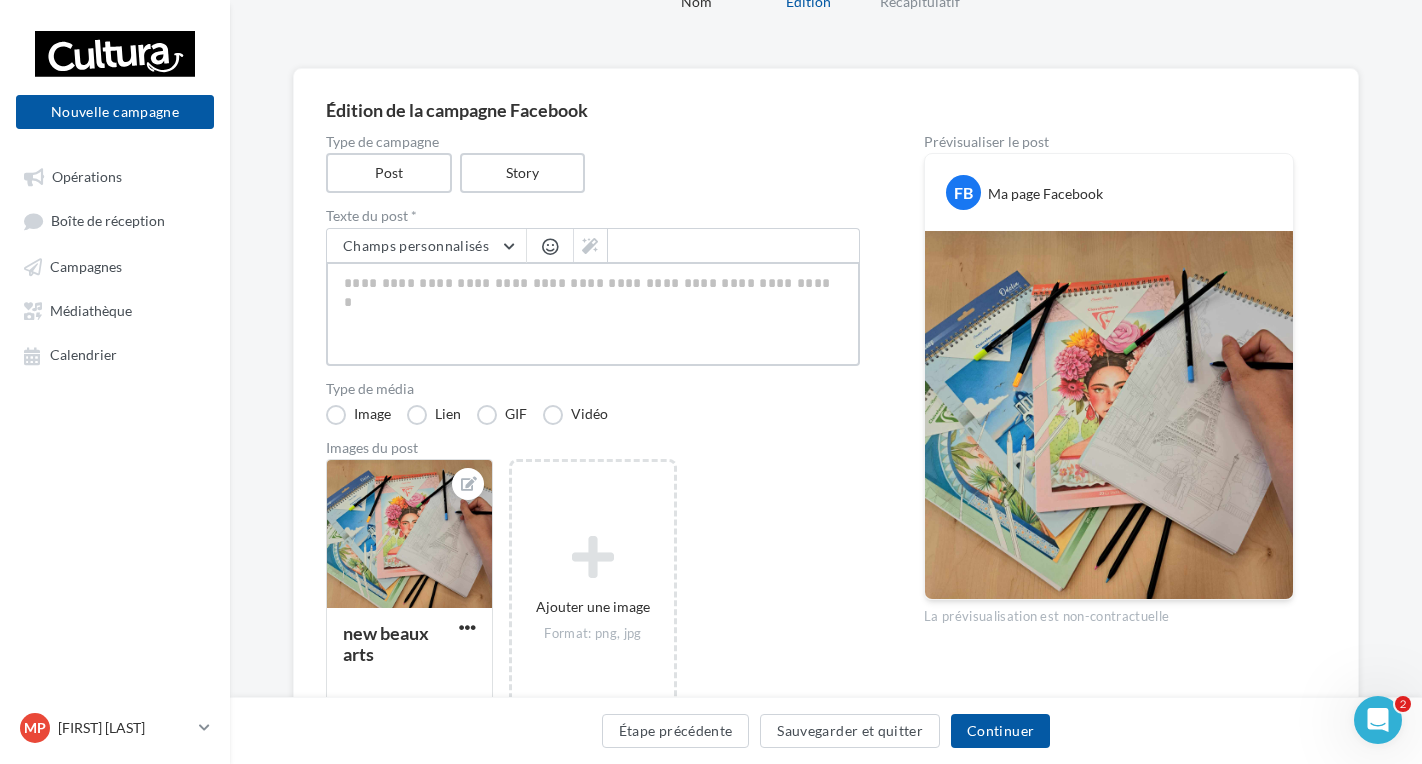 type on "**********" 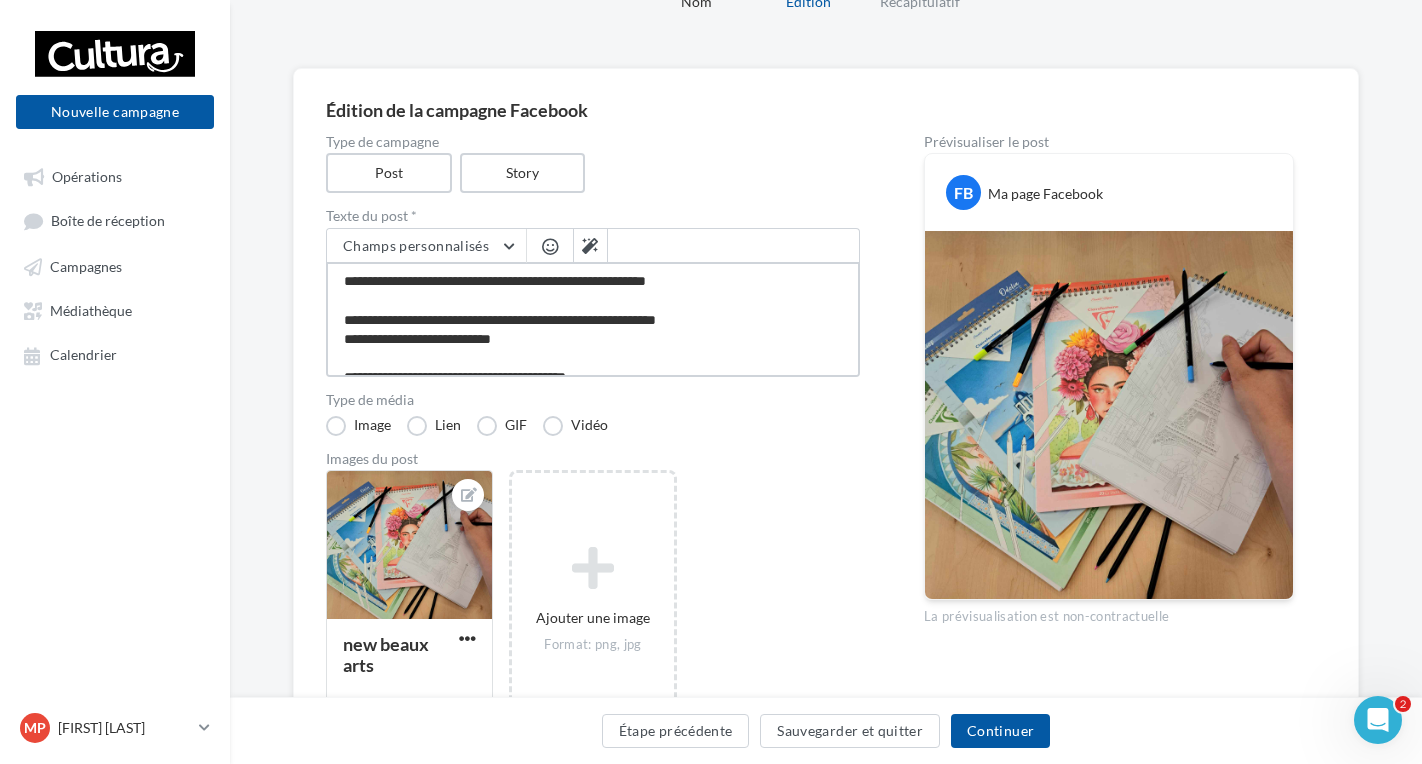 scroll, scrollTop: 89, scrollLeft: 0, axis: vertical 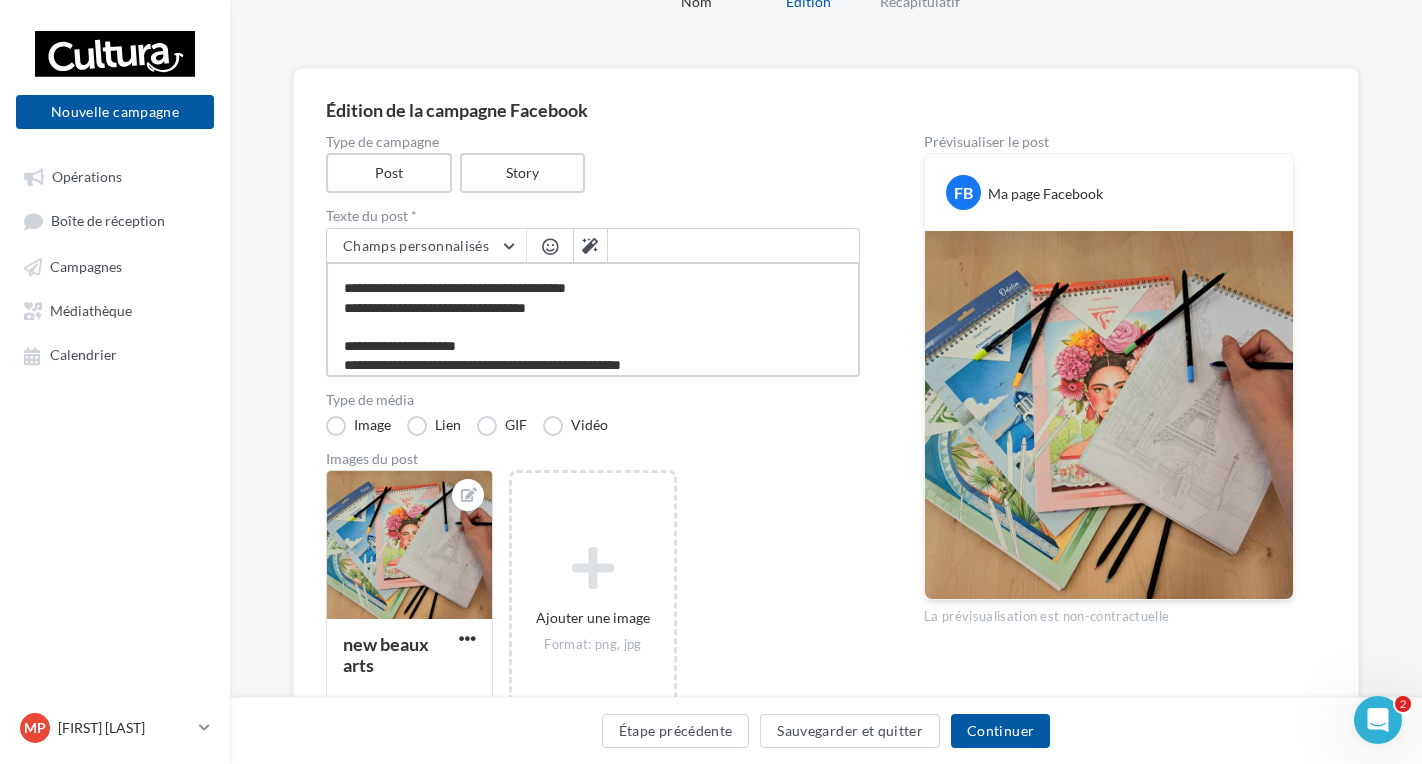type on "**********" 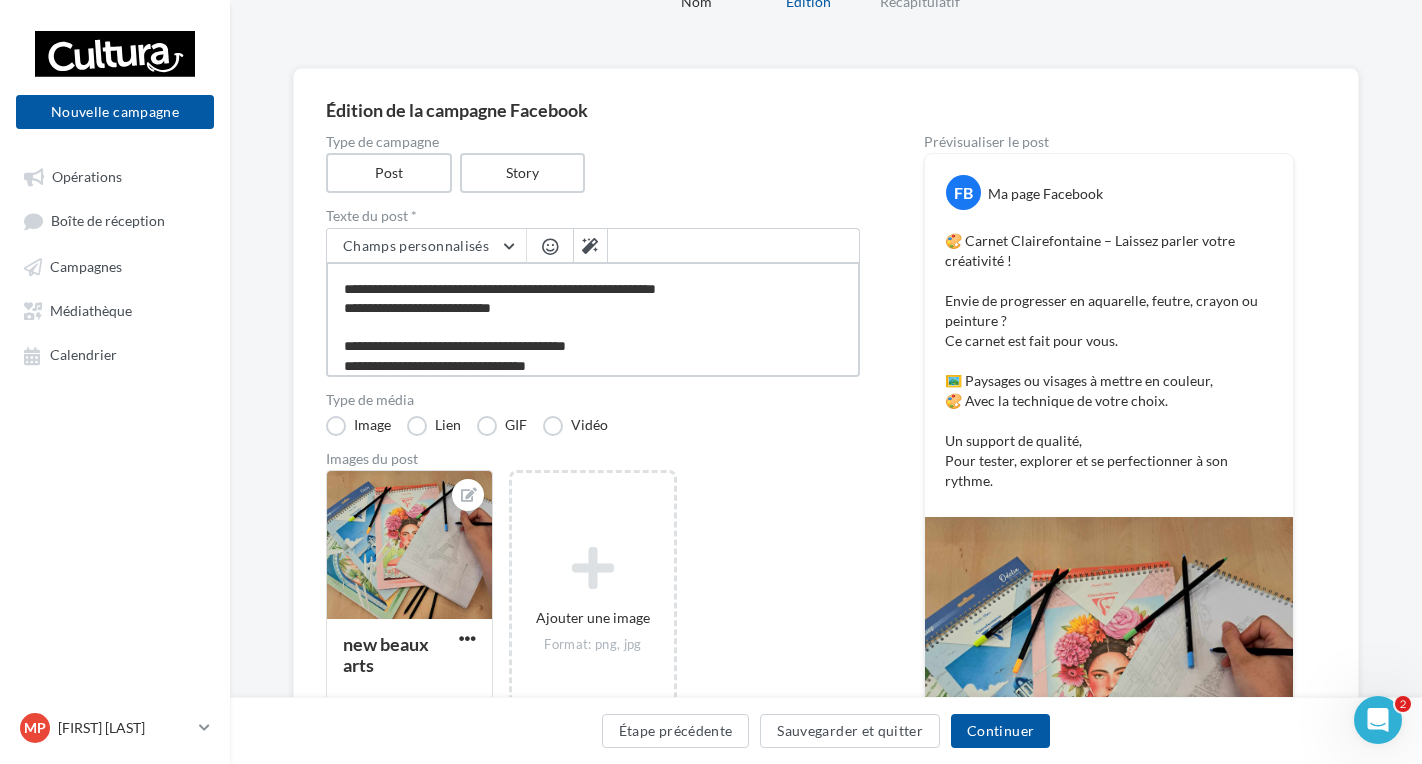 scroll, scrollTop: 0, scrollLeft: 0, axis: both 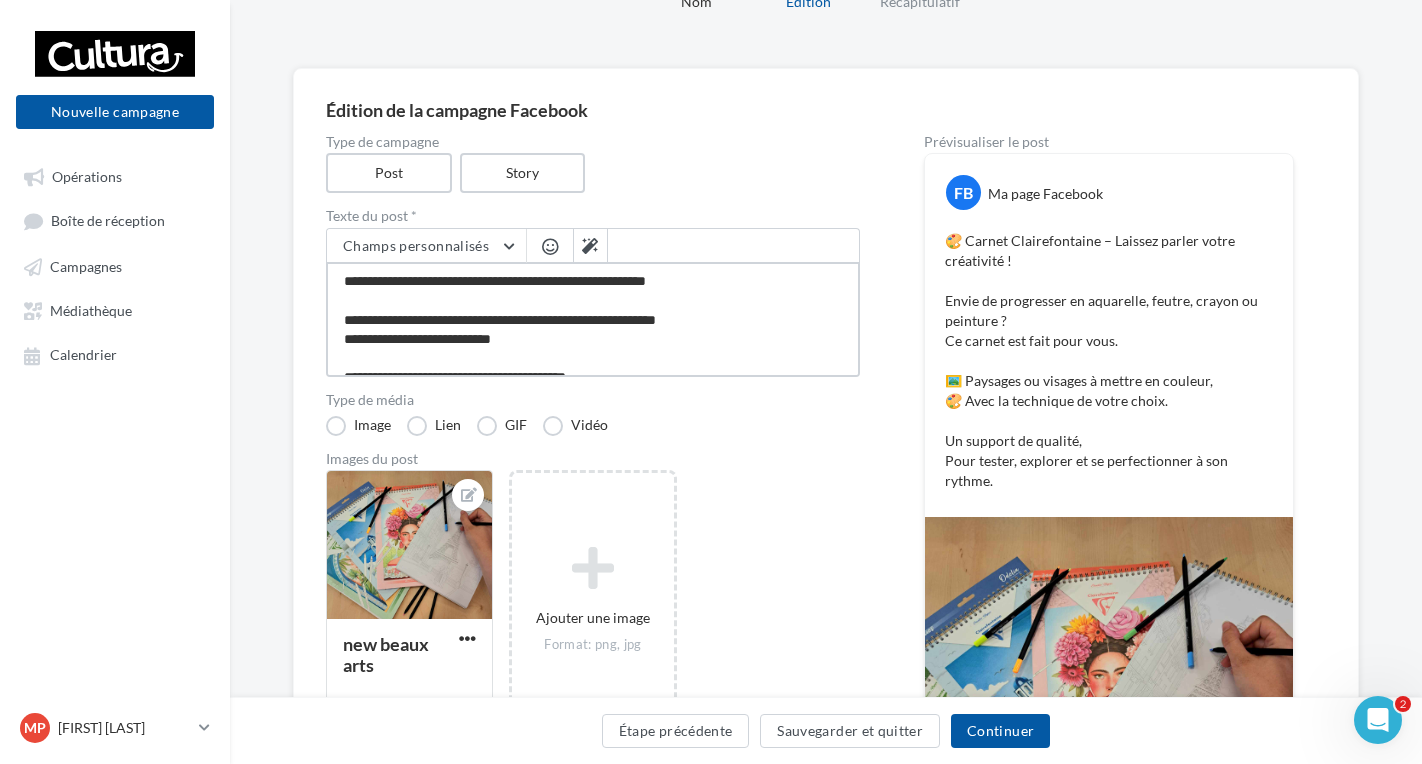 click on "**********" at bounding box center (593, 319) 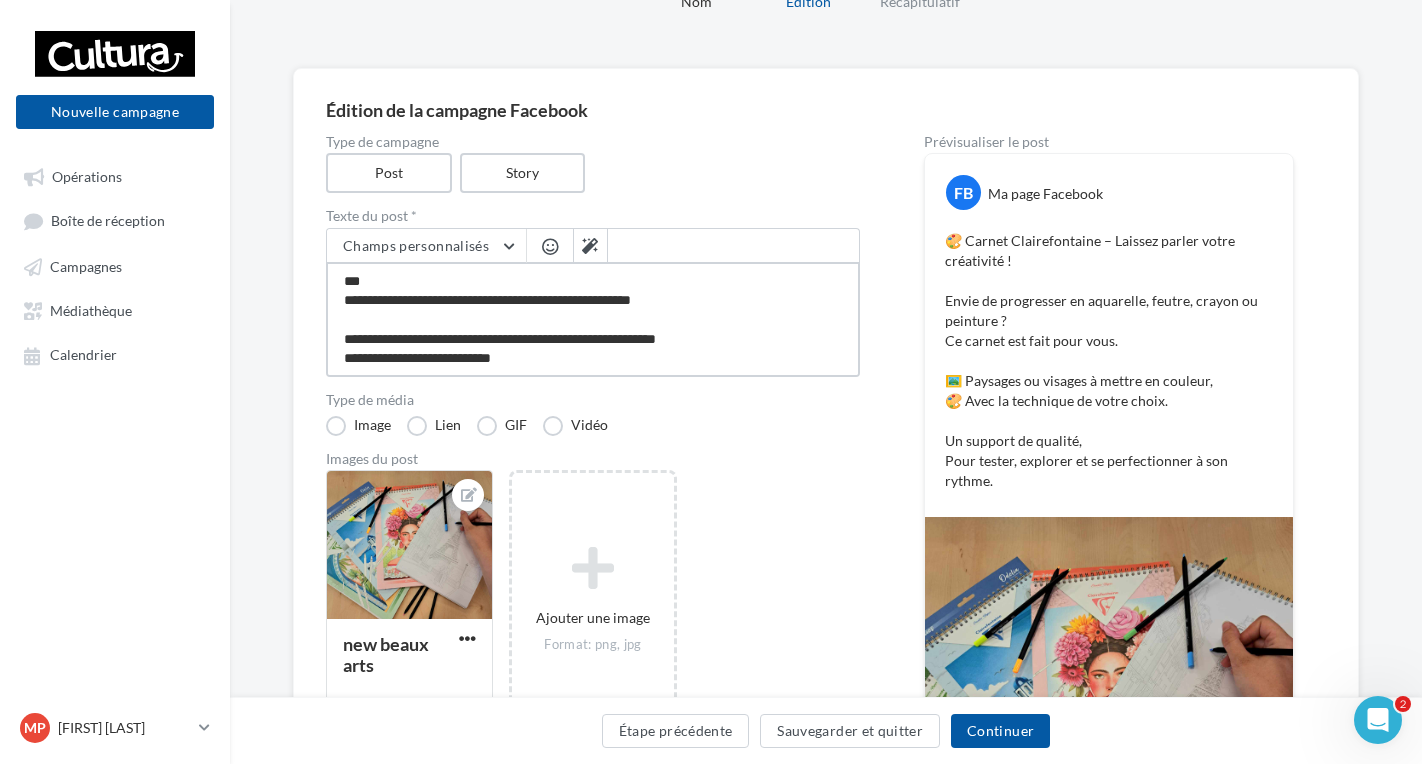 type on "**********" 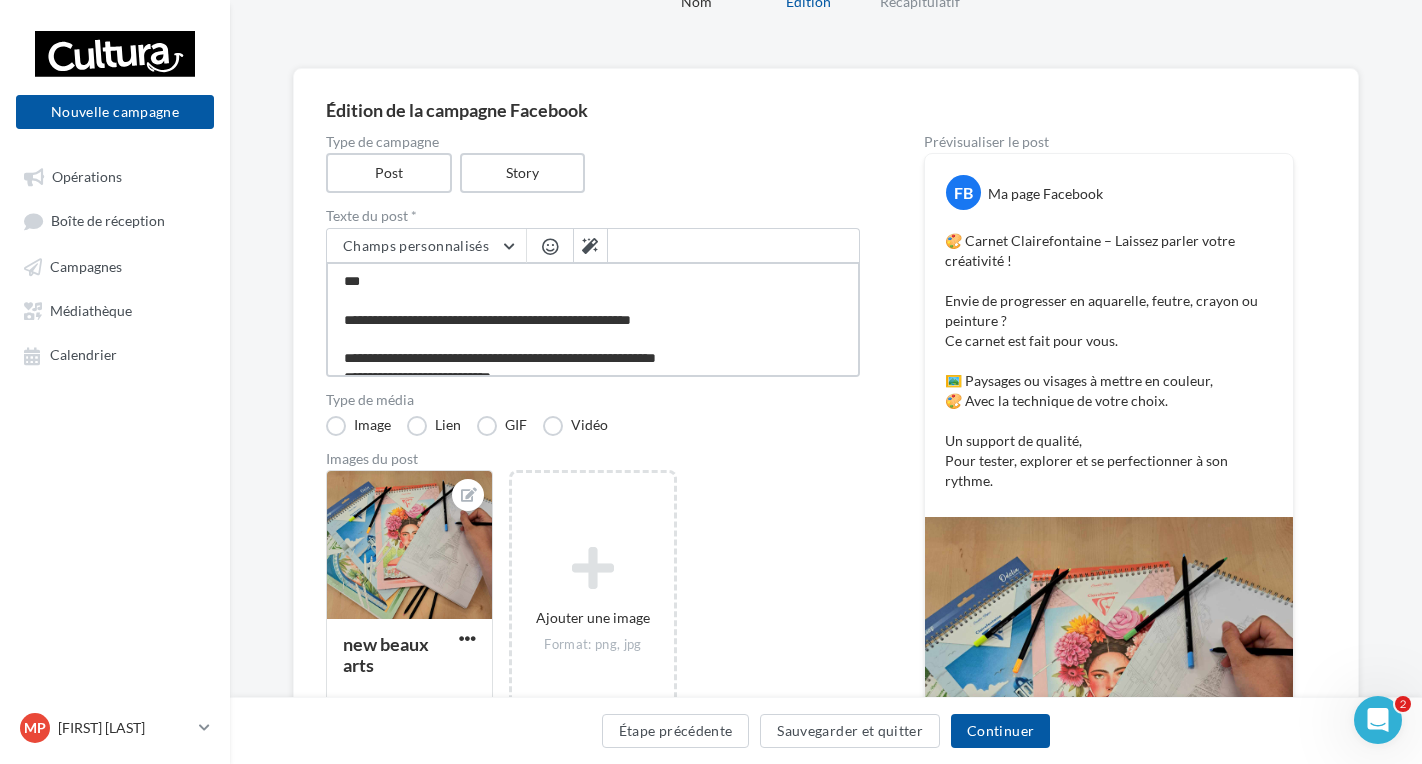 type on "**********" 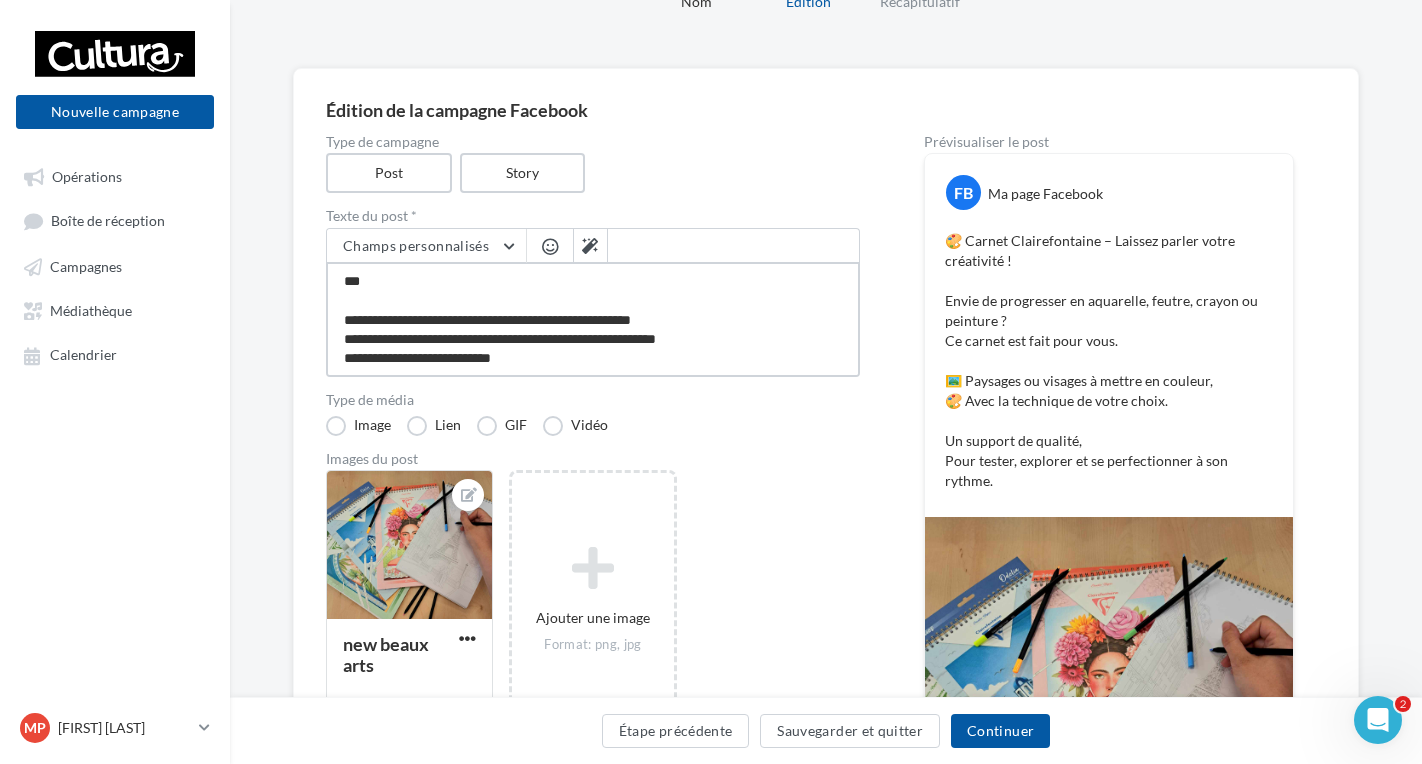 click on "**********" at bounding box center [593, 319] 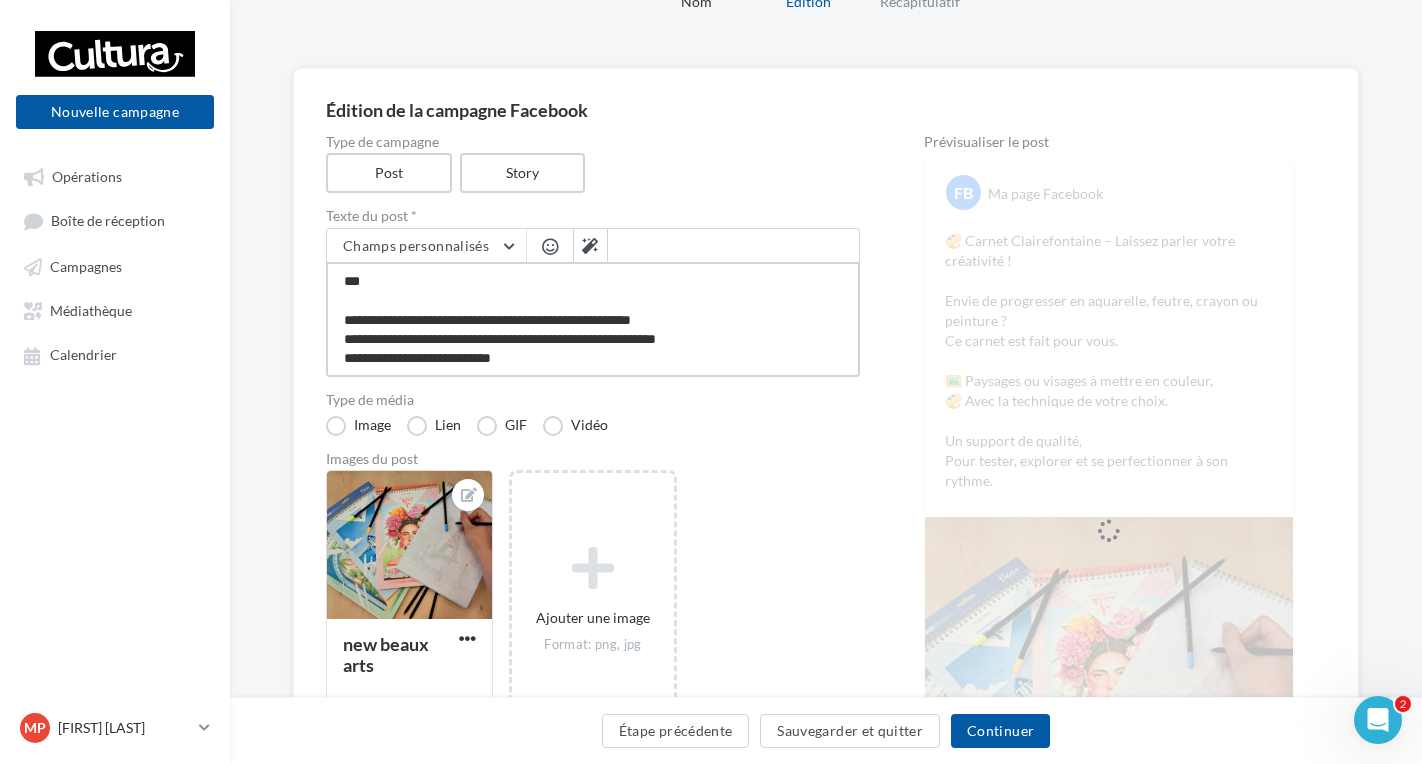 paste on "**********" 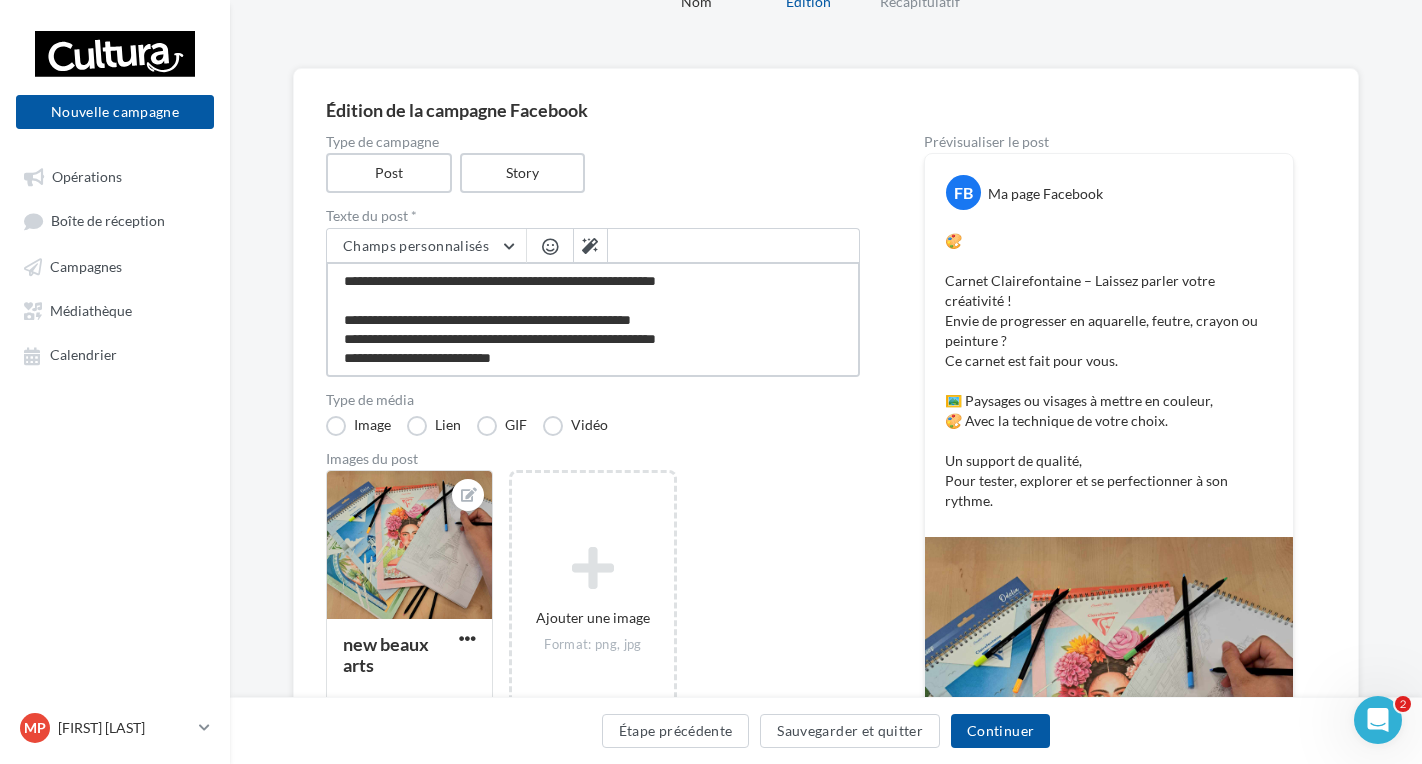 click on "**********" at bounding box center [593, 319] 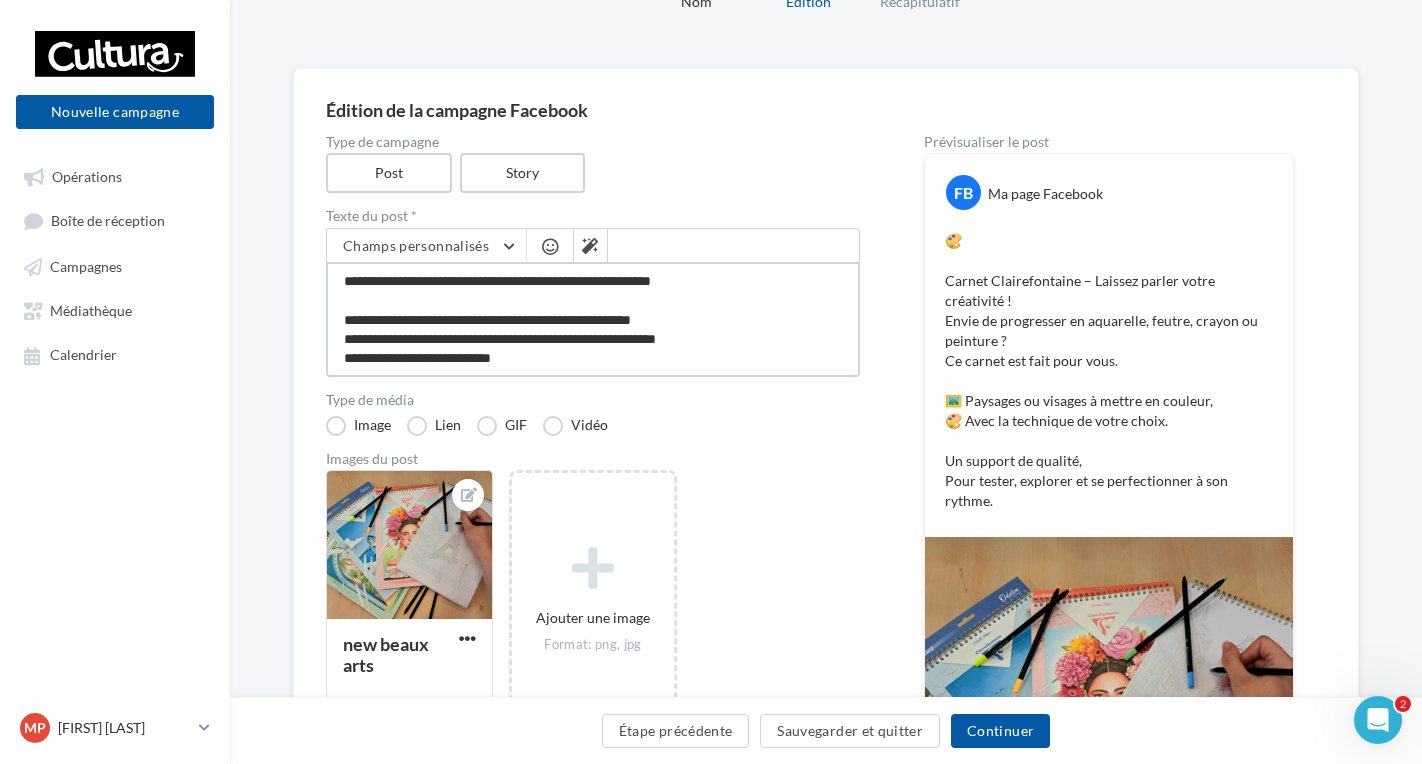 type on "**********" 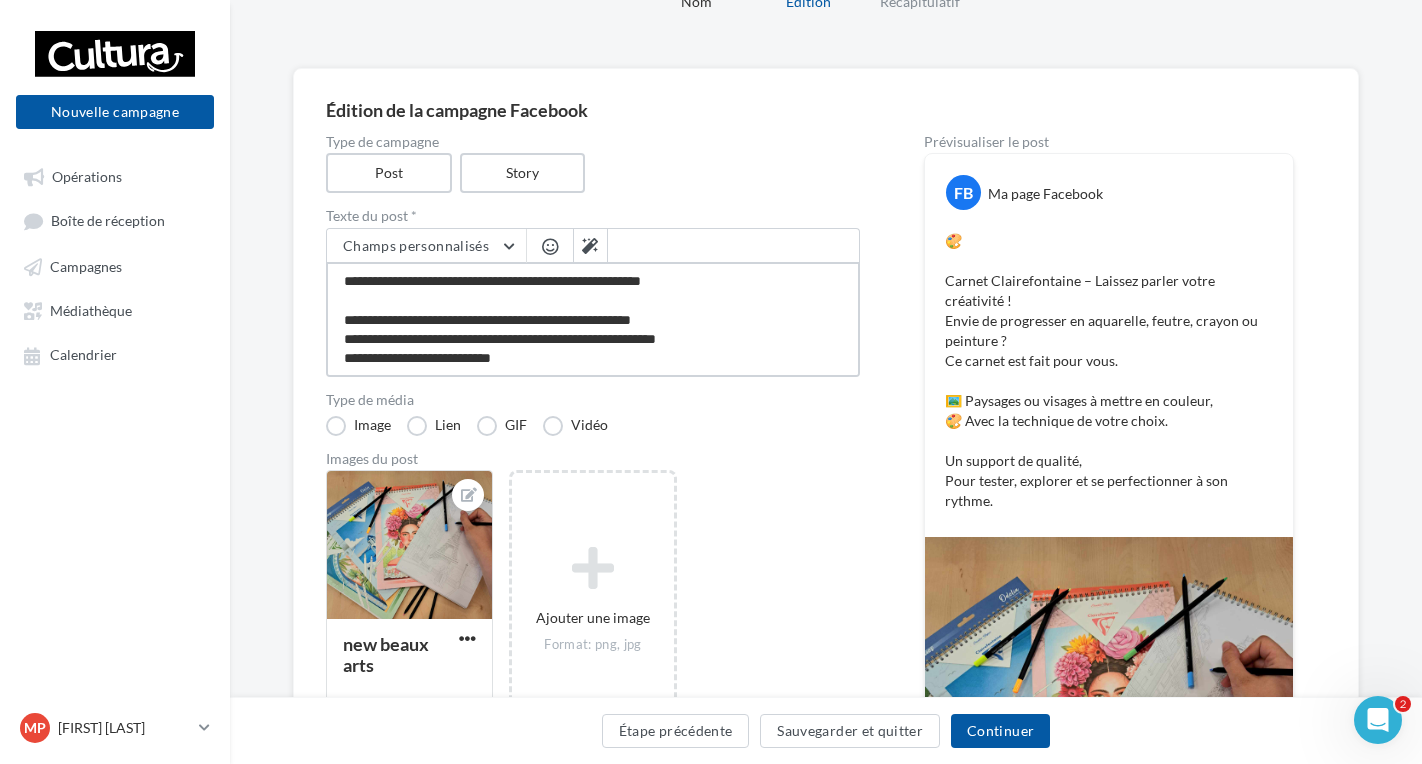 type on "**********" 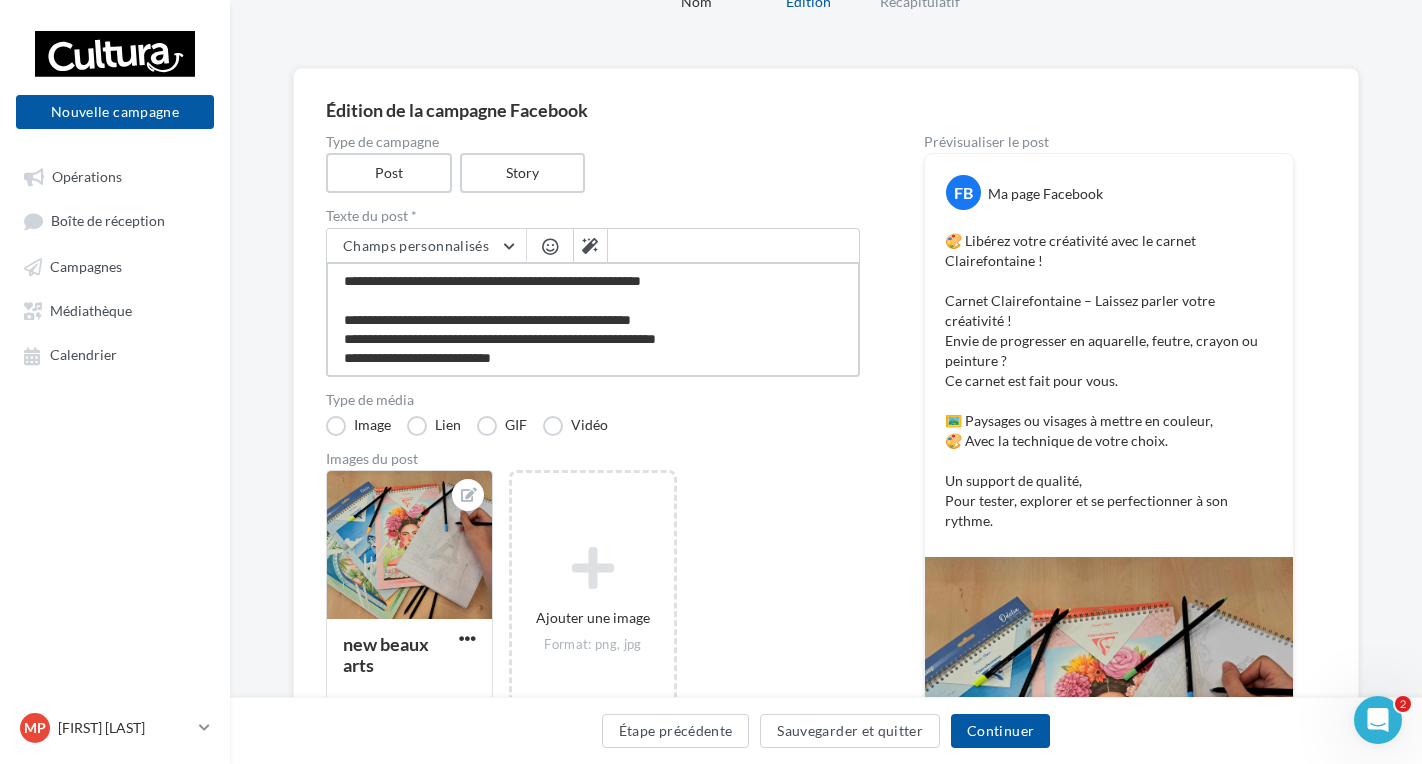 drag, startPoint x: 366, startPoint y: 282, endPoint x: 342, endPoint y: 283, distance: 24.020824 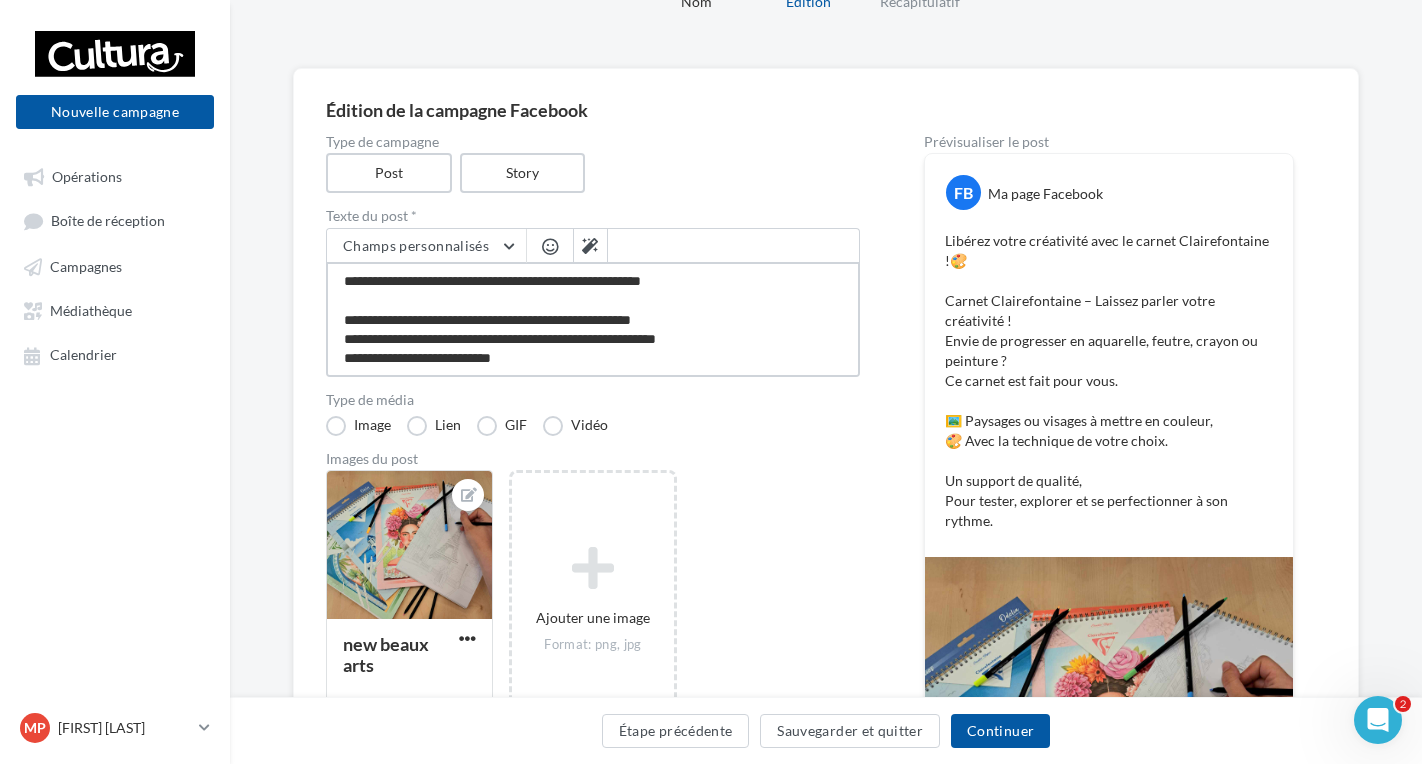 type on "**********" 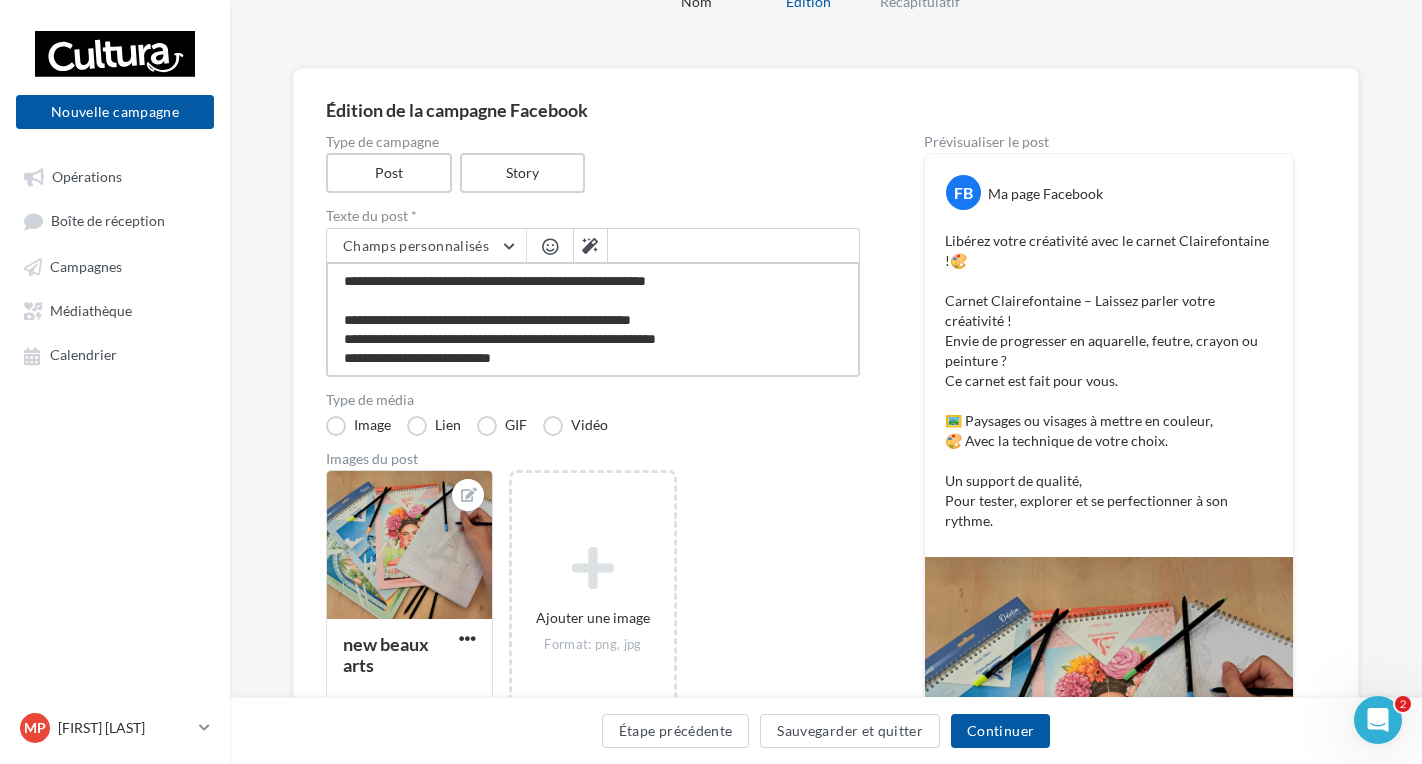 type on "**********" 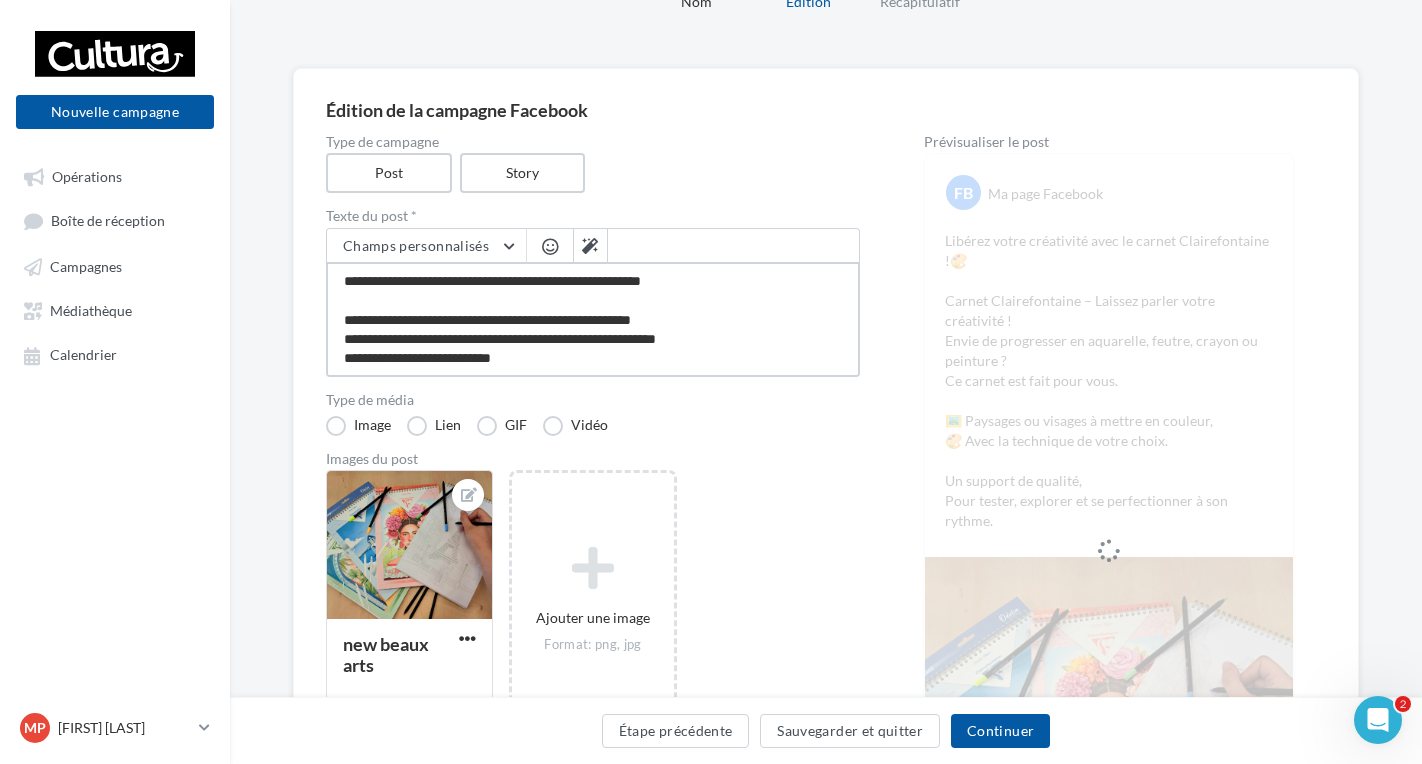 click on "**********" at bounding box center [593, 319] 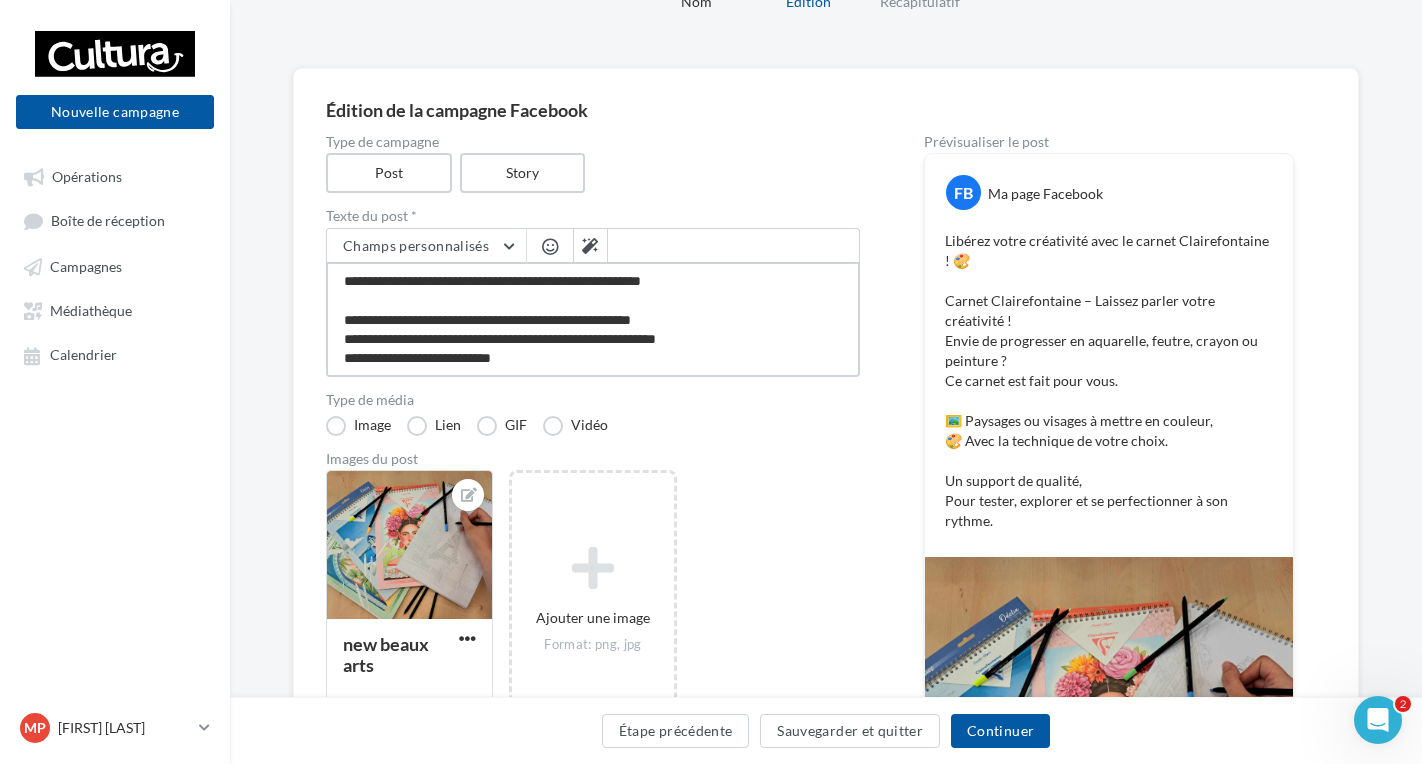 click on "**********" at bounding box center [593, 319] 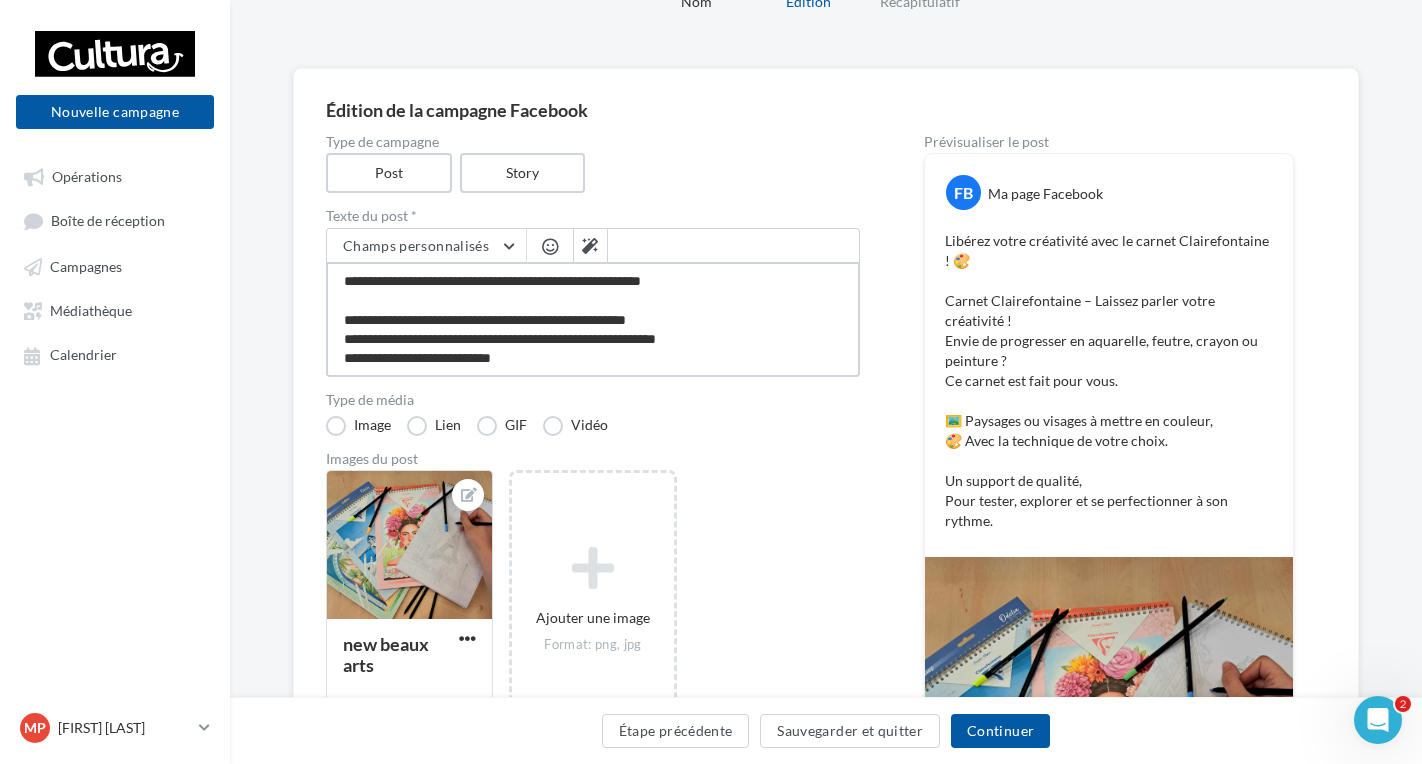 type on "**********" 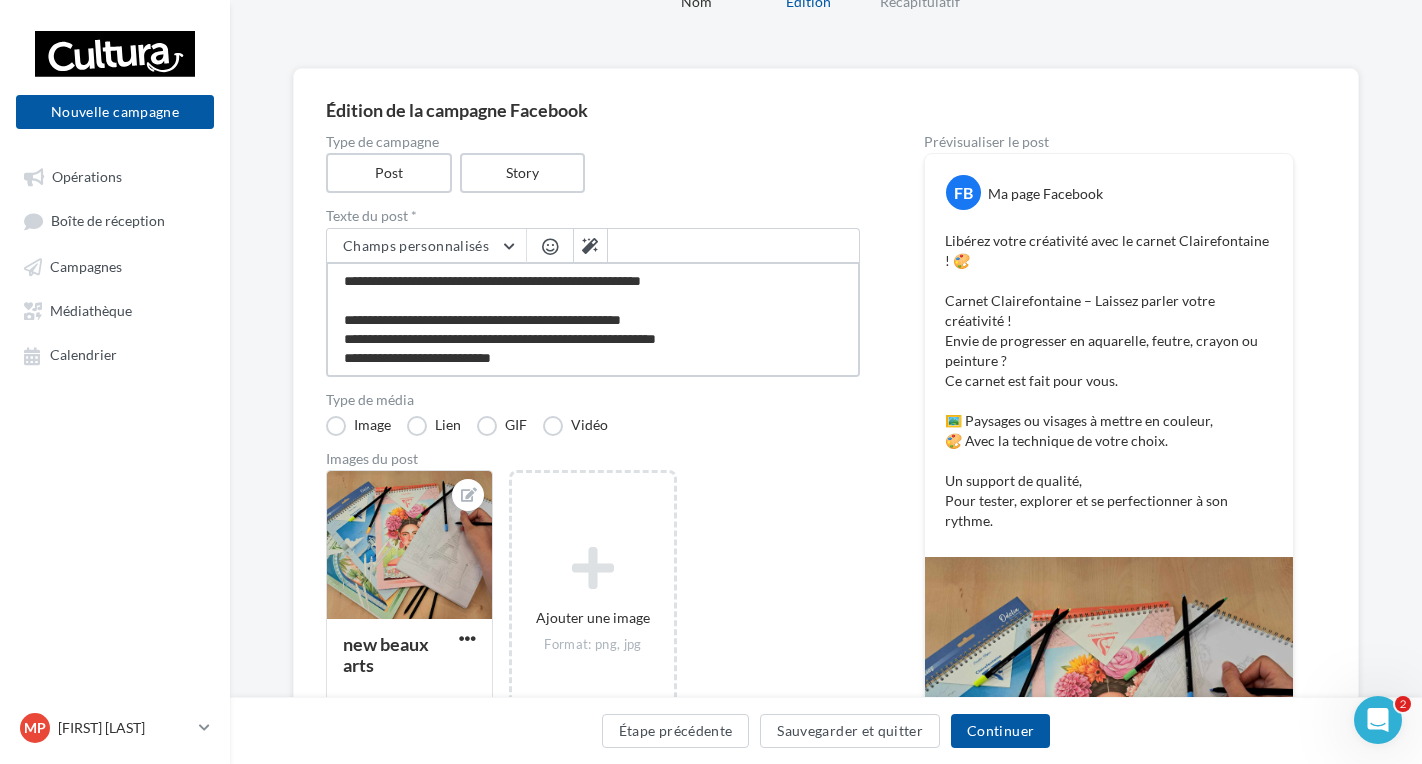 type on "**********" 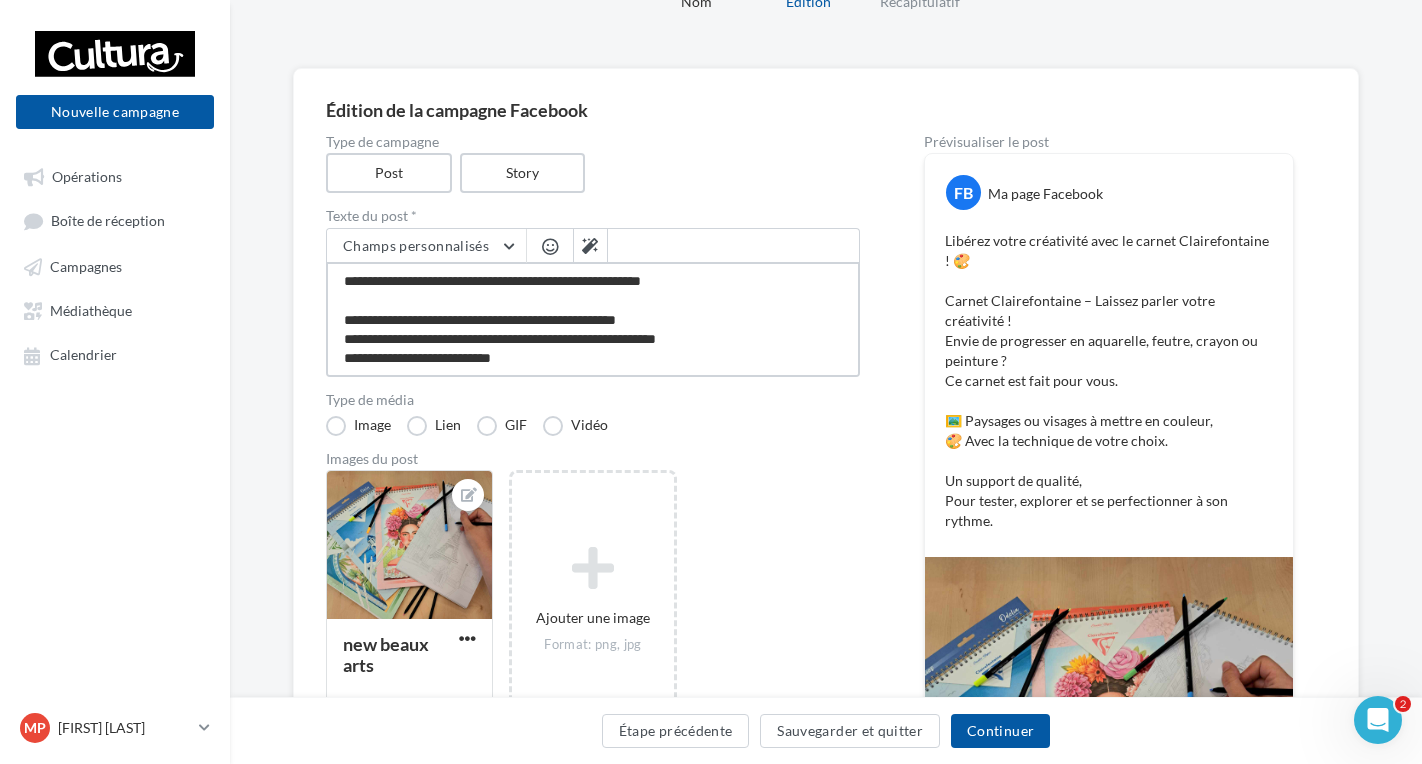 type on "**********" 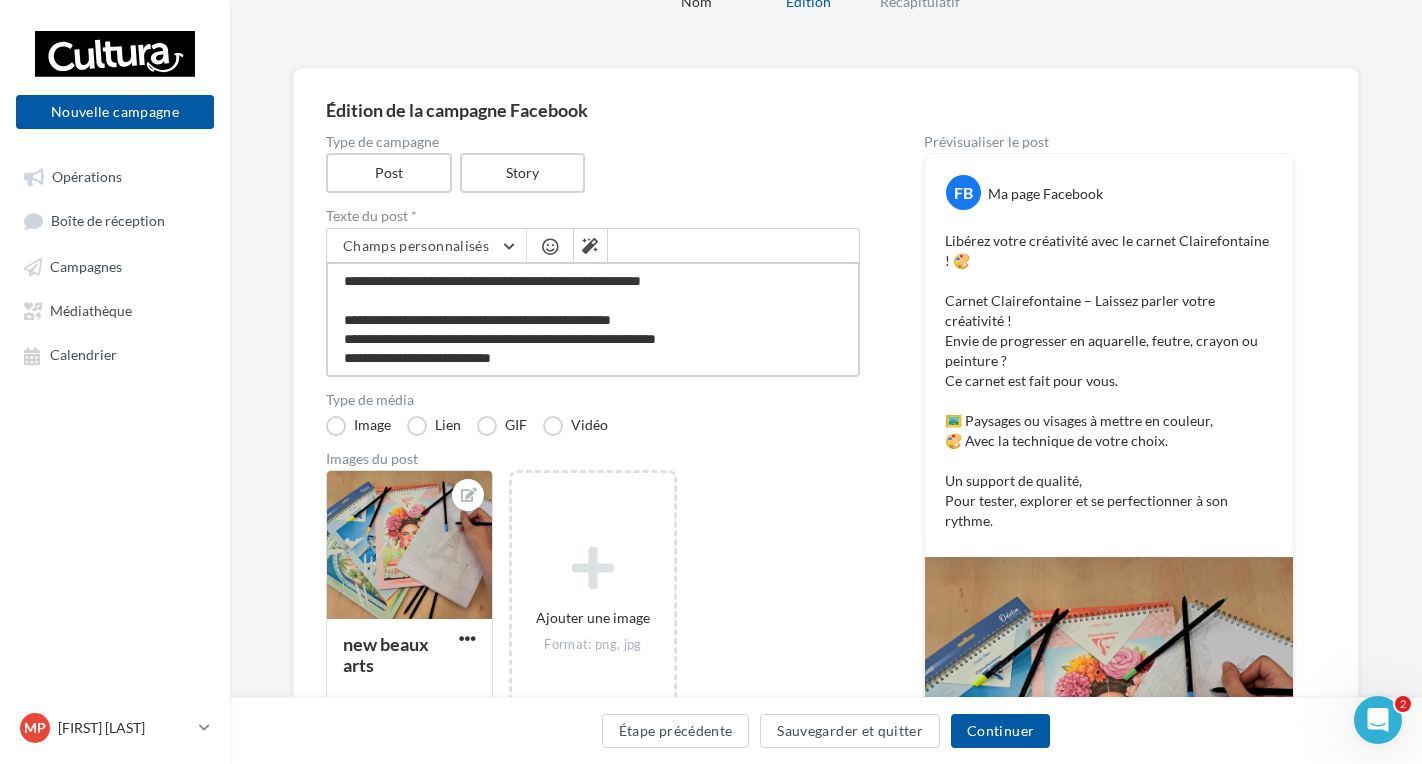type on "**********" 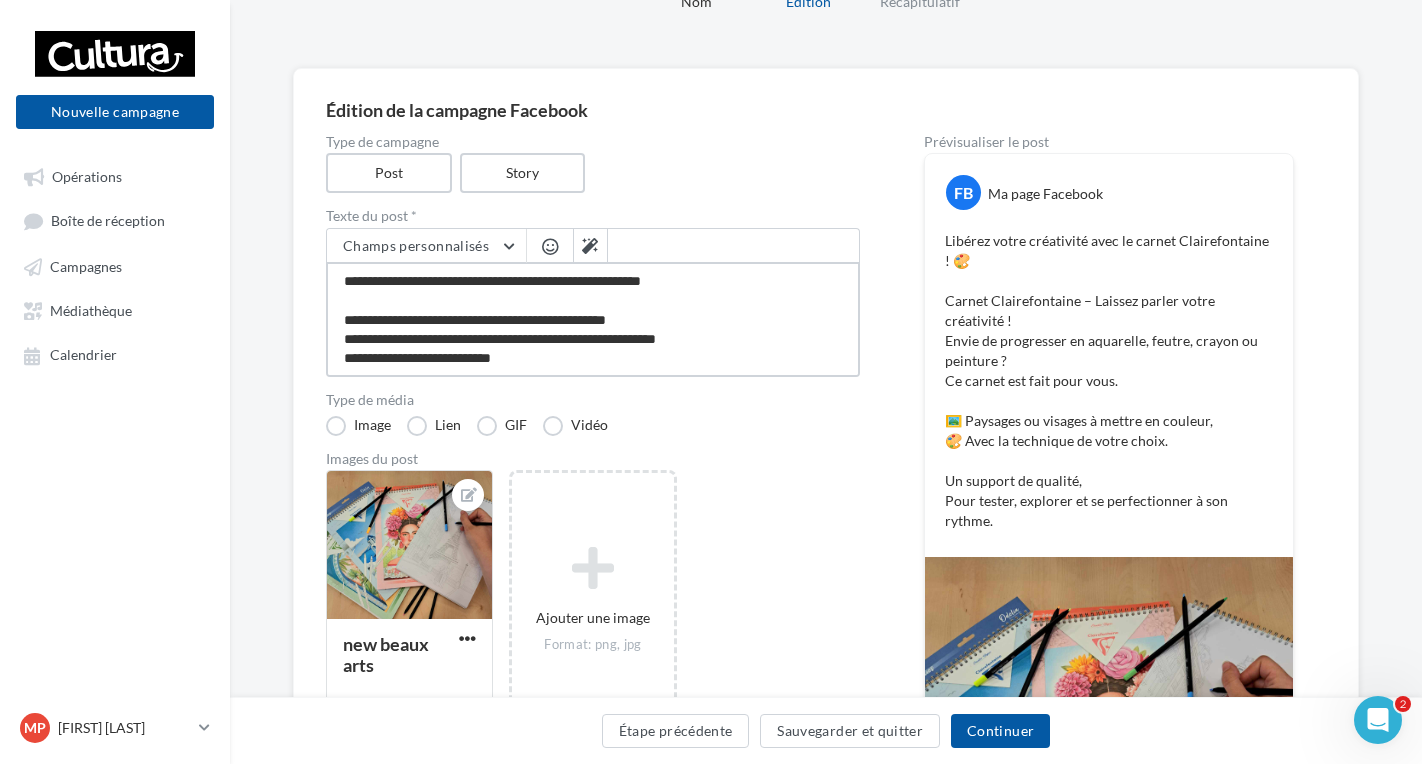 type on "**********" 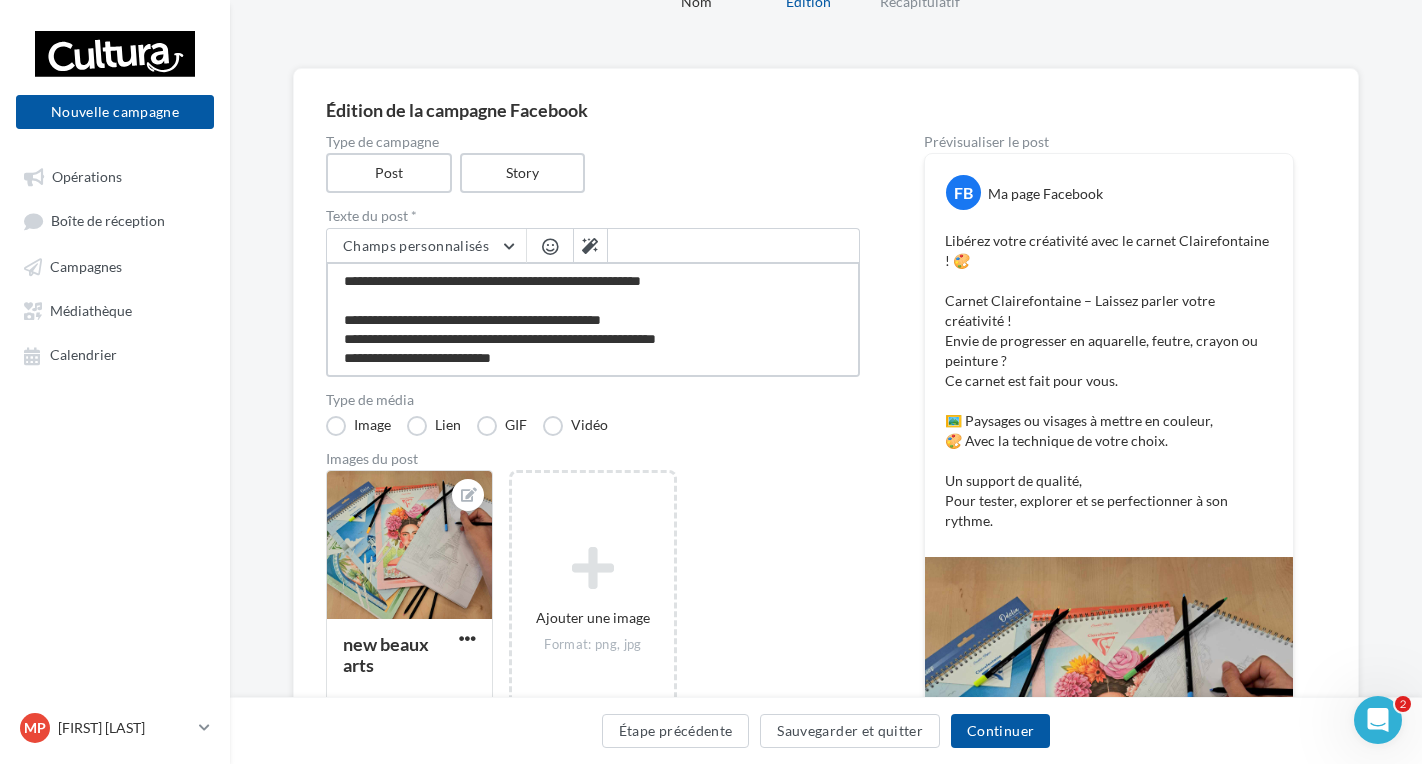 type on "**********" 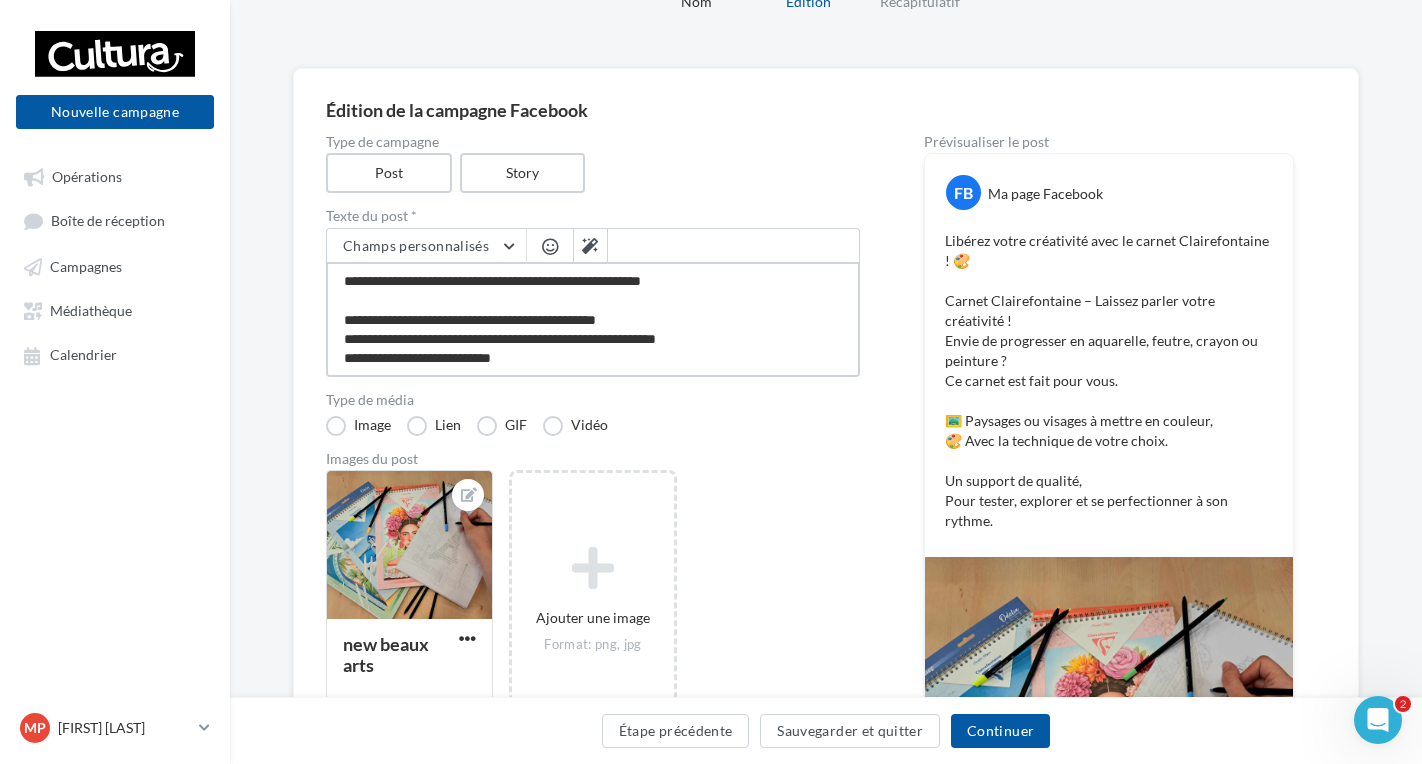 type on "**********" 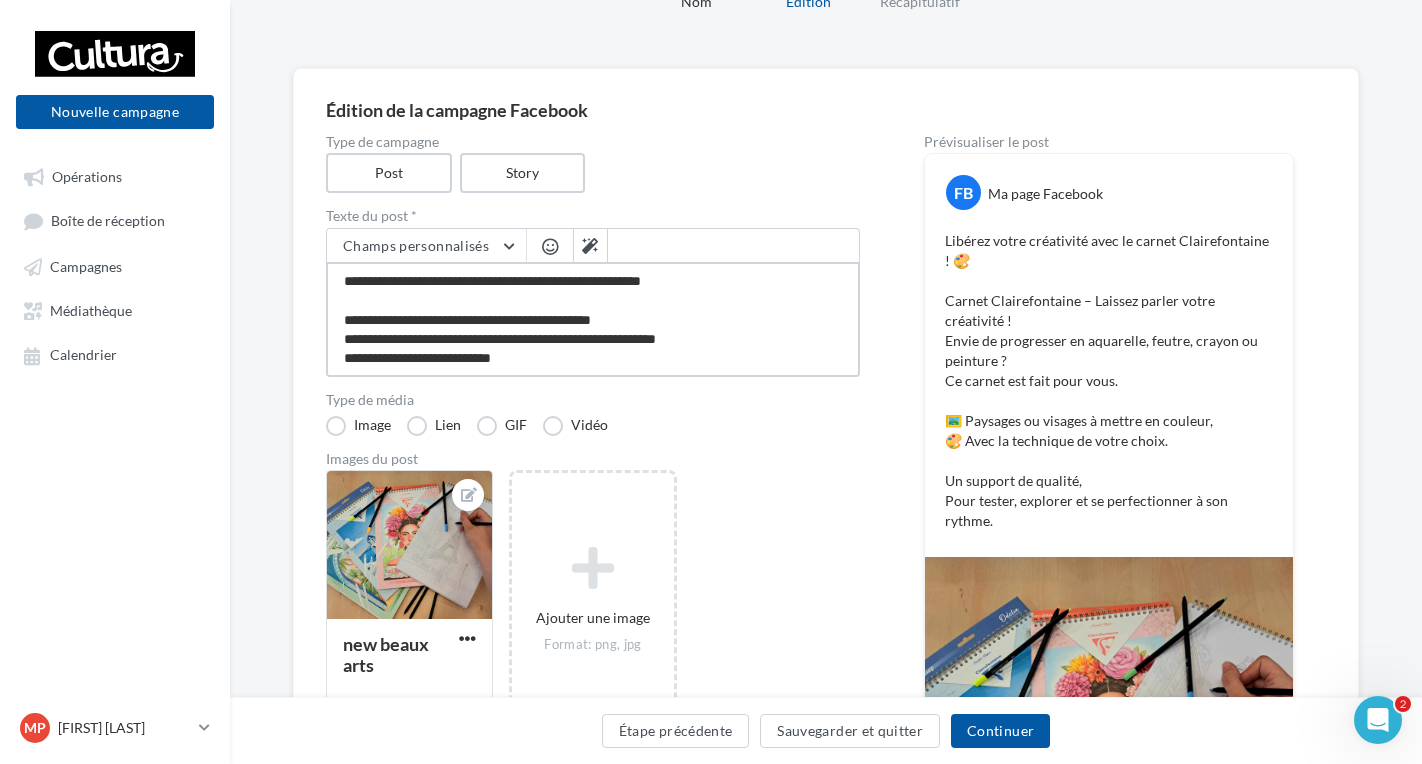 type on "**********" 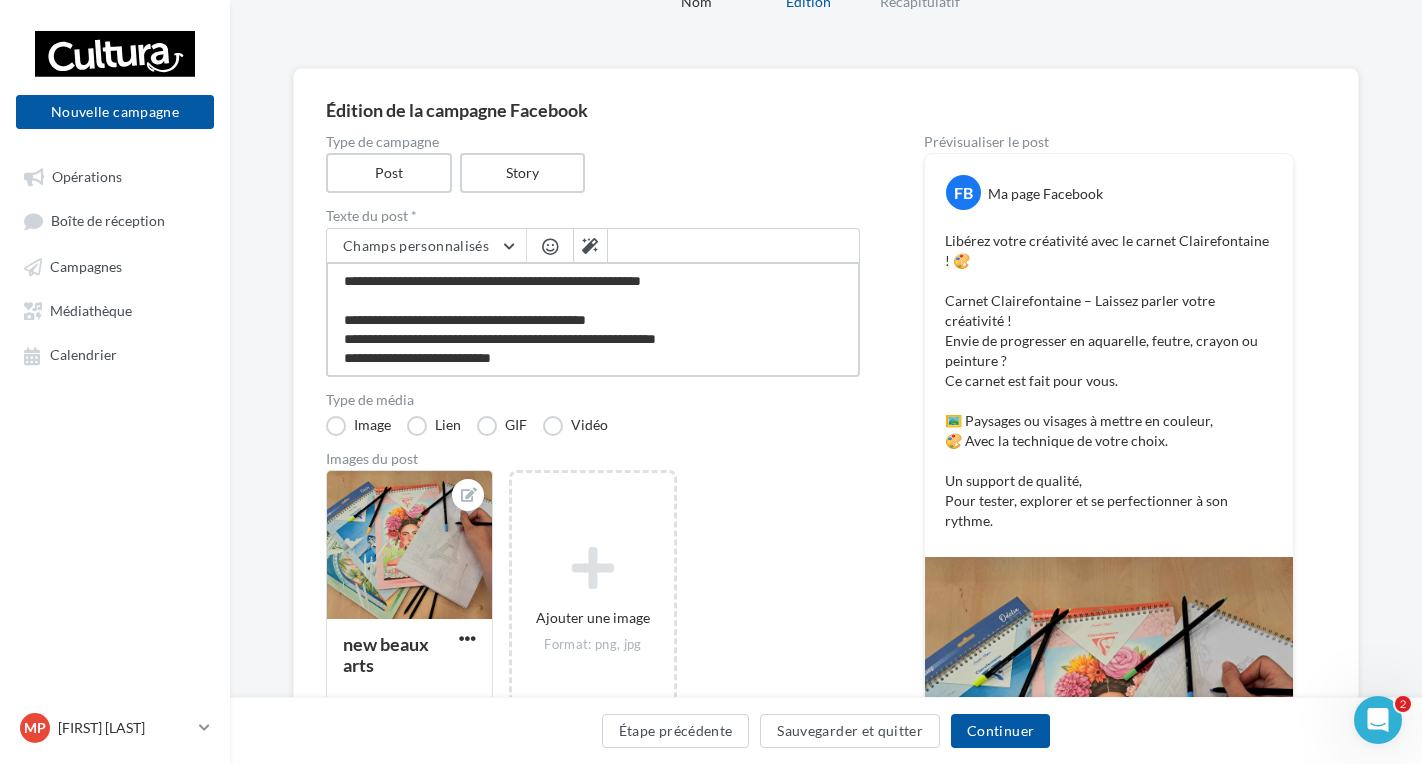 type on "**********" 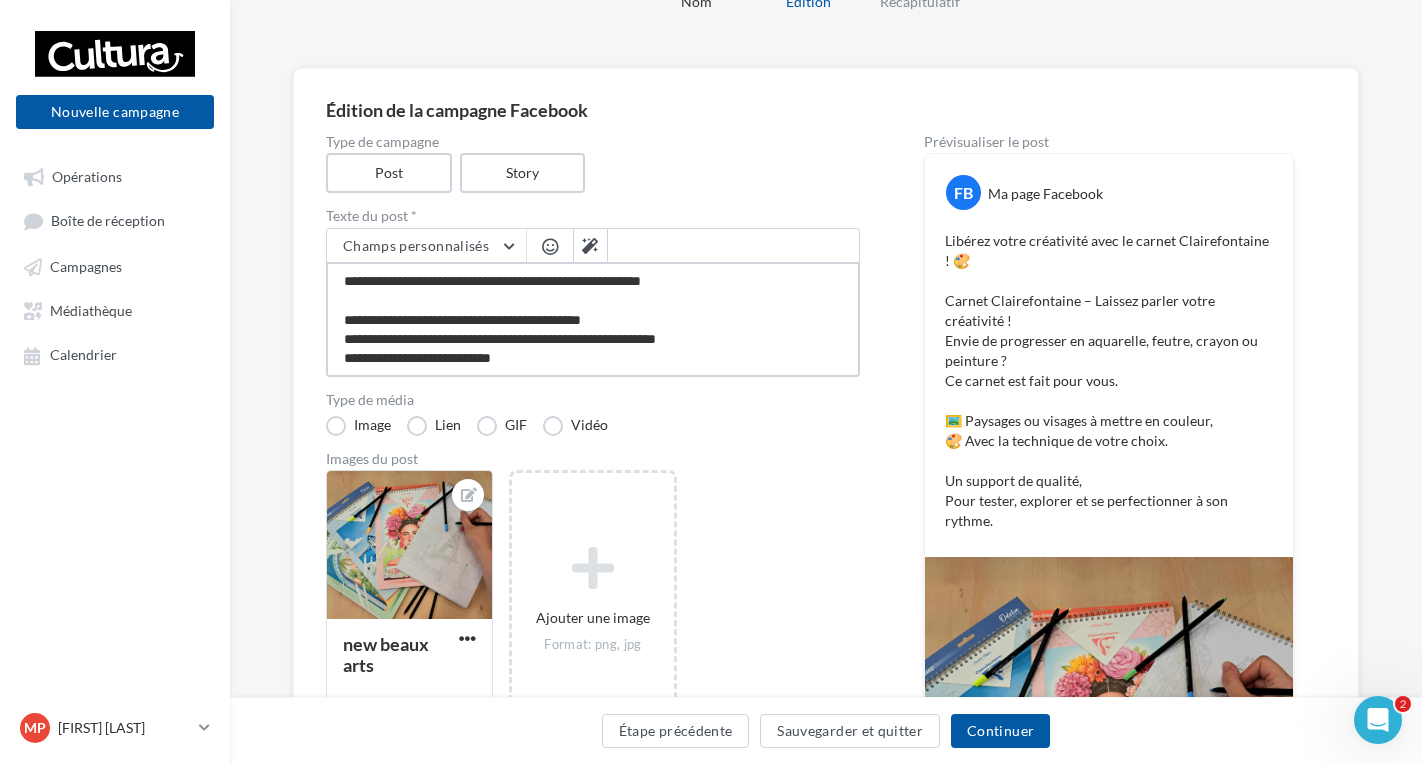 type on "**********" 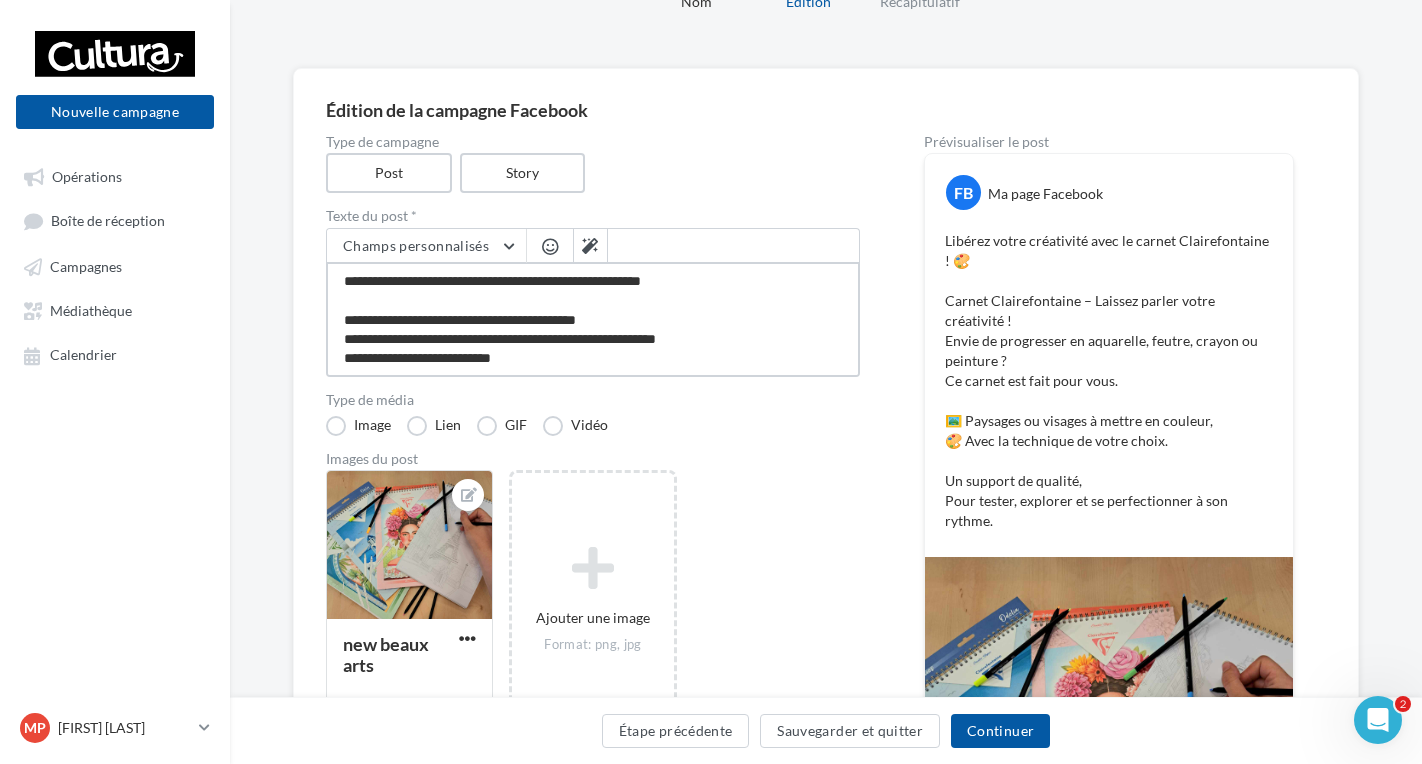 type on "**********" 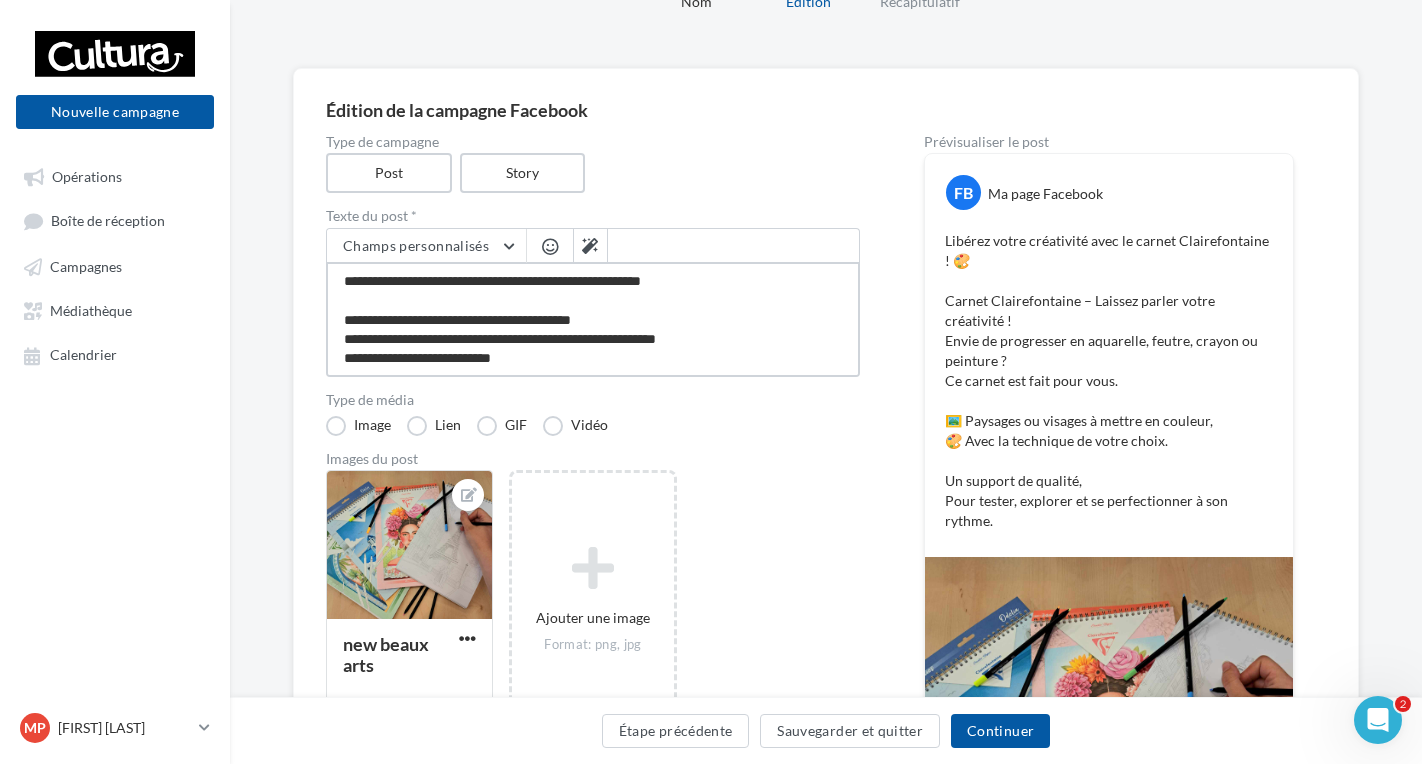 type on "**********" 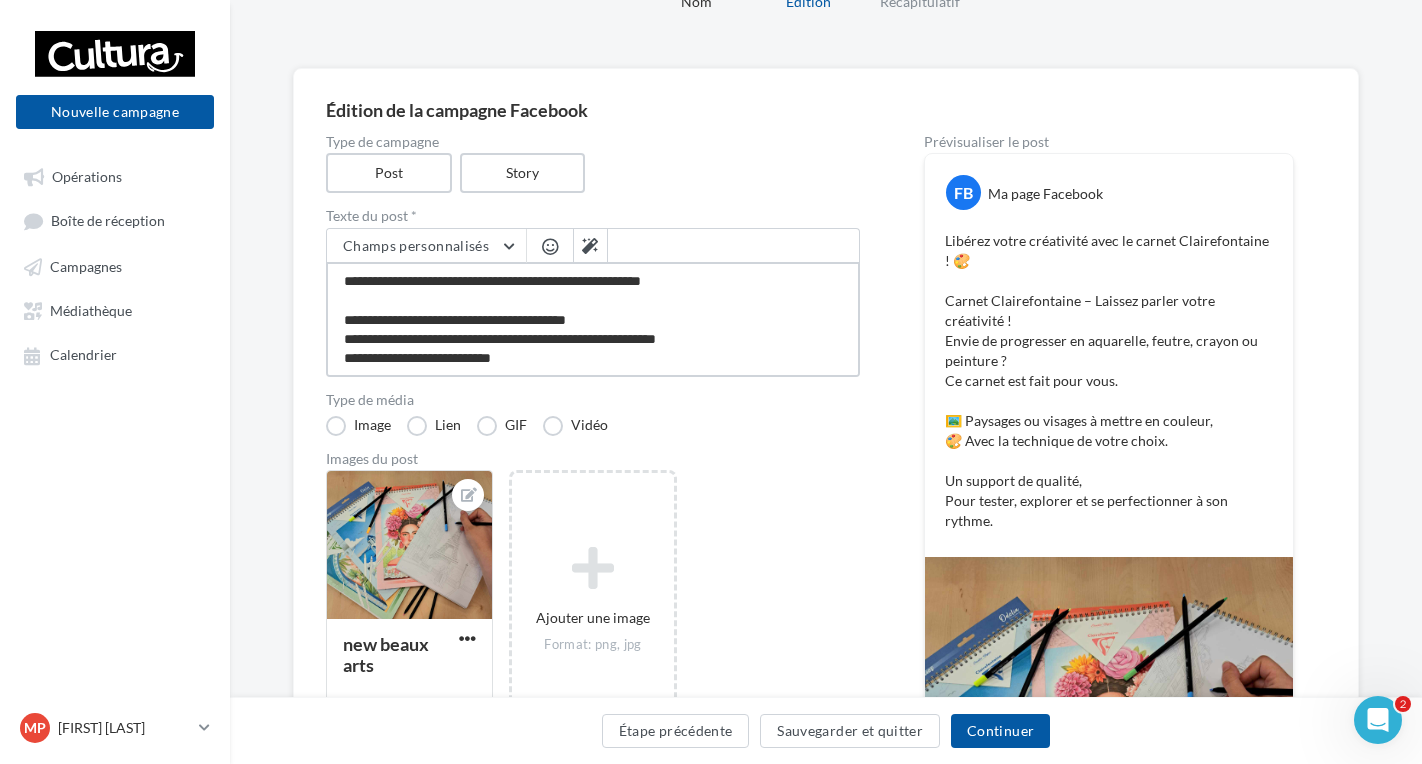 type on "**********" 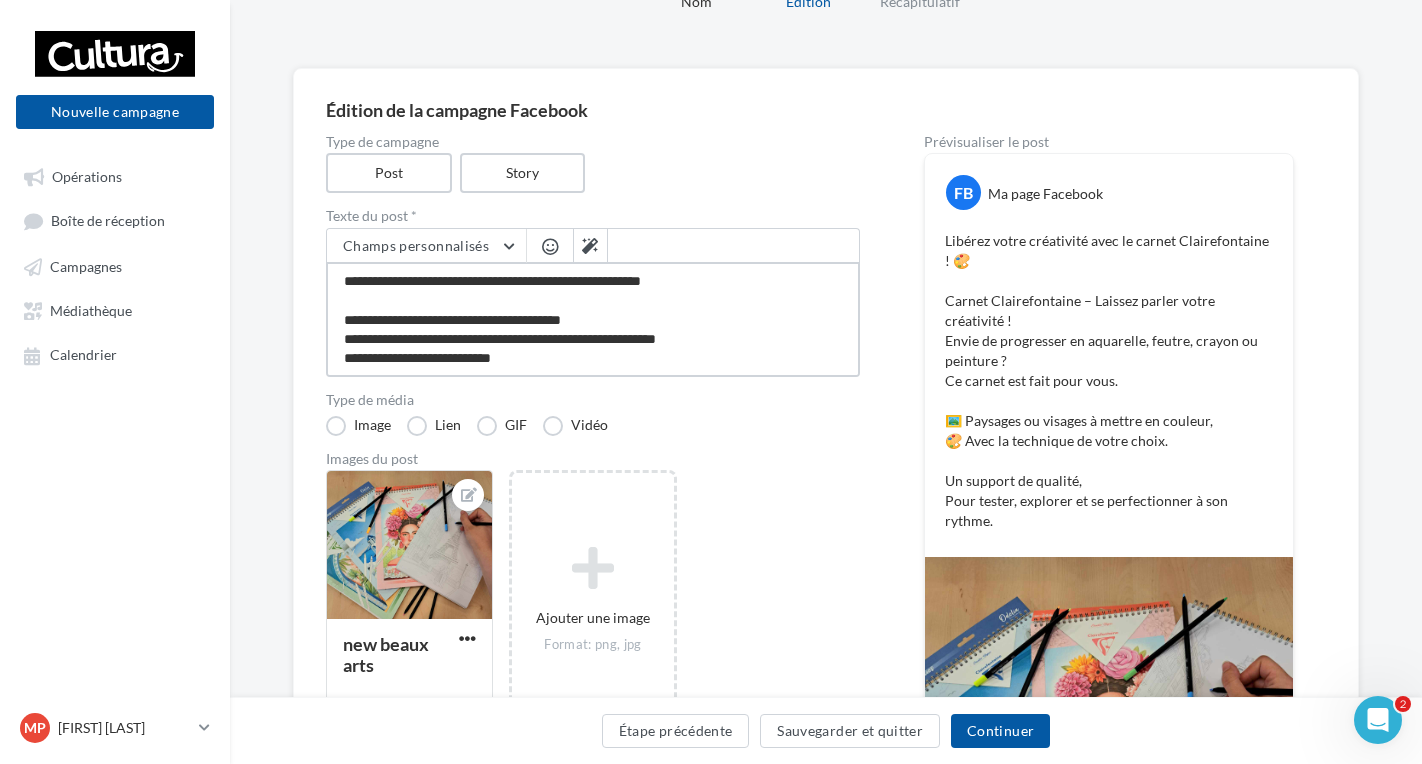 type on "**********" 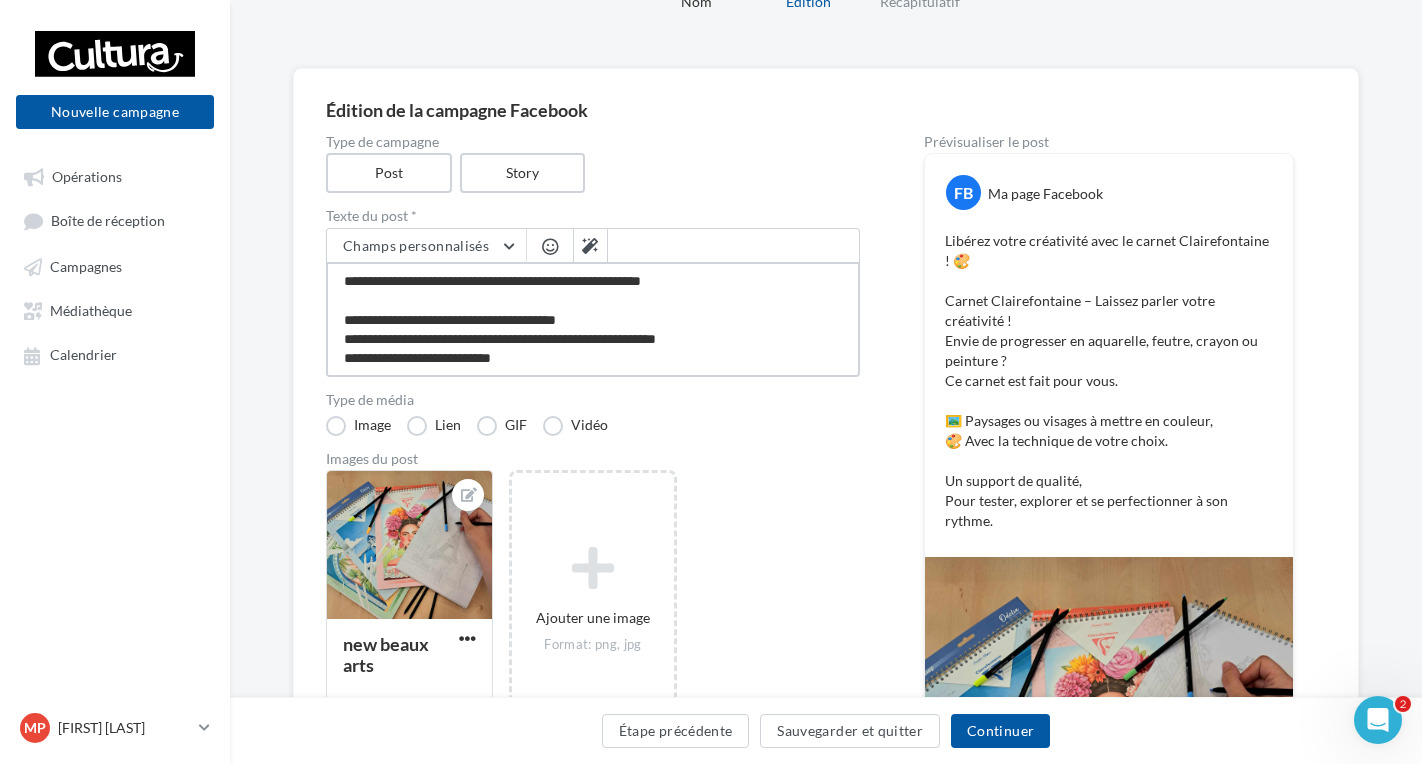 type on "**********" 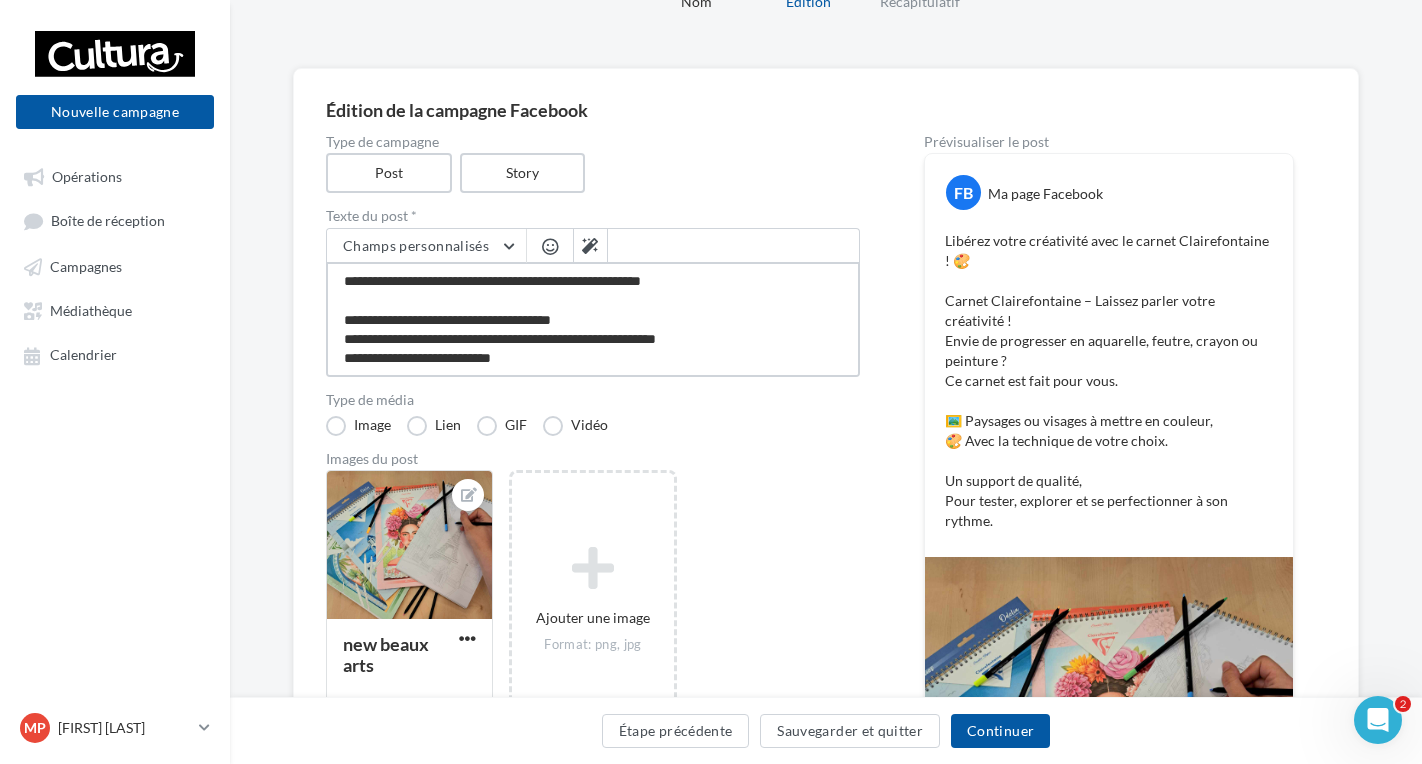 type on "**********" 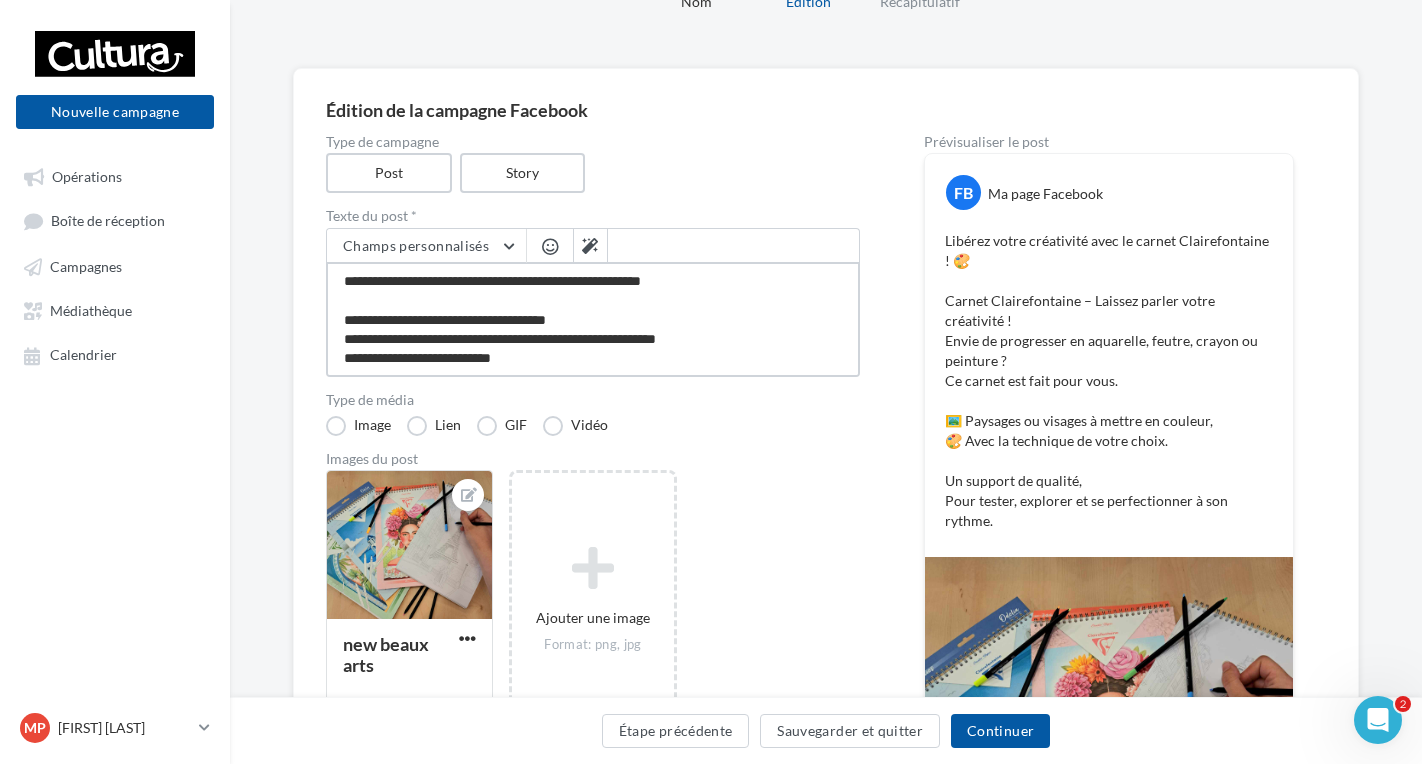 type on "**********" 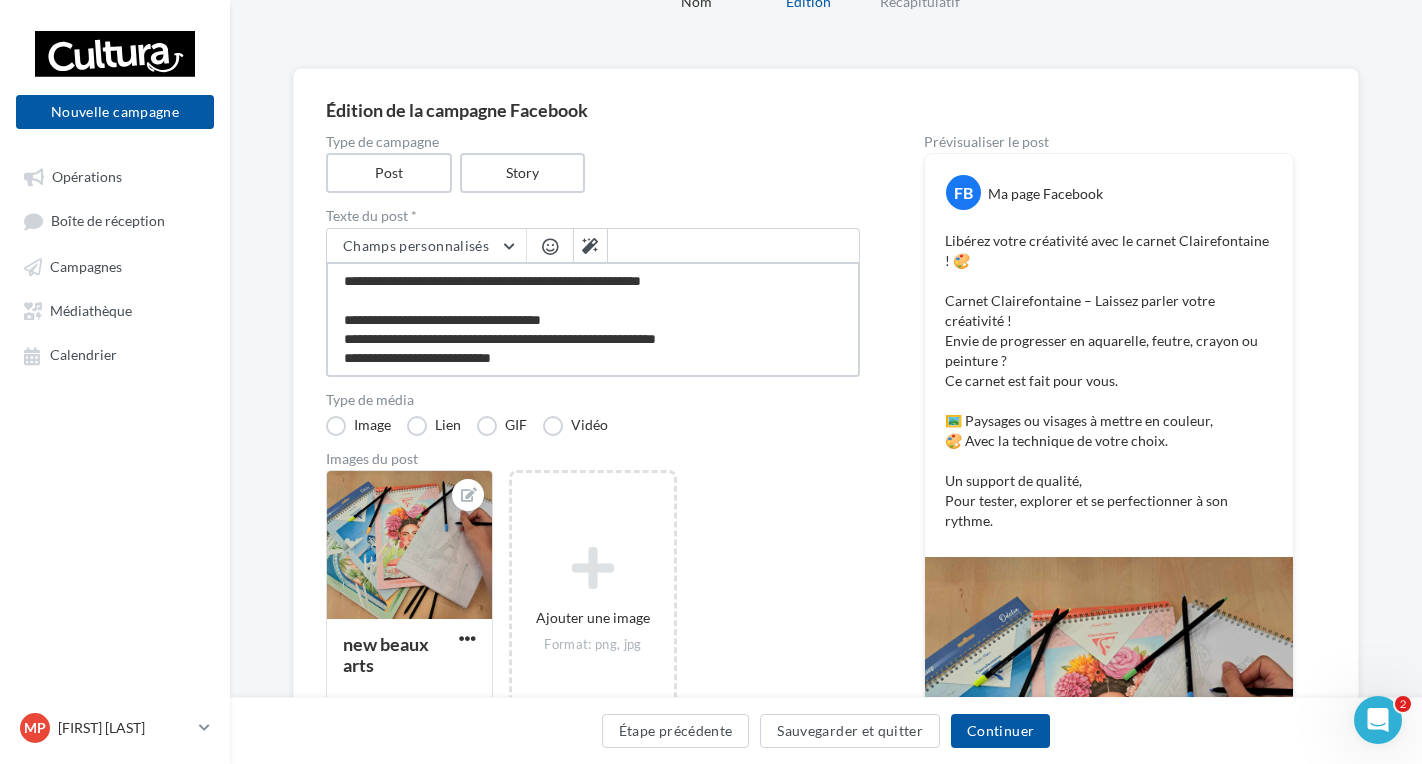 type on "**********" 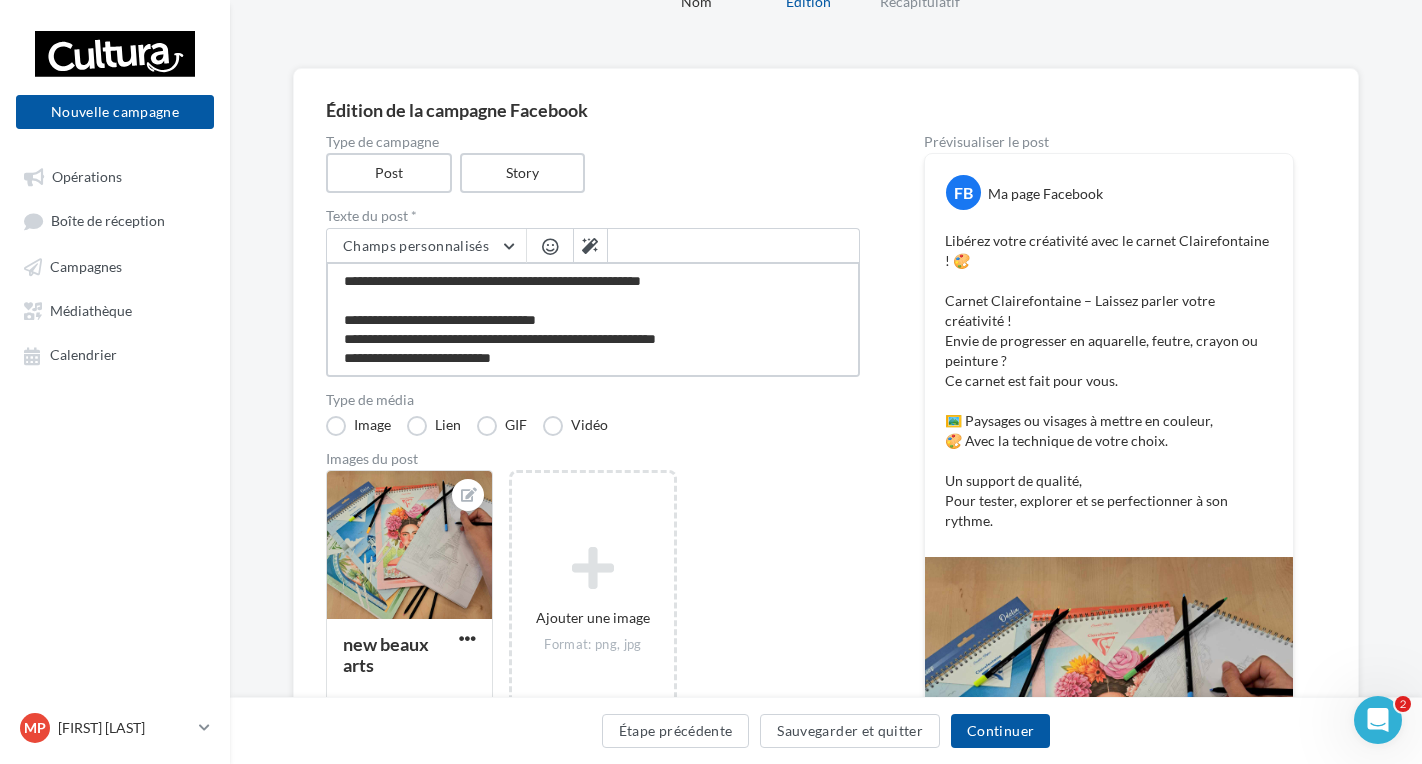 type on "**********" 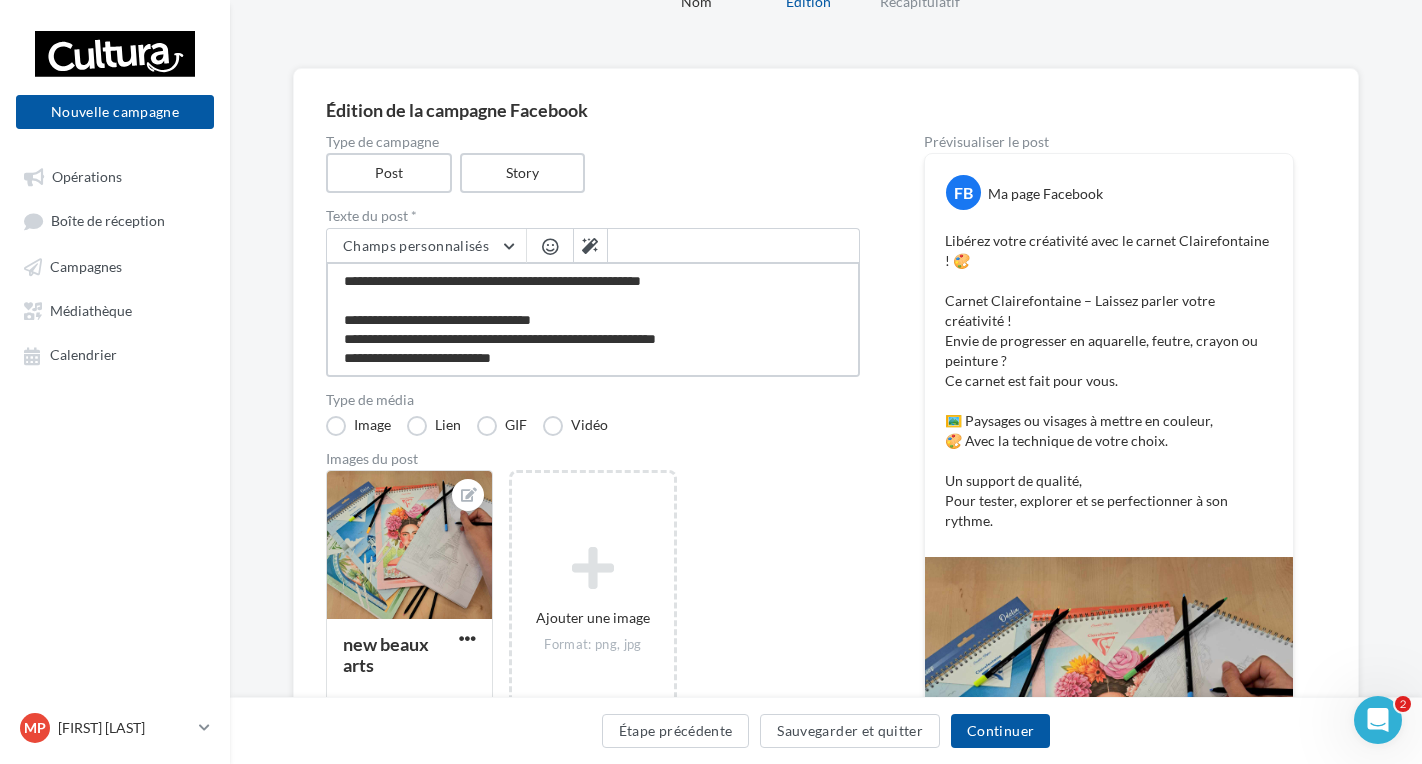 type on "**********" 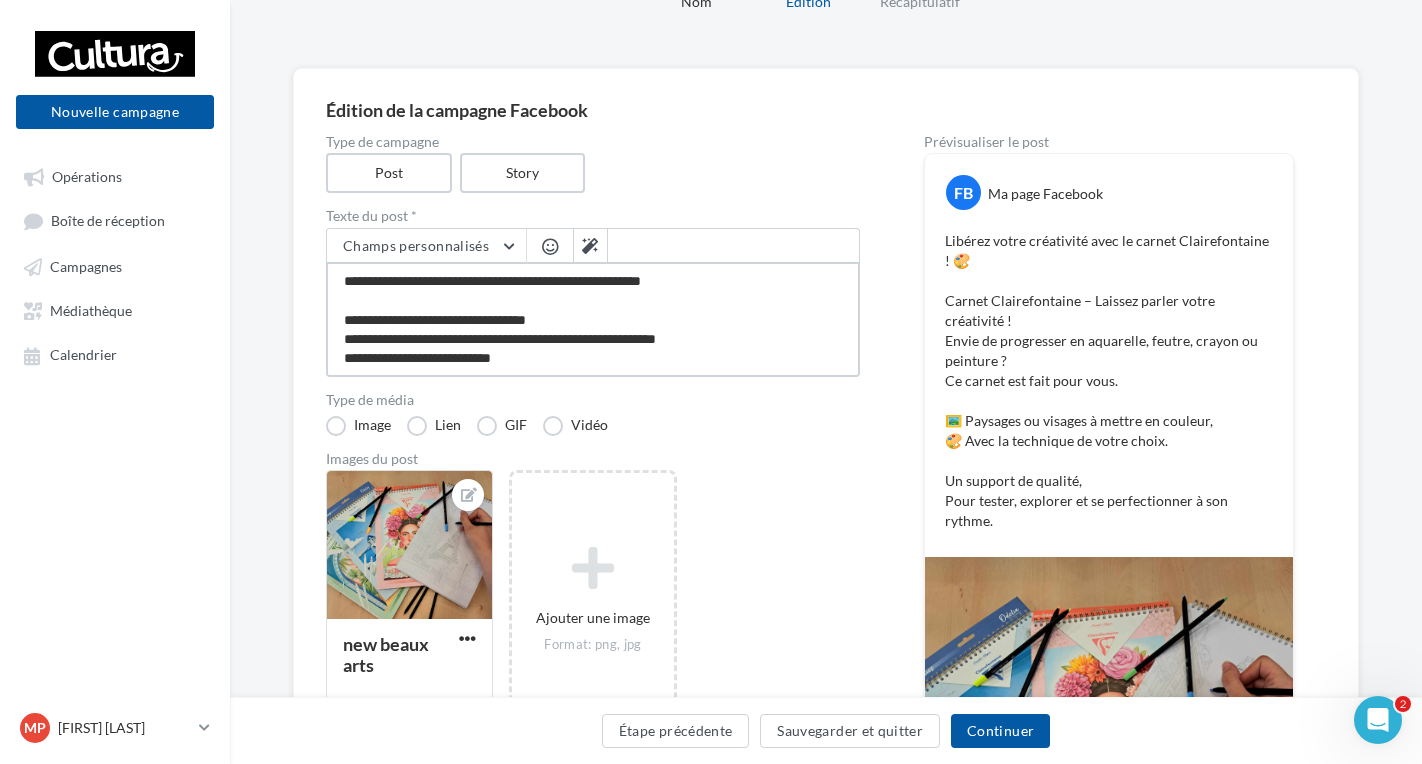 type on "**********" 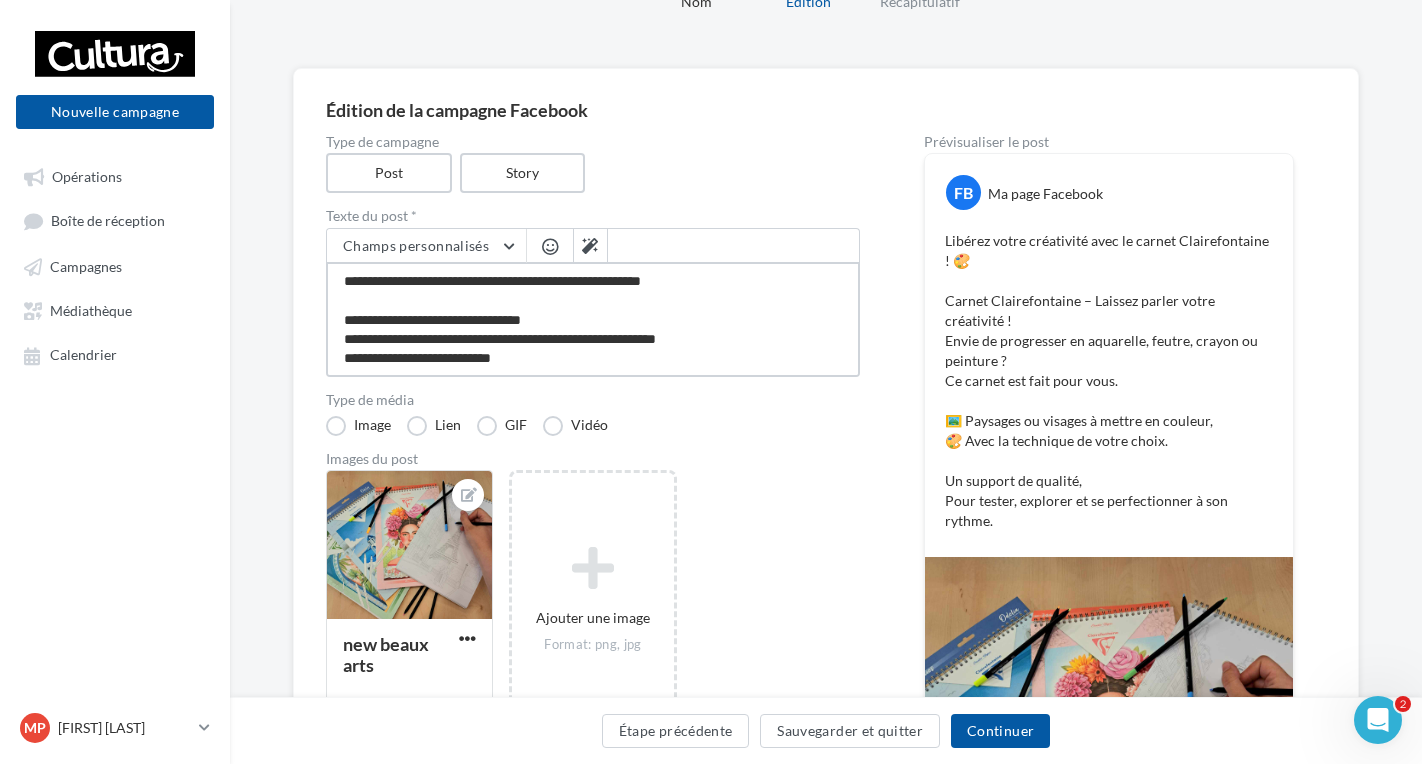 type on "**********" 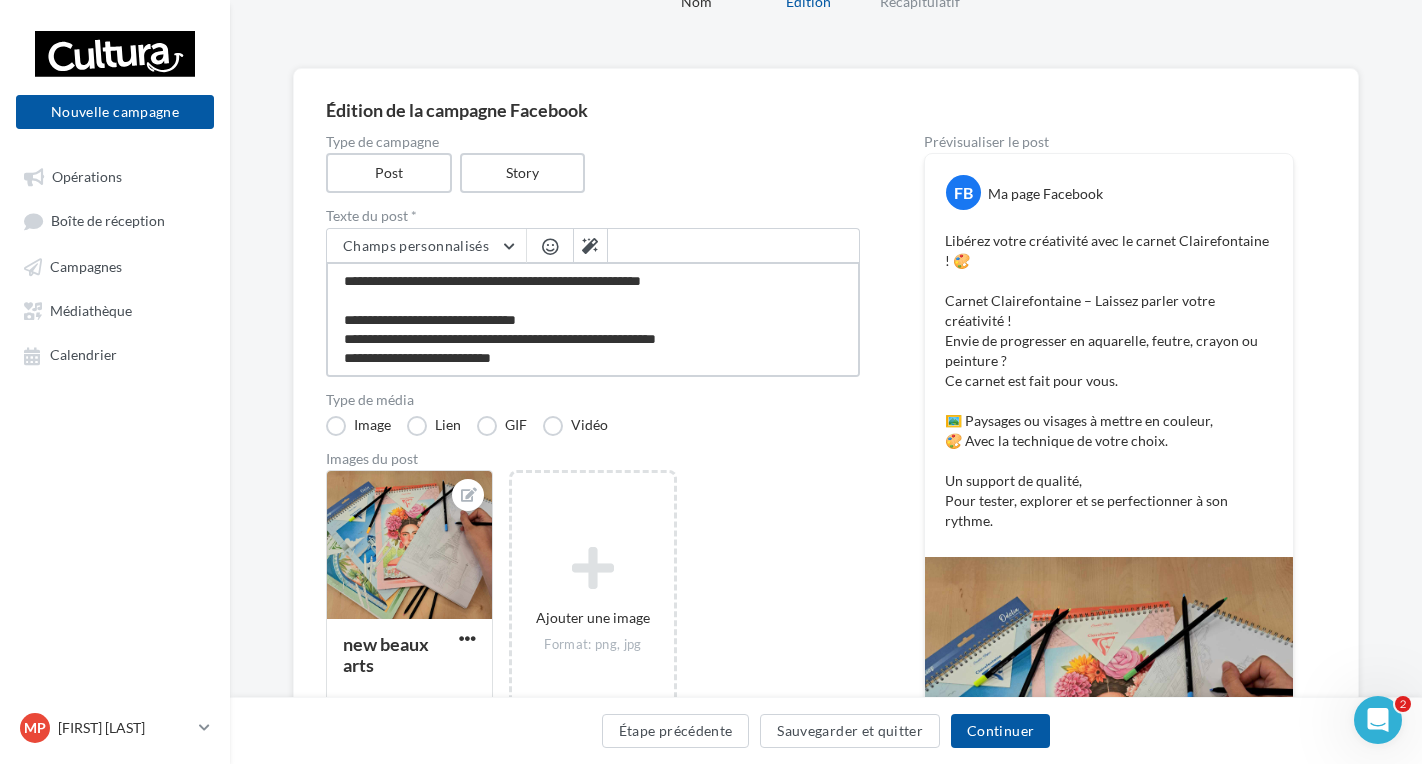 type on "**********" 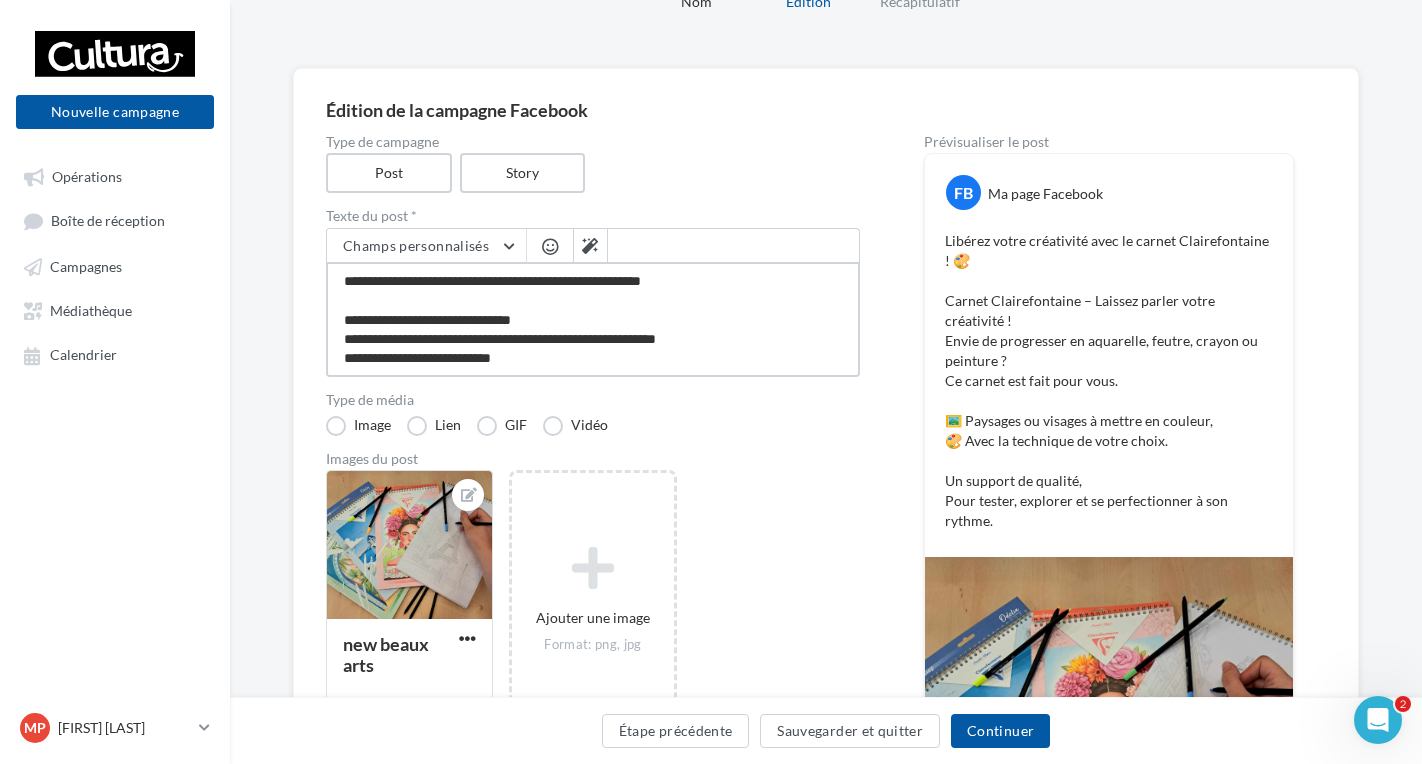 drag, startPoint x: 542, startPoint y: 318, endPoint x: 346, endPoint y: 318, distance: 196 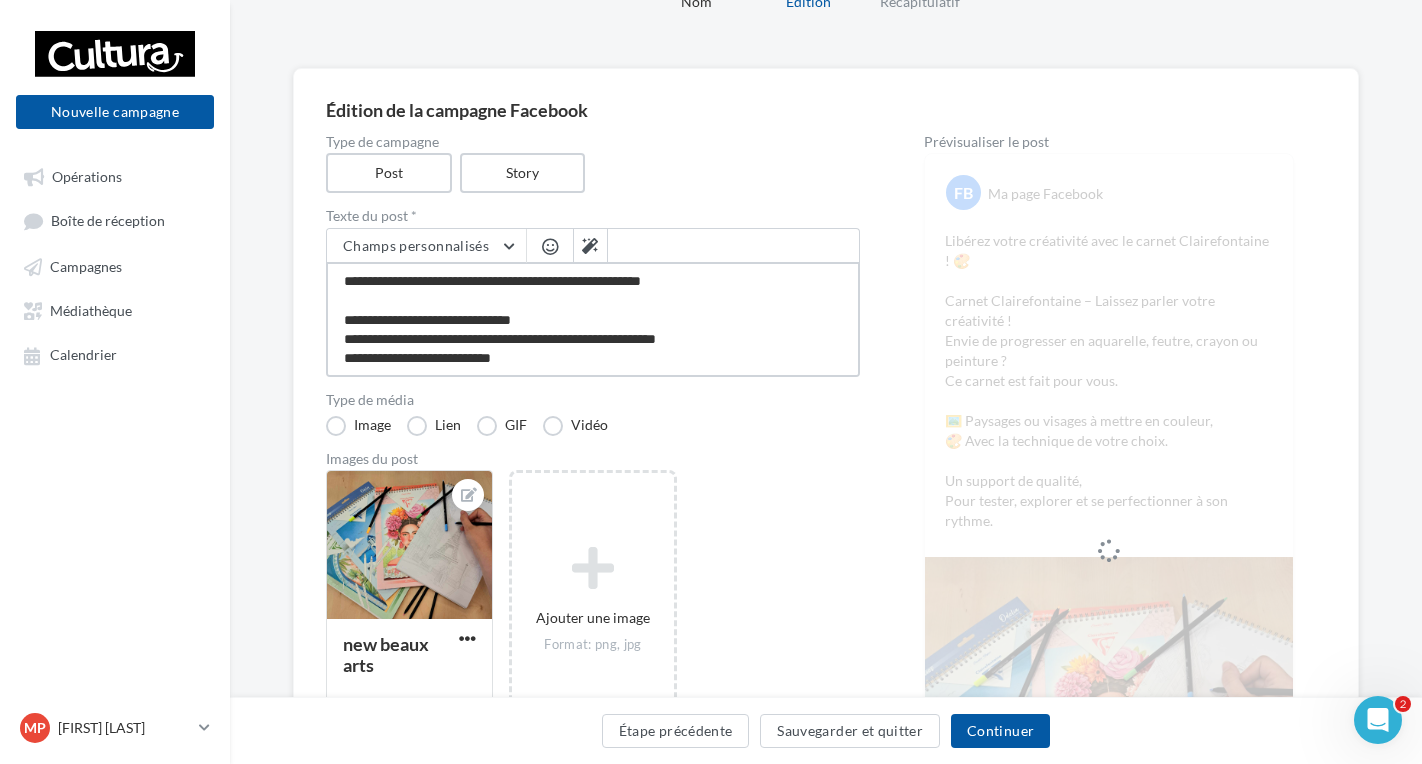 scroll, scrollTop: 12, scrollLeft: 0, axis: vertical 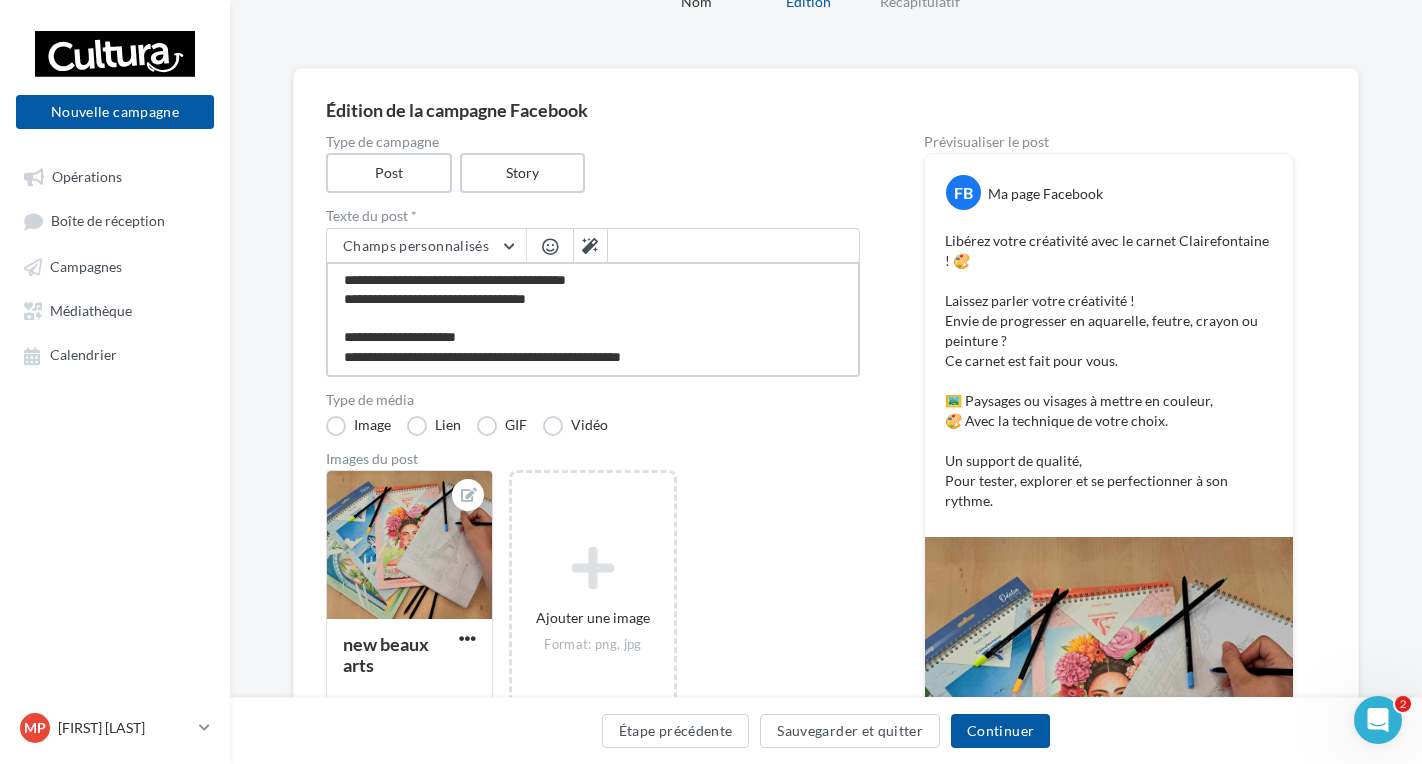 type on "**********" 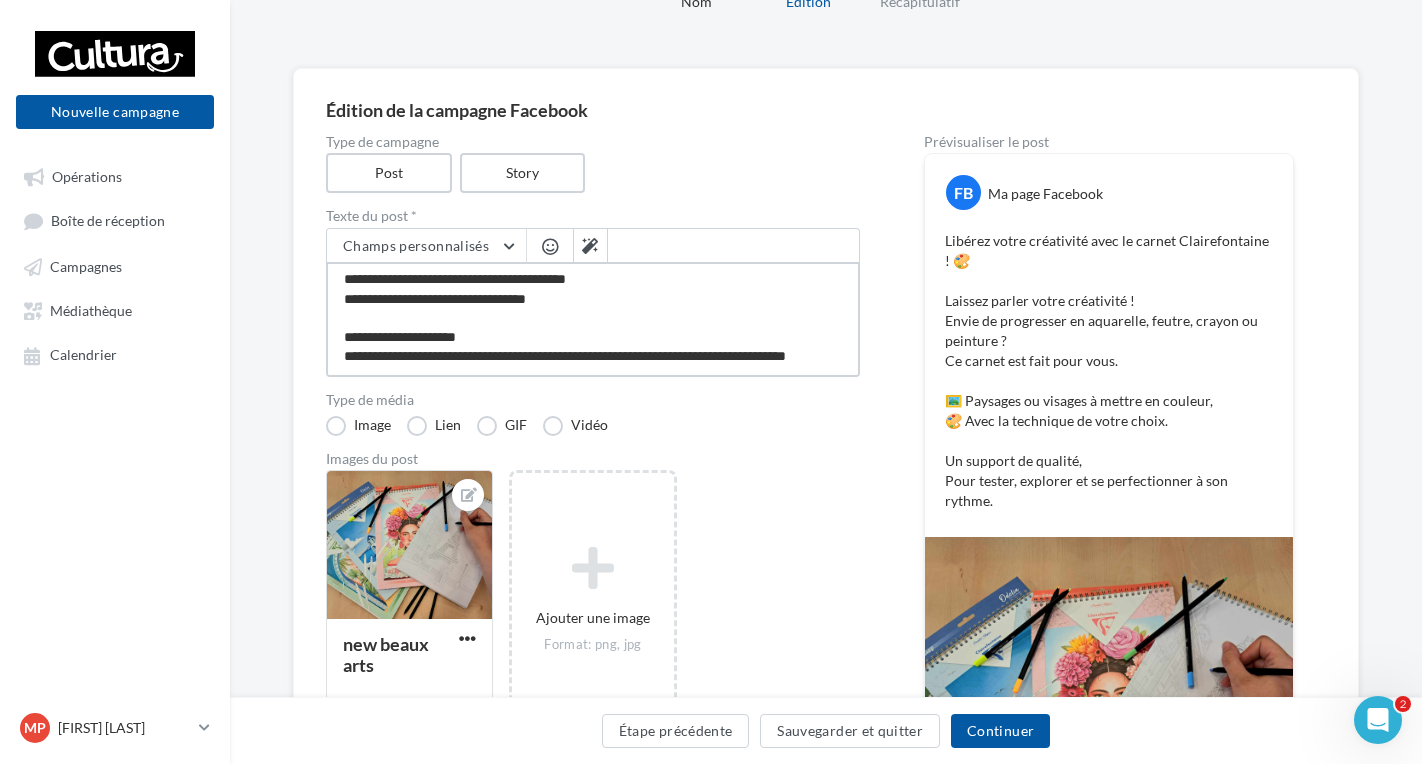 scroll, scrollTop: 117, scrollLeft: 0, axis: vertical 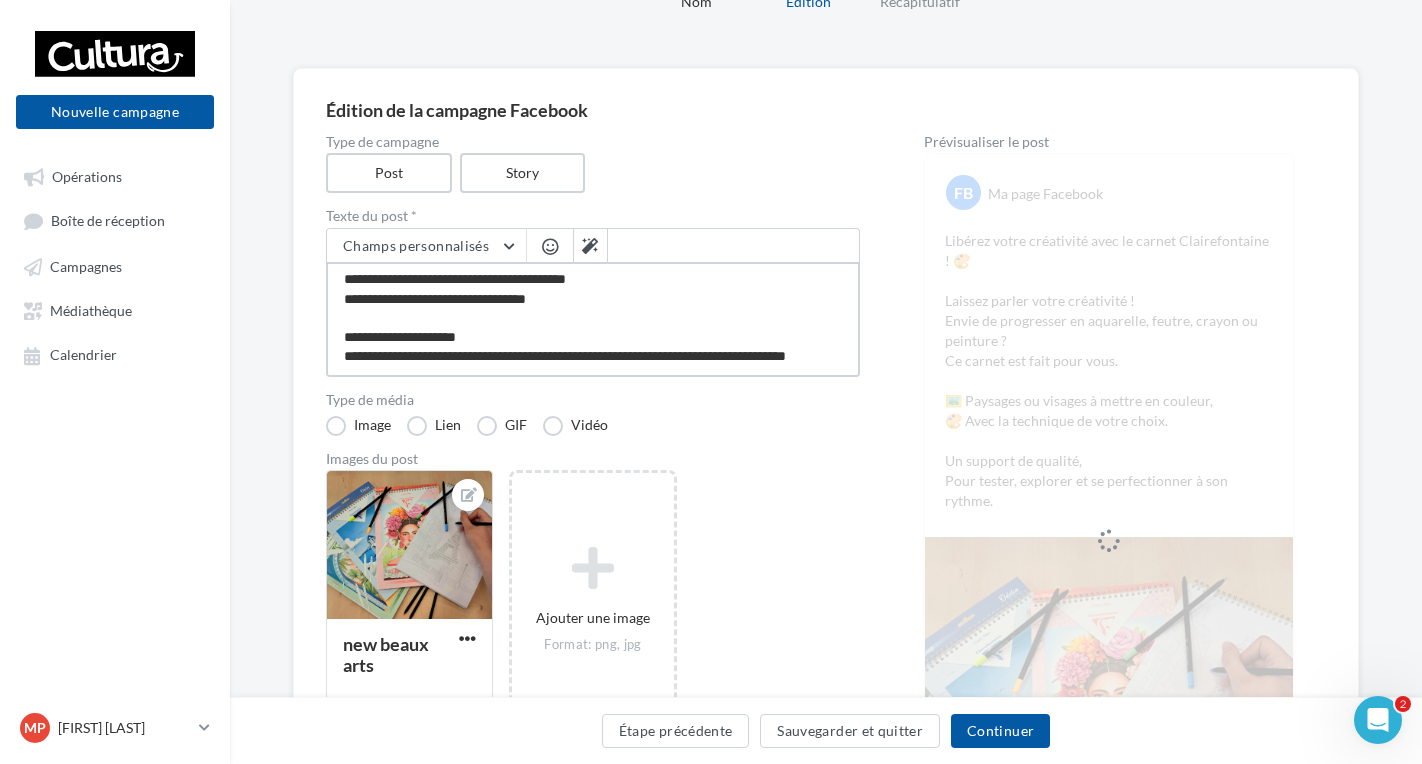 click on "**********" at bounding box center (593, 319) 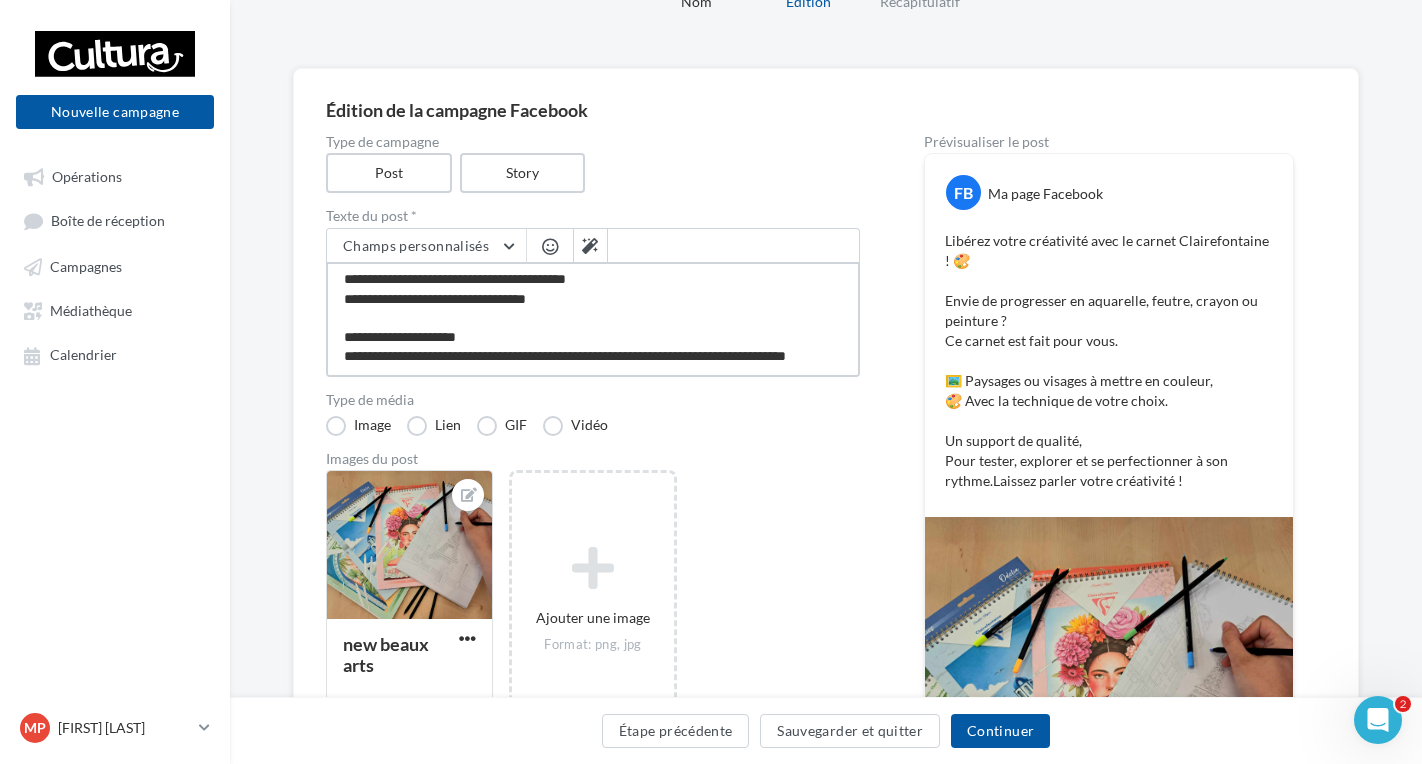 type on "**********" 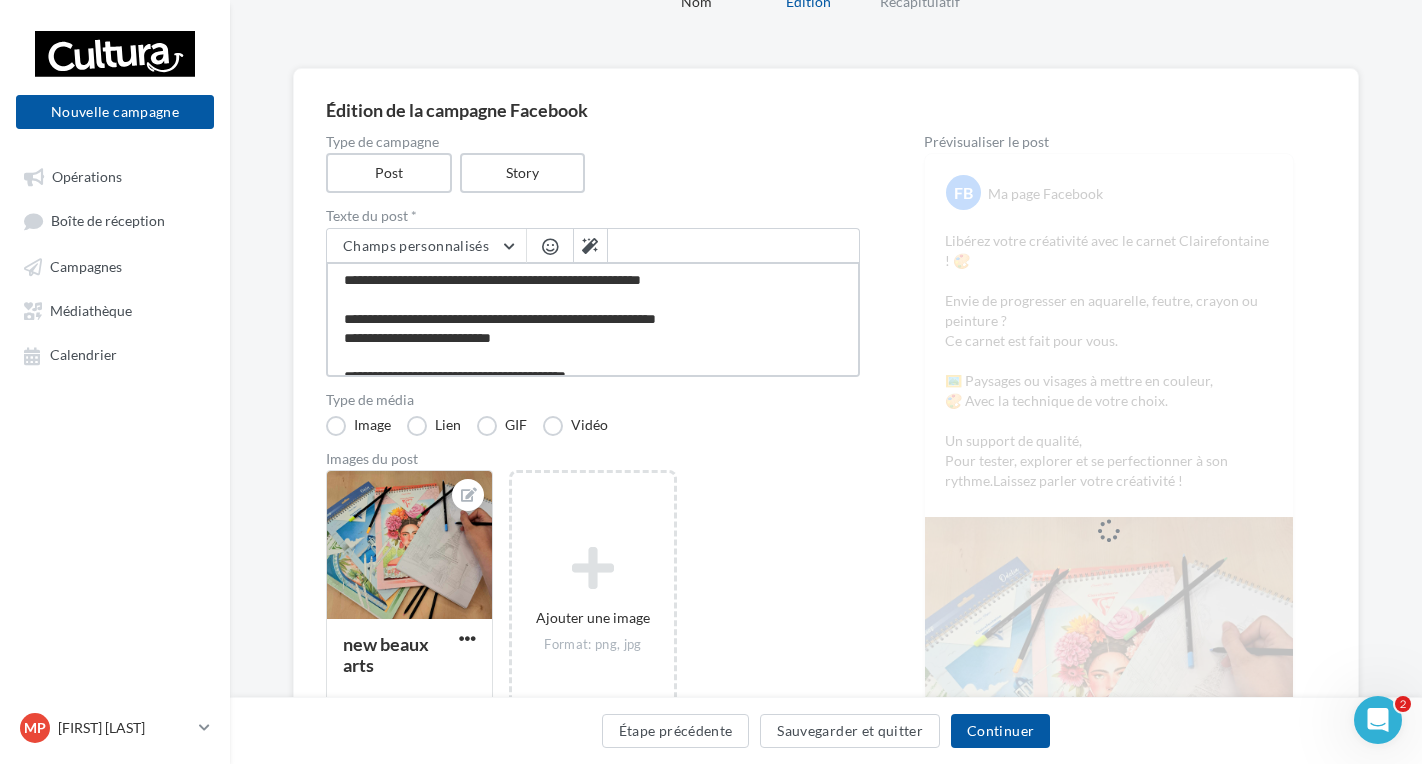 scroll, scrollTop: 0, scrollLeft: 0, axis: both 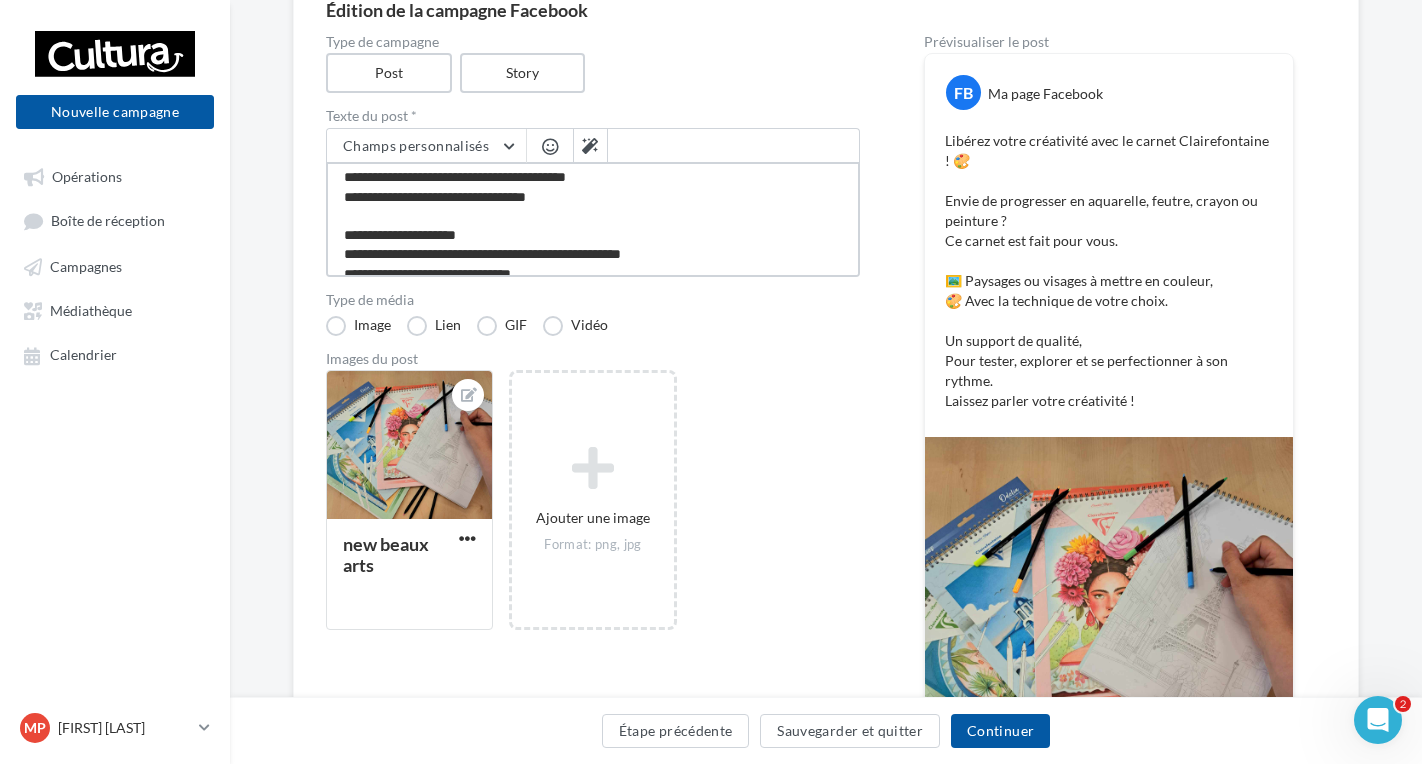 click on "**********" at bounding box center (593, 219) 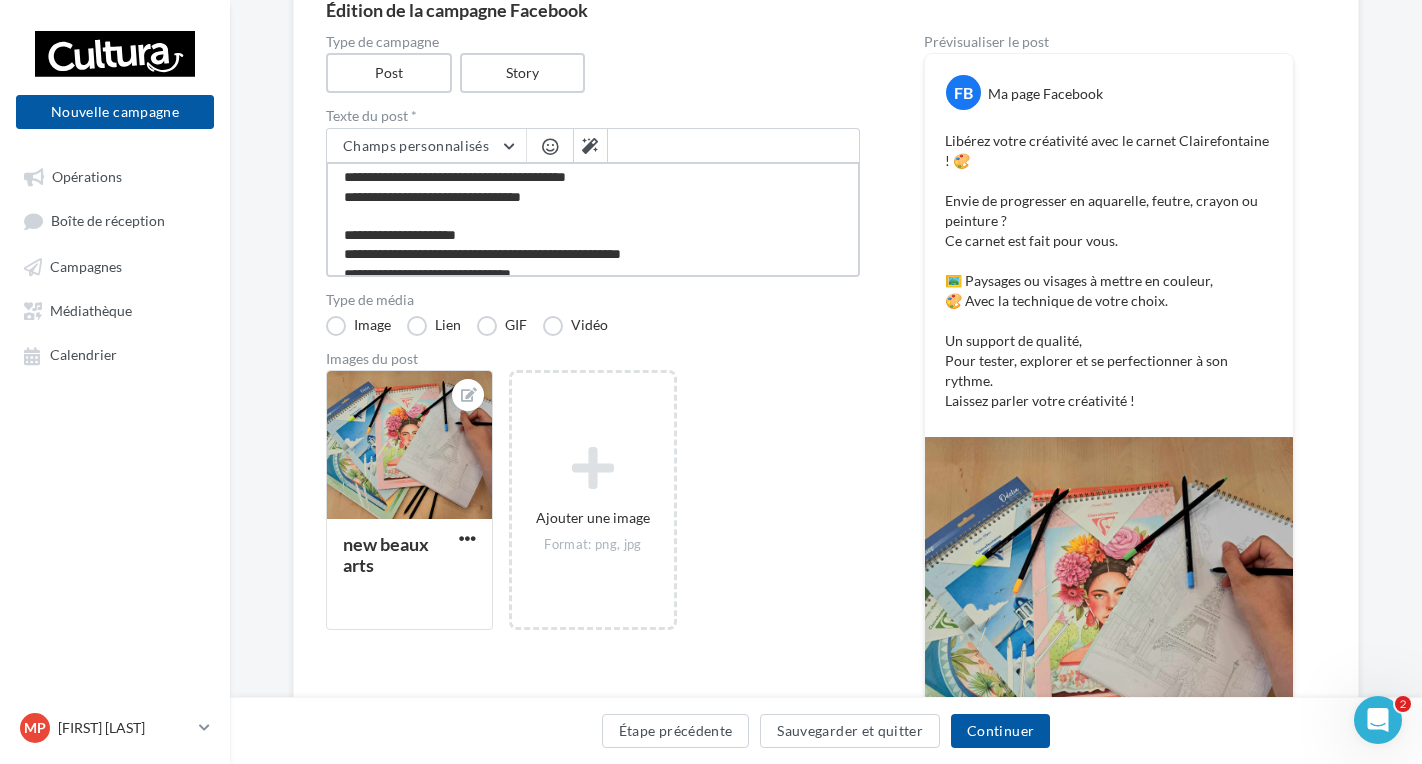 type on "**********" 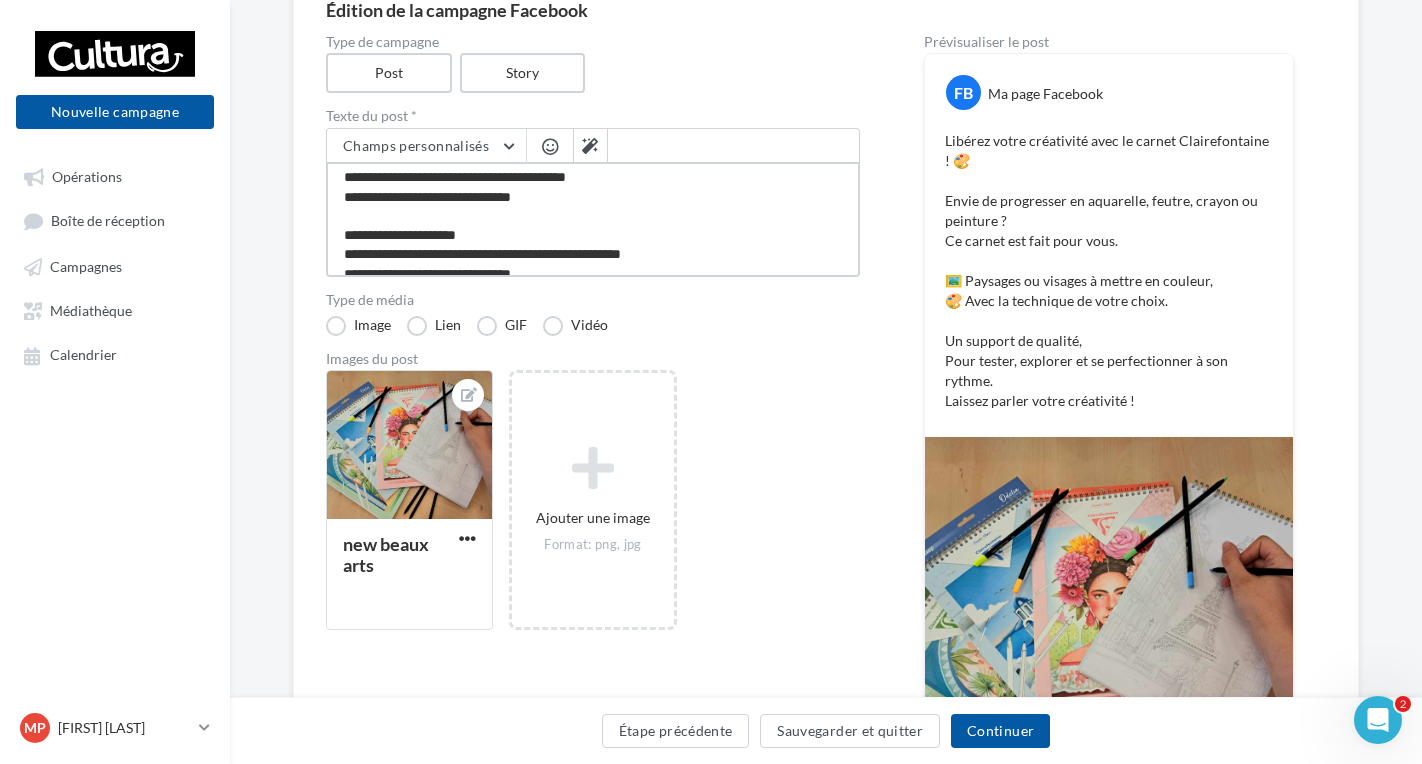 type on "**********" 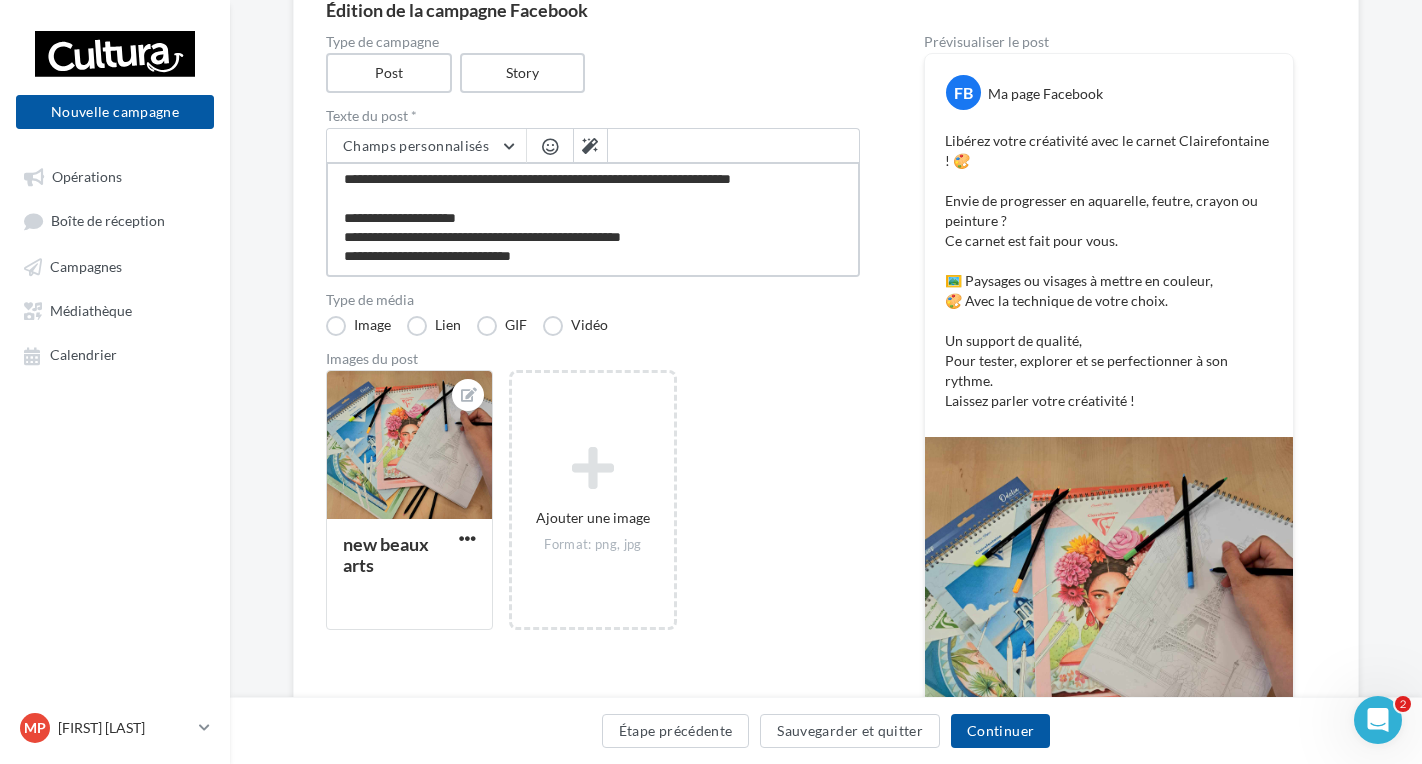 scroll, scrollTop: 80, scrollLeft: 0, axis: vertical 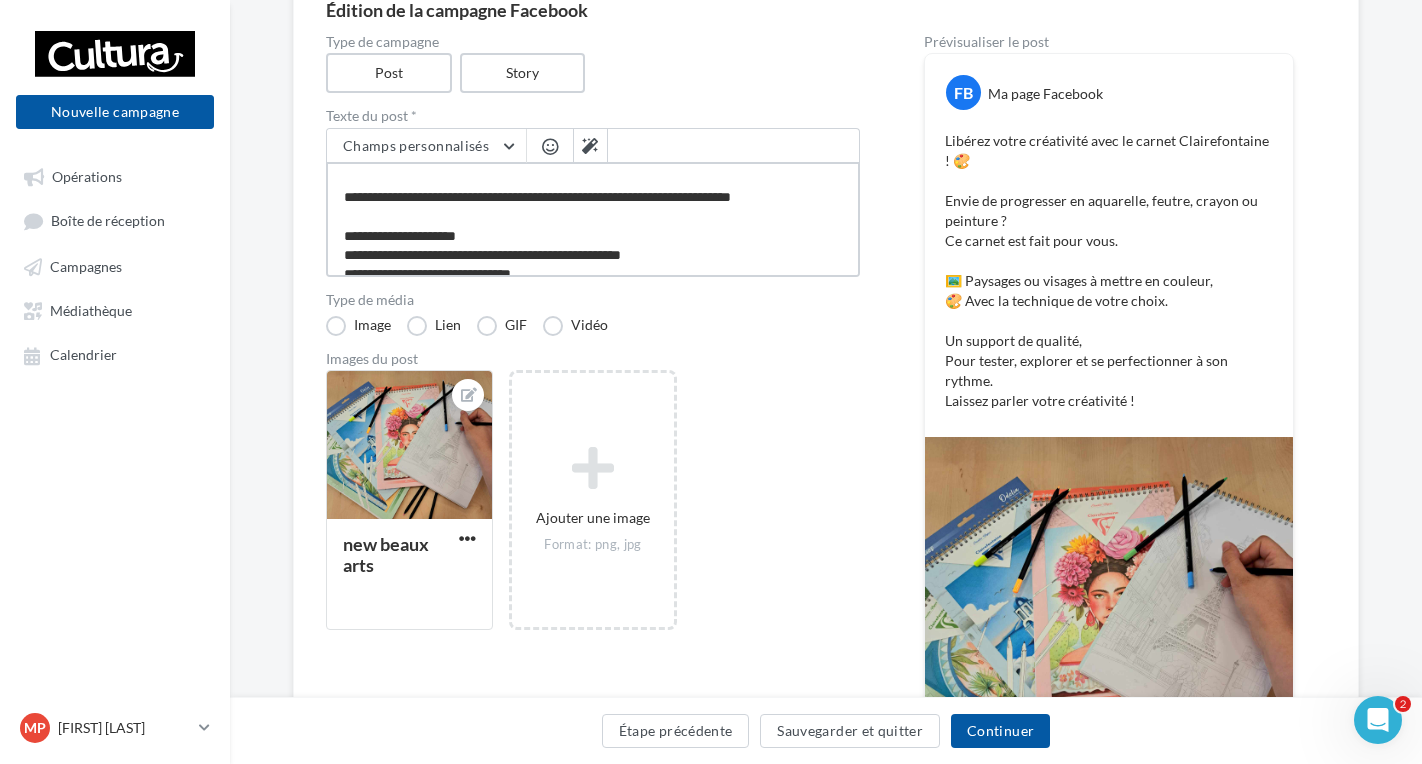 click on "**********" at bounding box center (593, 219) 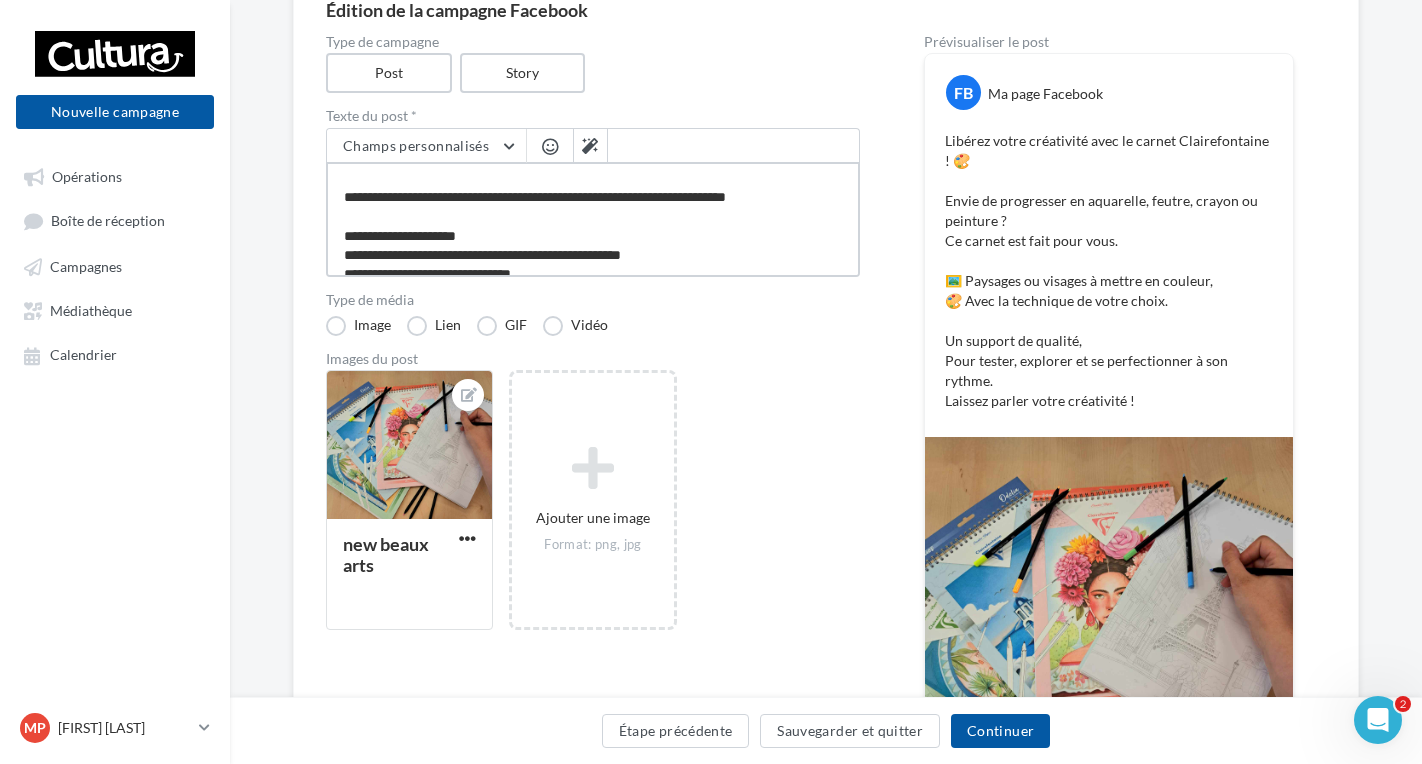 type on "**********" 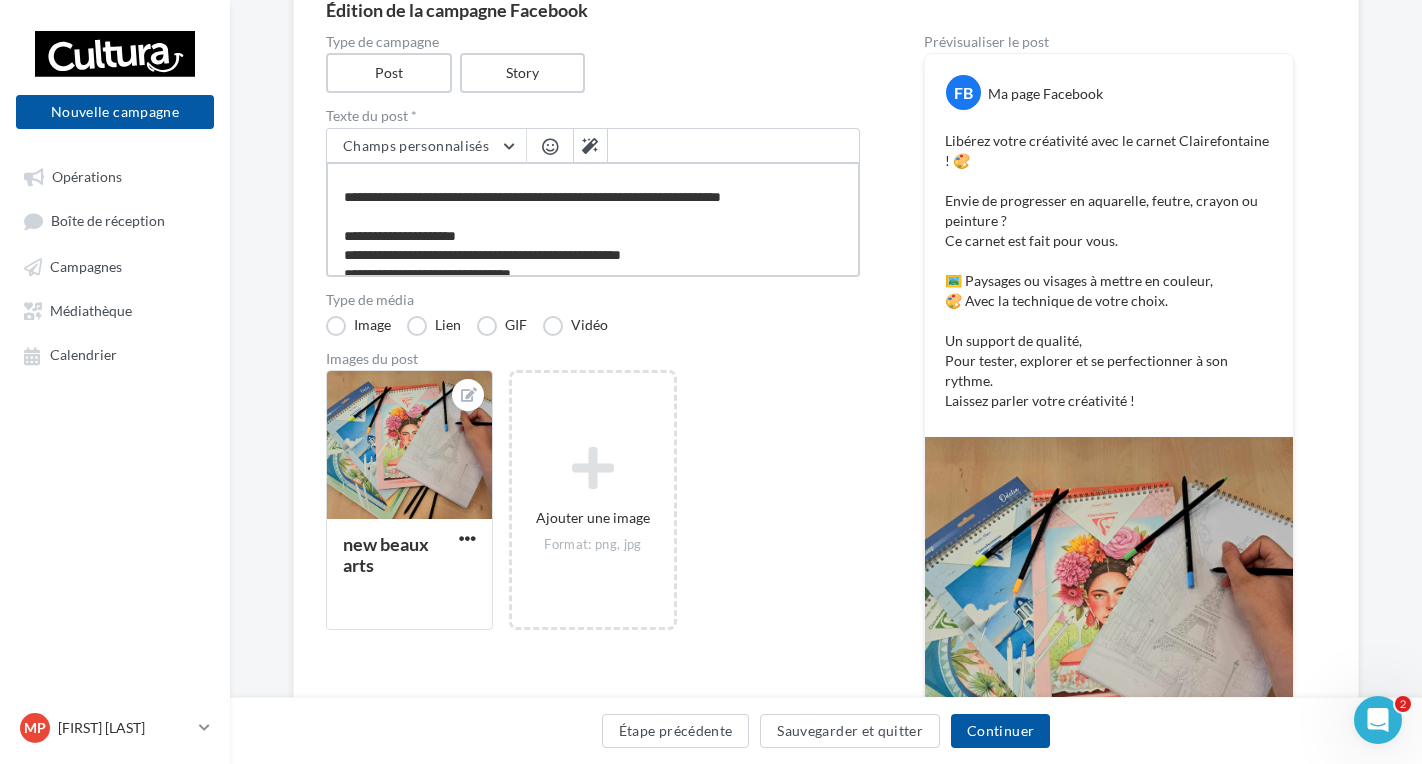 type on "**********" 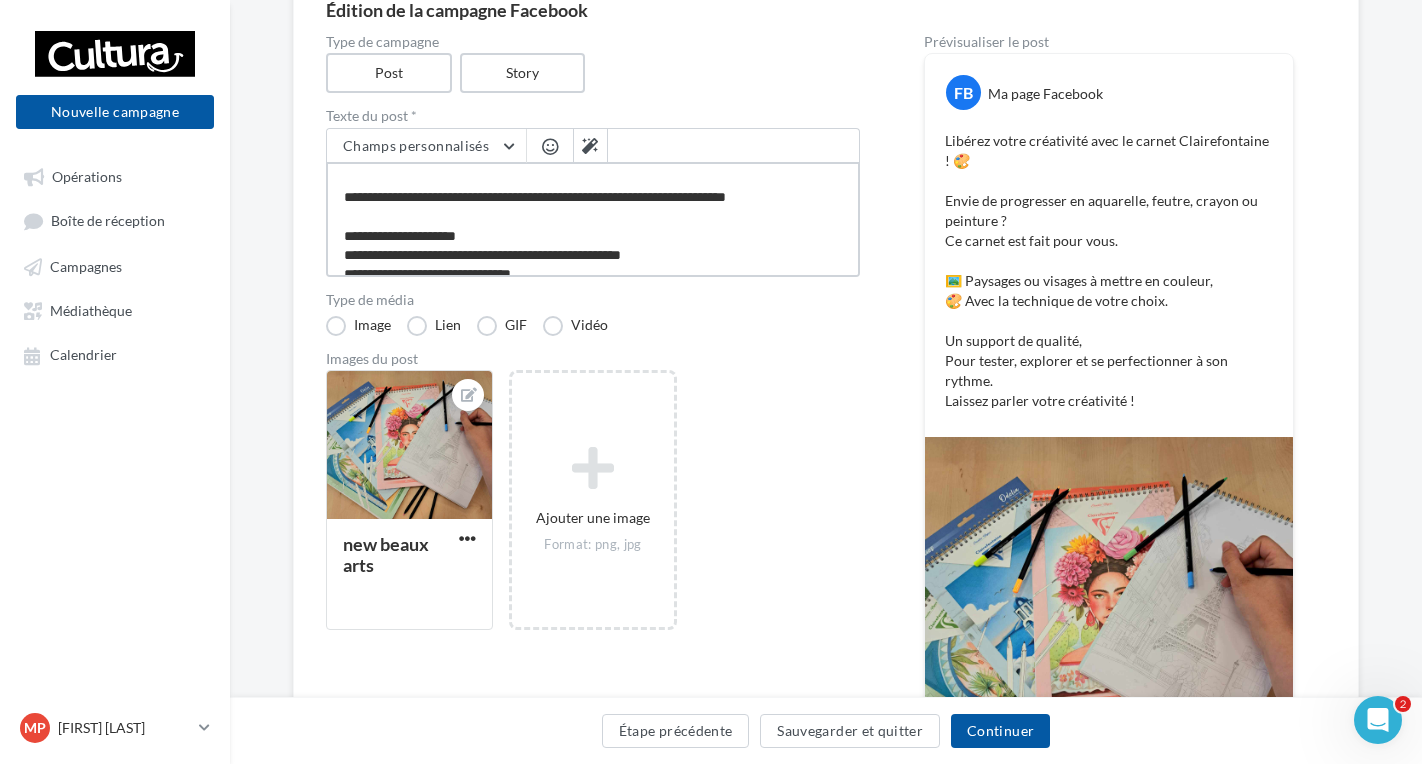 type on "**********" 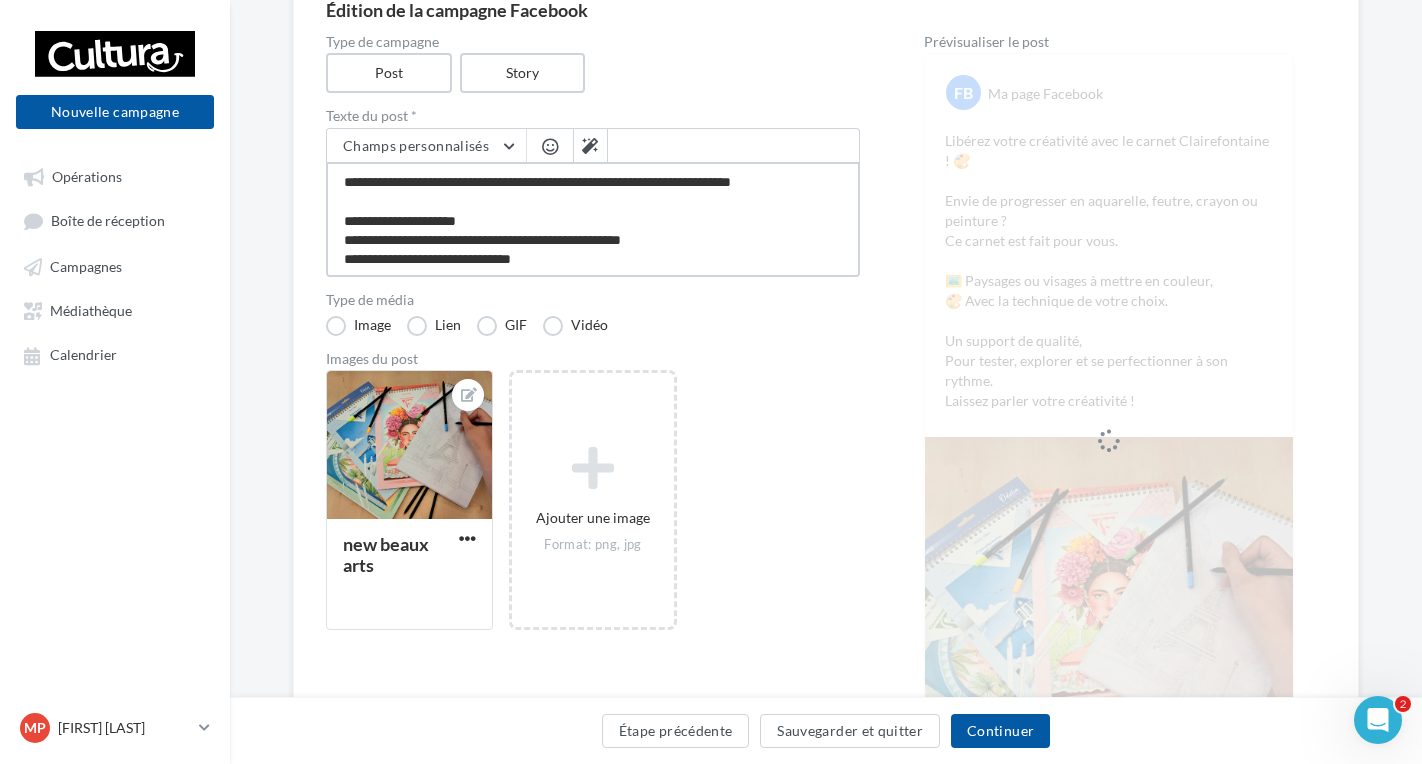 scroll, scrollTop: 98, scrollLeft: 0, axis: vertical 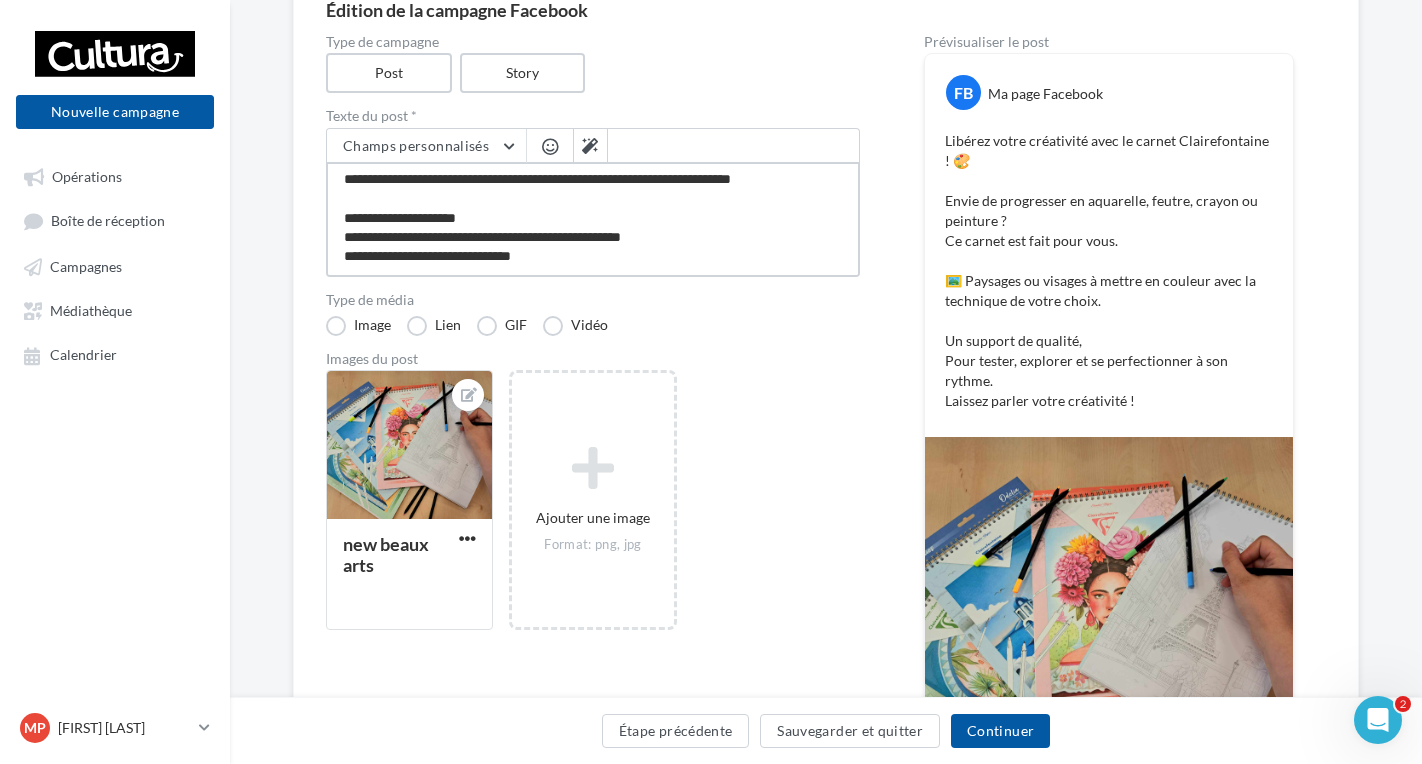 click on "**********" at bounding box center (593, 219) 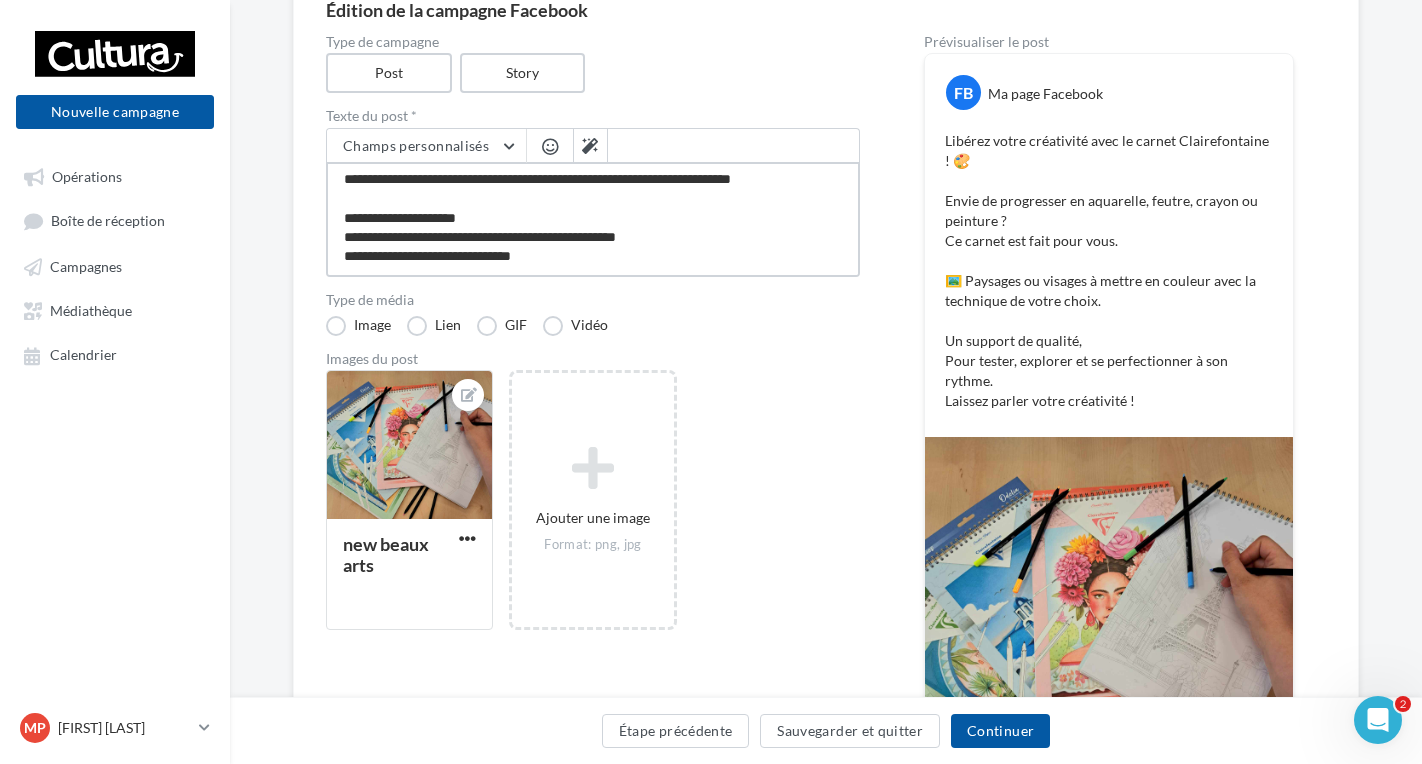 type on "**********" 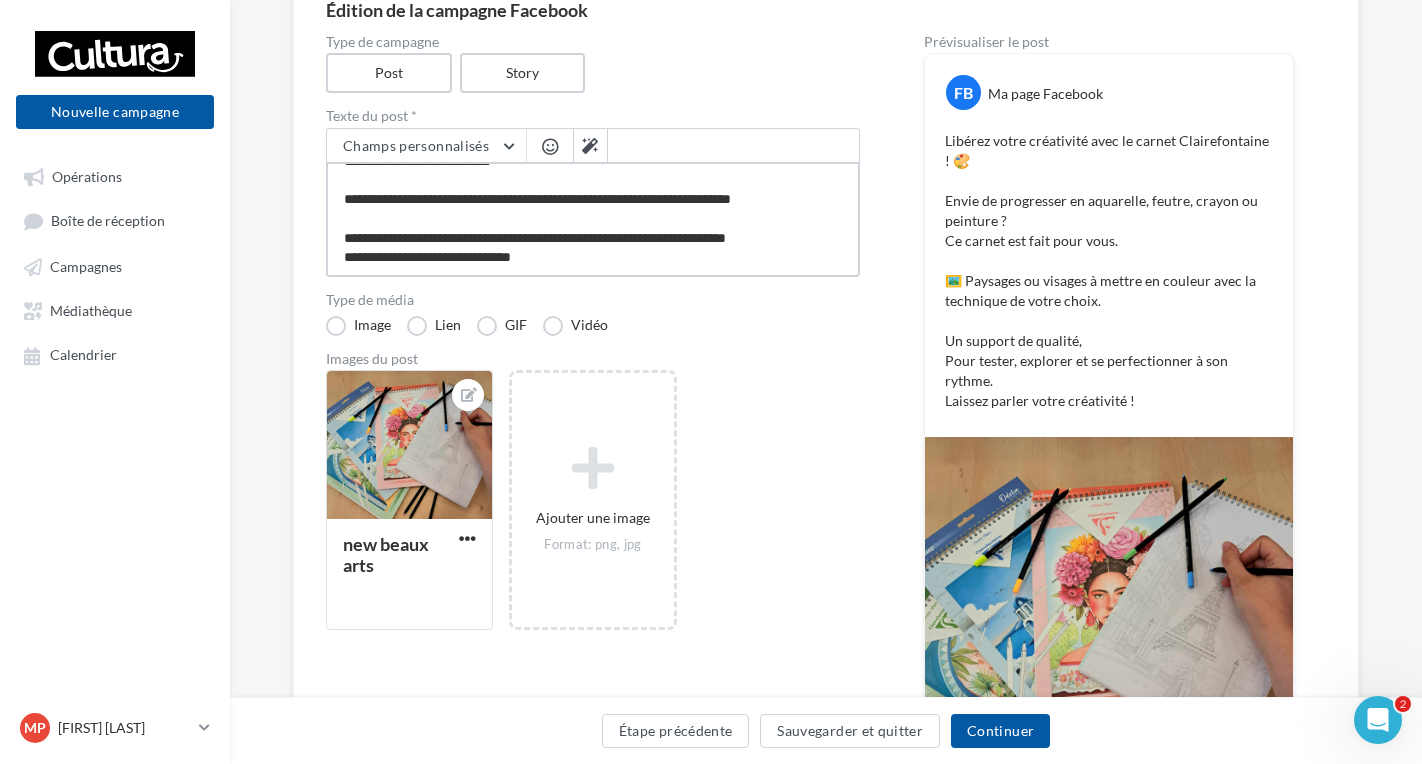 scroll, scrollTop: 78, scrollLeft: 0, axis: vertical 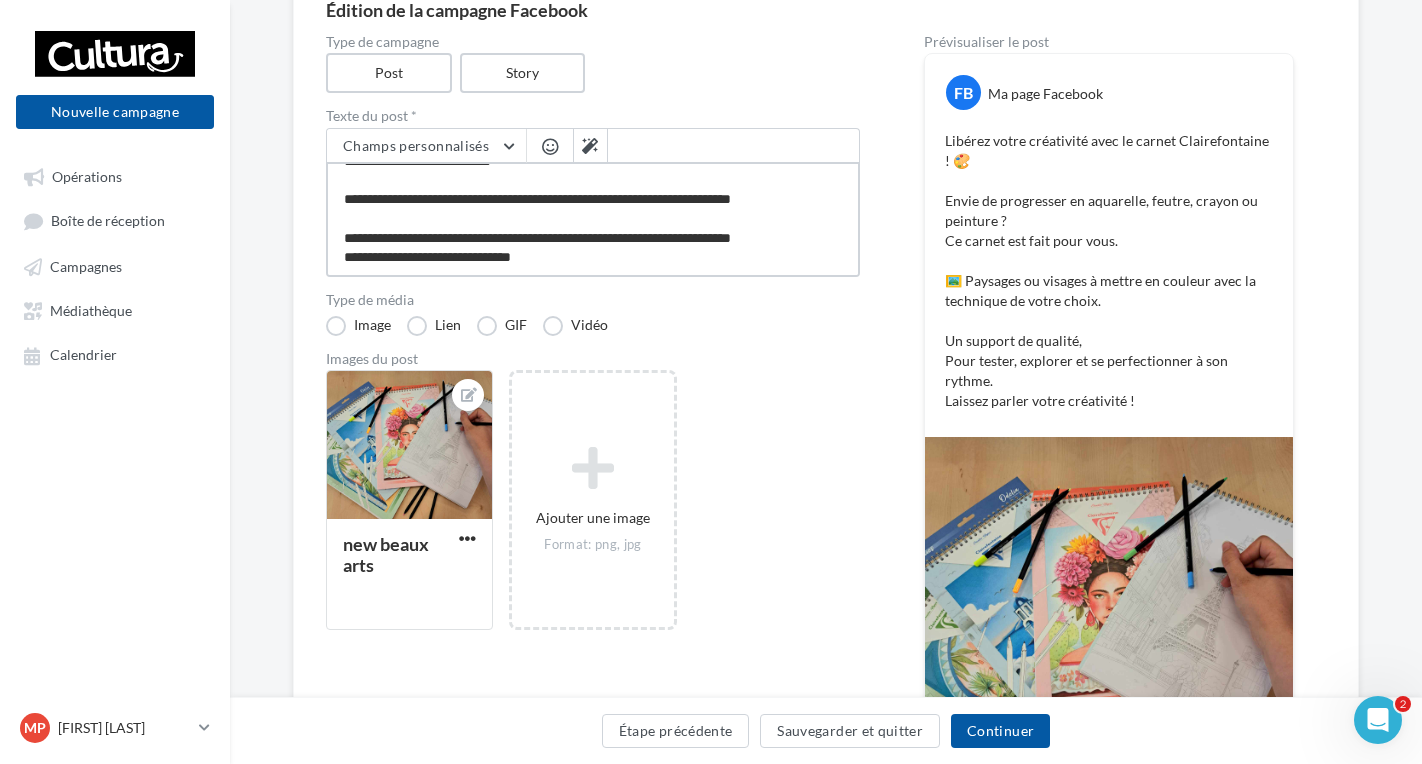 type on "**********" 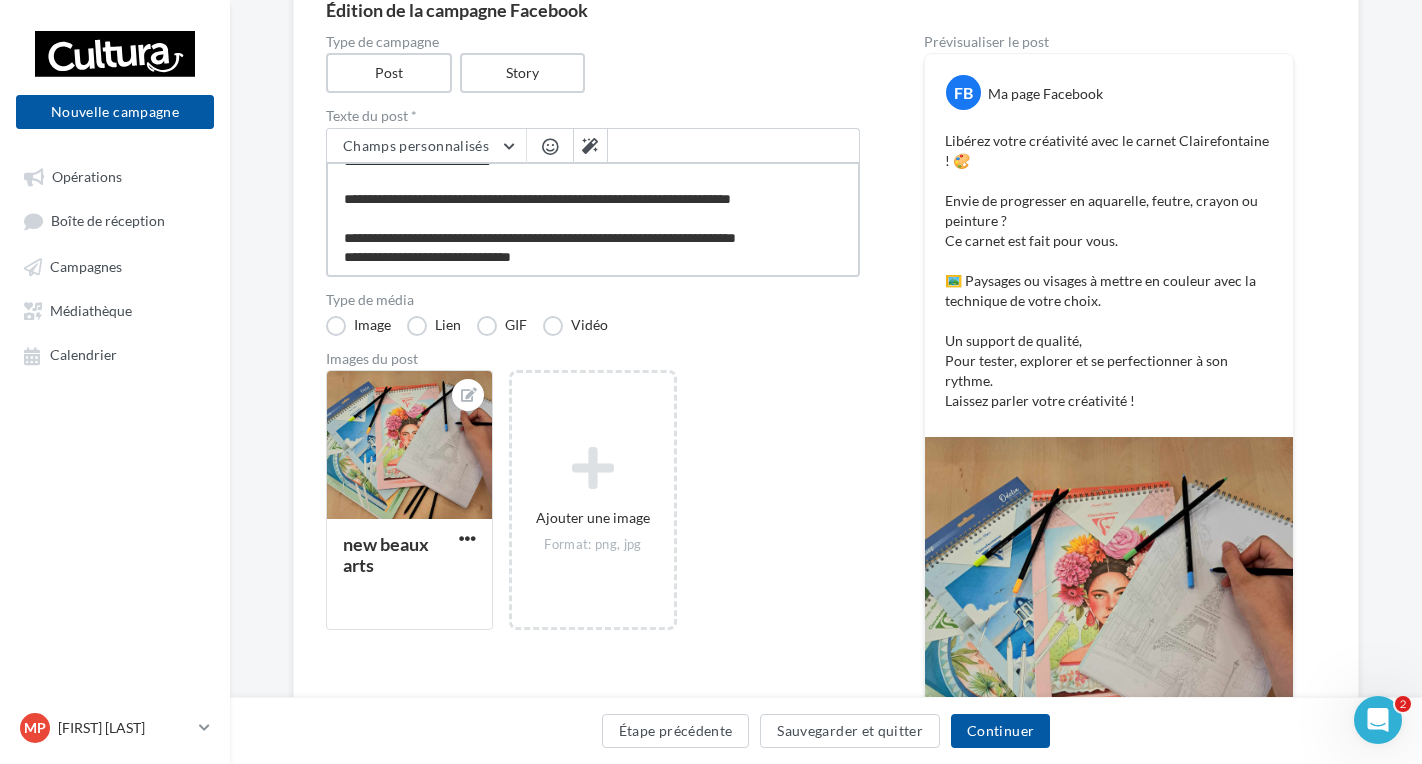 click on "**********" at bounding box center [593, 219] 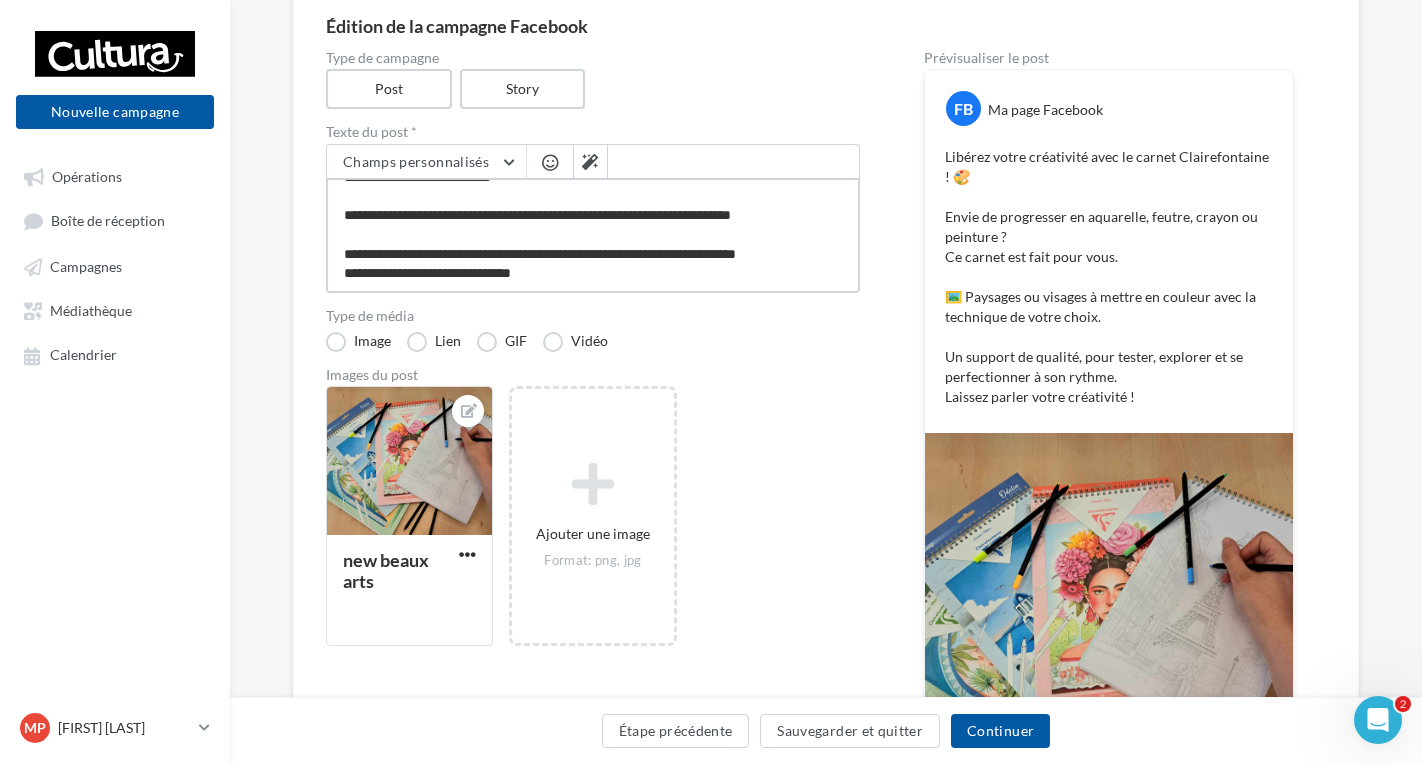 scroll, scrollTop: 200, scrollLeft: 0, axis: vertical 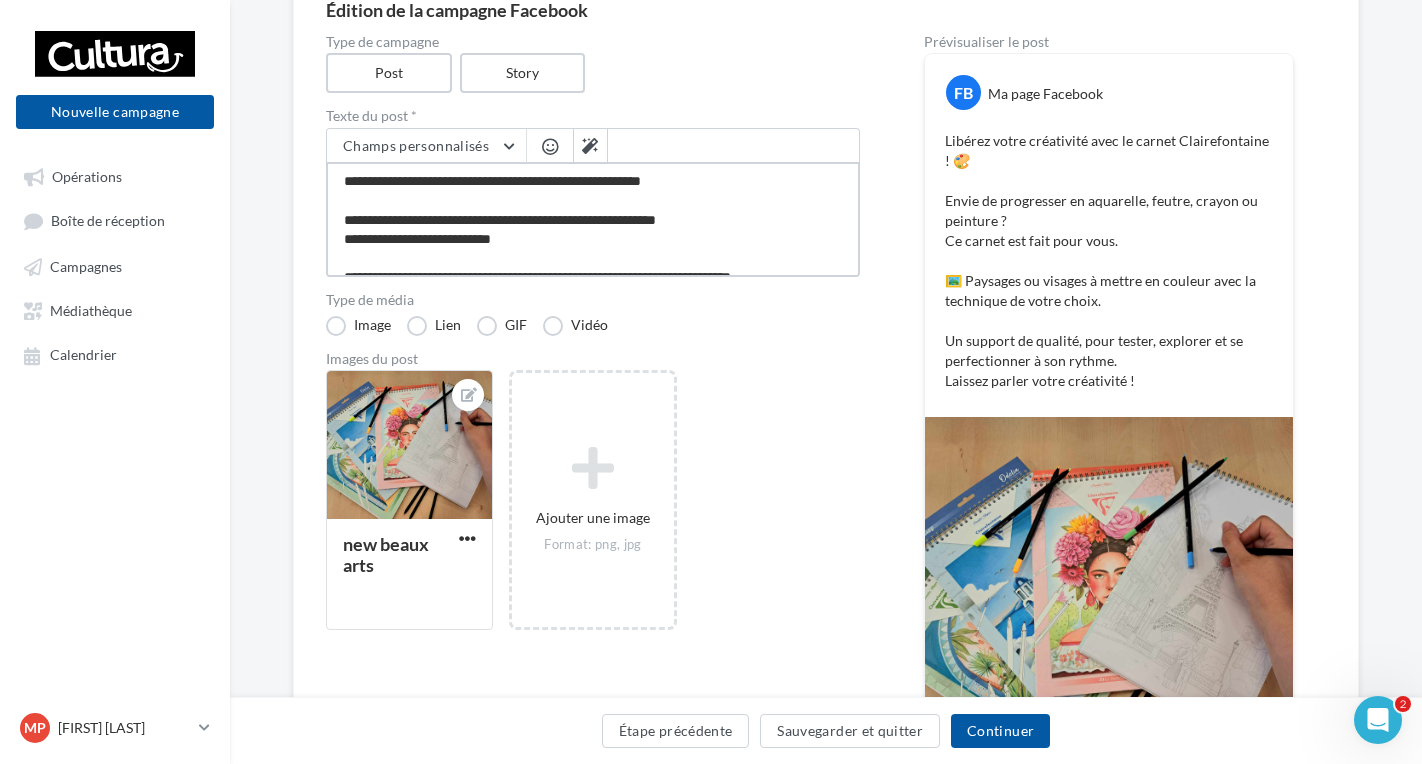 click on "**********" at bounding box center [593, 219] 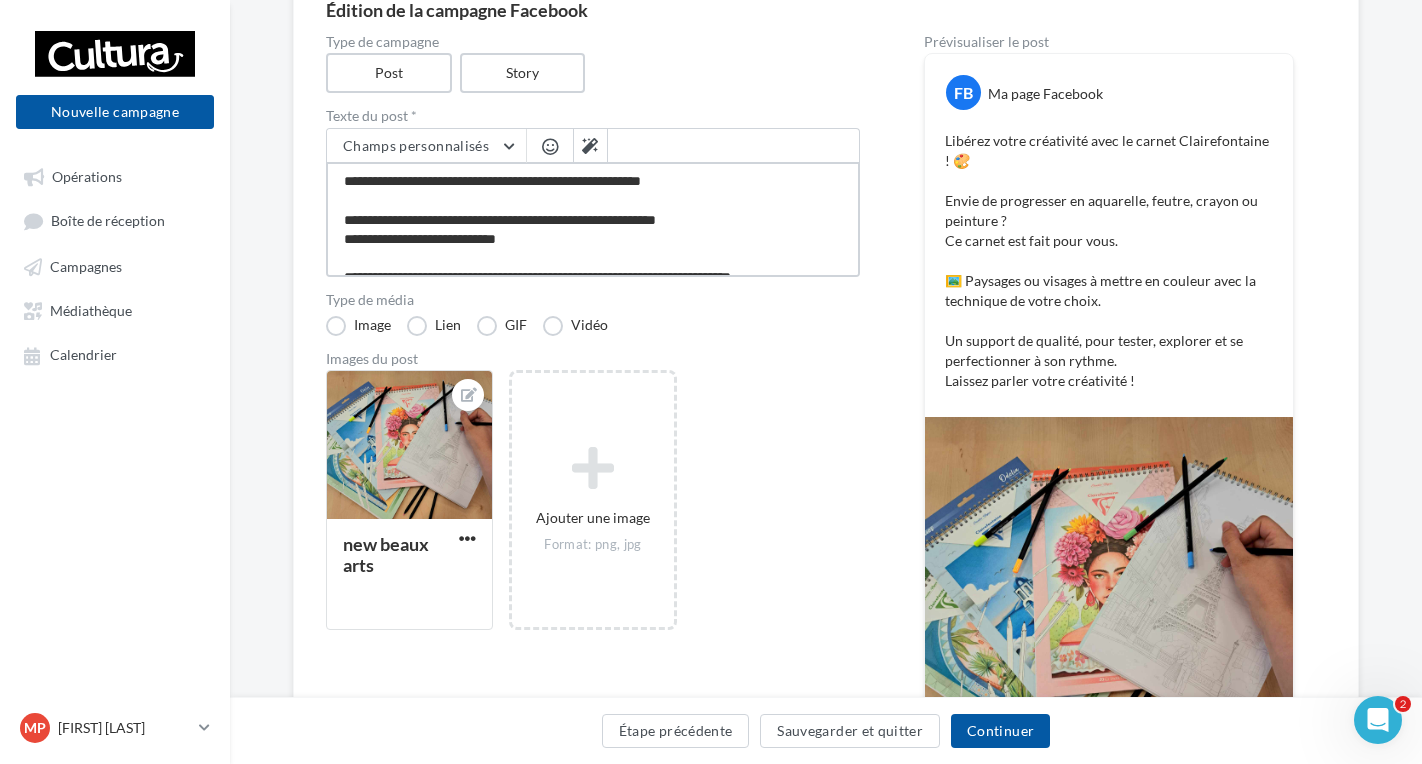 type on "**********" 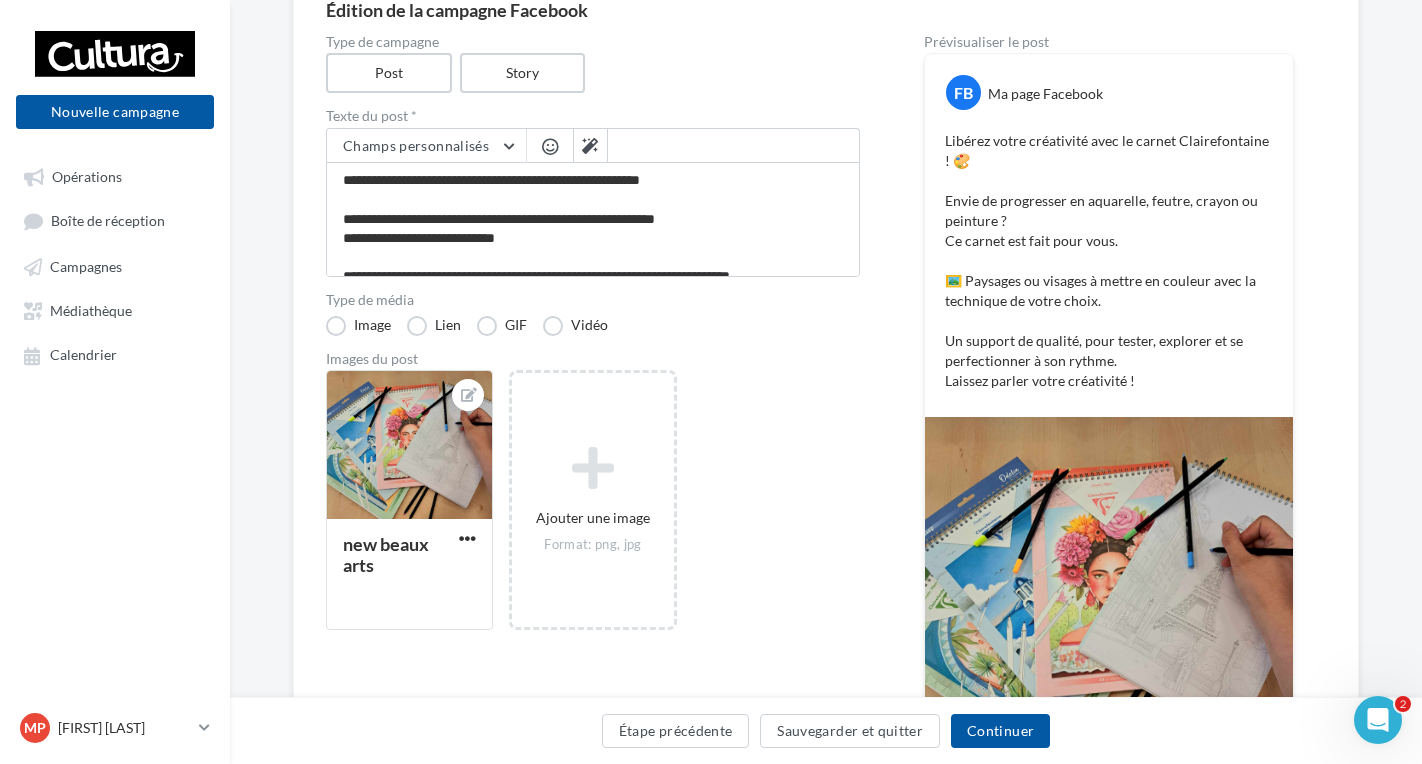 click at bounding box center [550, 146] 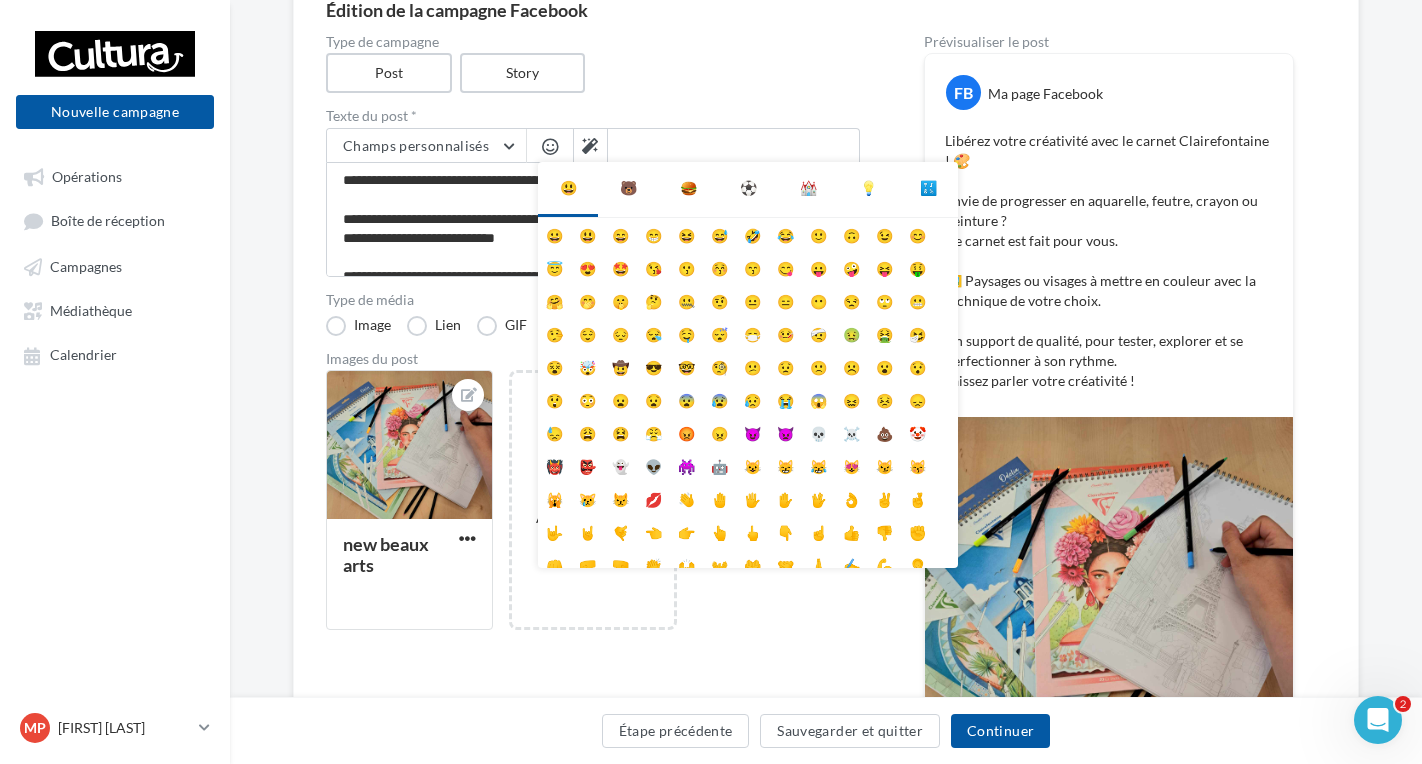 click at bounding box center (550, 146) 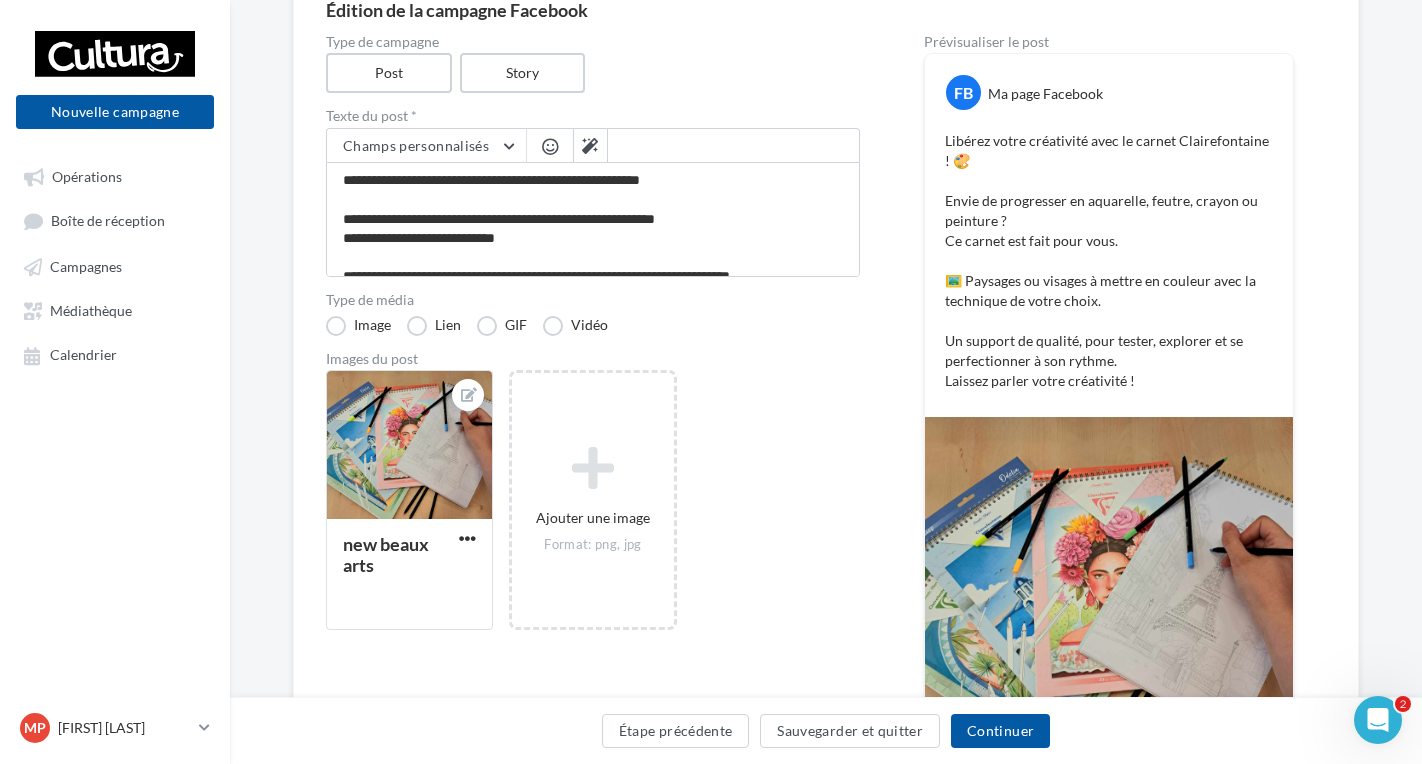 click at bounding box center [550, 146] 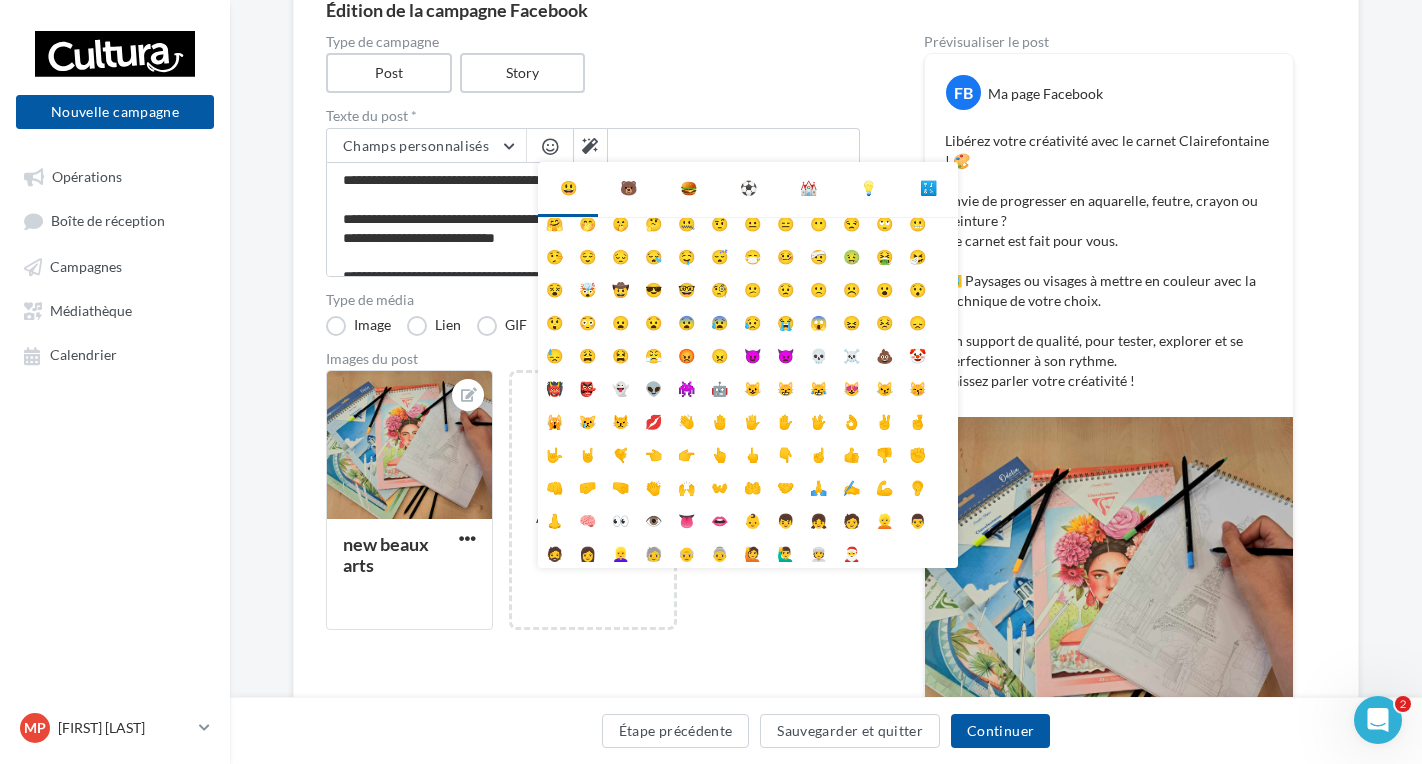 scroll, scrollTop: 79, scrollLeft: 0, axis: vertical 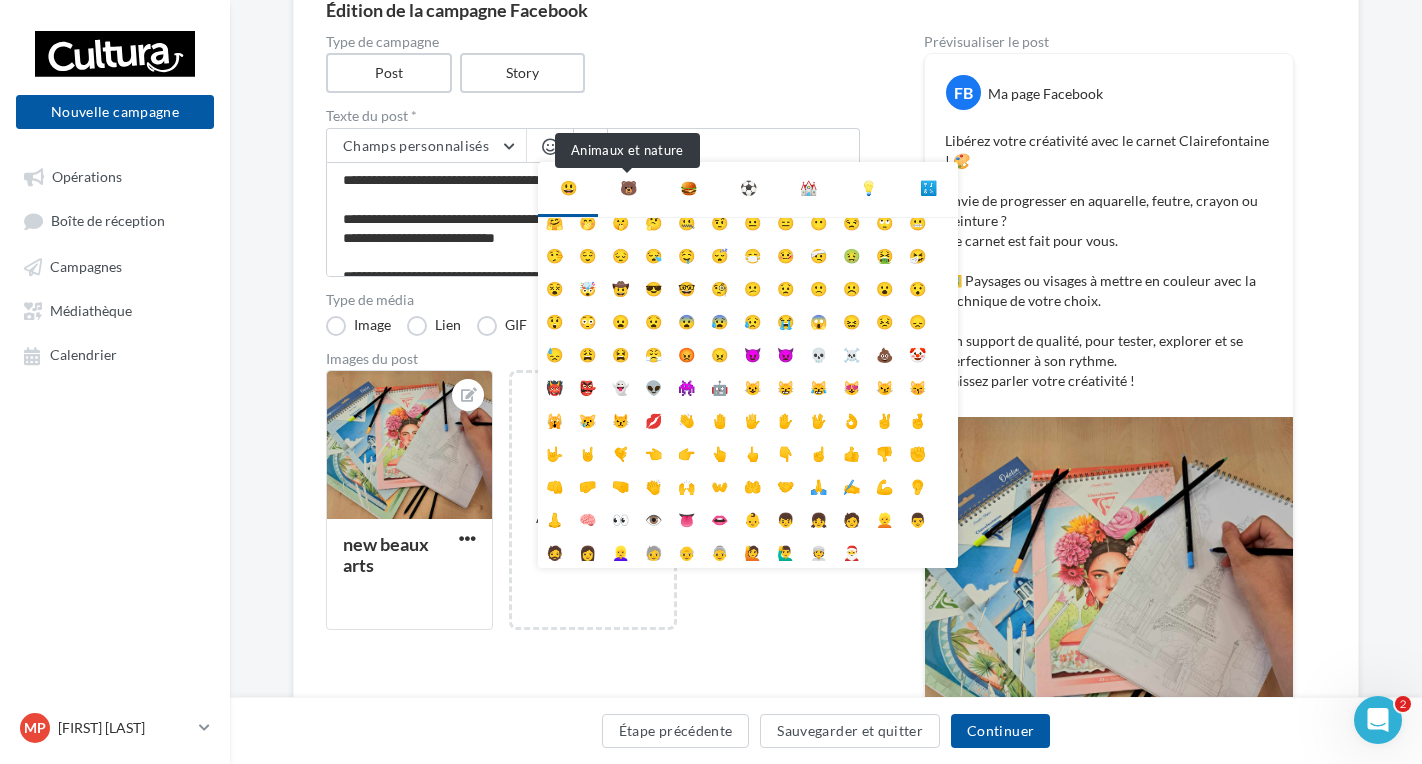 click on "🐻" at bounding box center [628, 188] 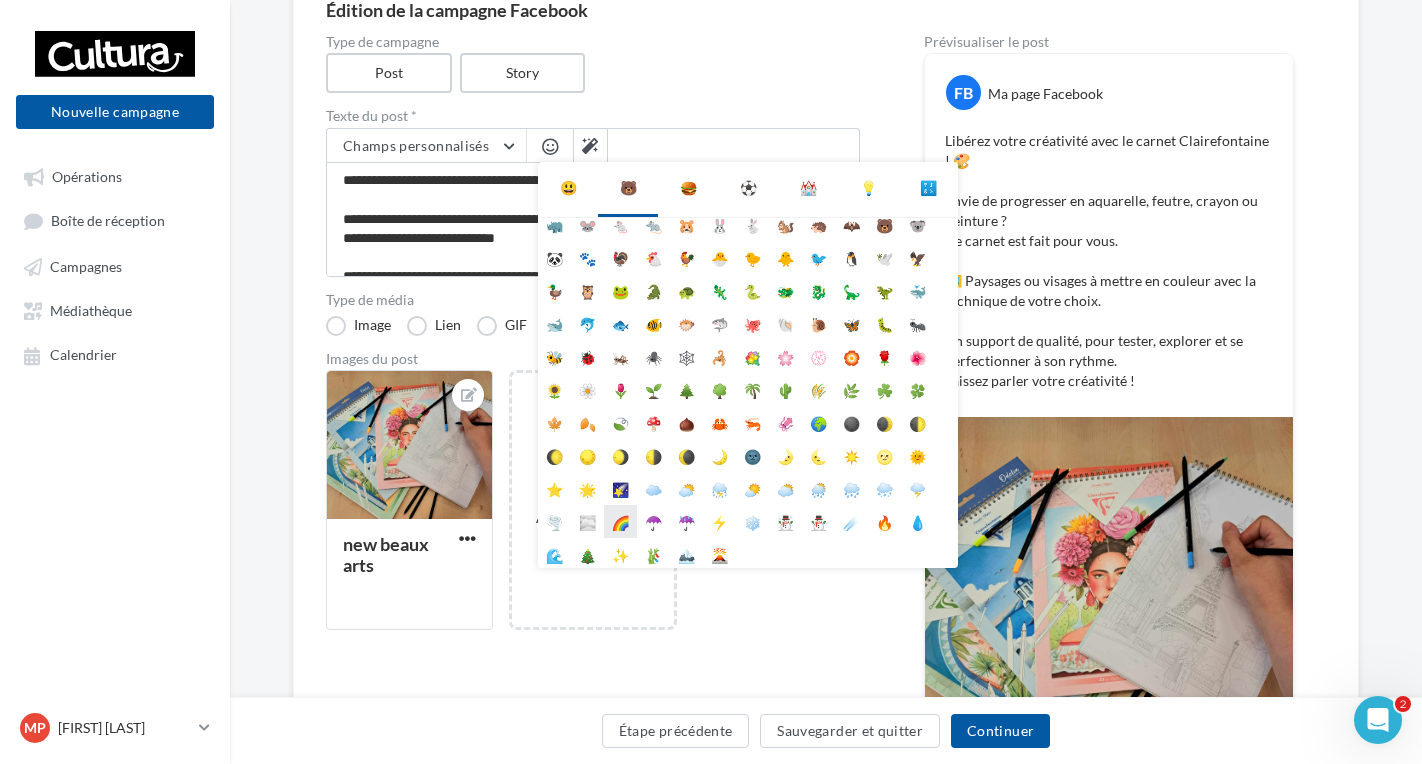 scroll, scrollTop: 112, scrollLeft: 0, axis: vertical 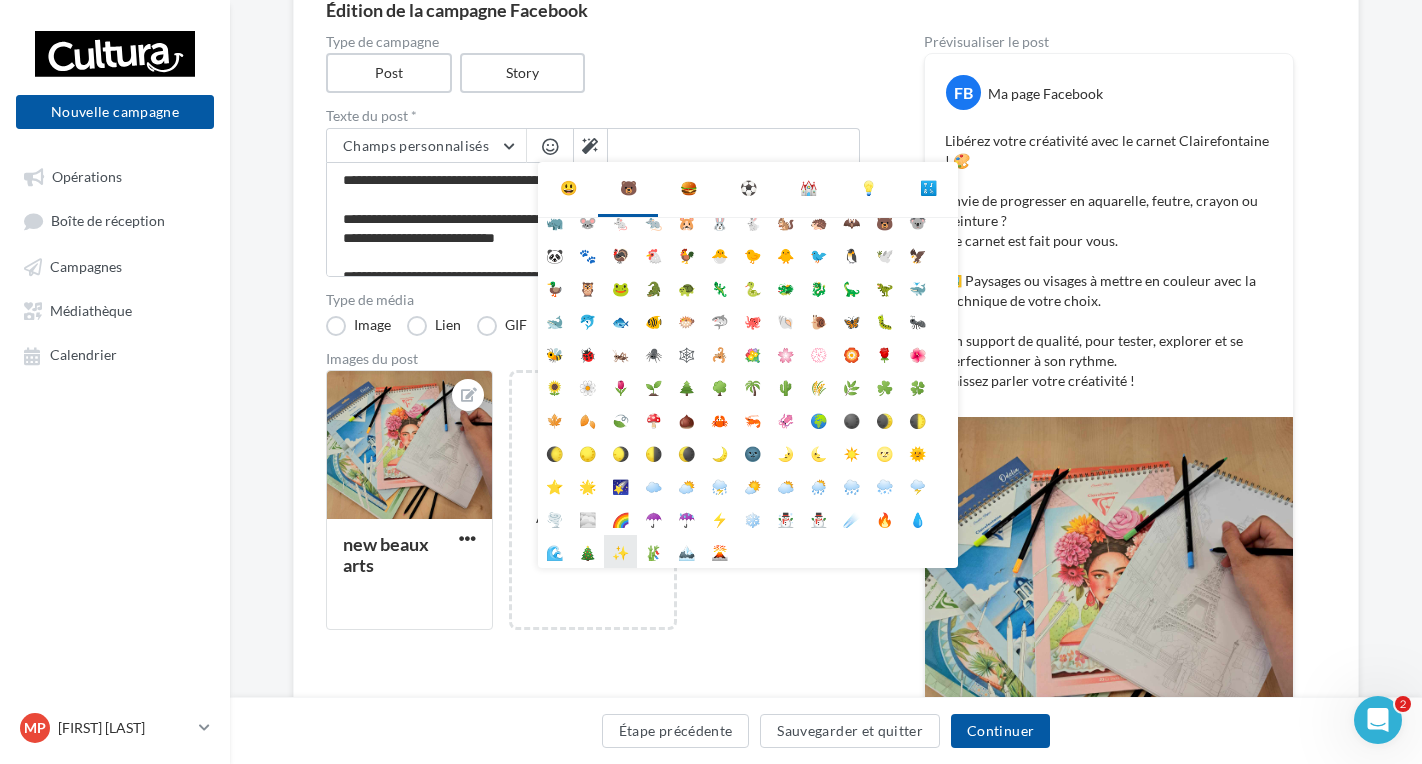 click on "✨" at bounding box center (620, 551) 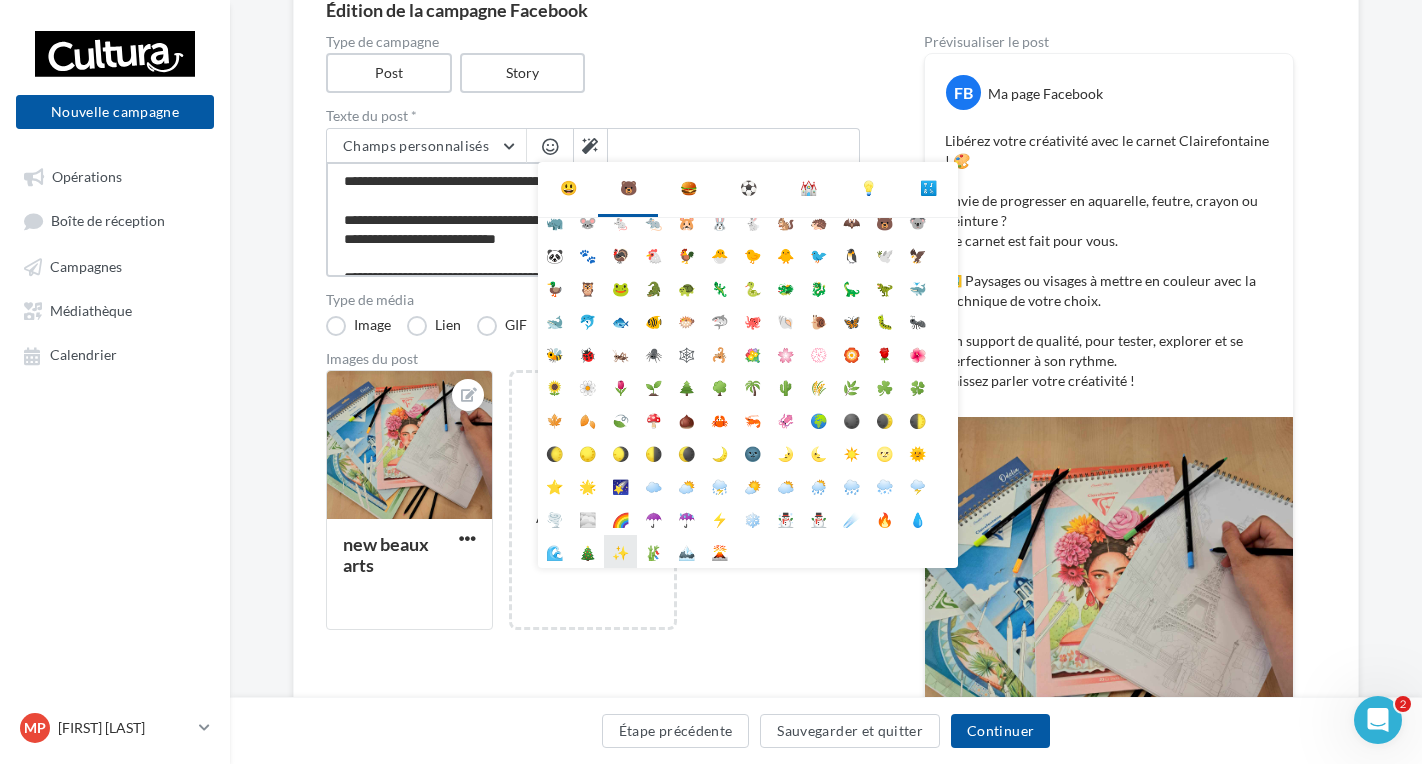 type on "**********" 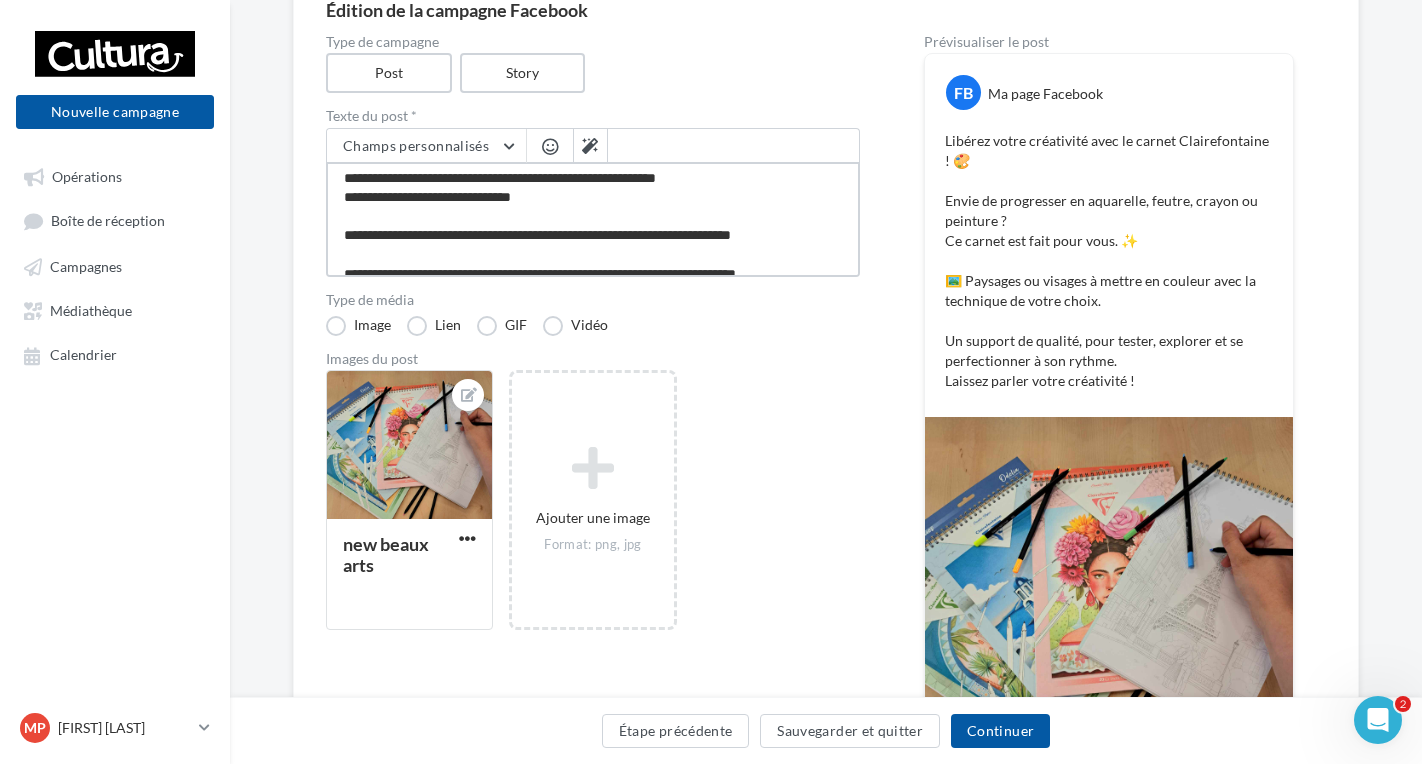 scroll, scrollTop: 78, scrollLeft: 0, axis: vertical 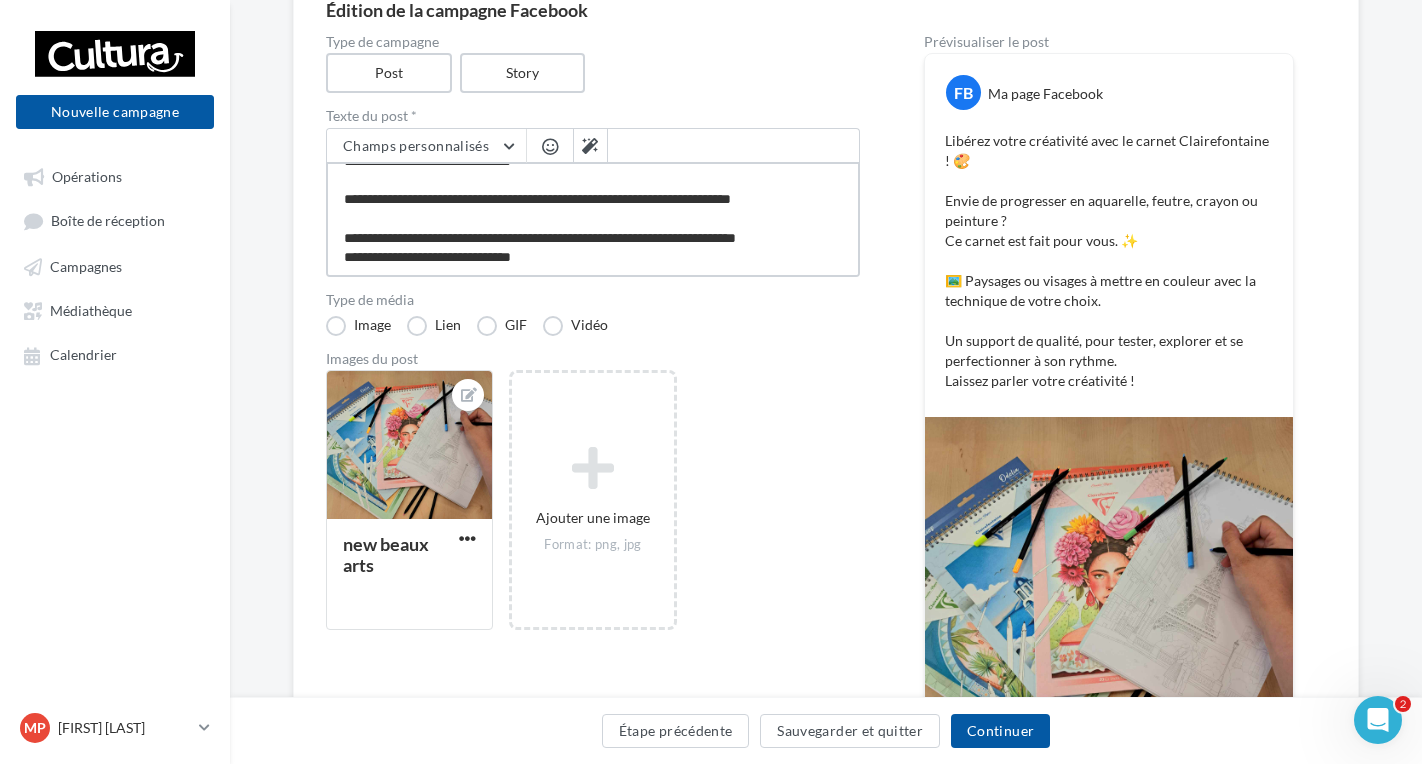click on "**********" at bounding box center (593, 219) 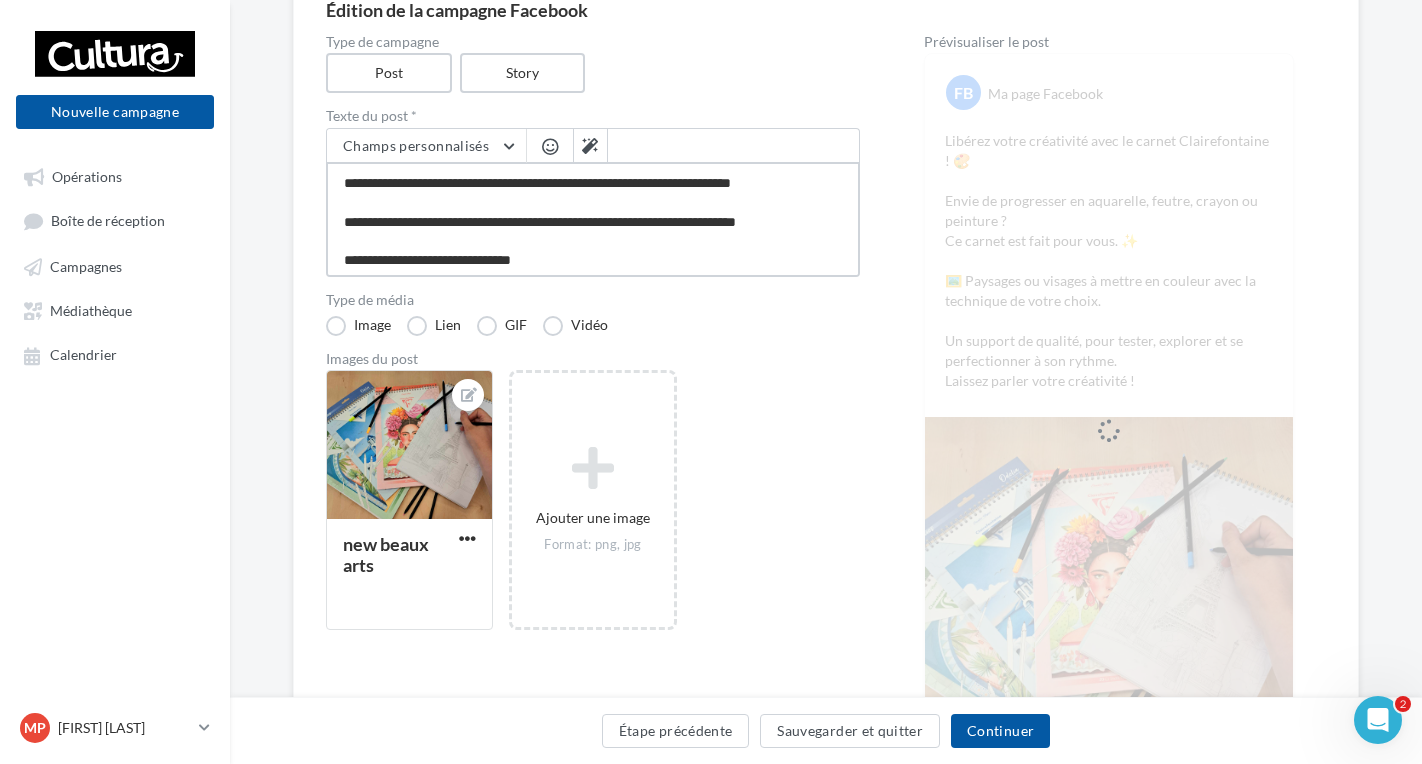 scroll, scrollTop: 98, scrollLeft: 0, axis: vertical 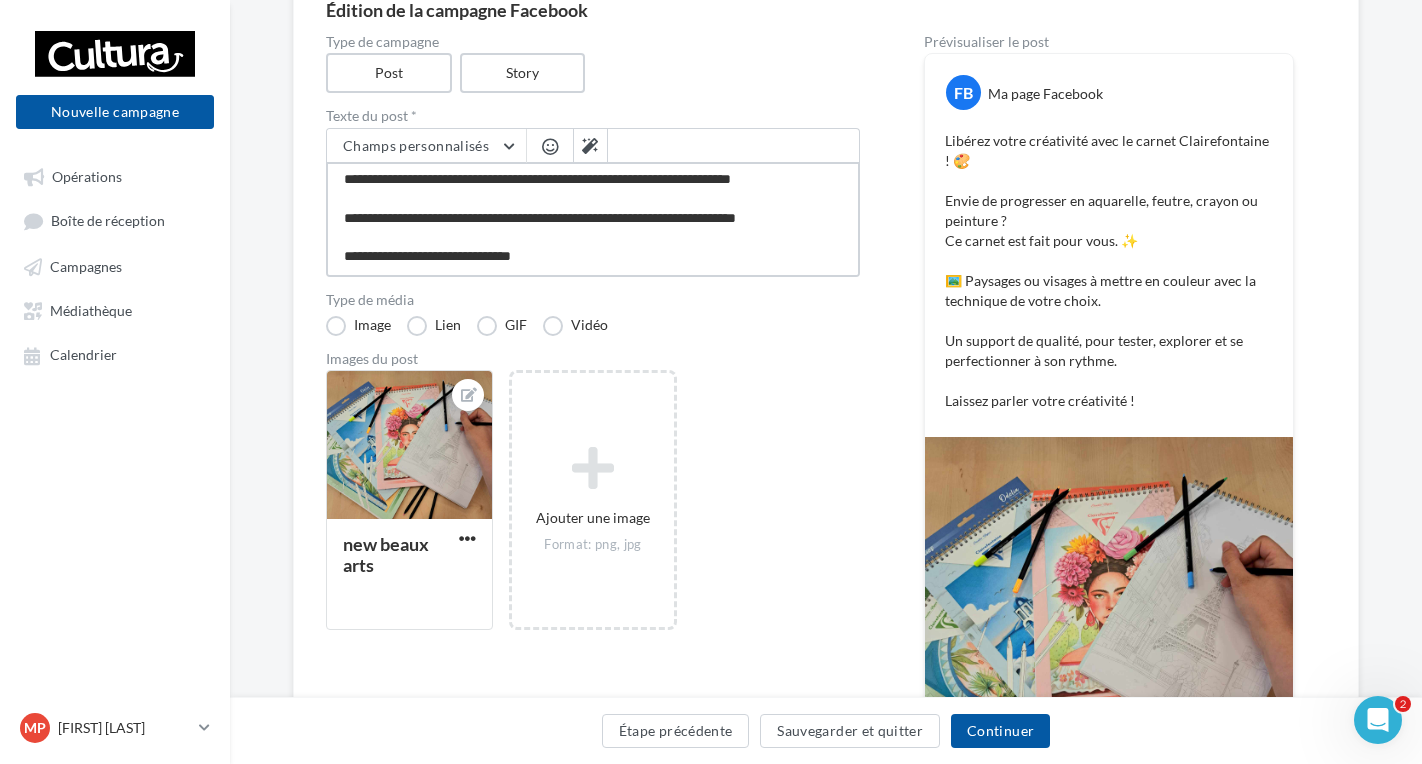 click on "**********" at bounding box center [593, 219] 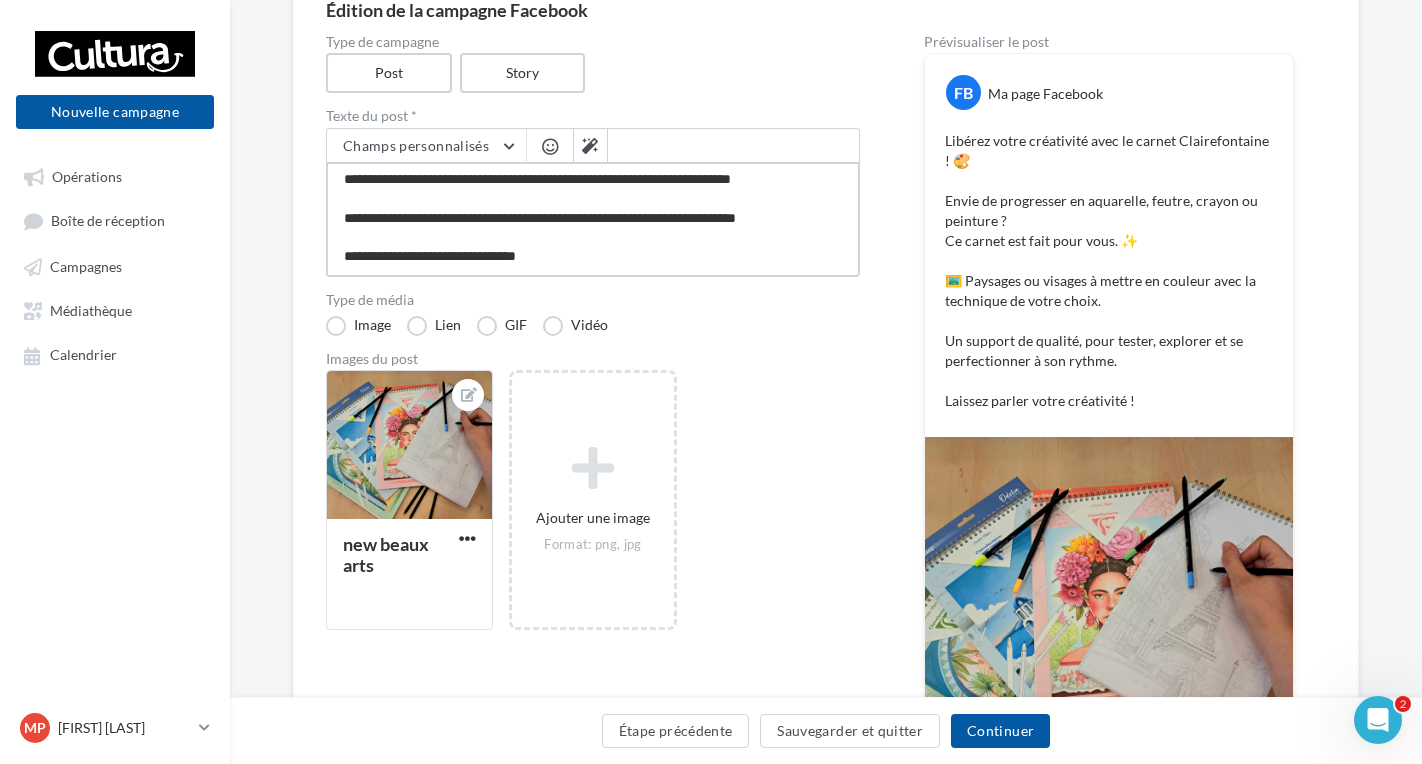 type on "**********" 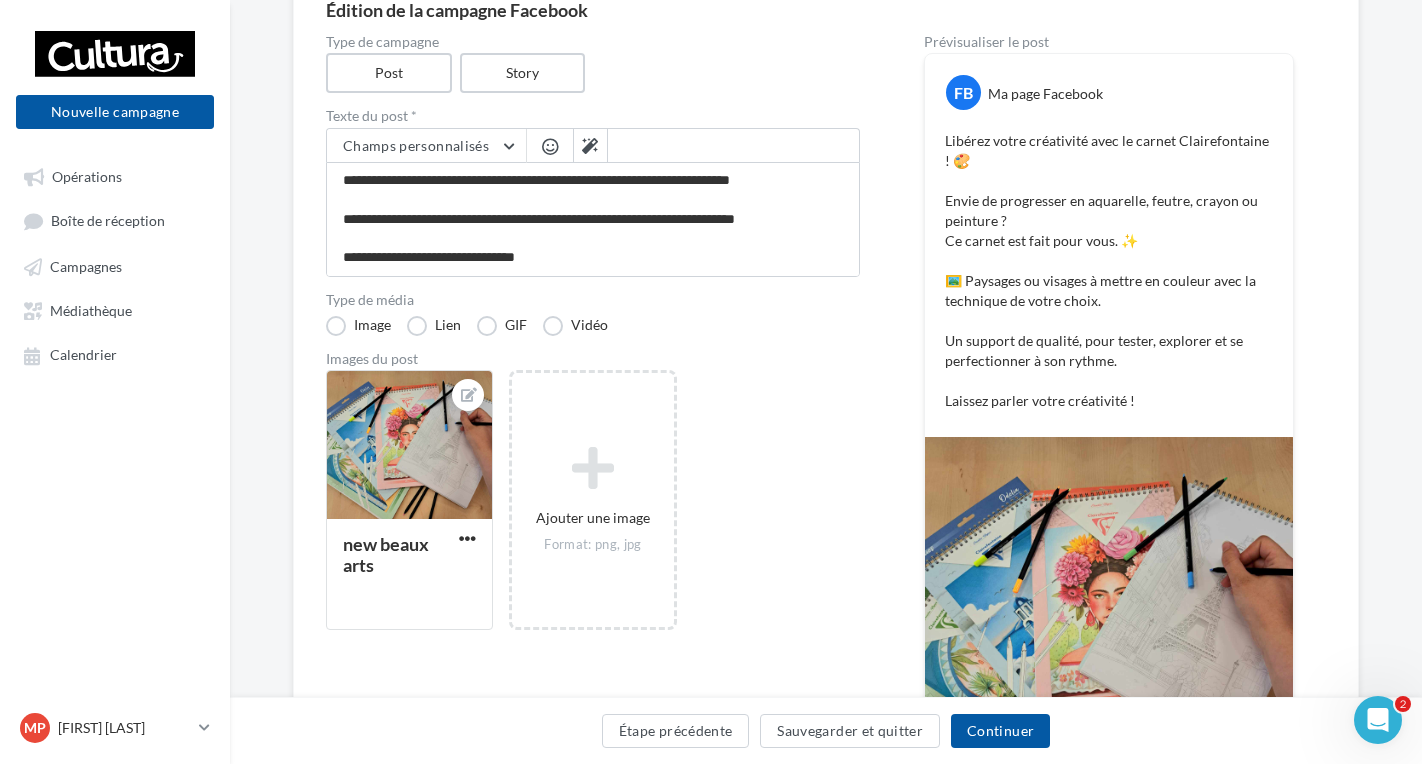 scroll, scrollTop: 96, scrollLeft: 0, axis: vertical 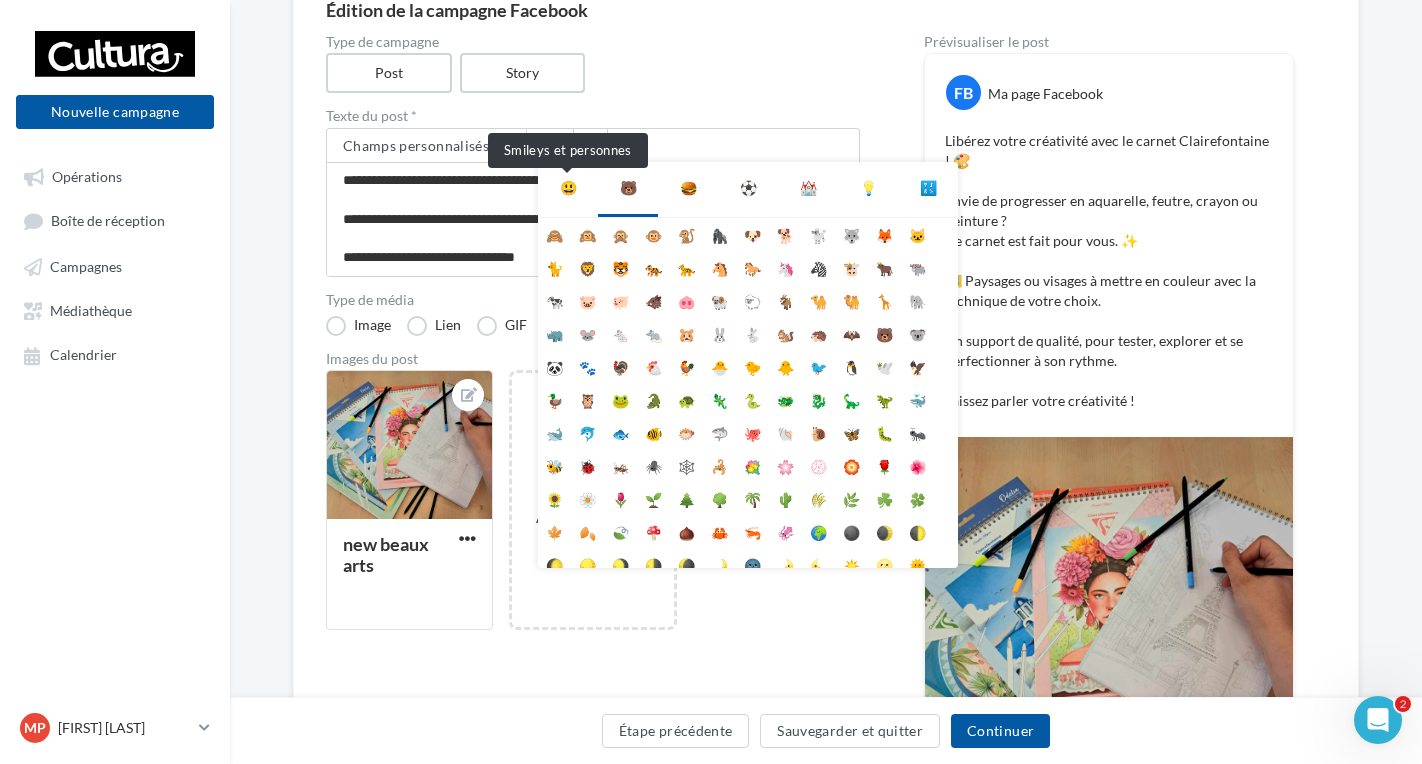click on "😃" at bounding box center (568, 188) 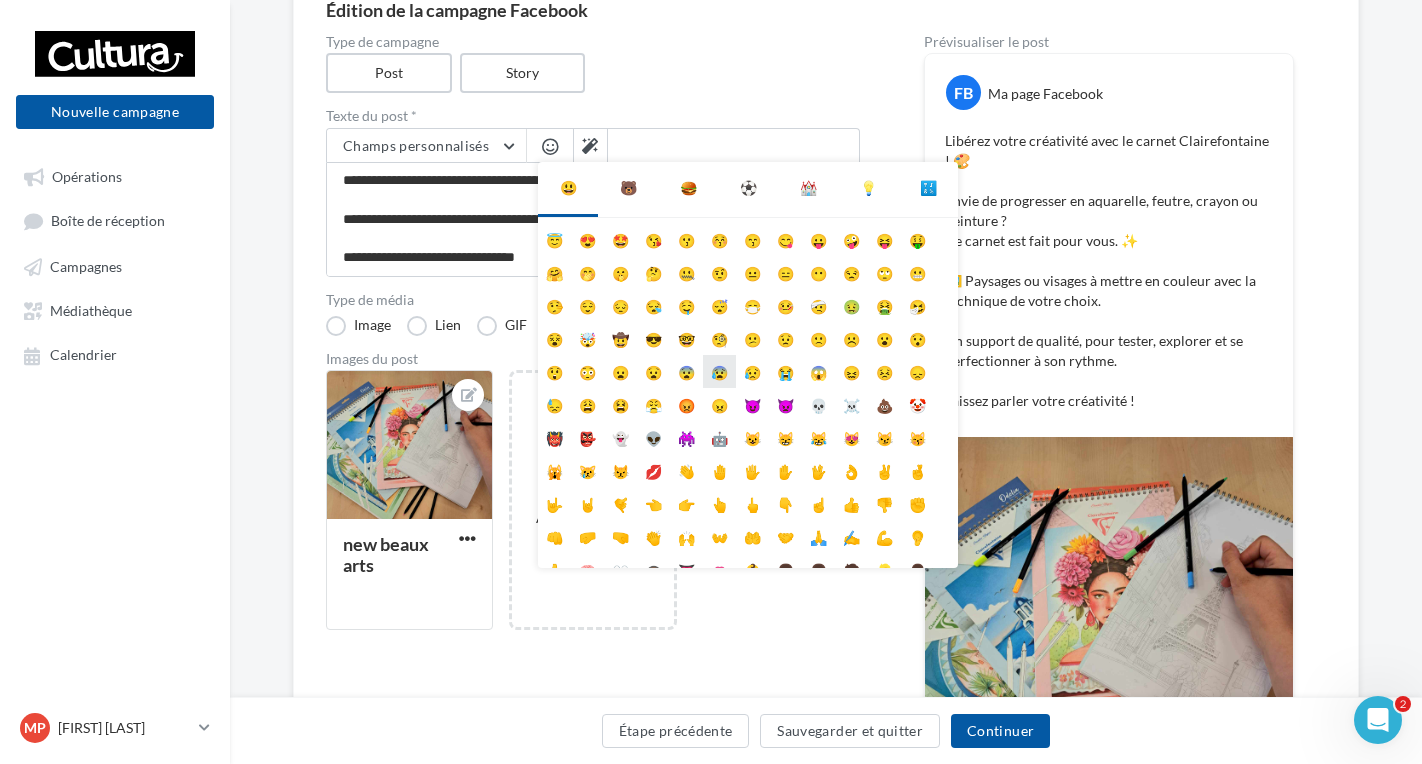 scroll, scrollTop: 0, scrollLeft: 0, axis: both 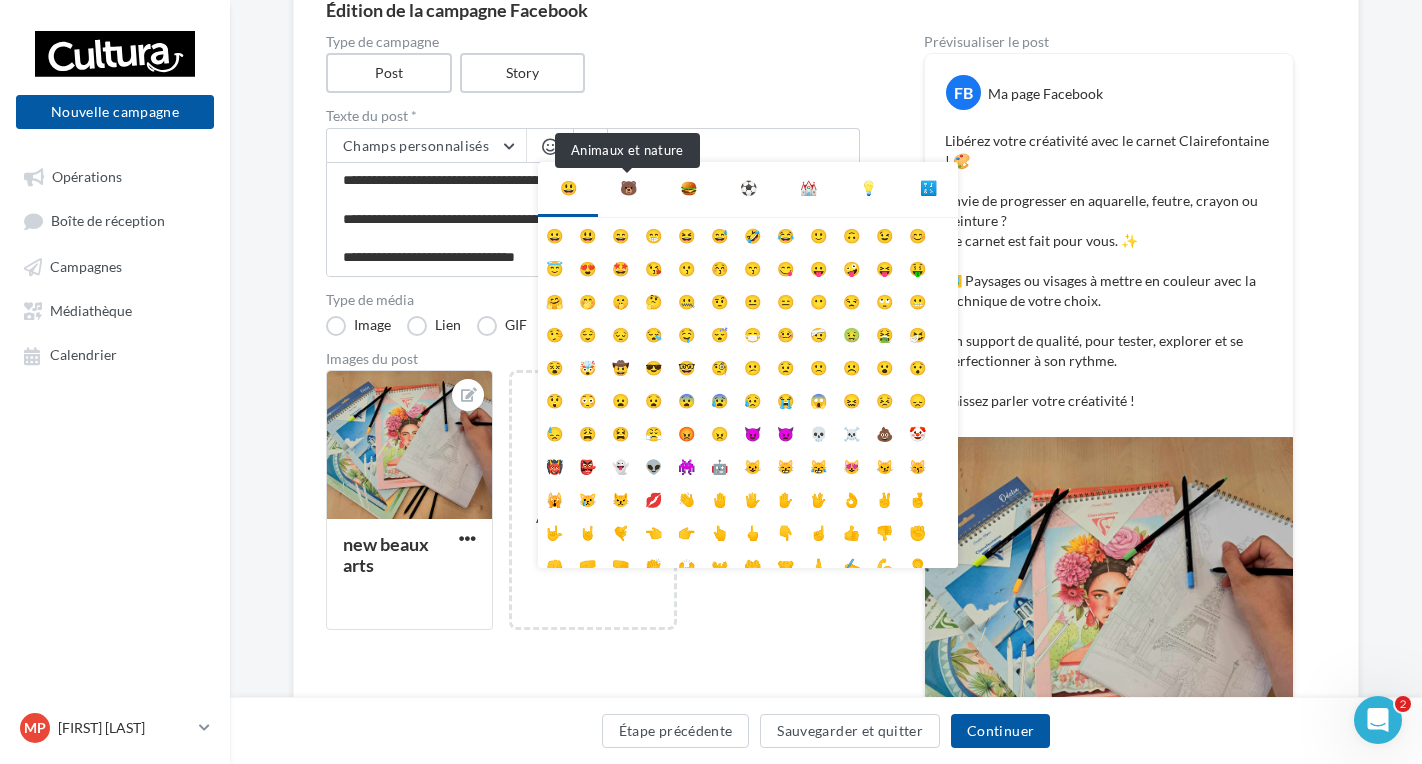 click on "🐻" at bounding box center [628, 188] 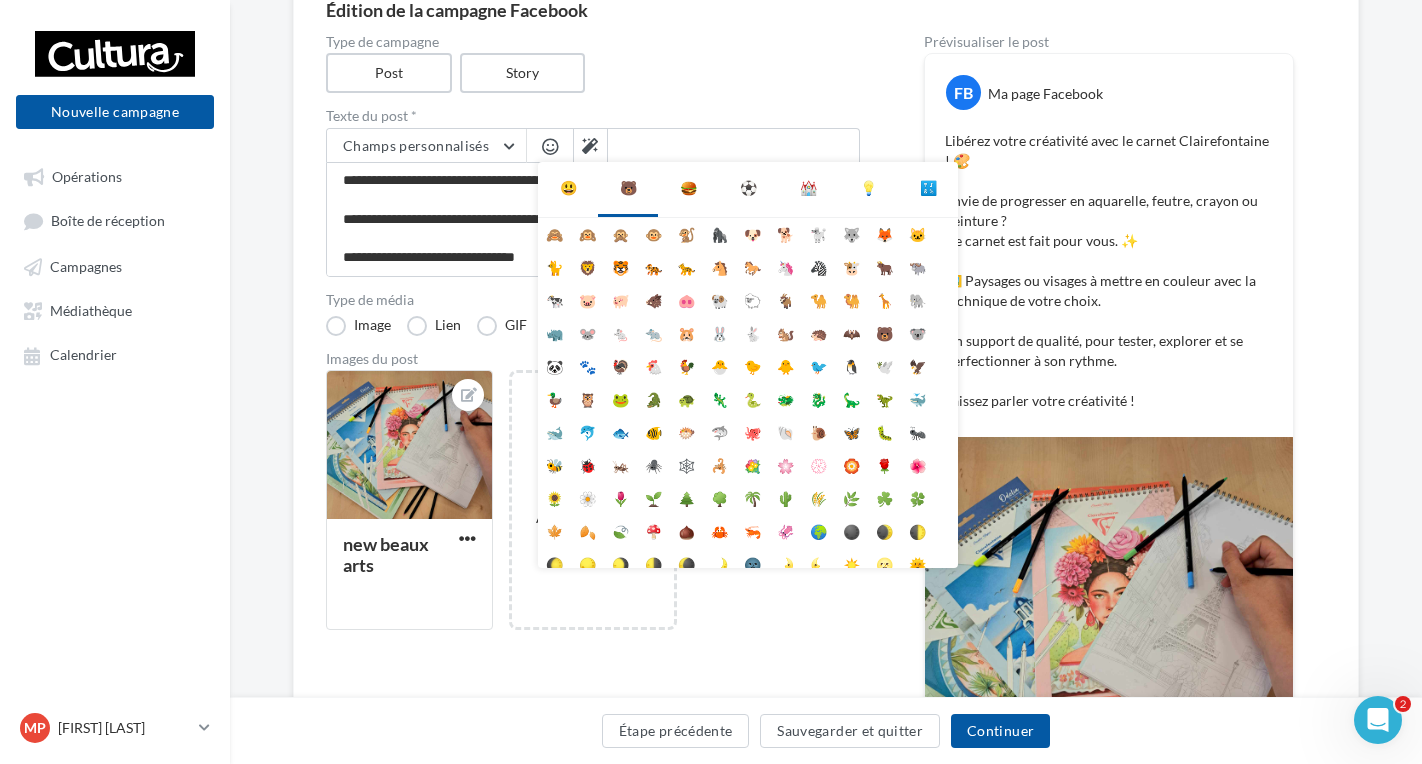 scroll, scrollTop: 0, scrollLeft: 0, axis: both 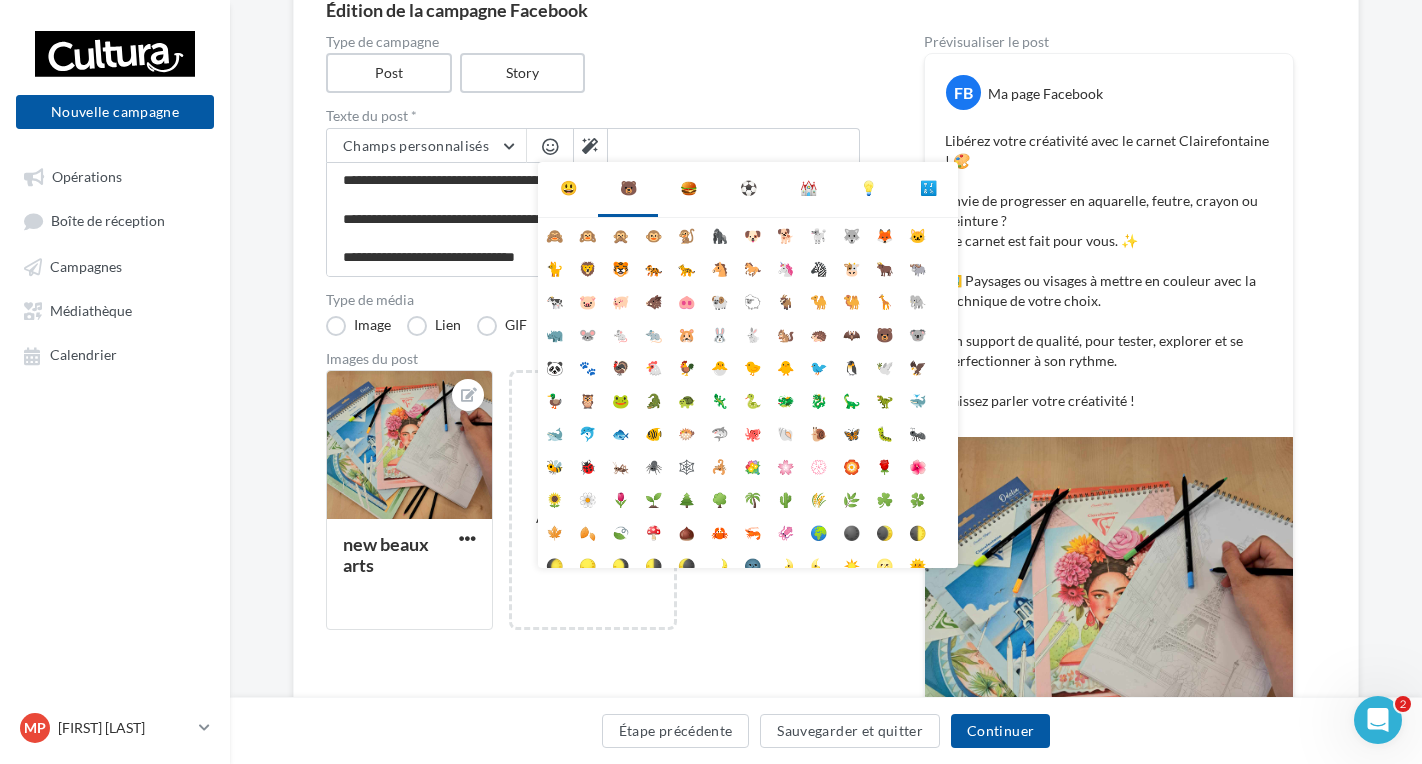 click on "⛪" at bounding box center (808, 188) 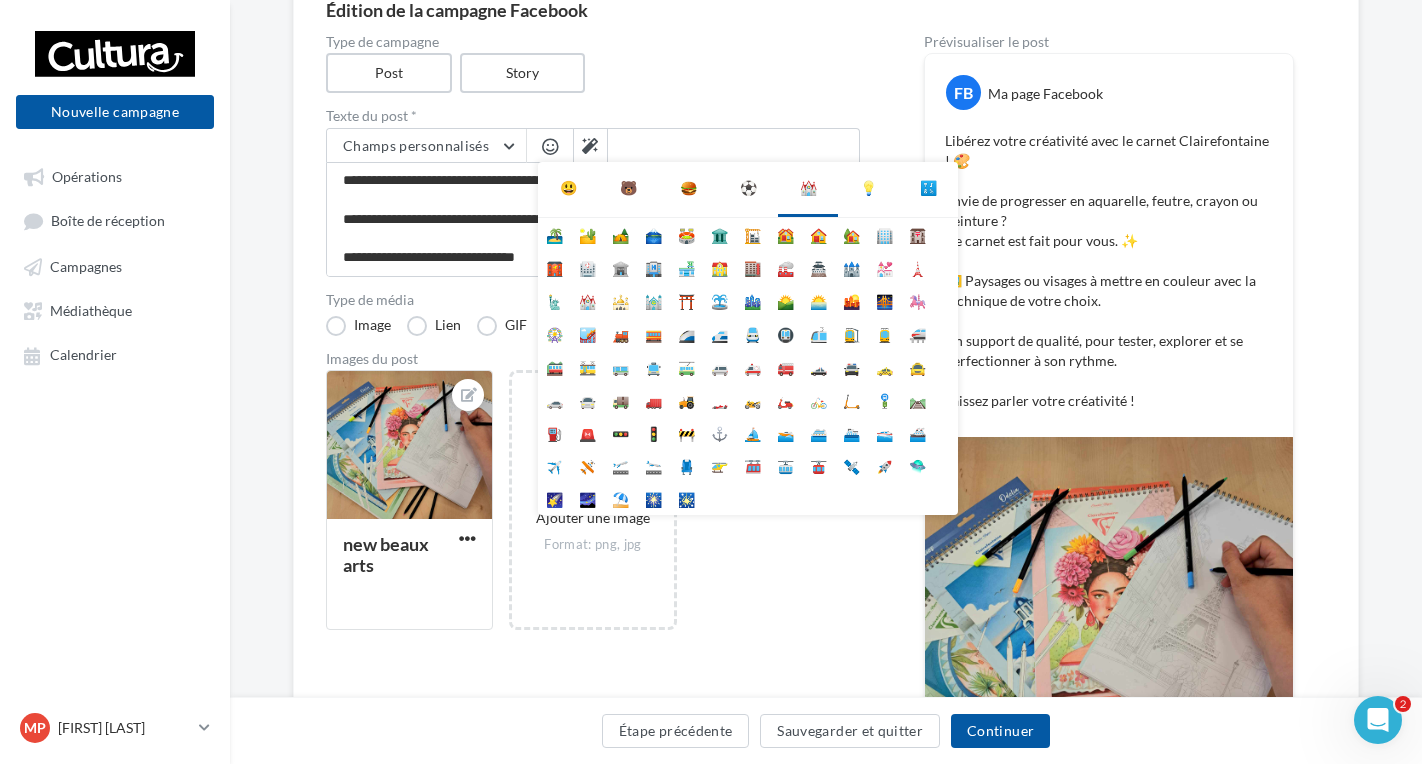 click on "⚽" at bounding box center [748, 188] 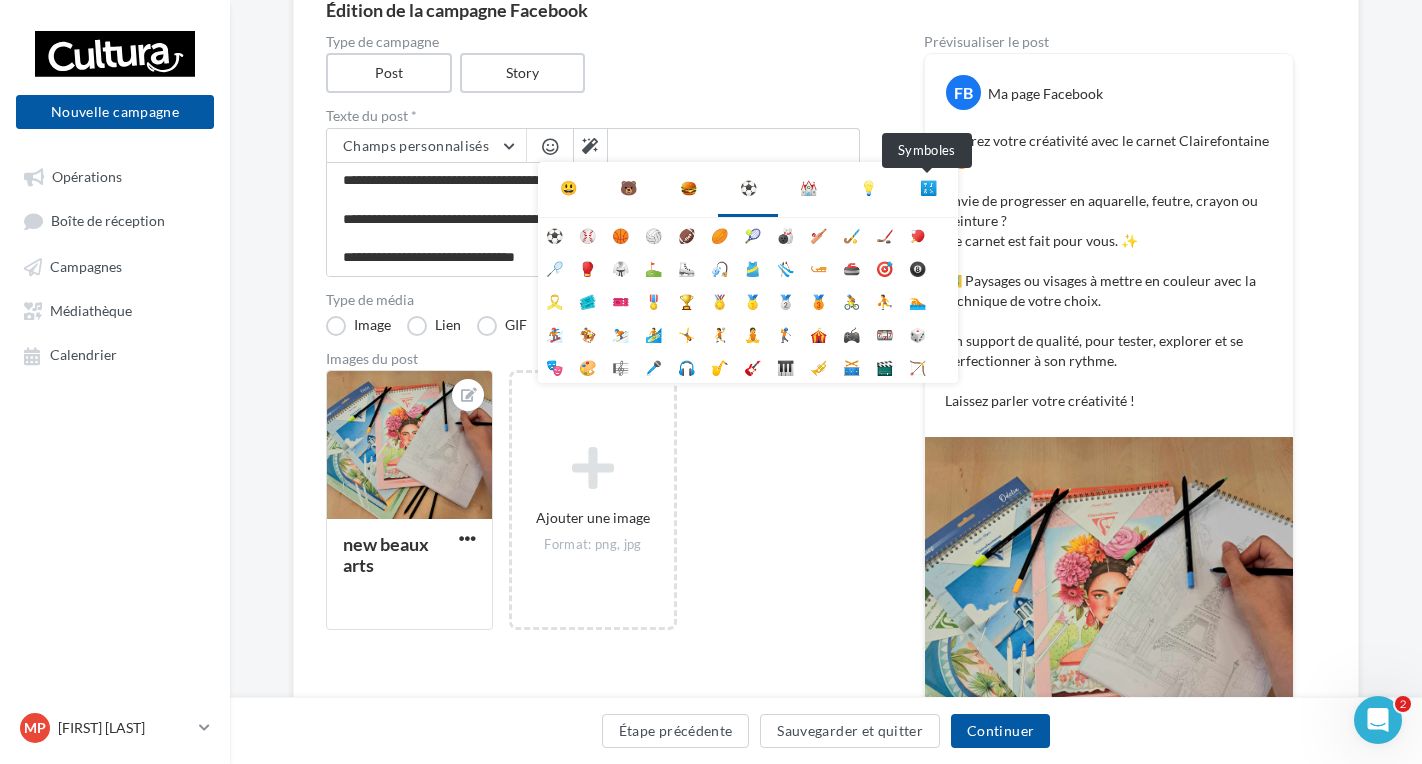 click on "🔣" at bounding box center [928, 188] 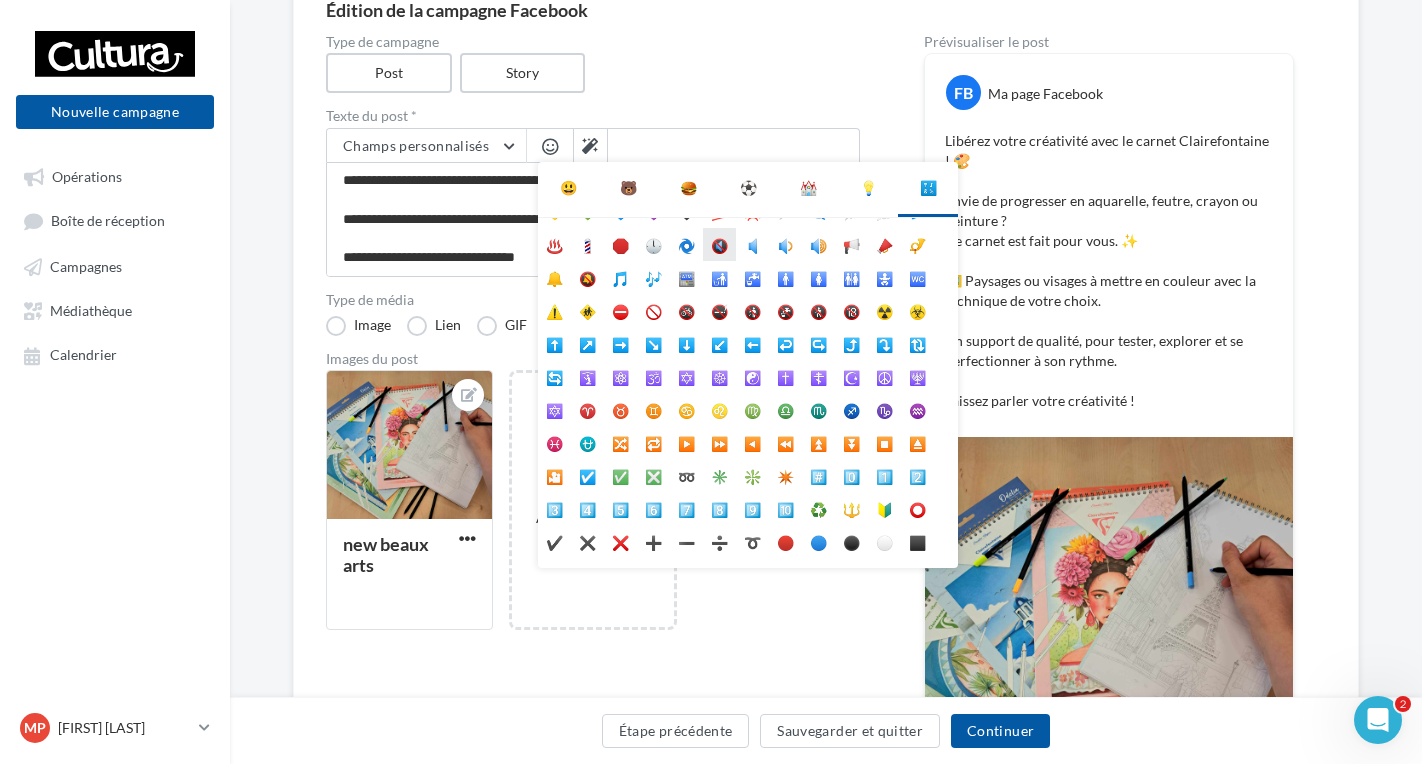 scroll, scrollTop: 0, scrollLeft: 0, axis: both 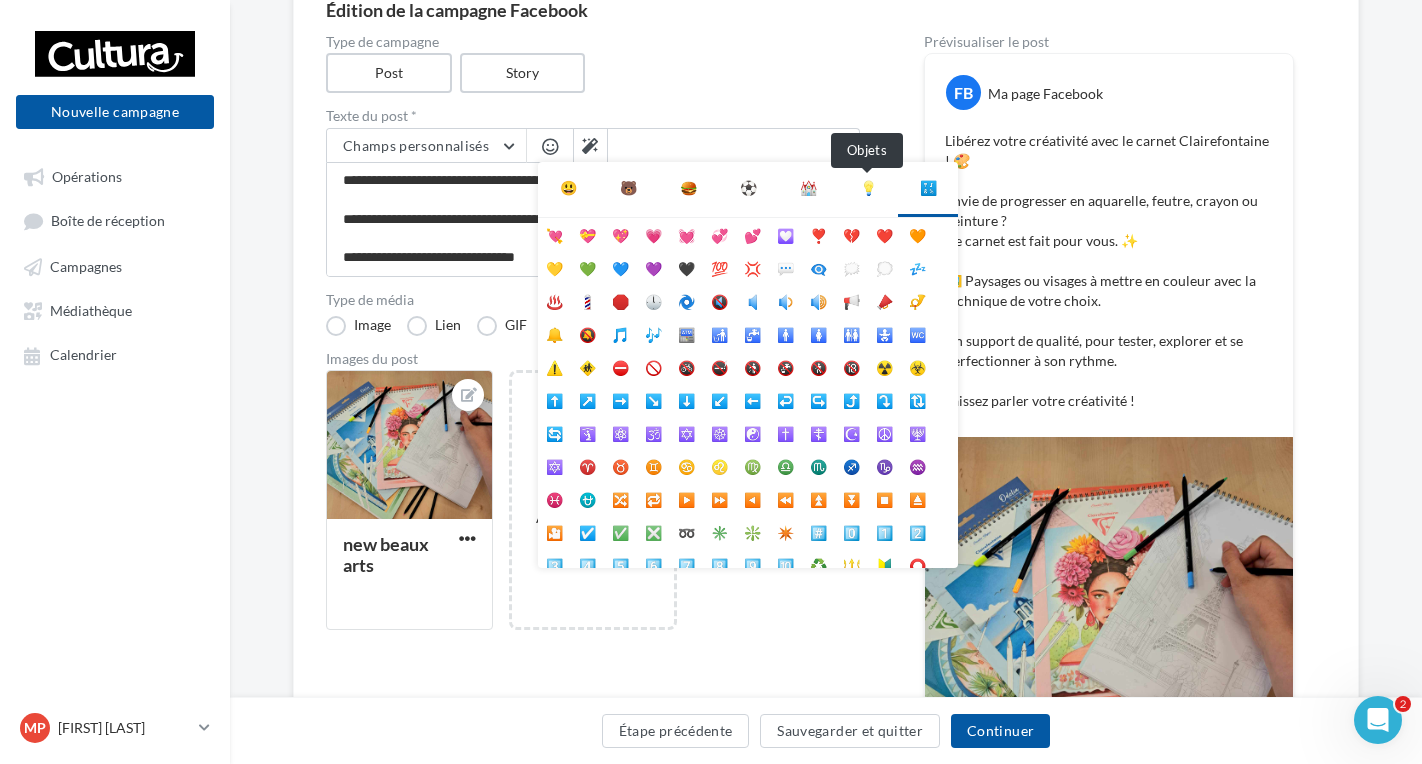 click on "💡" at bounding box center (868, 188) 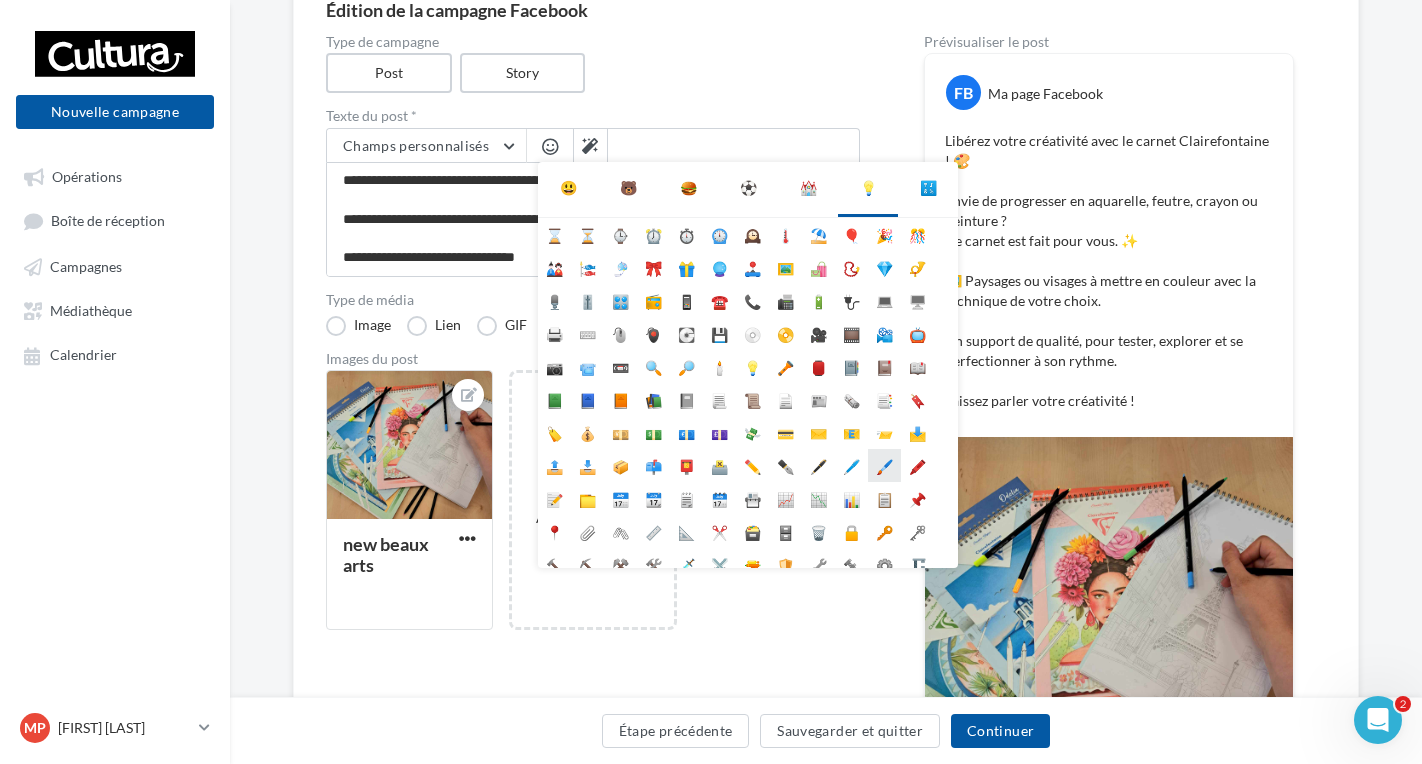 click on "🖌️" at bounding box center [884, 465] 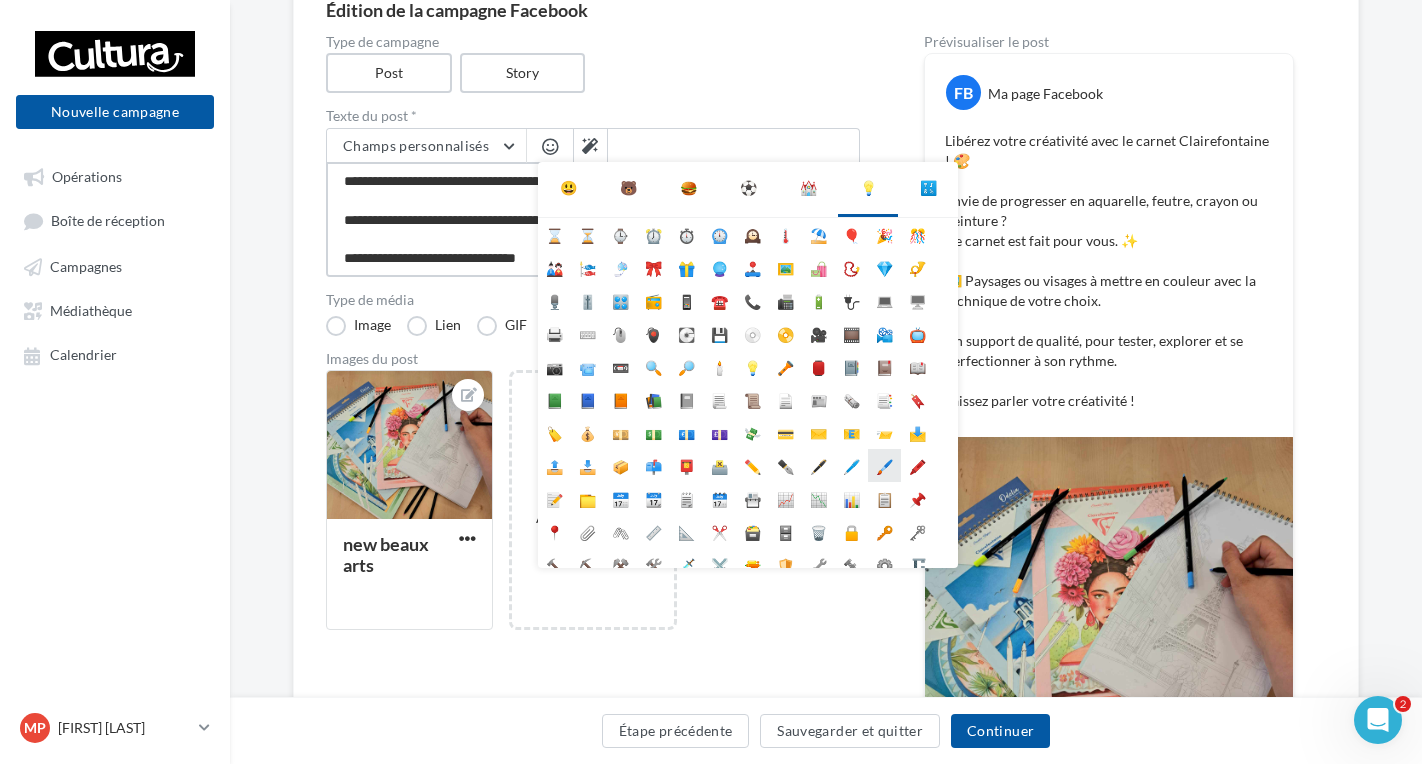 type on "**********" 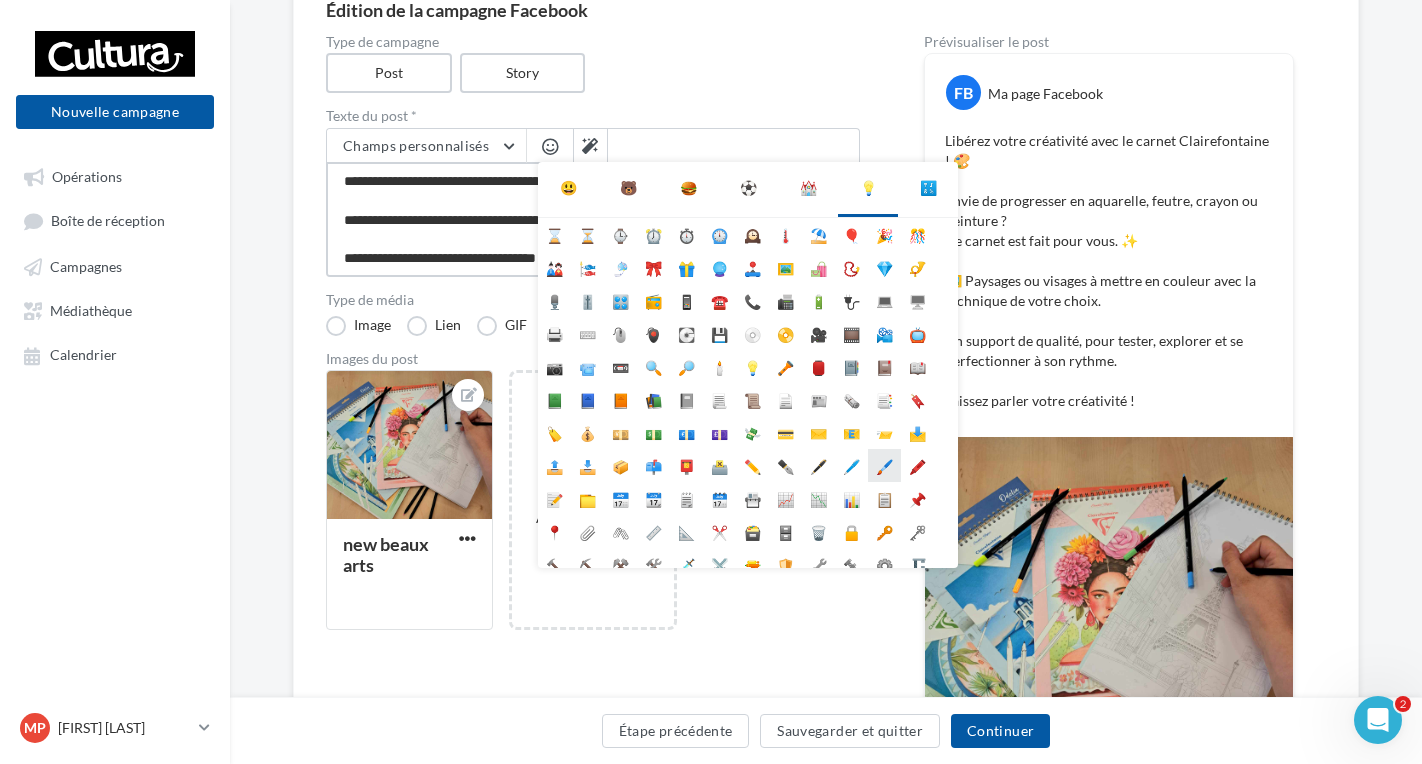 scroll, scrollTop: 98, scrollLeft: 0, axis: vertical 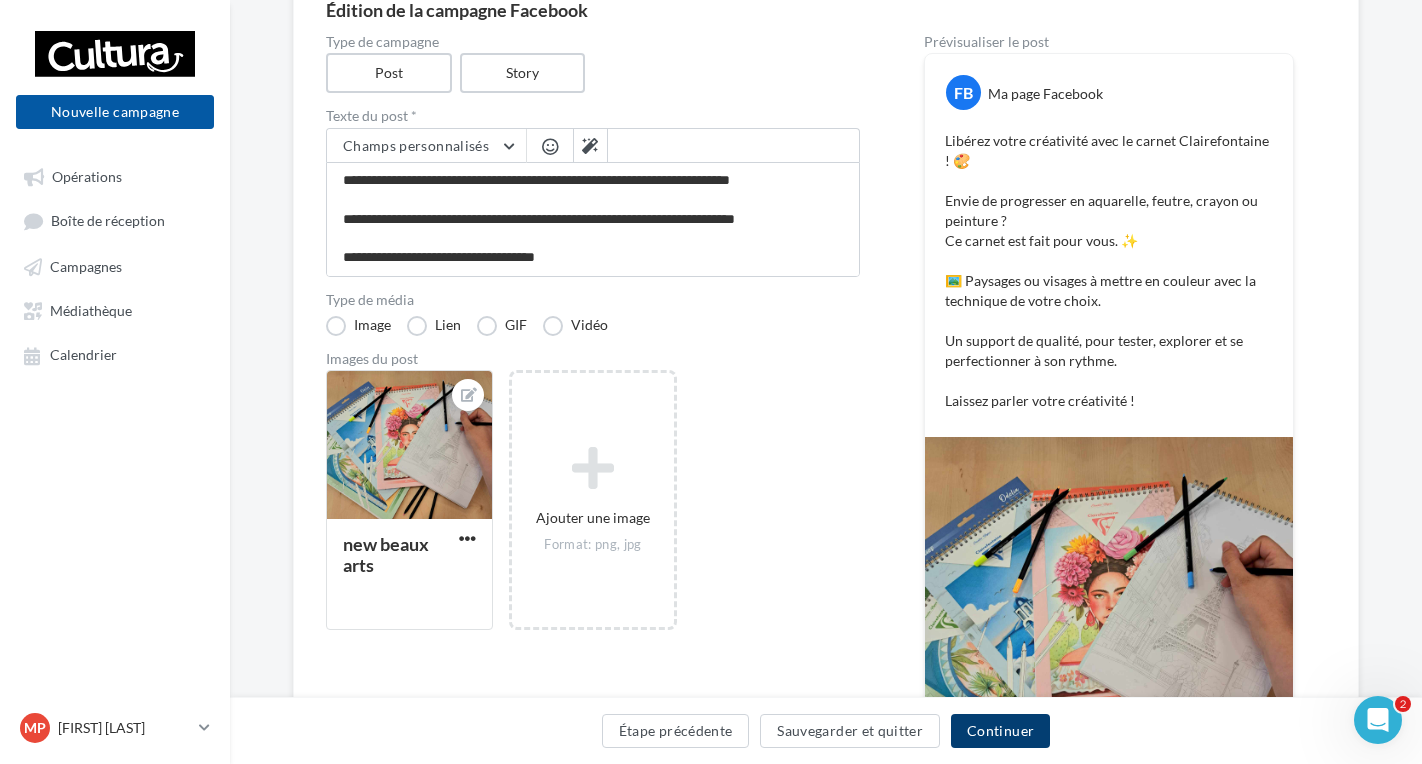 click on "Continuer" at bounding box center [1000, 731] 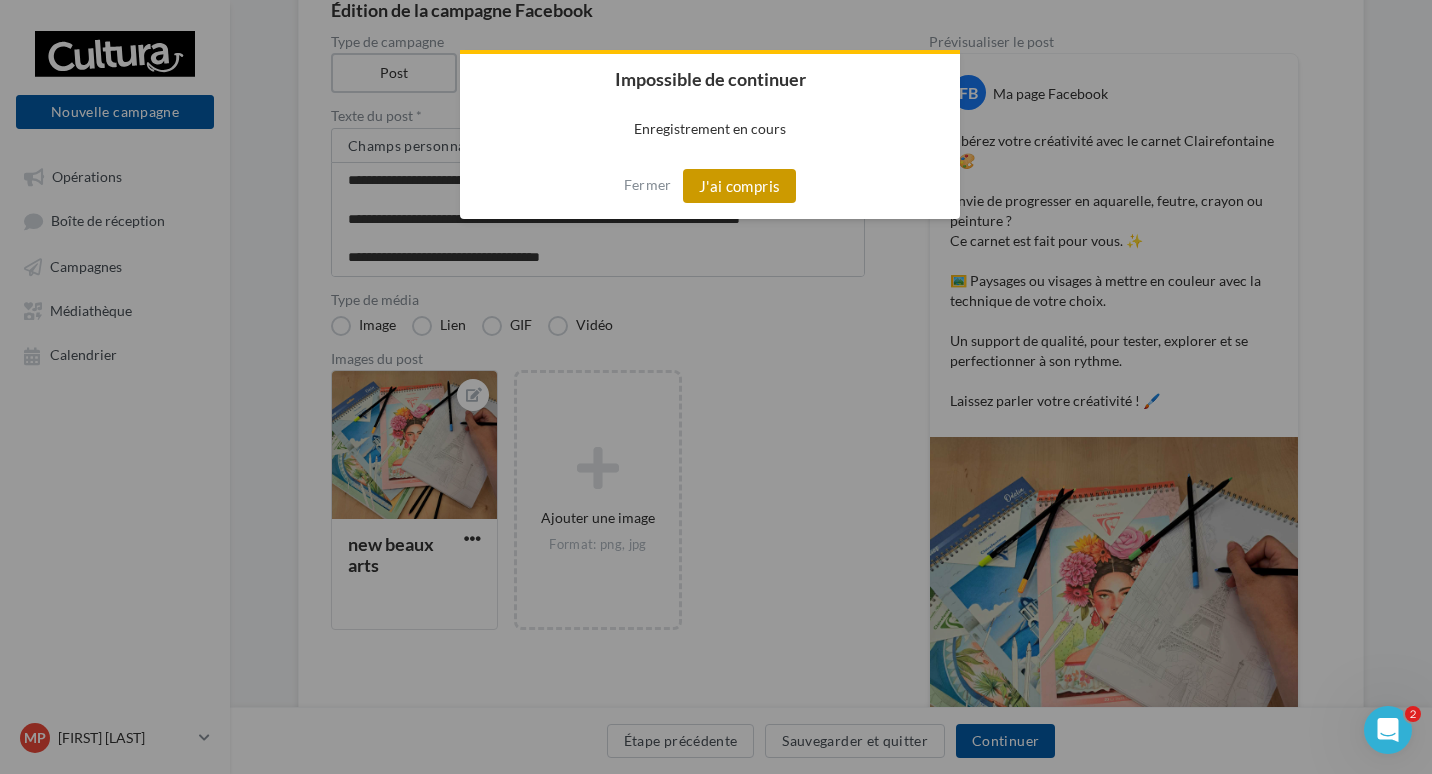 click on "J'ai compris" at bounding box center [740, 186] 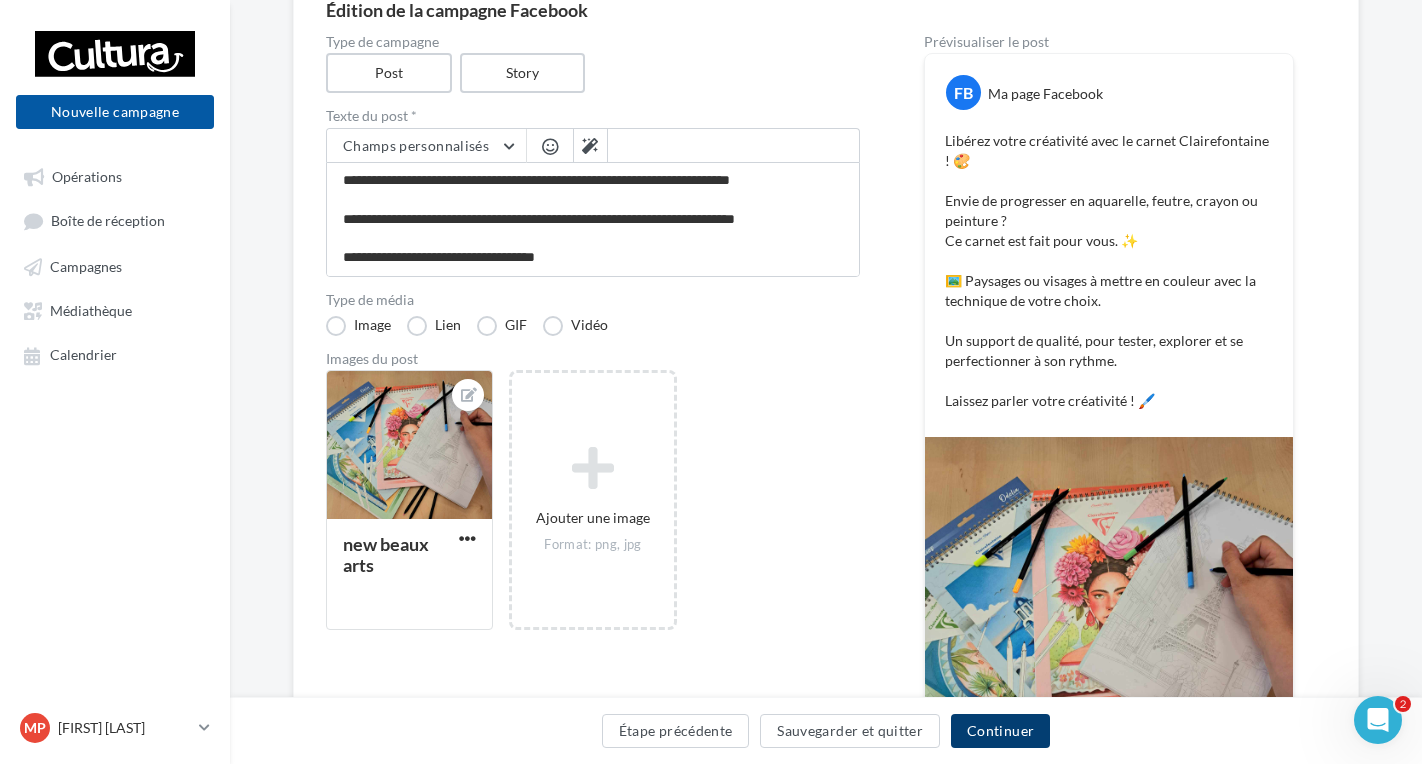 click on "Continuer" at bounding box center (1000, 731) 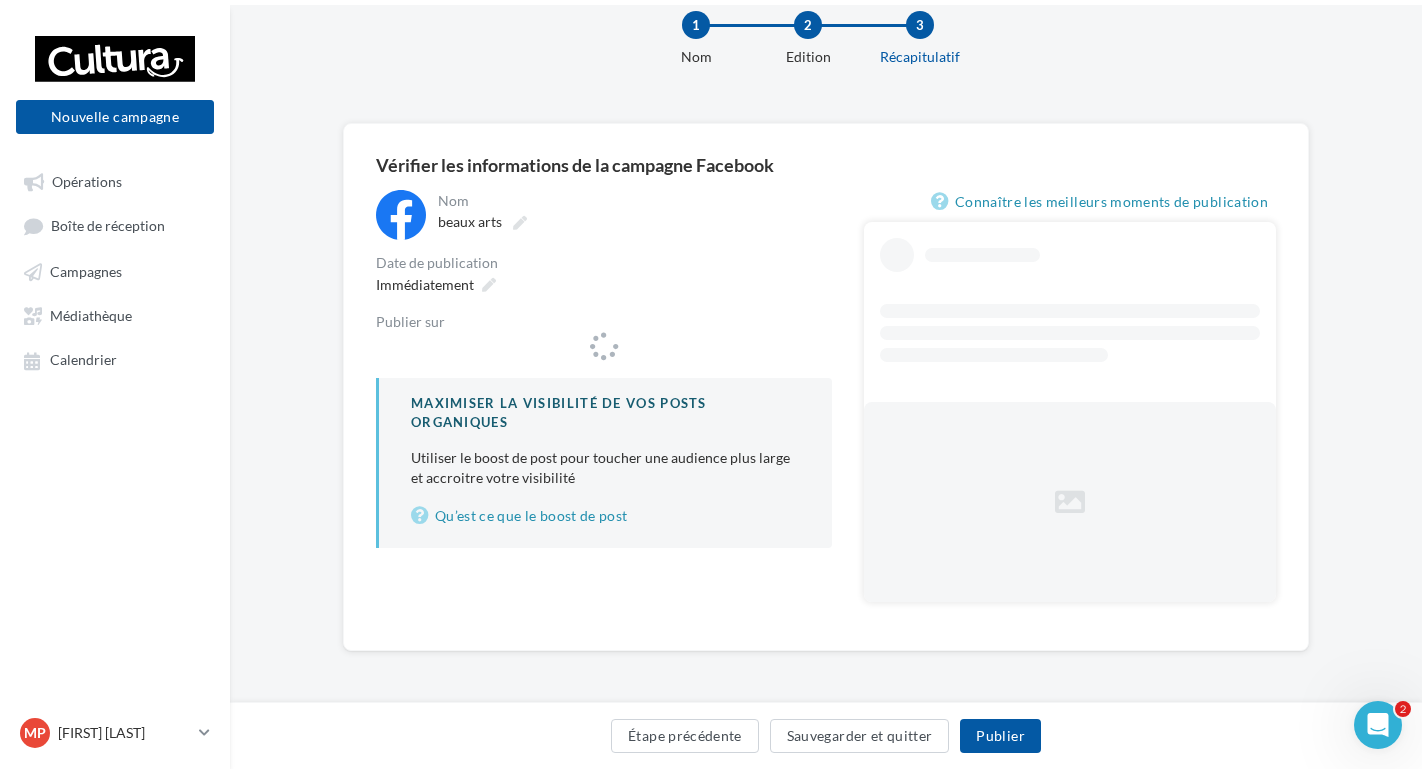 scroll, scrollTop: 0, scrollLeft: 0, axis: both 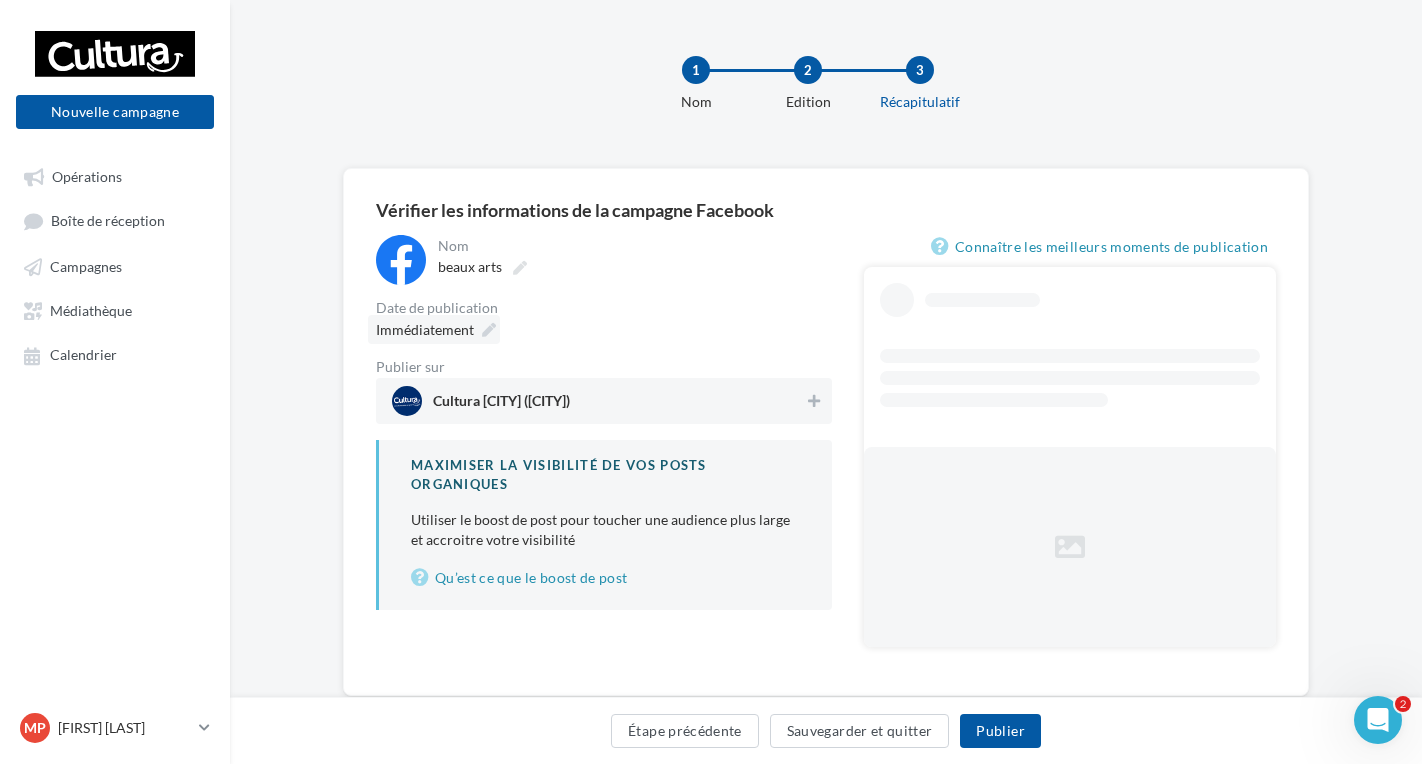 click on "Immédiatement" at bounding box center [434, 329] 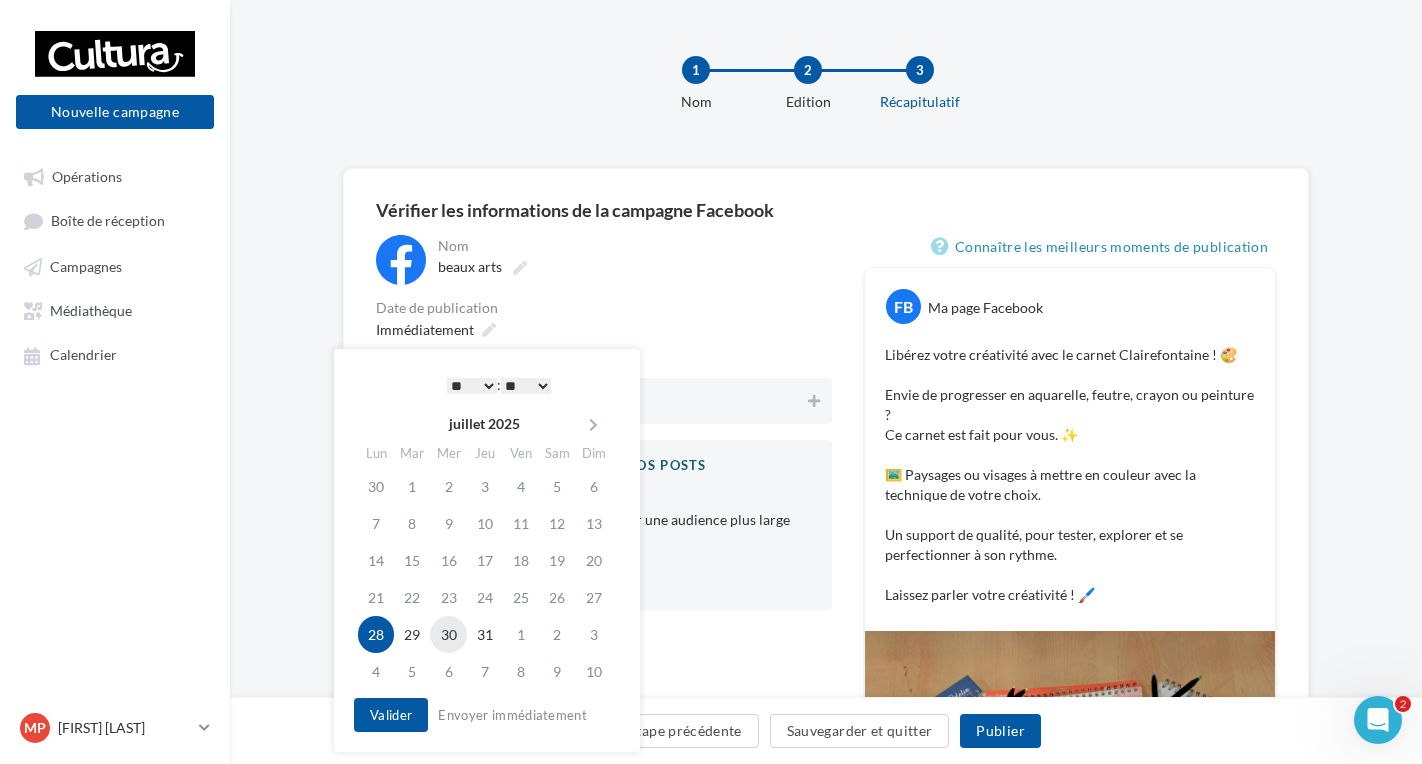 click on "30" at bounding box center [448, 634] 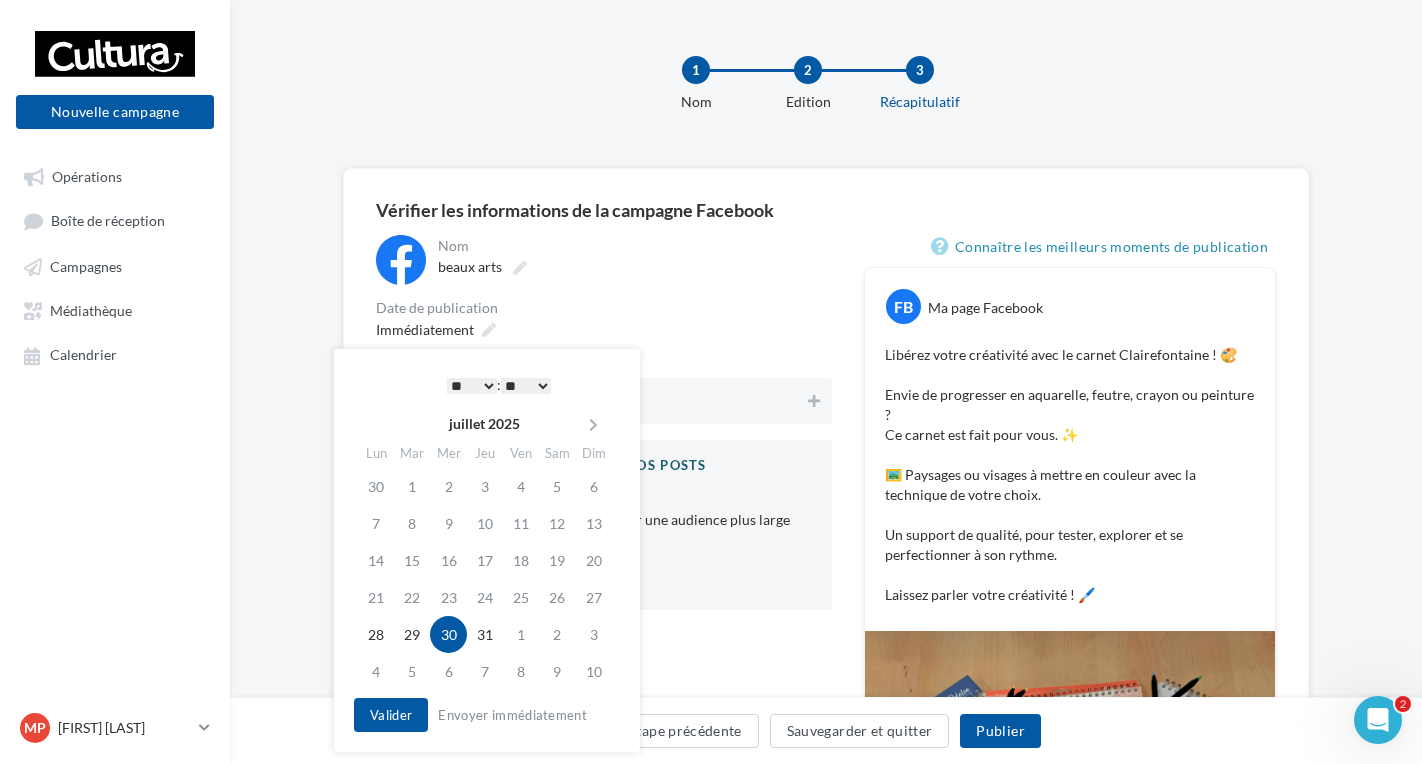 click on "* * * * * * * * * * ** ** ** ** ** ** ** ** ** ** ** ** ** **" at bounding box center (472, 386) 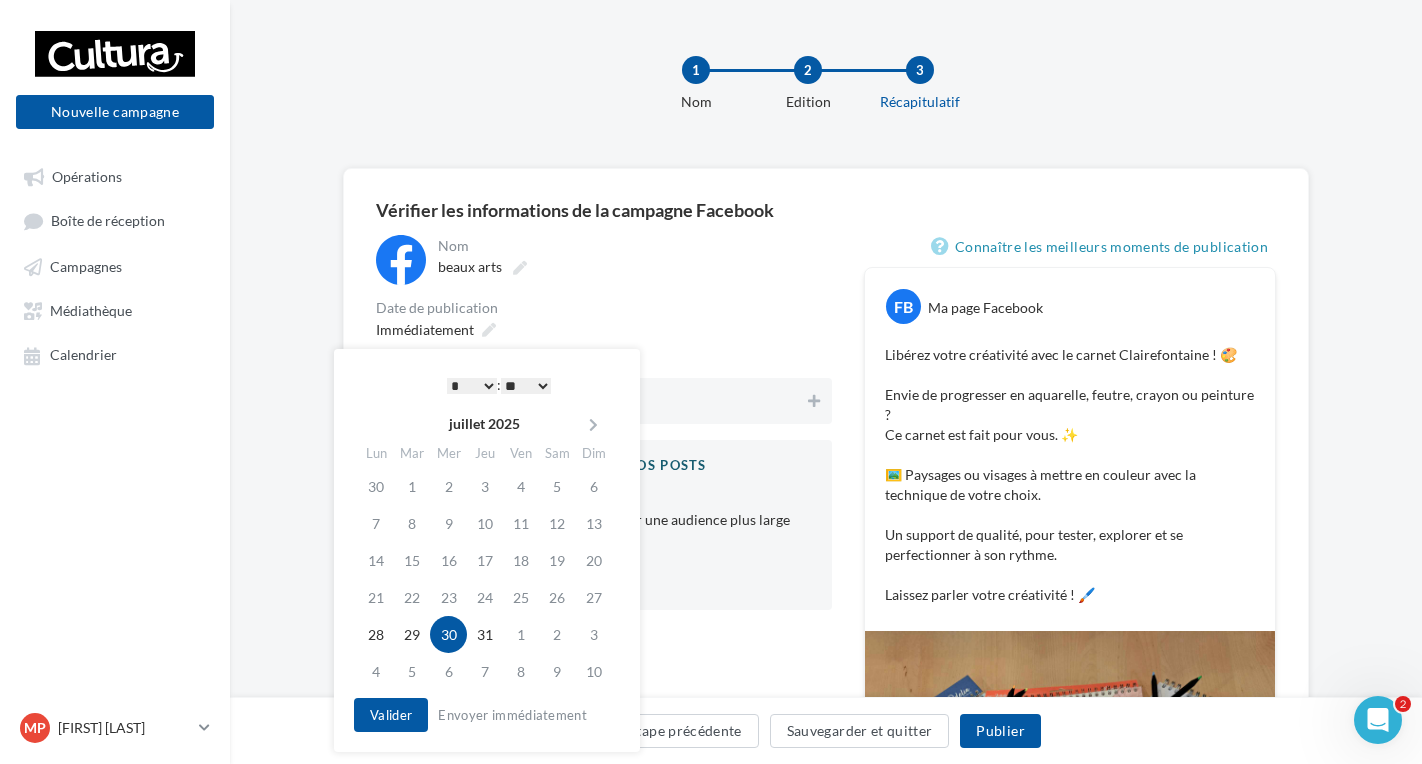 click on "** ** ** ** ** **" at bounding box center [526, 386] 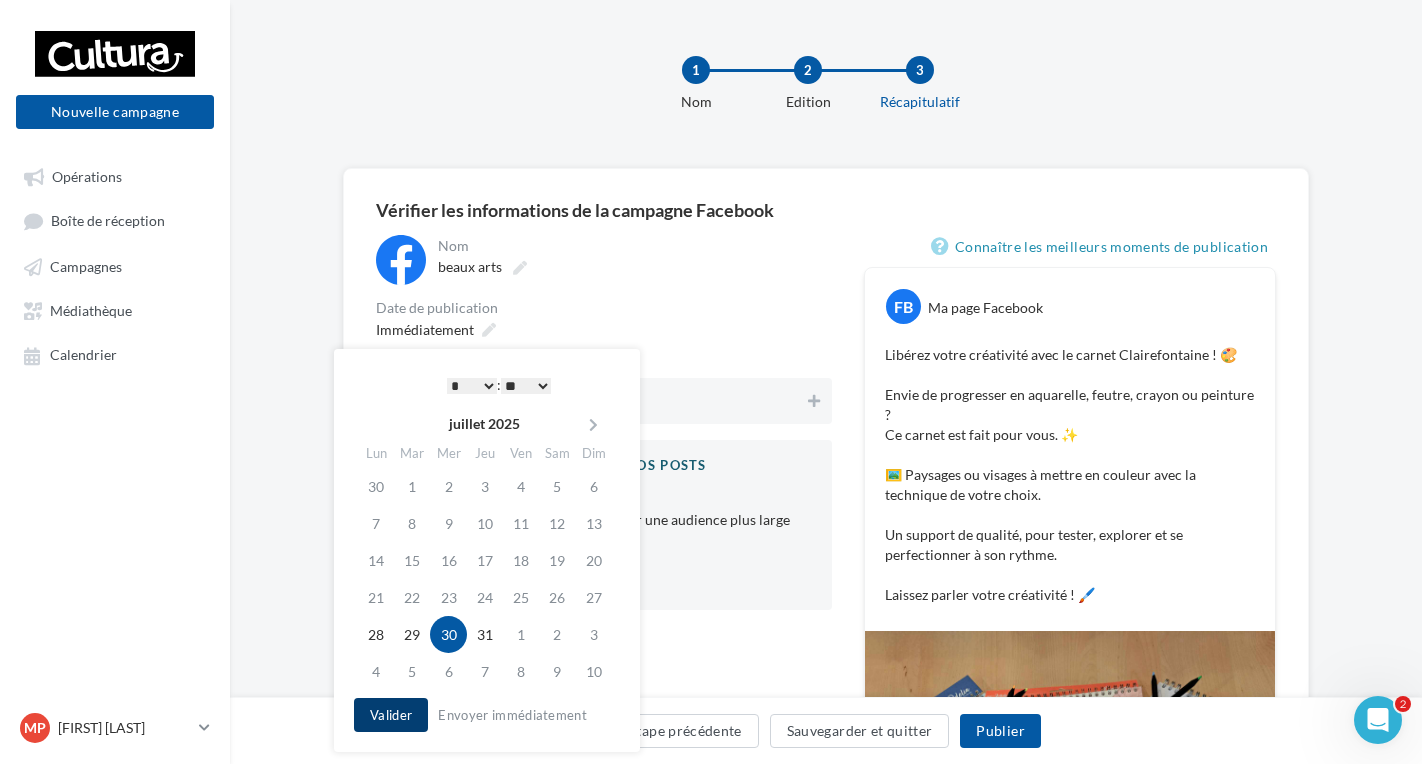 click on "Valider" at bounding box center [391, 715] 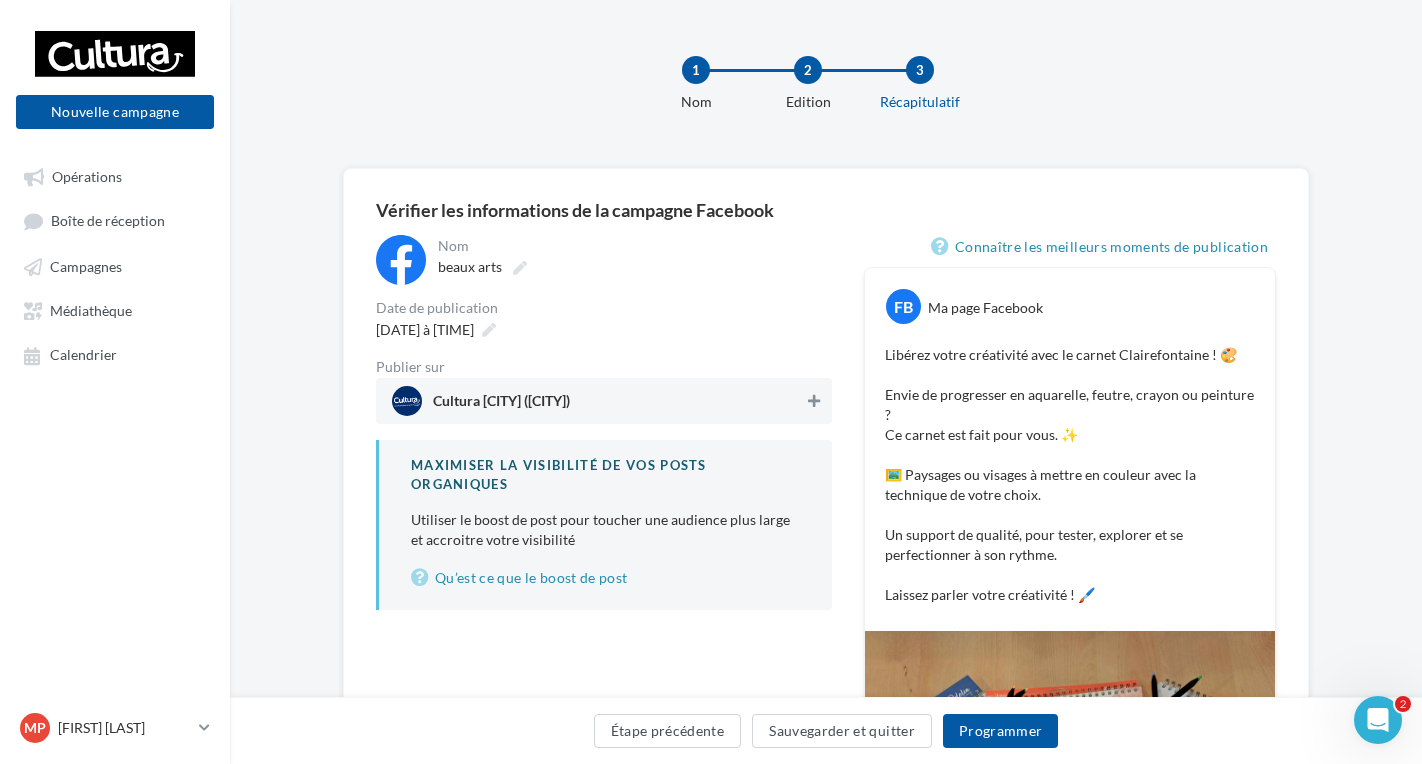 click at bounding box center (814, 401) 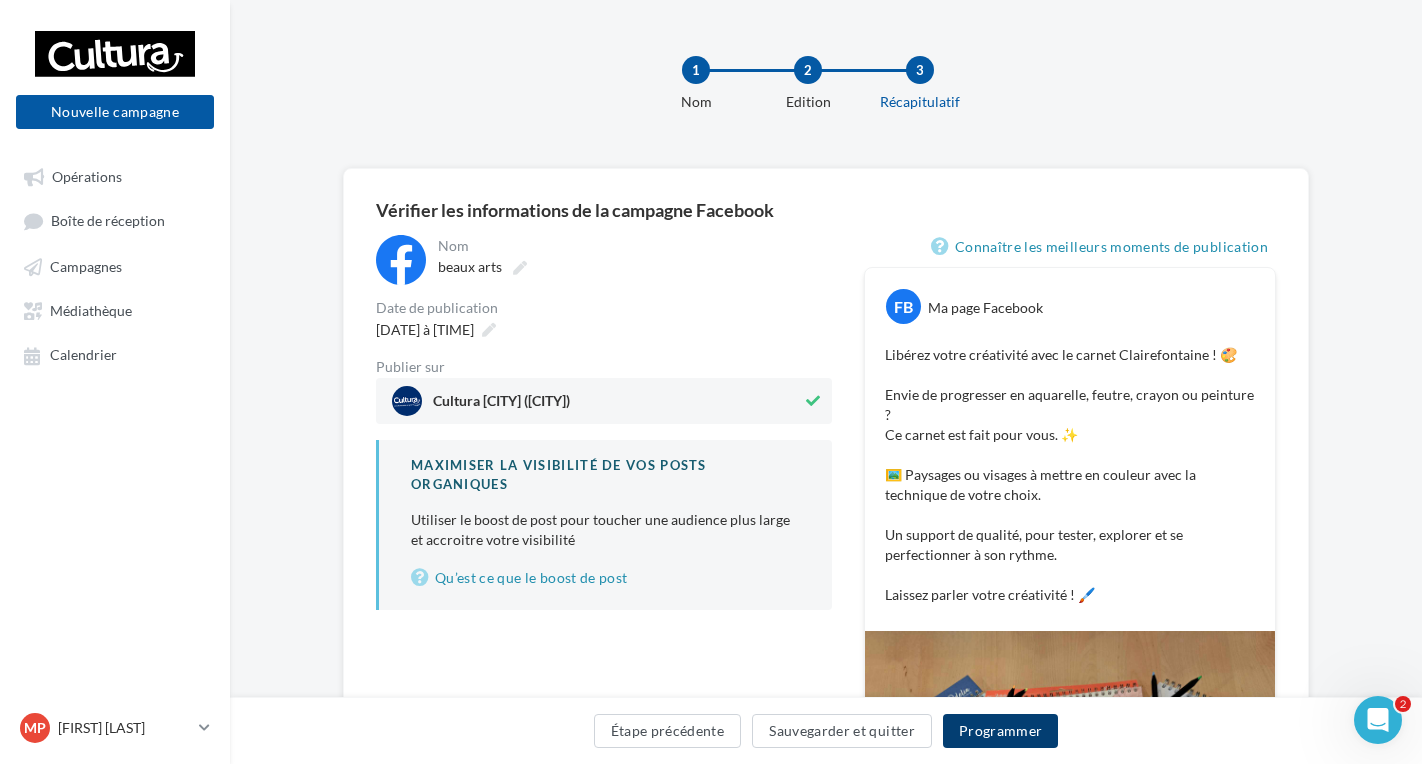 click on "Programmer" at bounding box center [1001, 731] 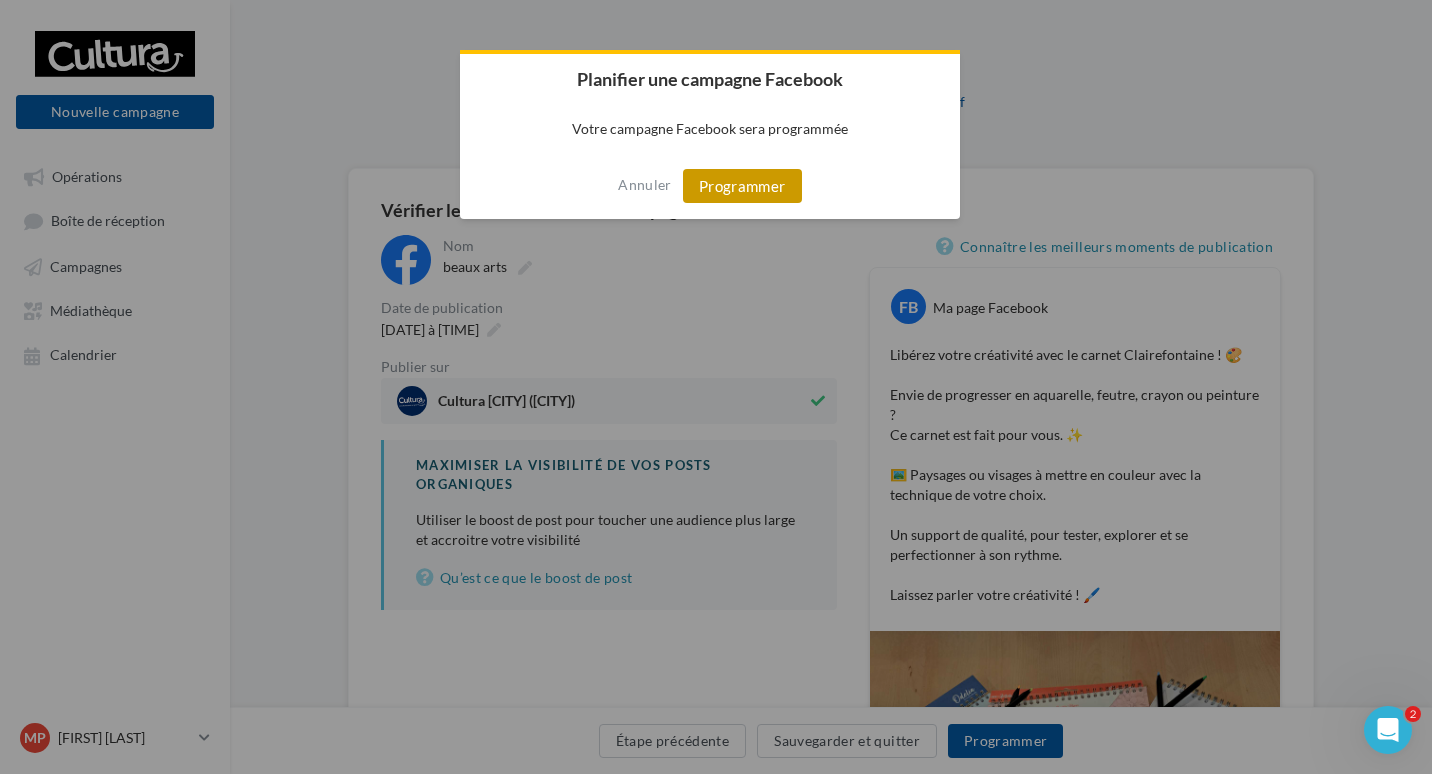 click on "Programmer" at bounding box center (742, 186) 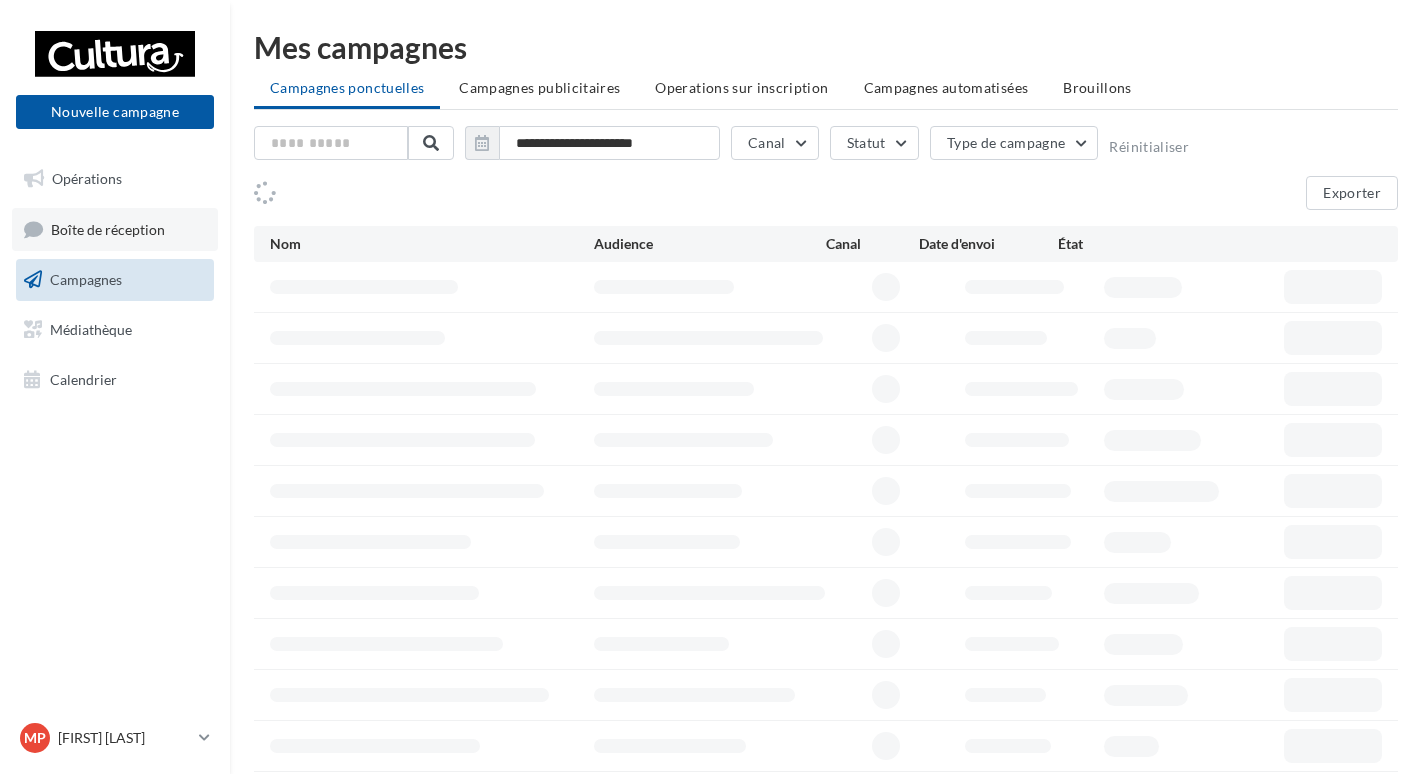 scroll, scrollTop: 0, scrollLeft: 0, axis: both 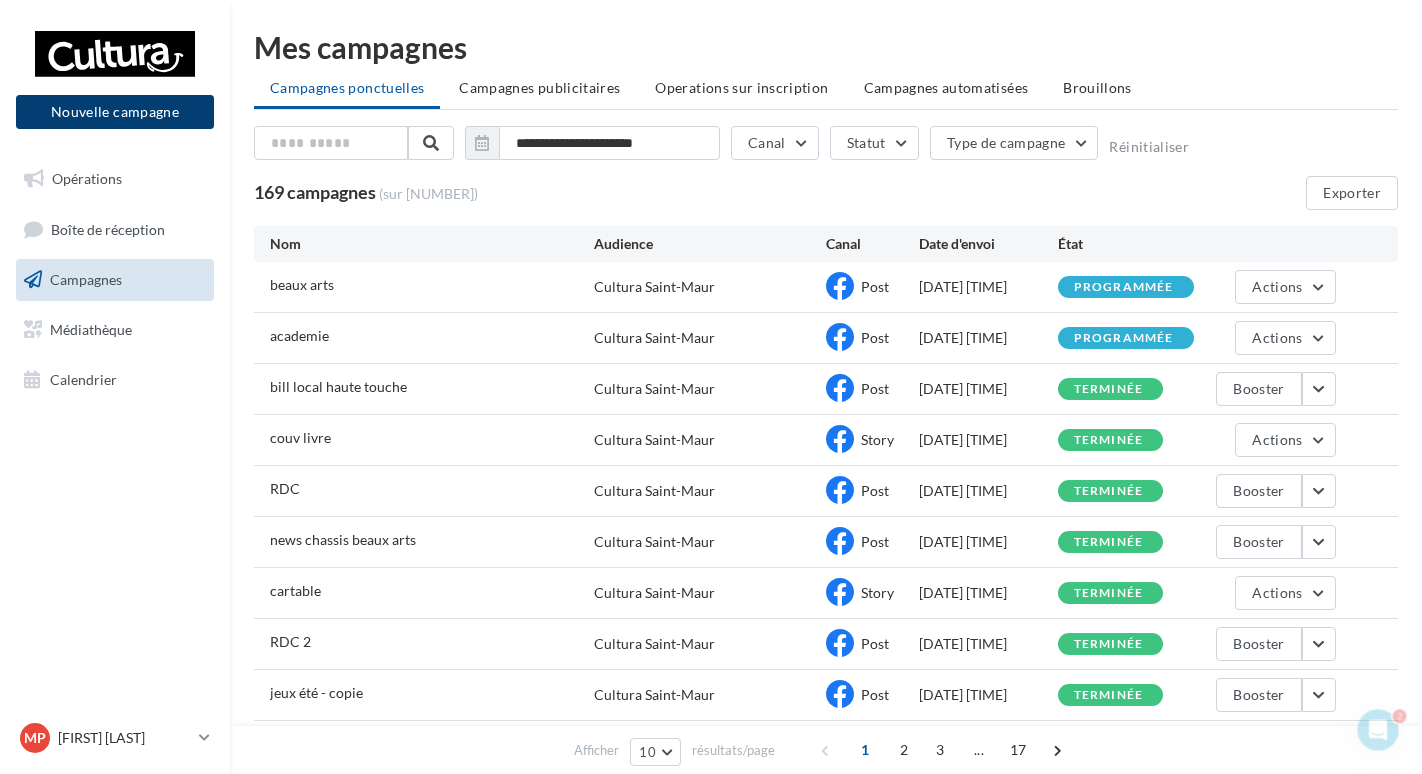 click on "Nouvelle campagne" at bounding box center [115, 112] 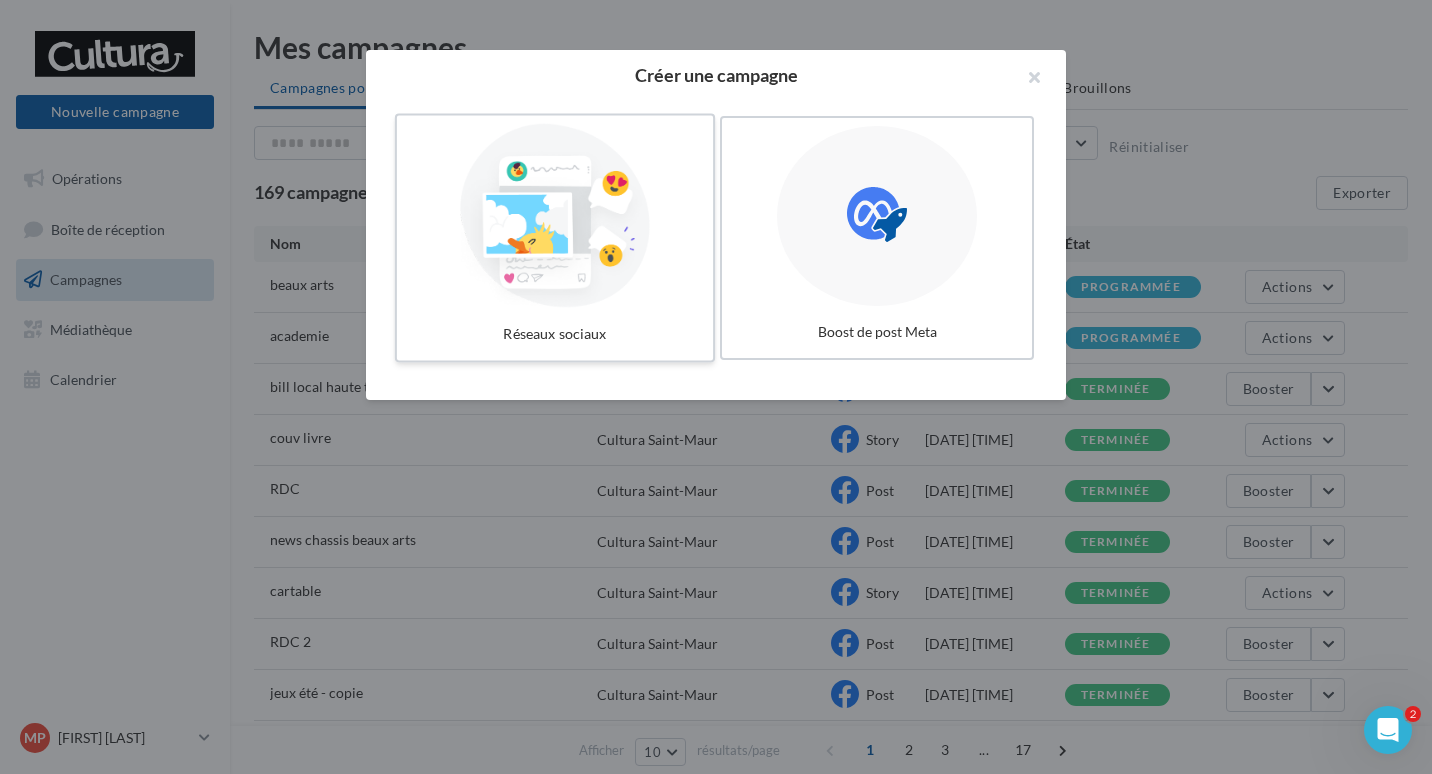 click at bounding box center [555, 216] 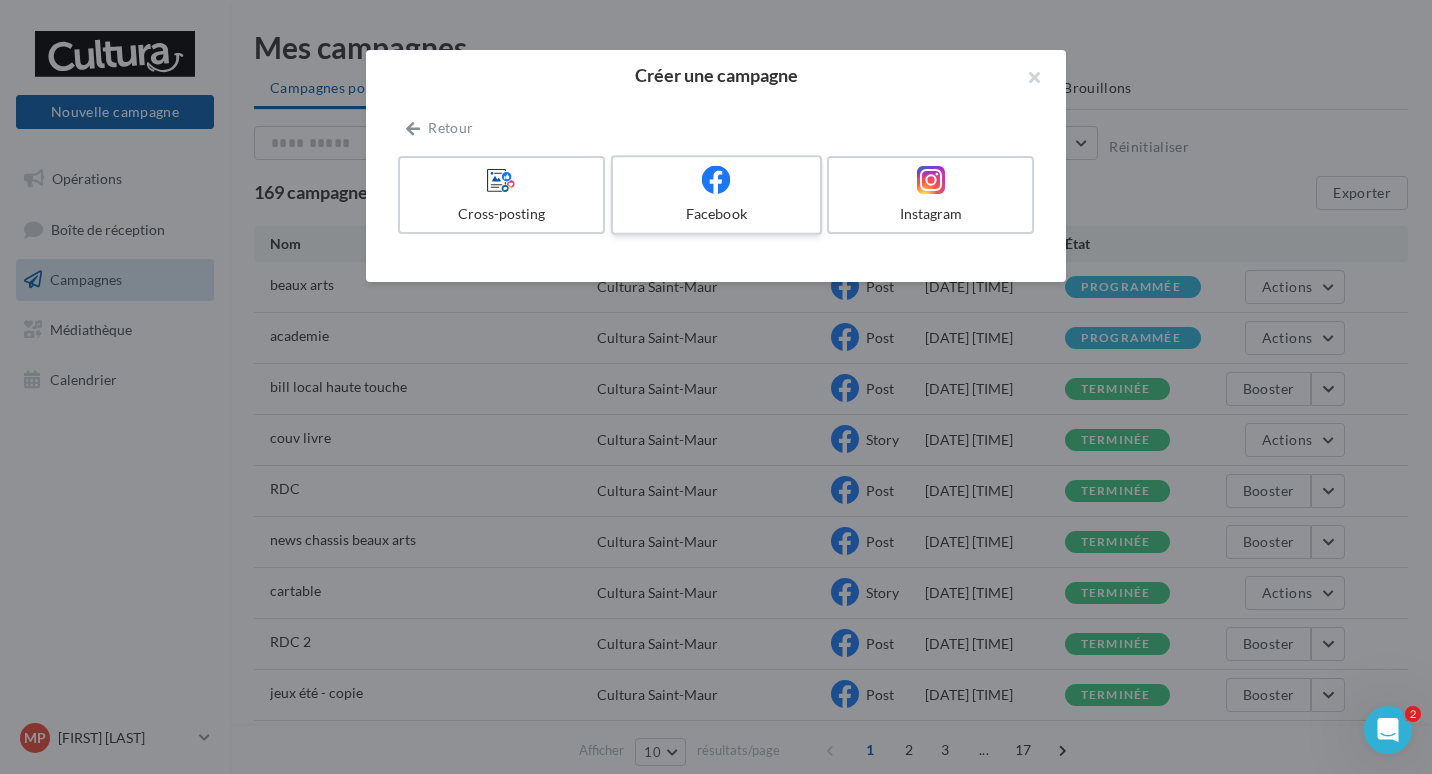 click on "Facebook" at bounding box center [716, 214] 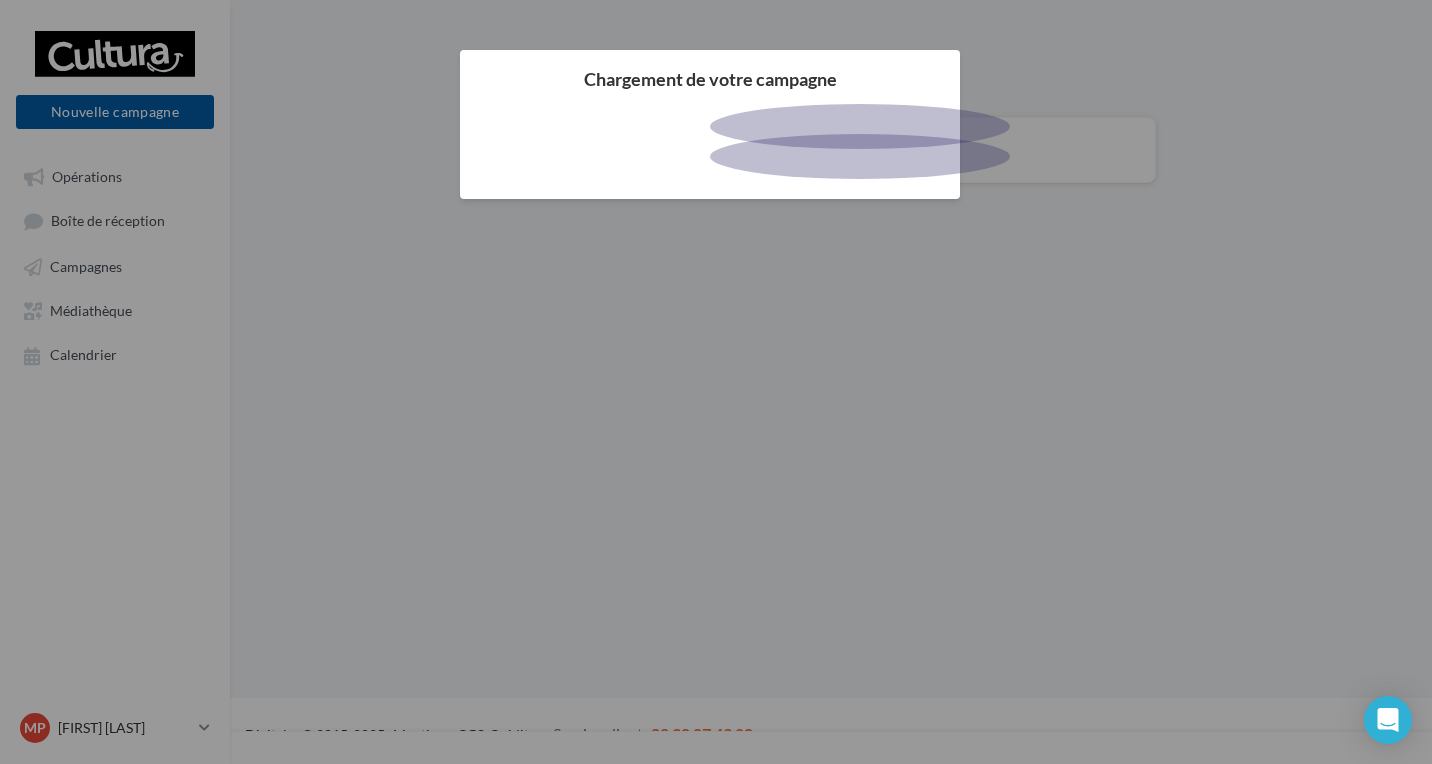 scroll, scrollTop: 0, scrollLeft: 0, axis: both 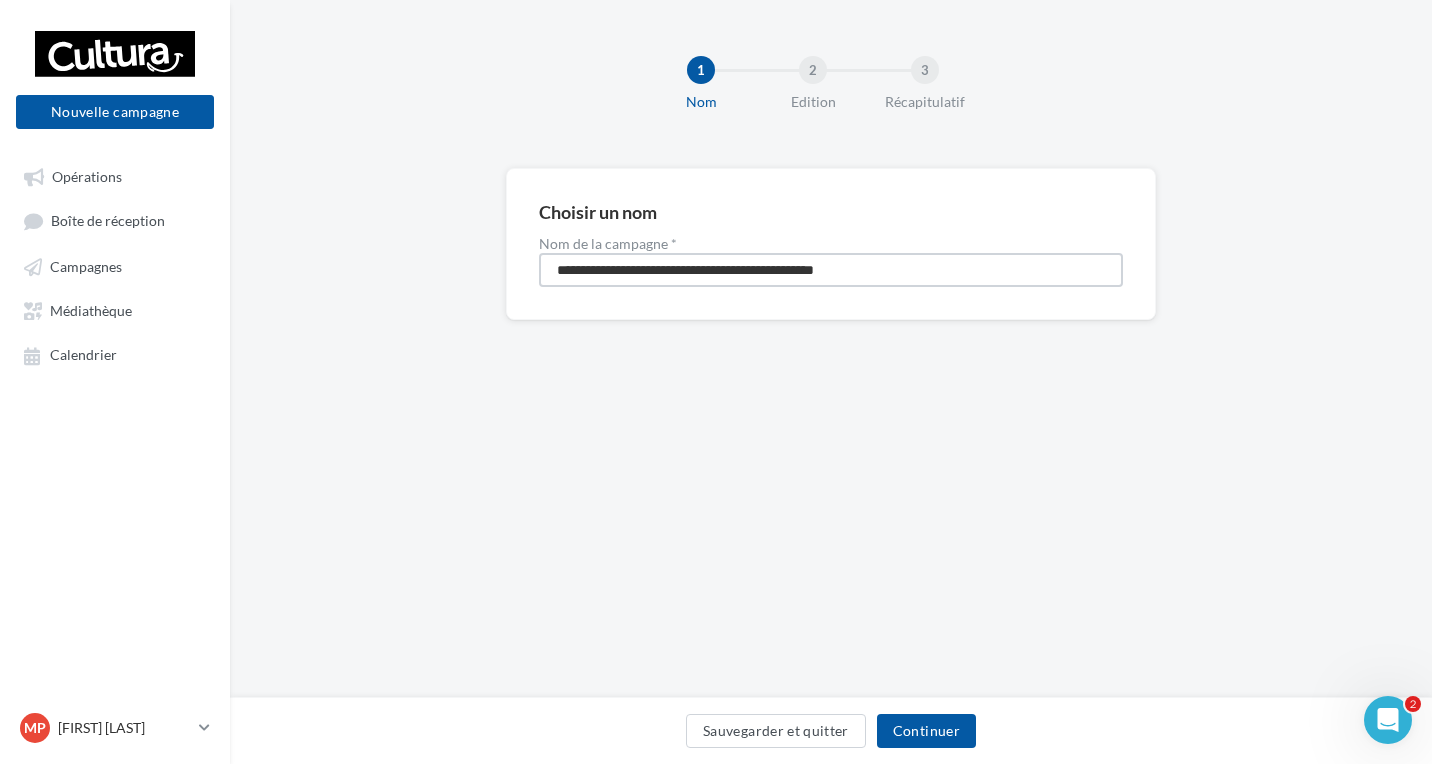 drag, startPoint x: 947, startPoint y: 267, endPoint x: 460, endPoint y: 282, distance: 487.23096 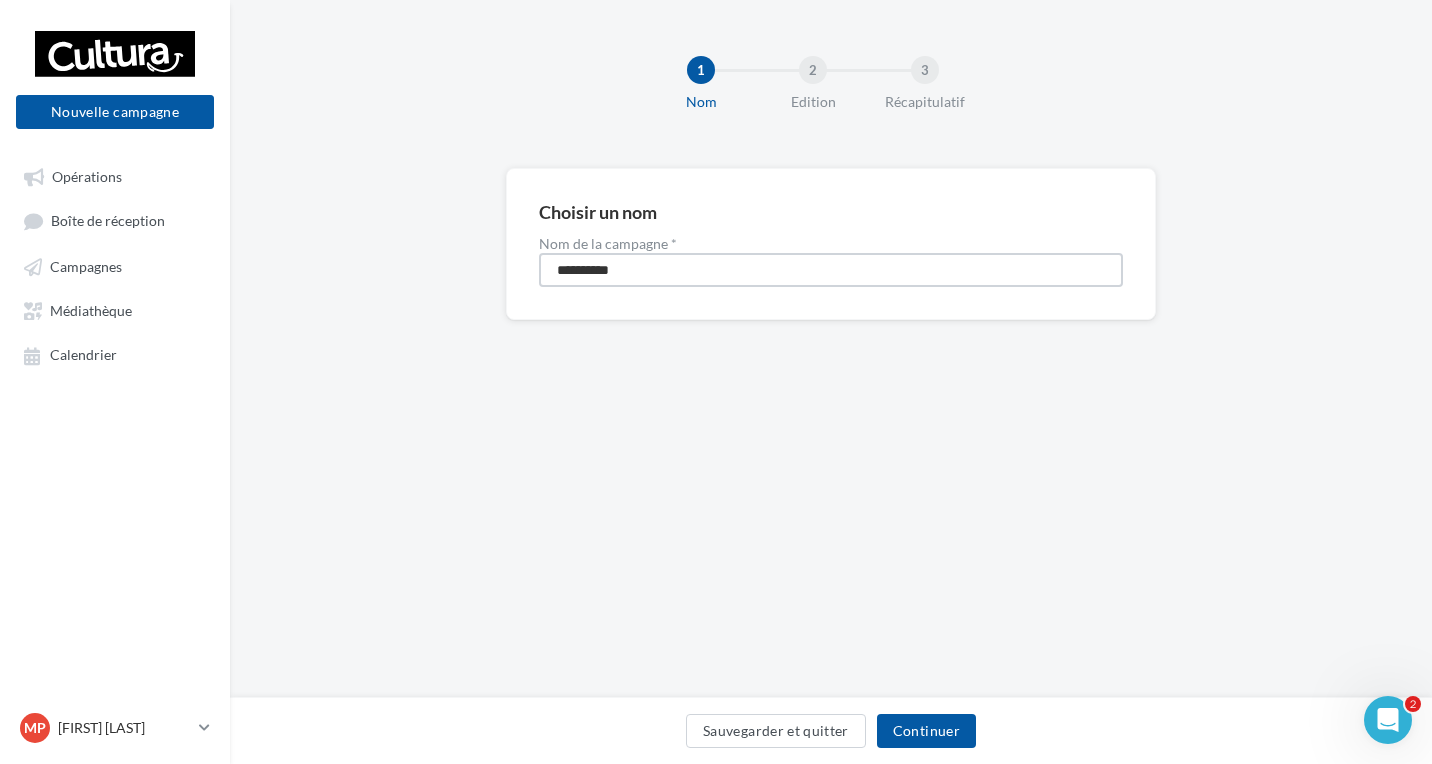 type on "**********" 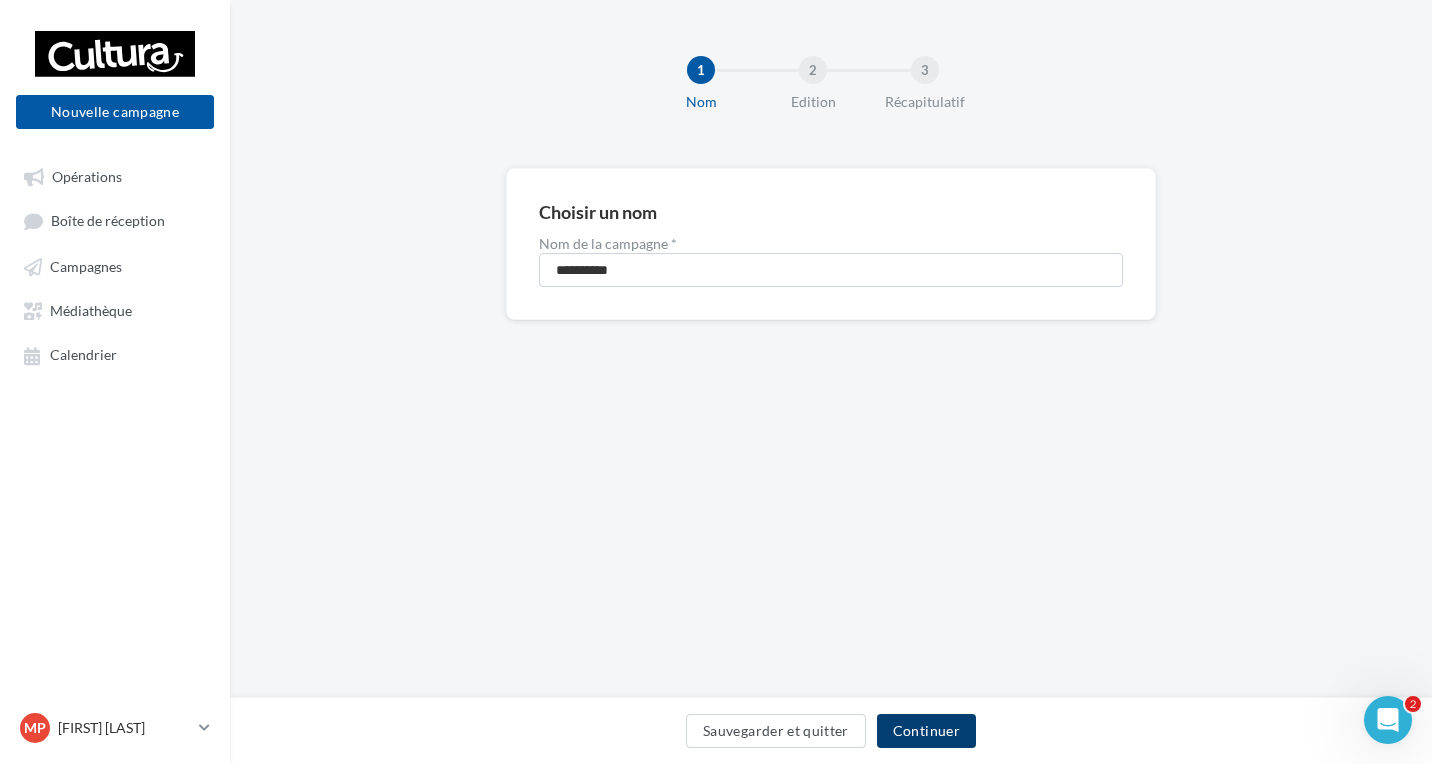 click on "Continuer" at bounding box center [926, 731] 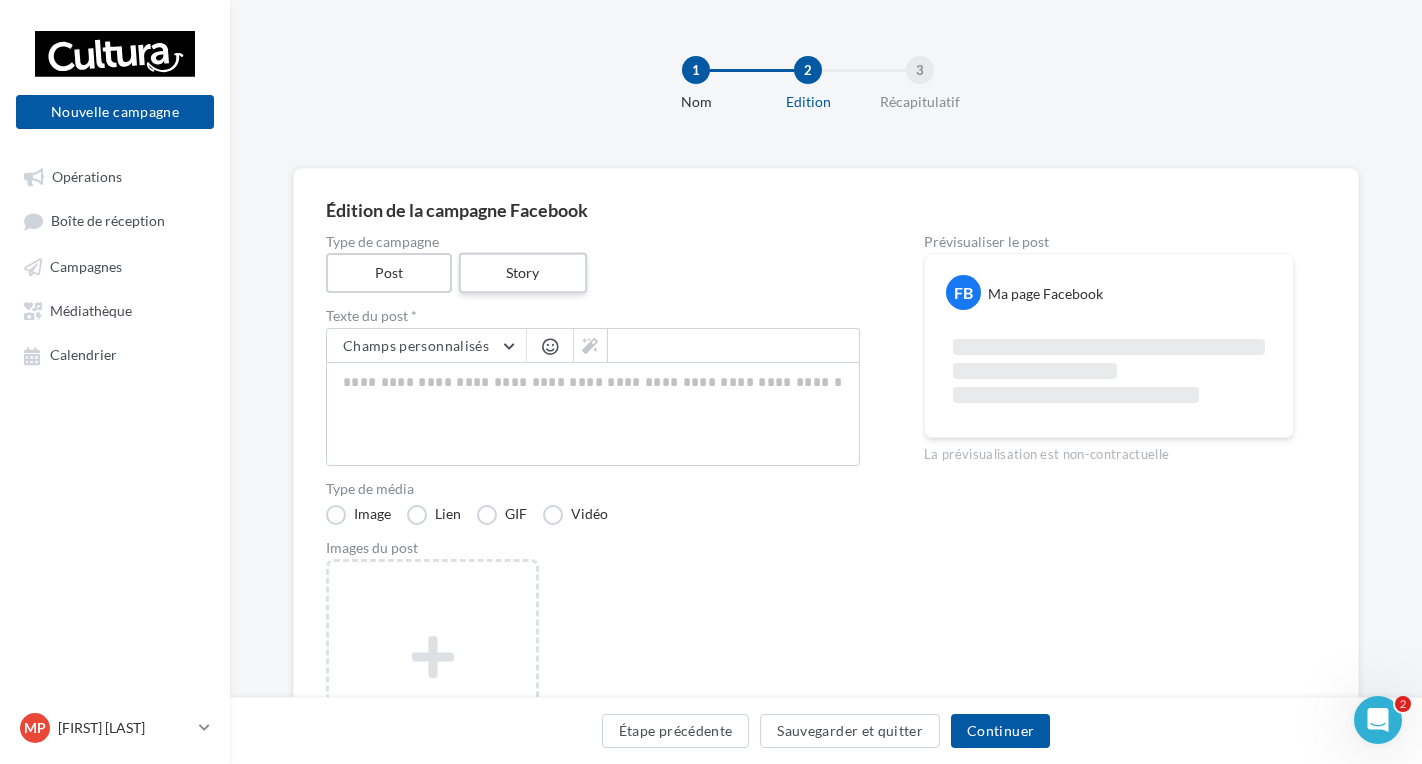 click on "Story" at bounding box center (522, 273) 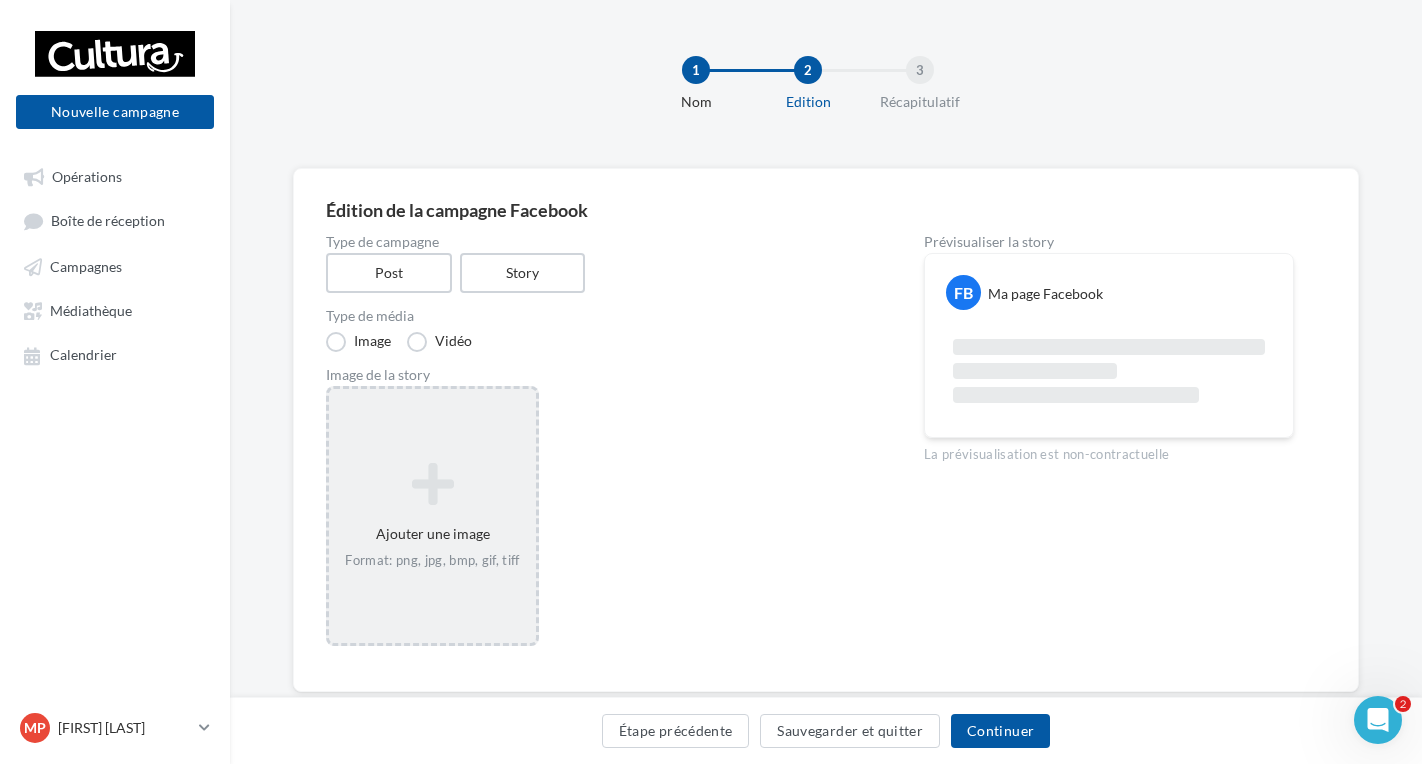 click on "Ajouter une image     Format: png, jpg, bmp, gif, tiff" at bounding box center (432, 516) 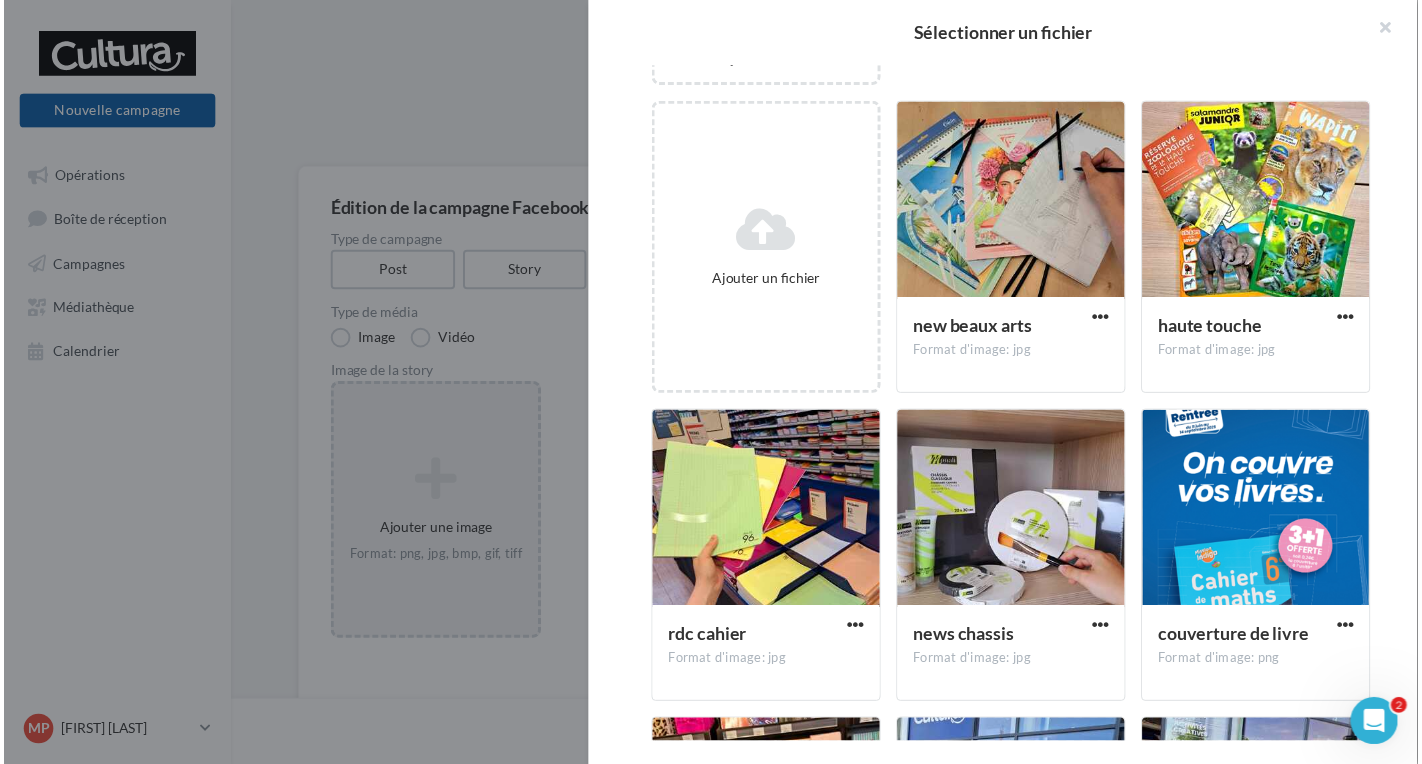 scroll, scrollTop: 0, scrollLeft: 0, axis: both 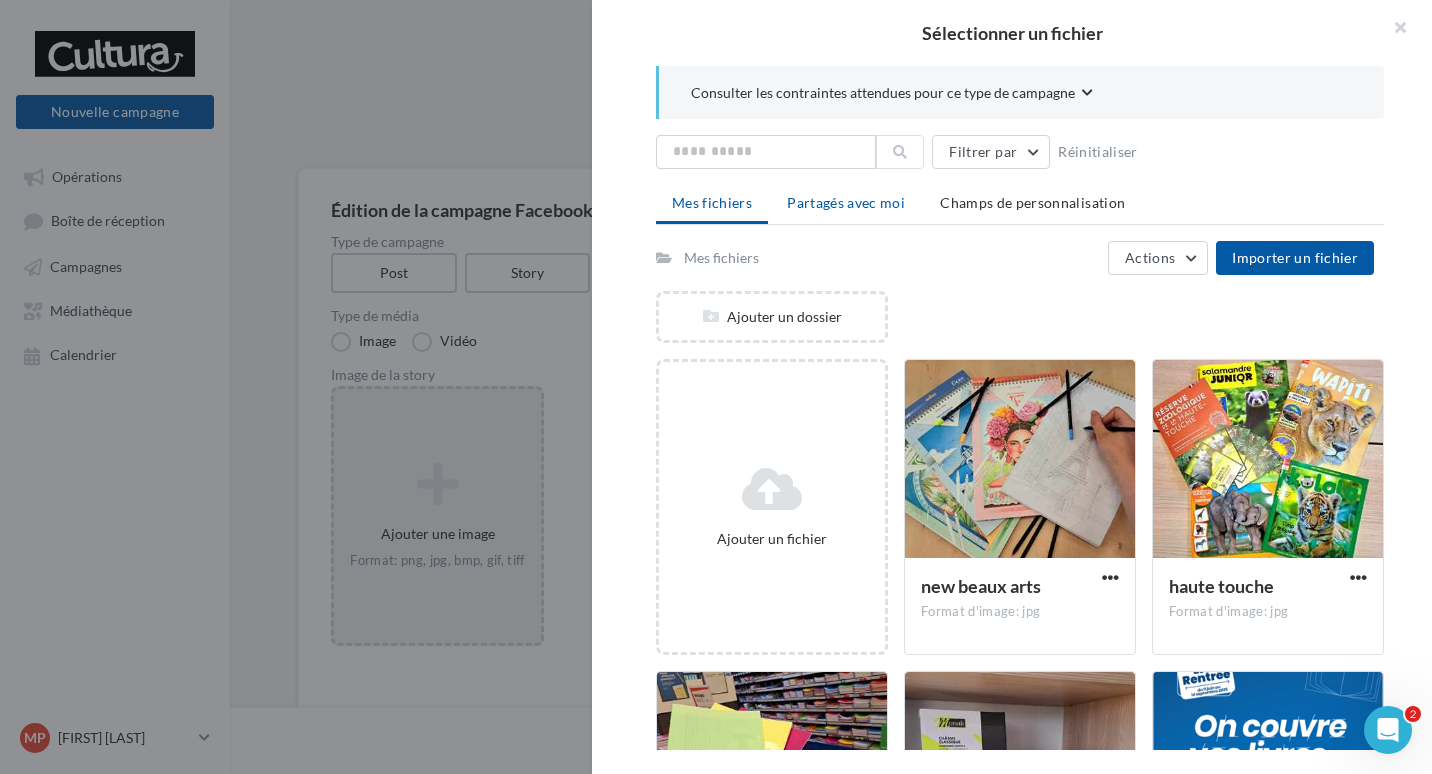 click on "Partagés avec moi" at bounding box center (846, 203) 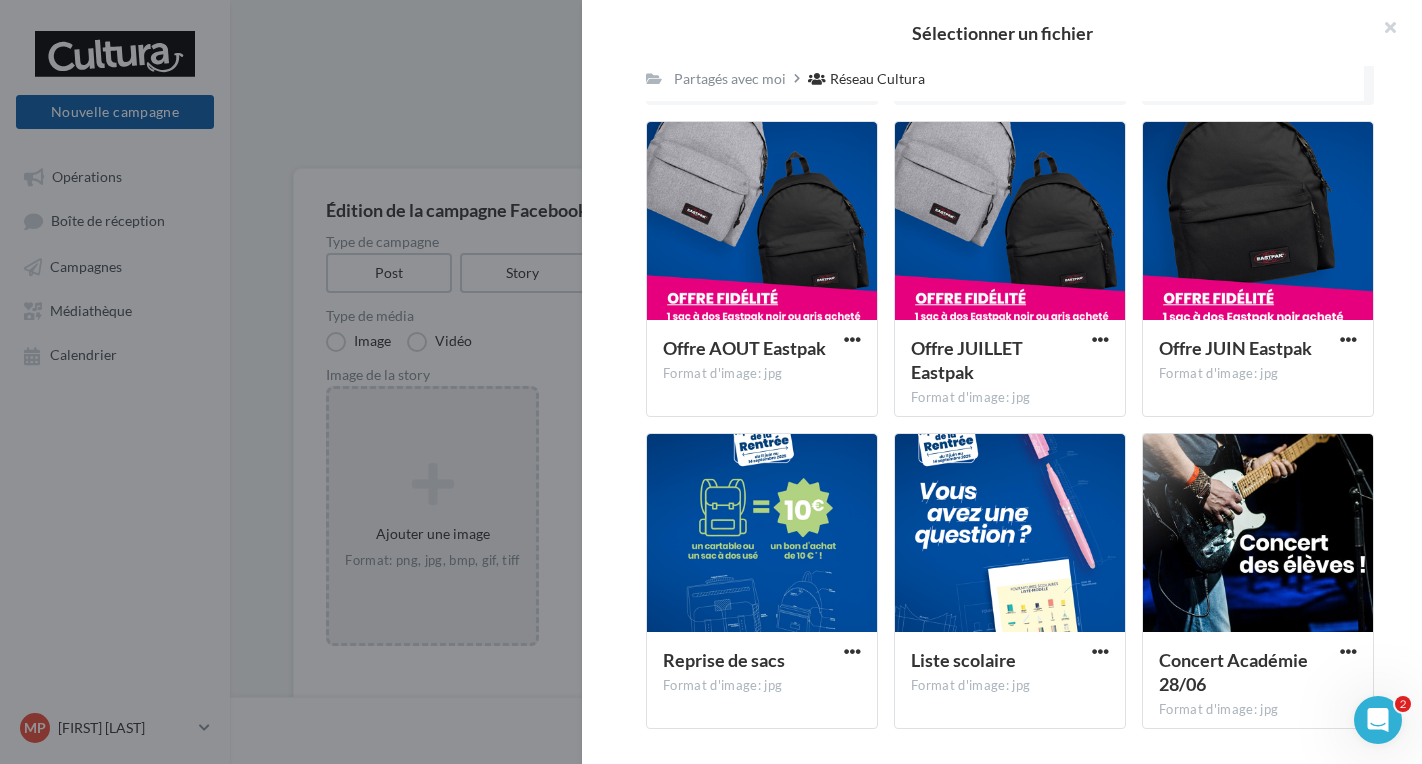 scroll, scrollTop: 400, scrollLeft: 0, axis: vertical 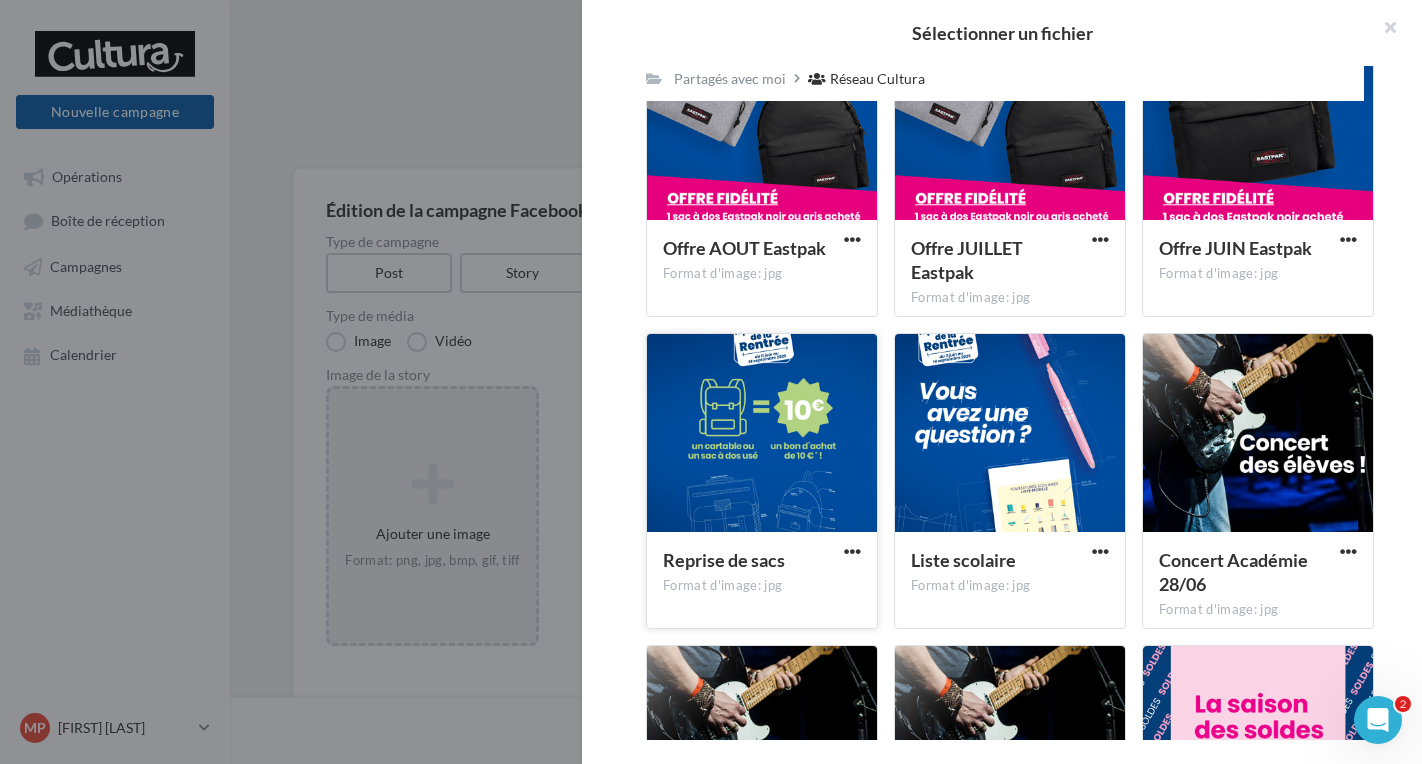 click at bounding box center [762, 434] 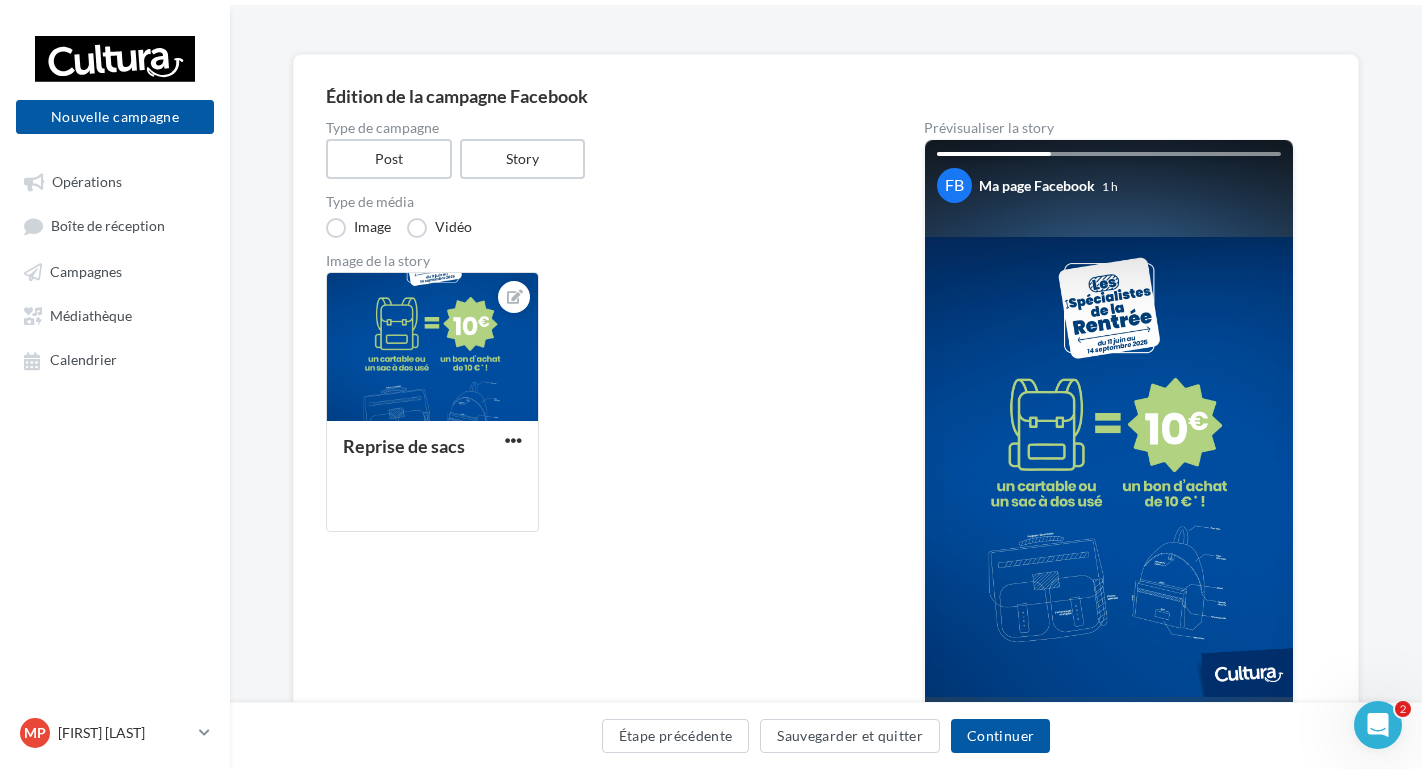 scroll, scrollTop: 0, scrollLeft: 0, axis: both 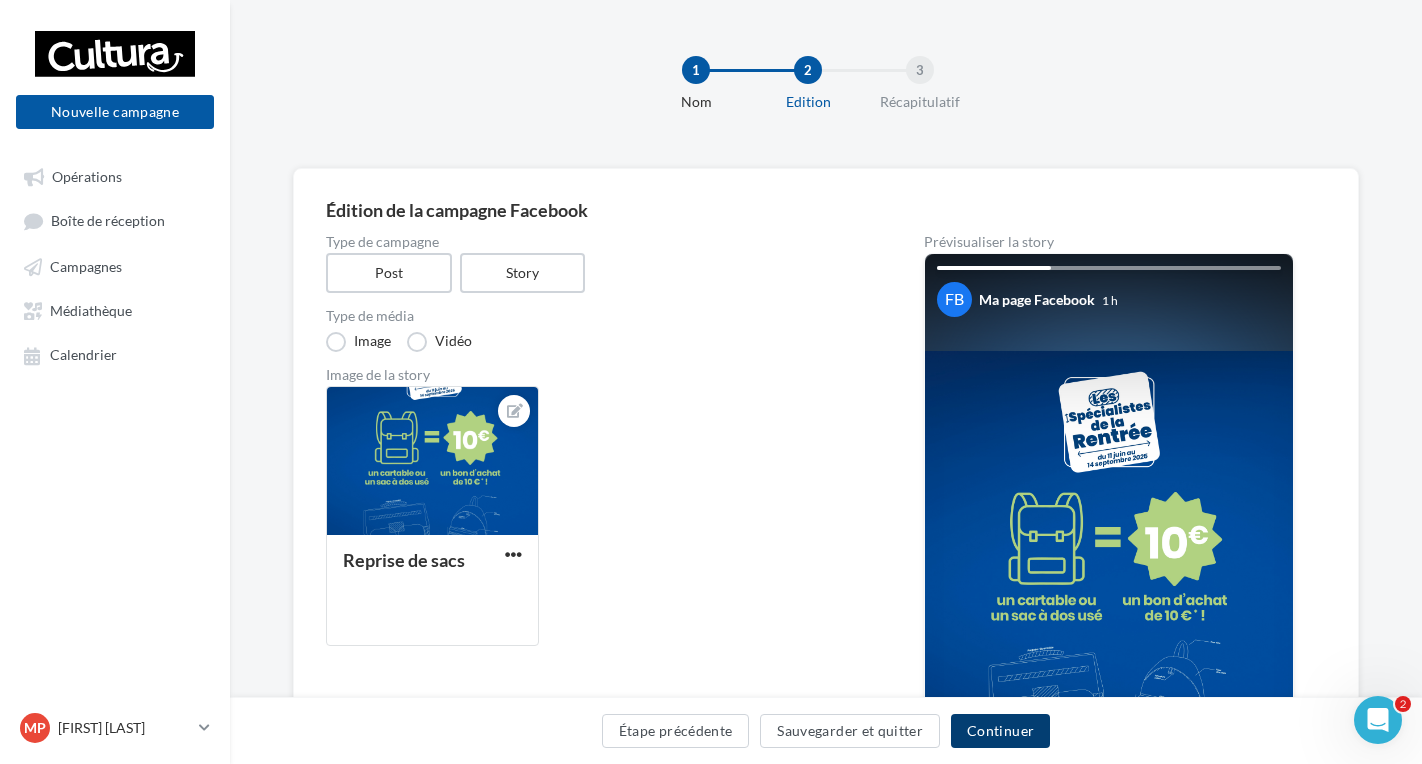 click on "Continuer" at bounding box center [1000, 731] 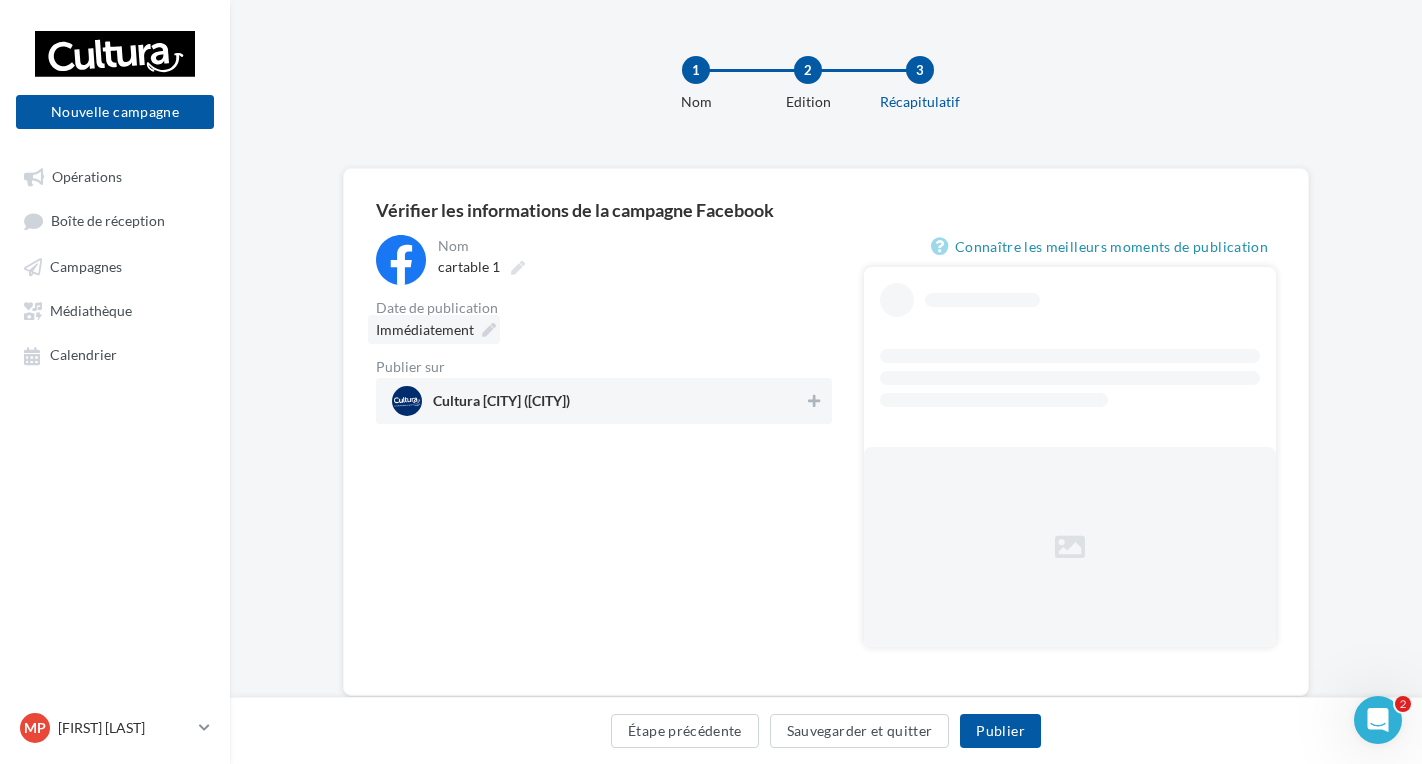 click on "Immédiatement" at bounding box center [425, 329] 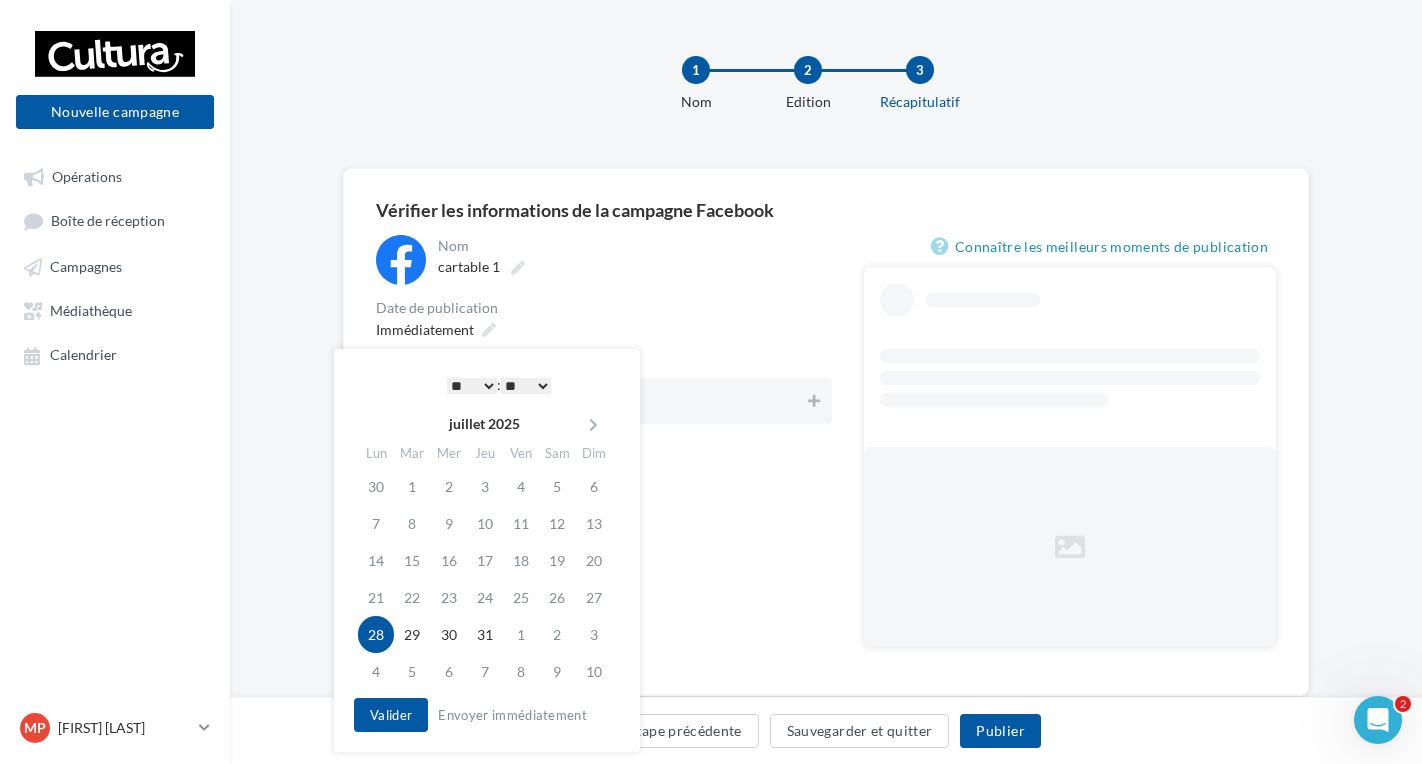 click on "* * * * * * * * * * ** ** ** ** ** ** ** ** ** ** ** ** ** **" at bounding box center (472, 386) 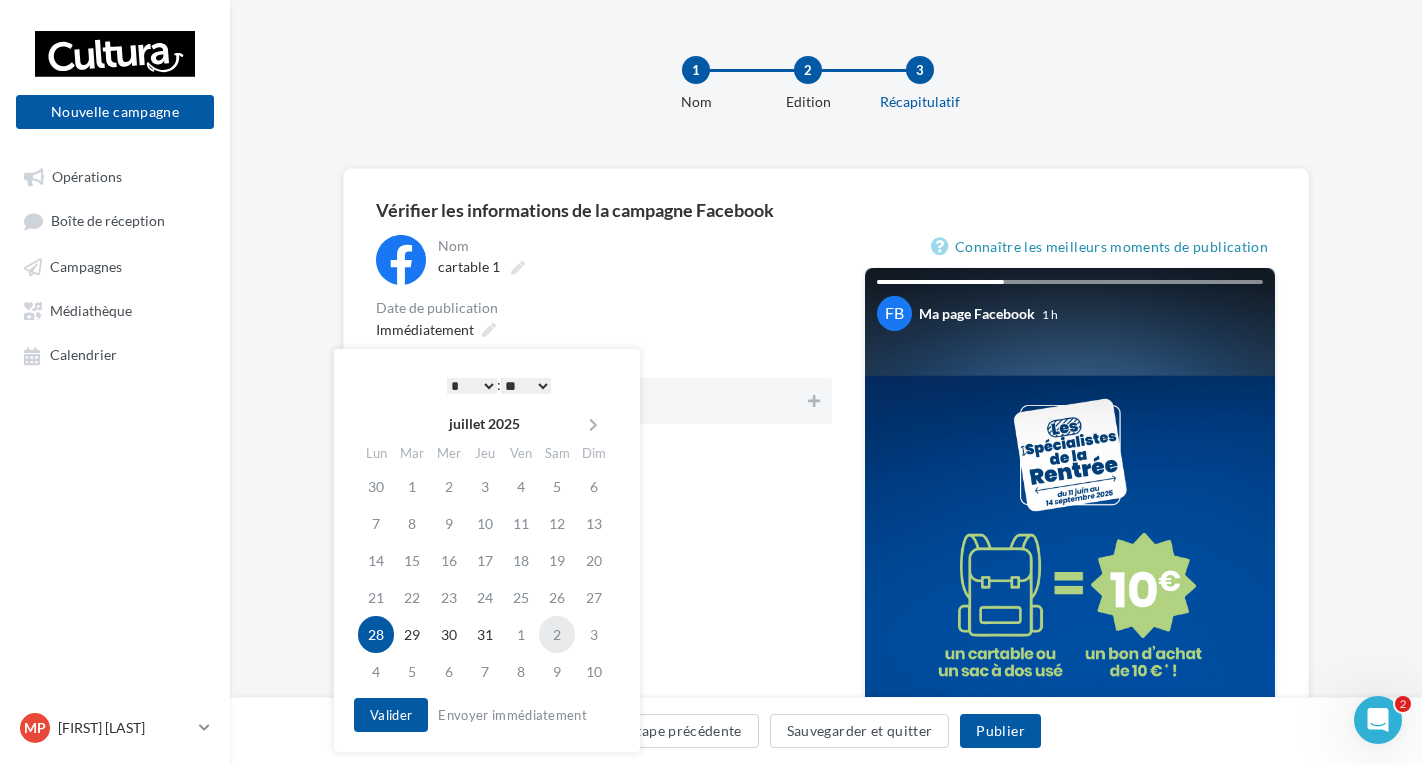 click on "2" at bounding box center [557, 634] 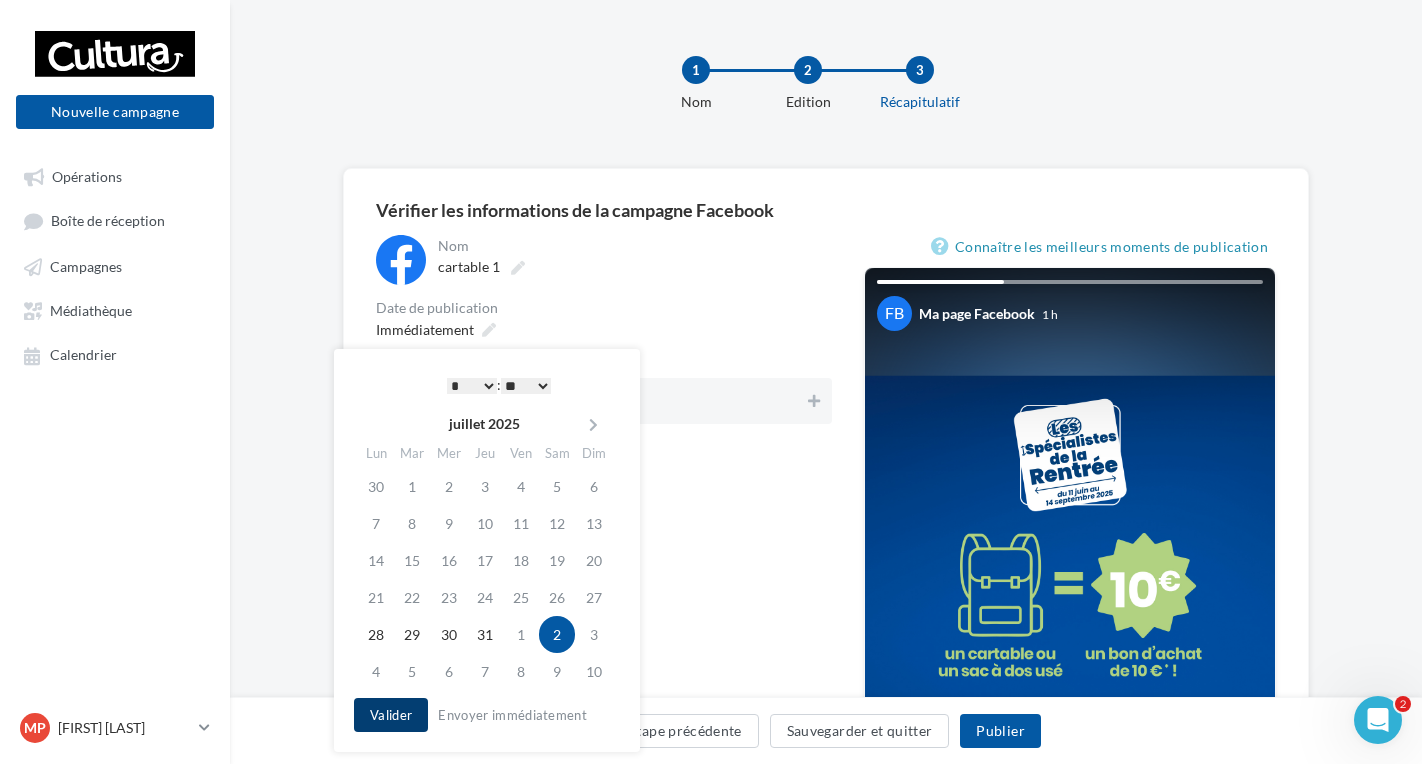 click on "Valider" at bounding box center (391, 715) 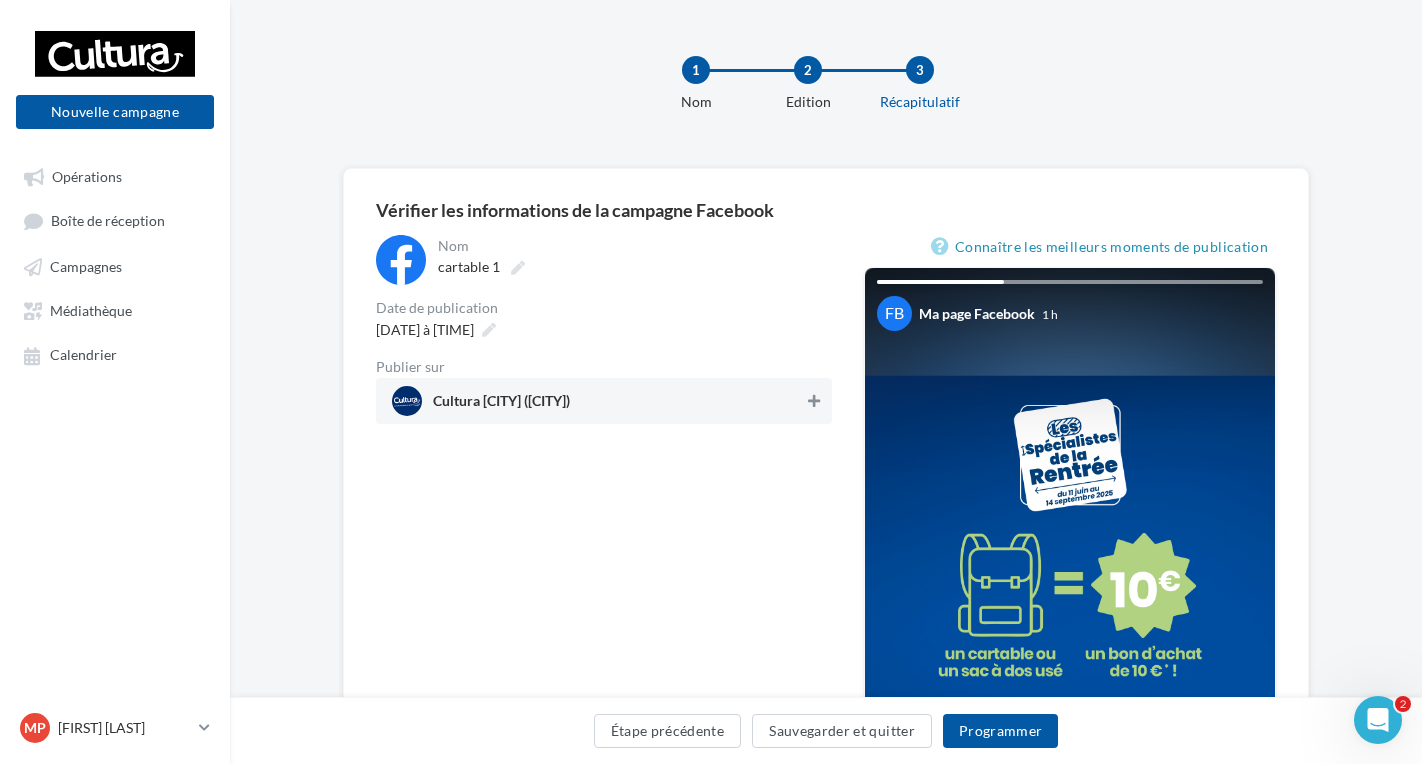 click at bounding box center (814, 401) 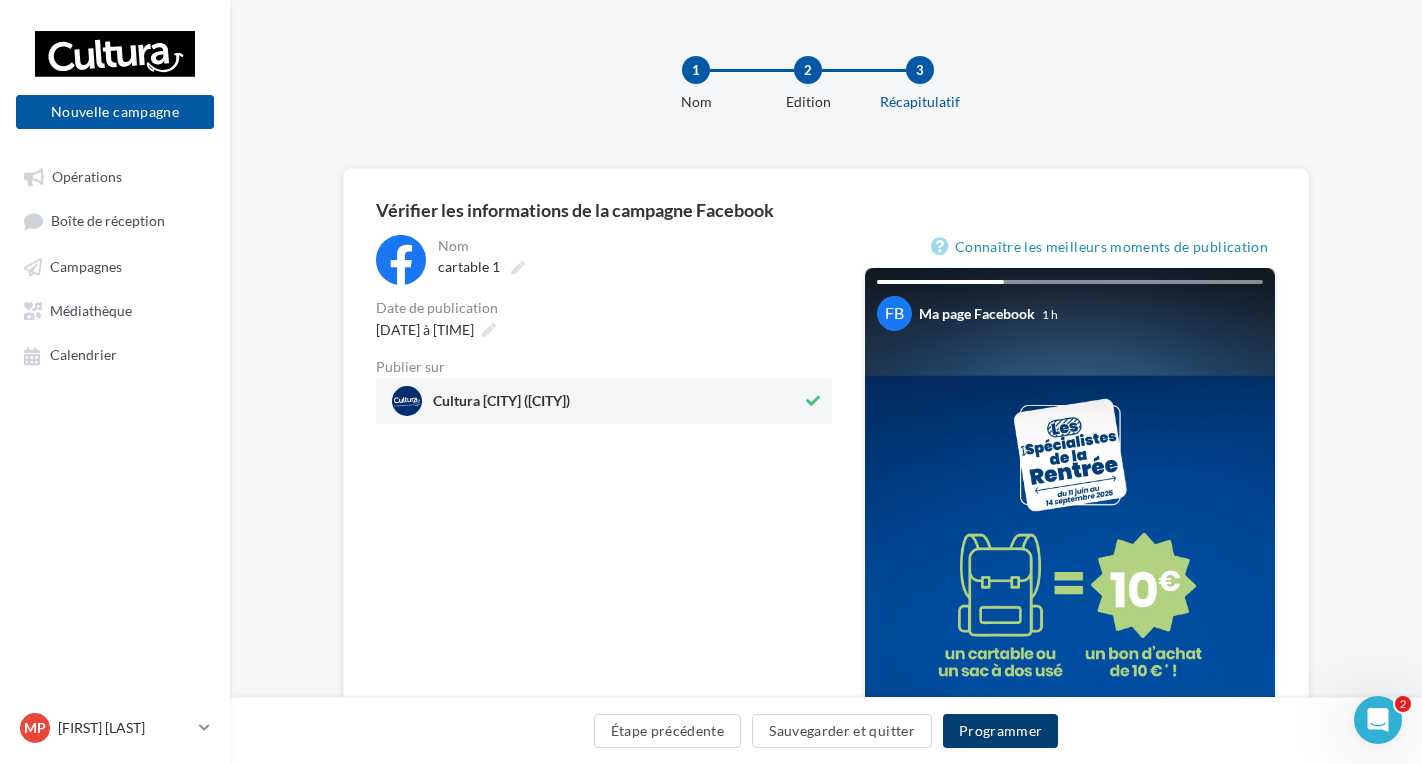 click on "Programmer" at bounding box center (1001, 731) 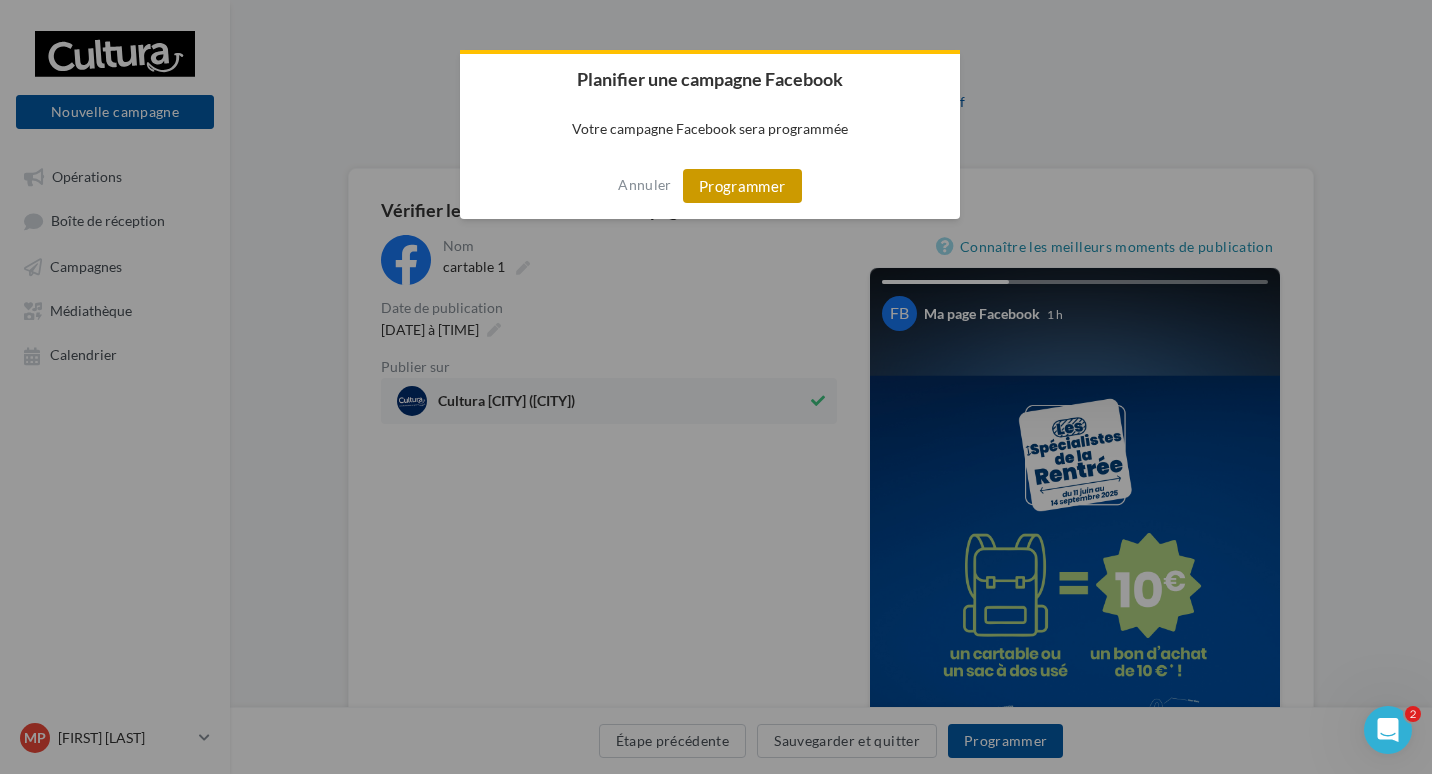click on "Programmer" at bounding box center [742, 186] 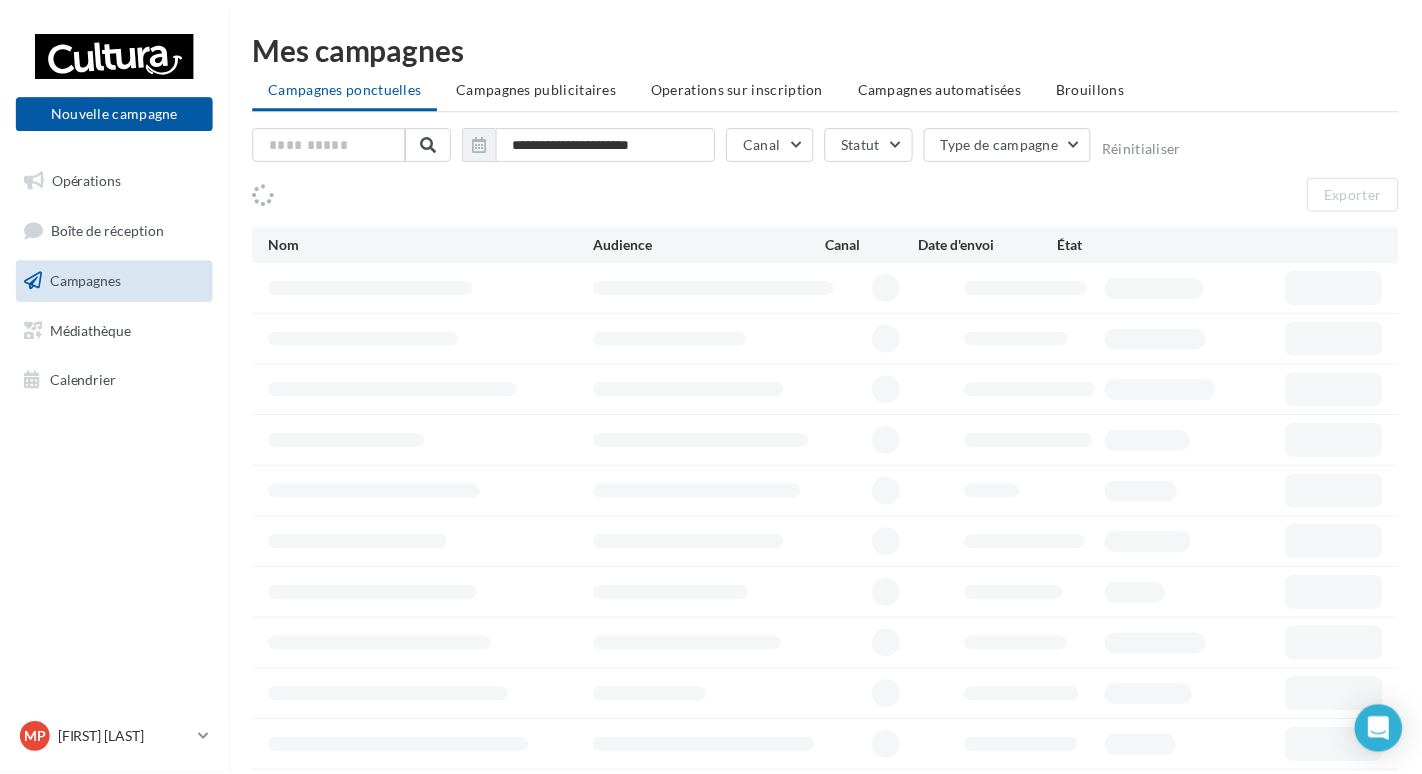 scroll, scrollTop: 0, scrollLeft: 0, axis: both 